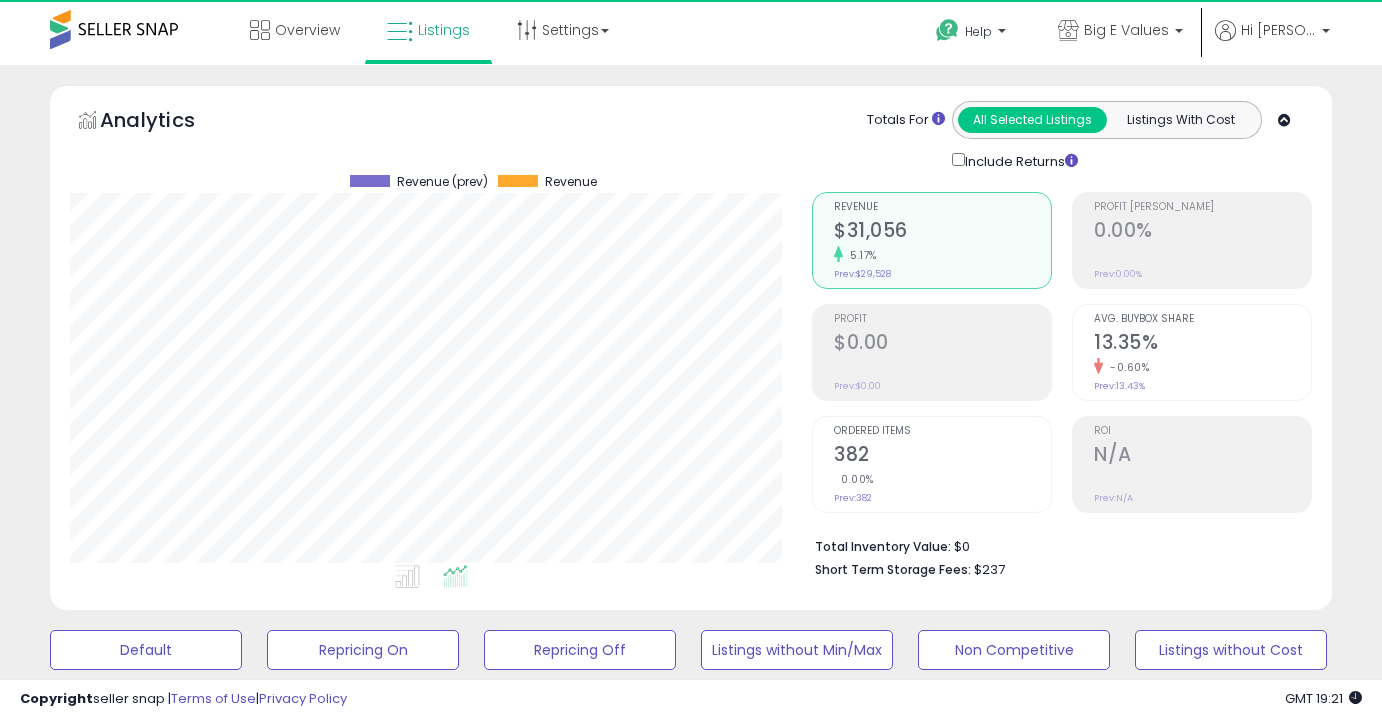 scroll, scrollTop: 888, scrollLeft: 0, axis: vertical 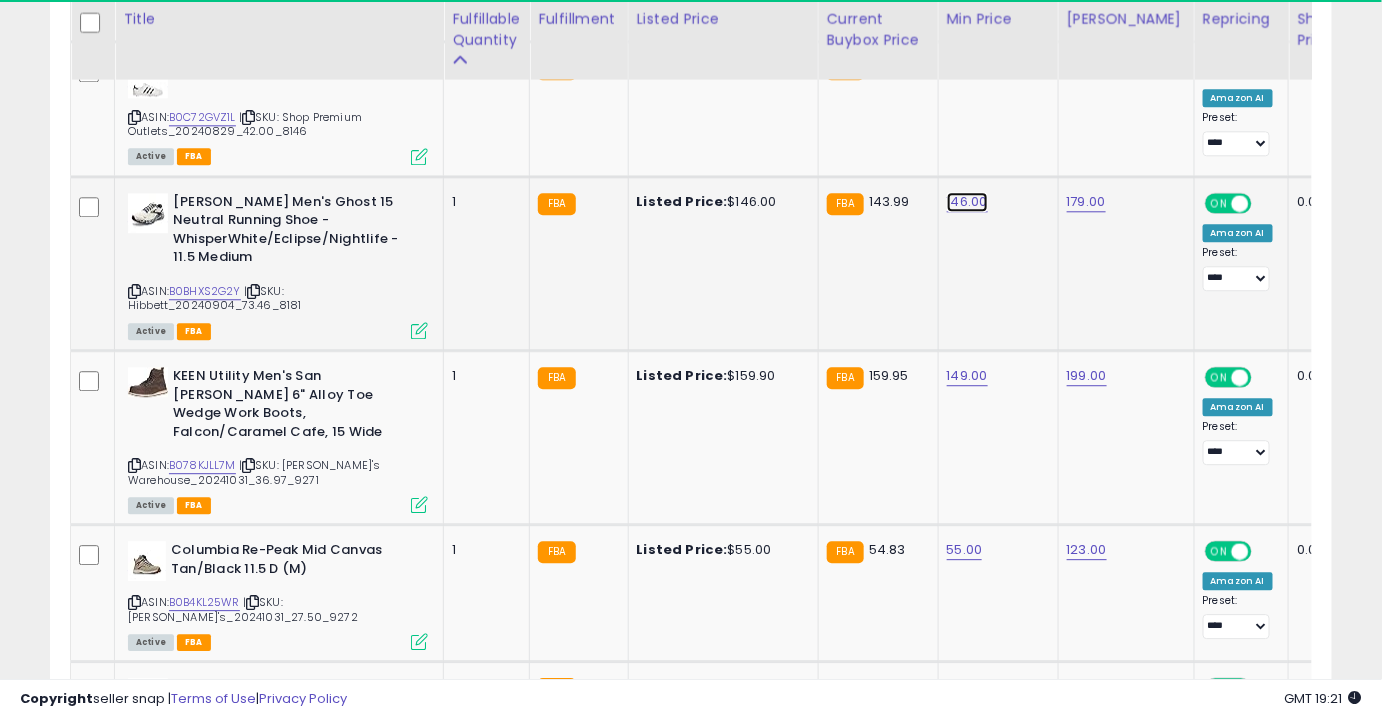 click on "146.00" at bounding box center (966, -500) 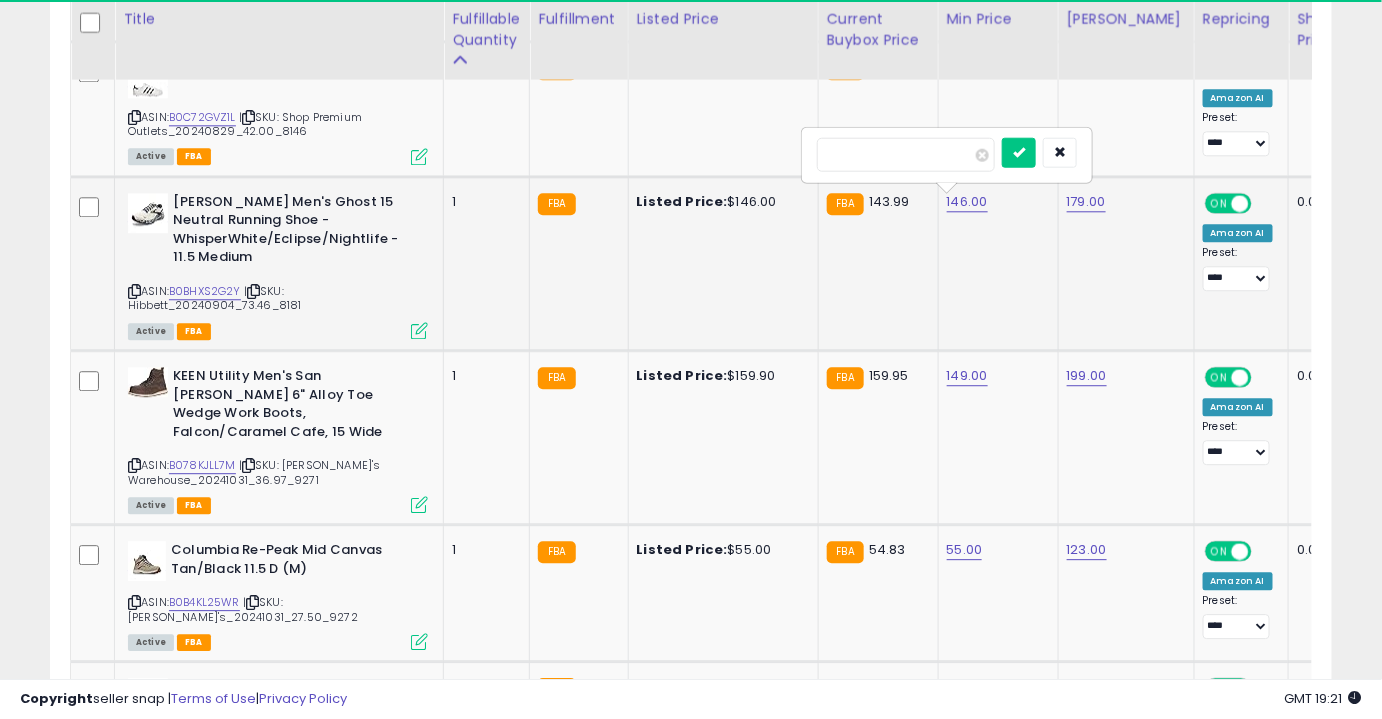 type on "***" 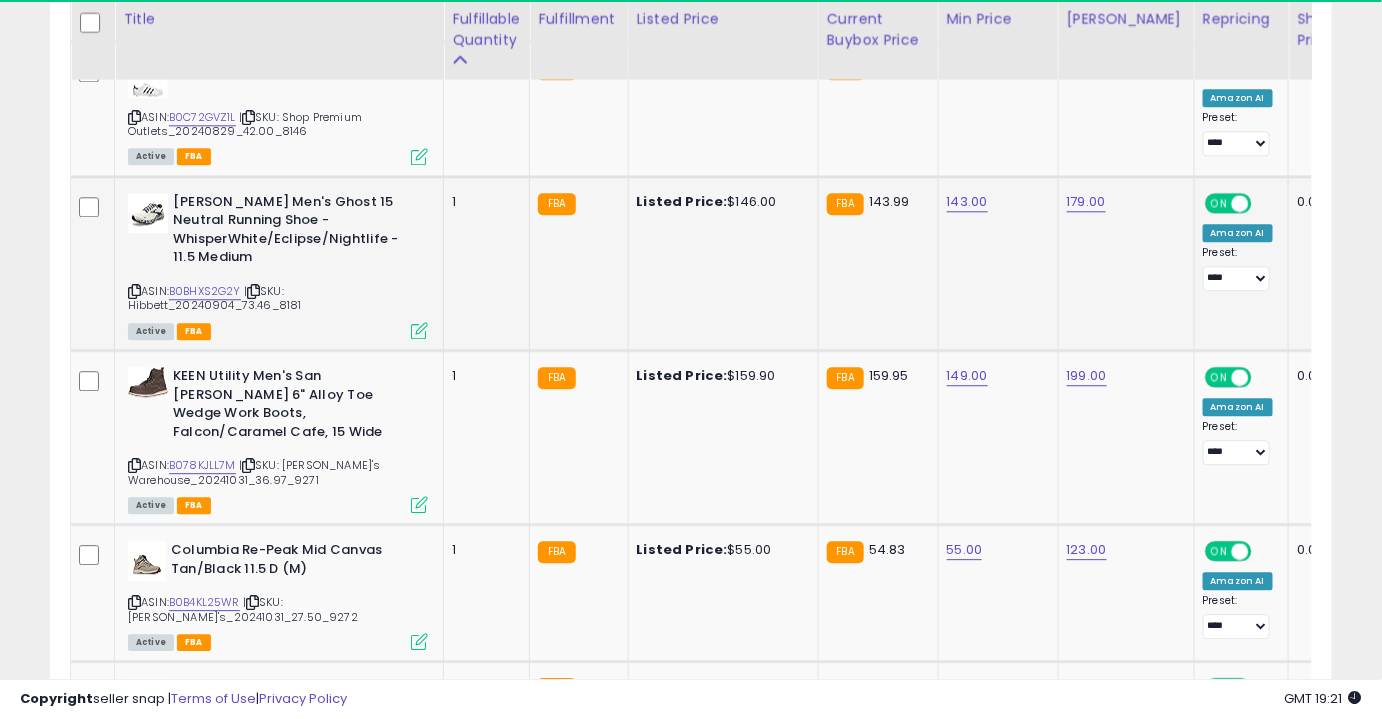 scroll, scrollTop: 0, scrollLeft: 0, axis: both 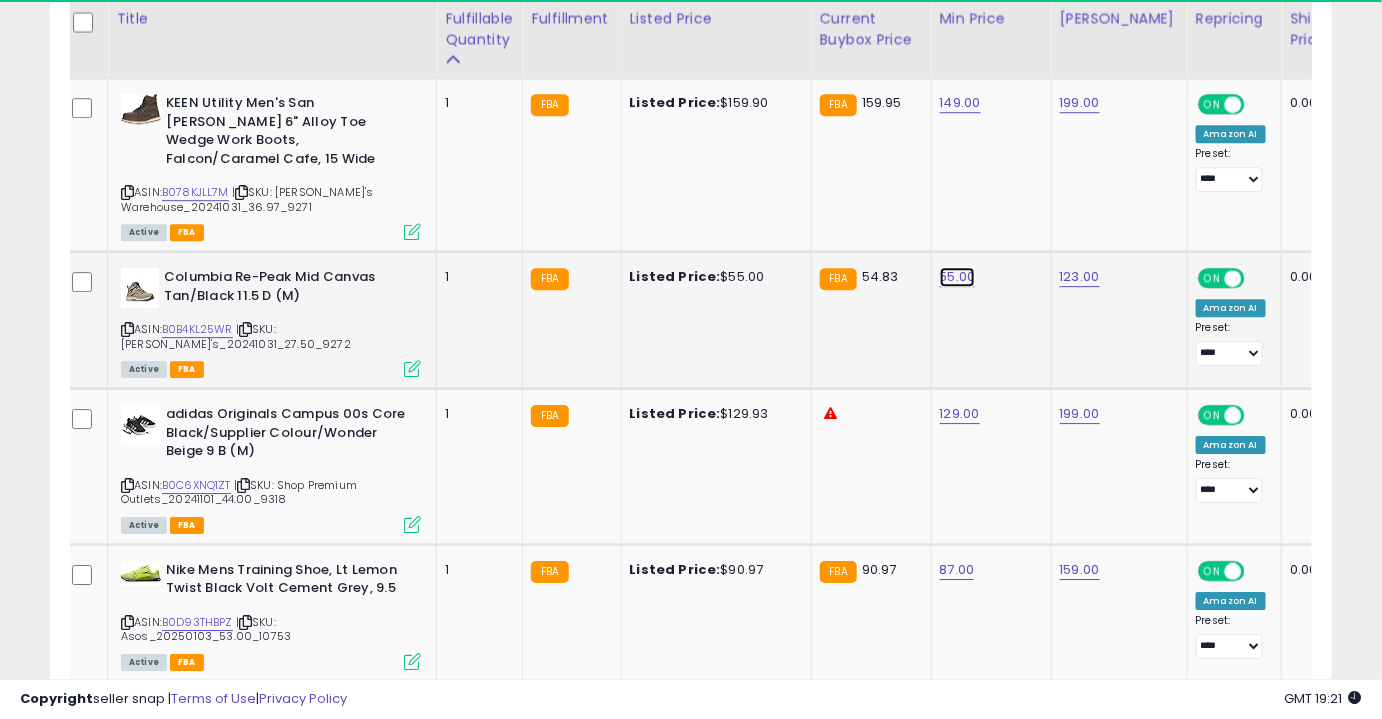 click on "55.00" at bounding box center [959, -773] 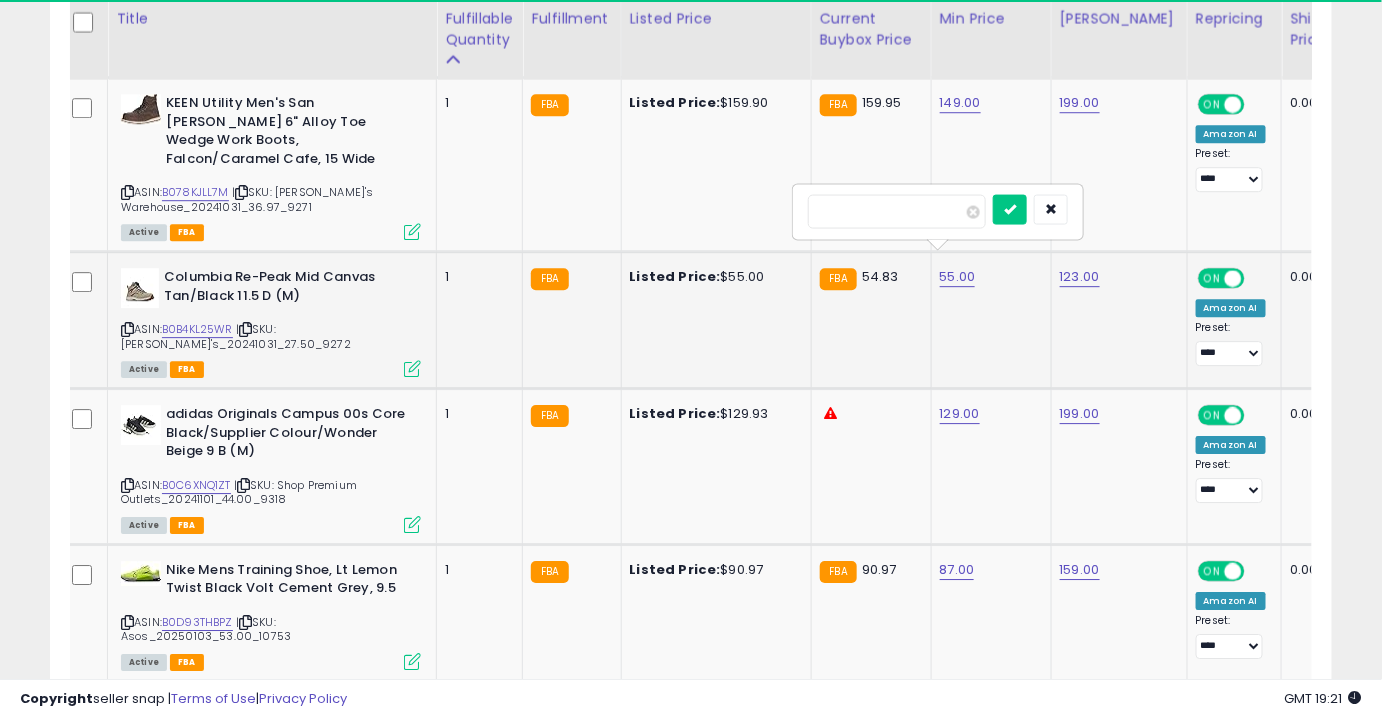 type on "**" 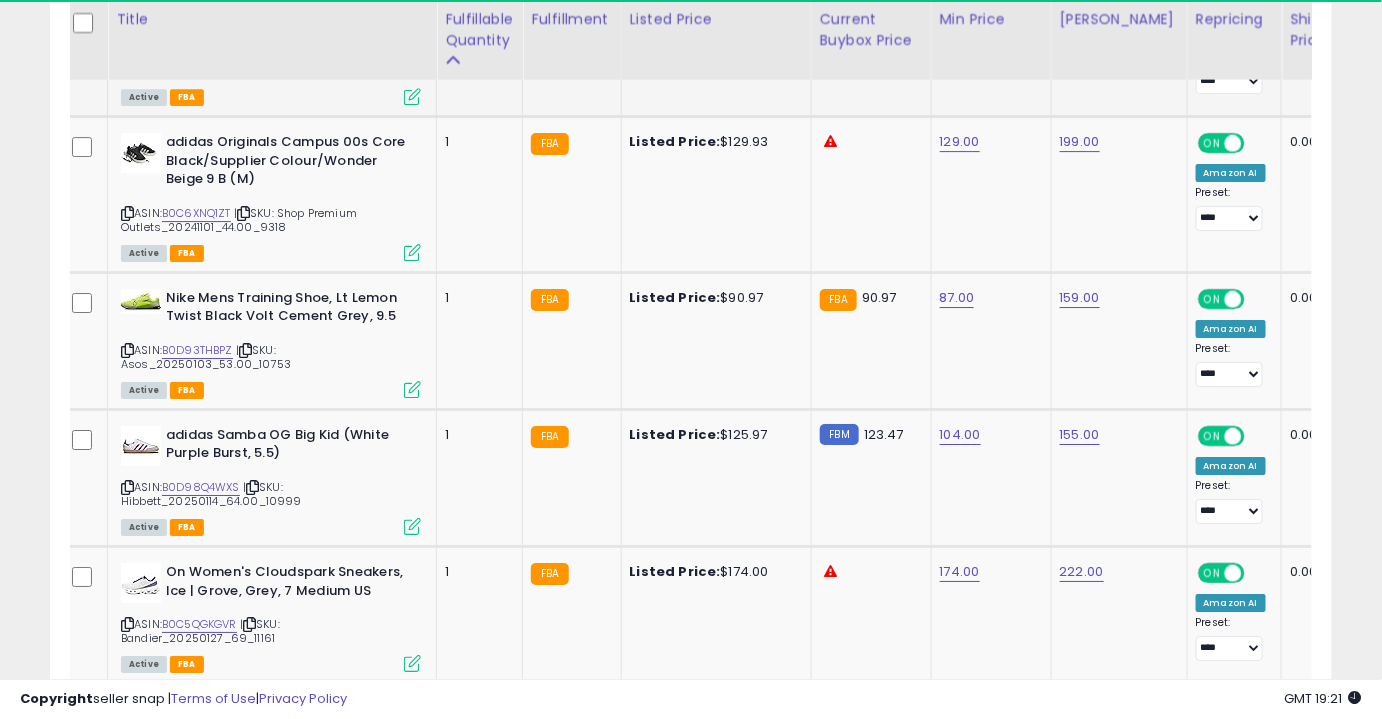 scroll, scrollTop: 2120, scrollLeft: 0, axis: vertical 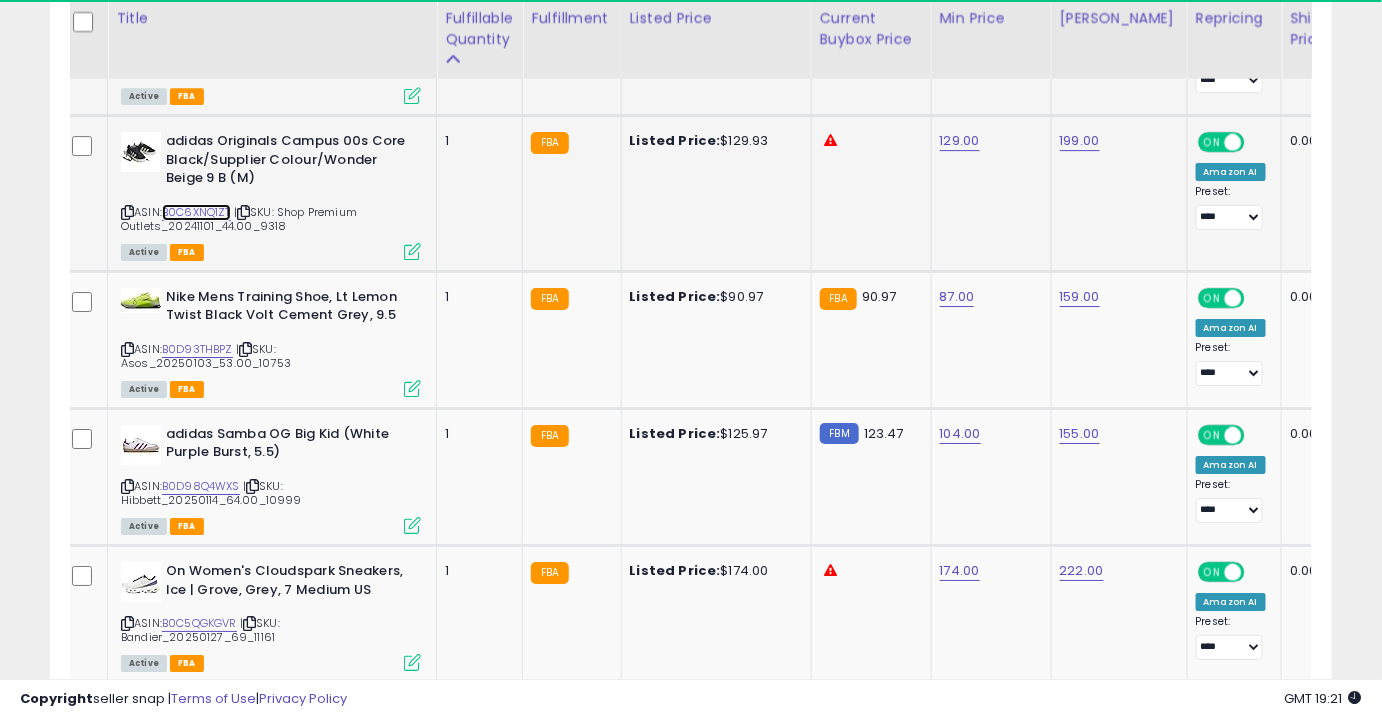 click on "B0C6XNQ1ZT" at bounding box center [196, 212] 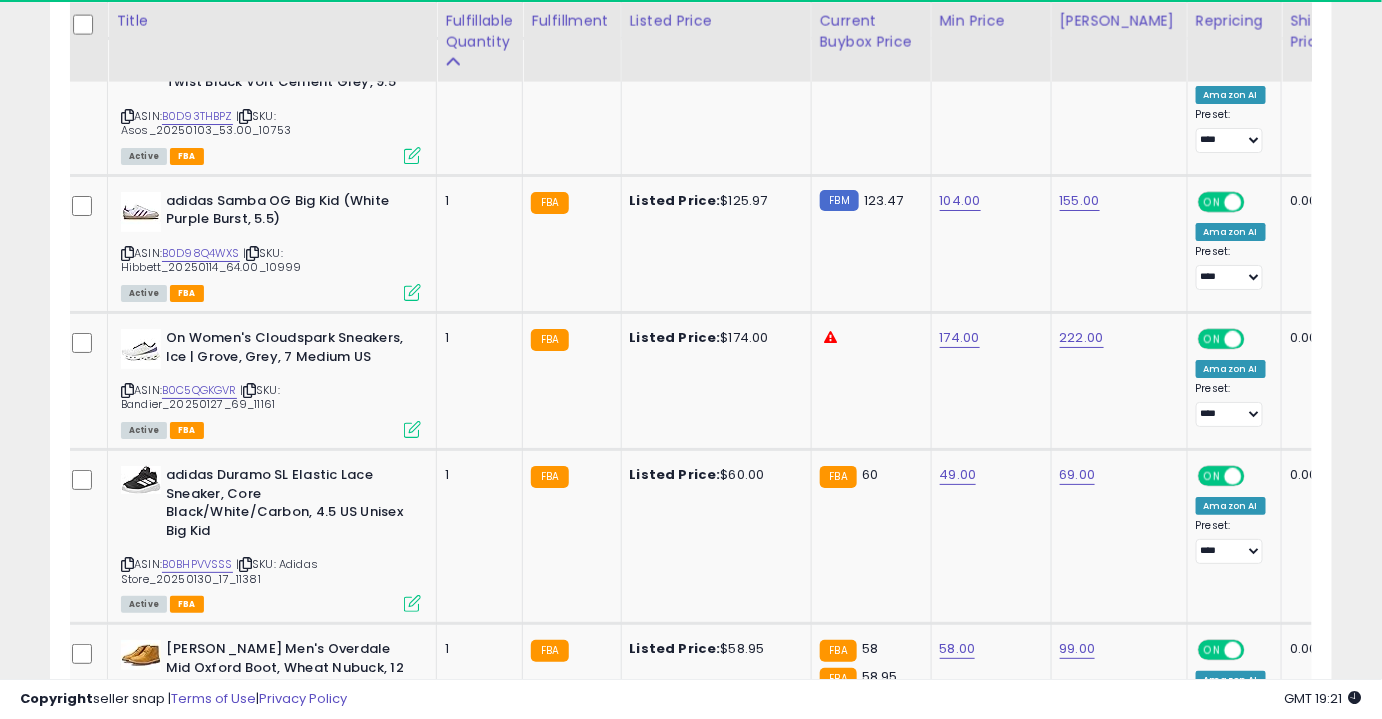 scroll, scrollTop: 2356, scrollLeft: 0, axis: vertical 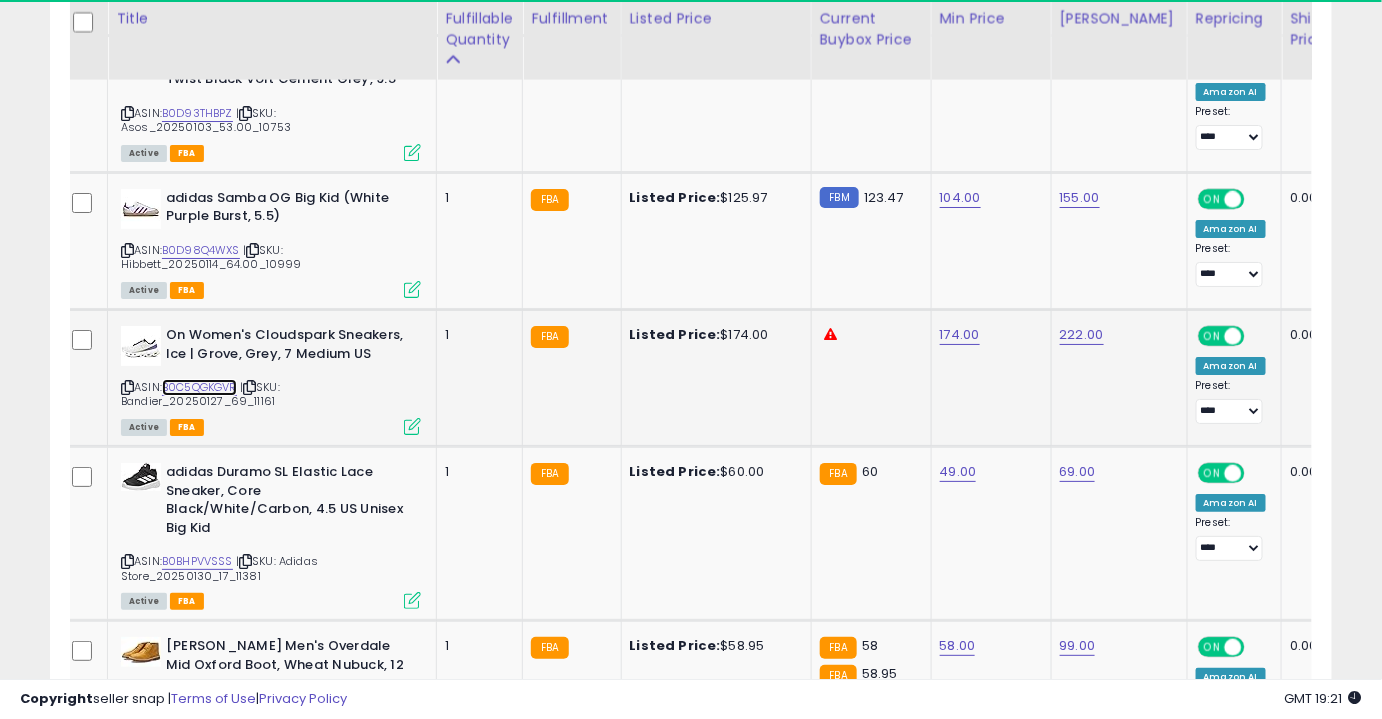 click on "B0C5QGKGVR" at bounding box center [199, 387] 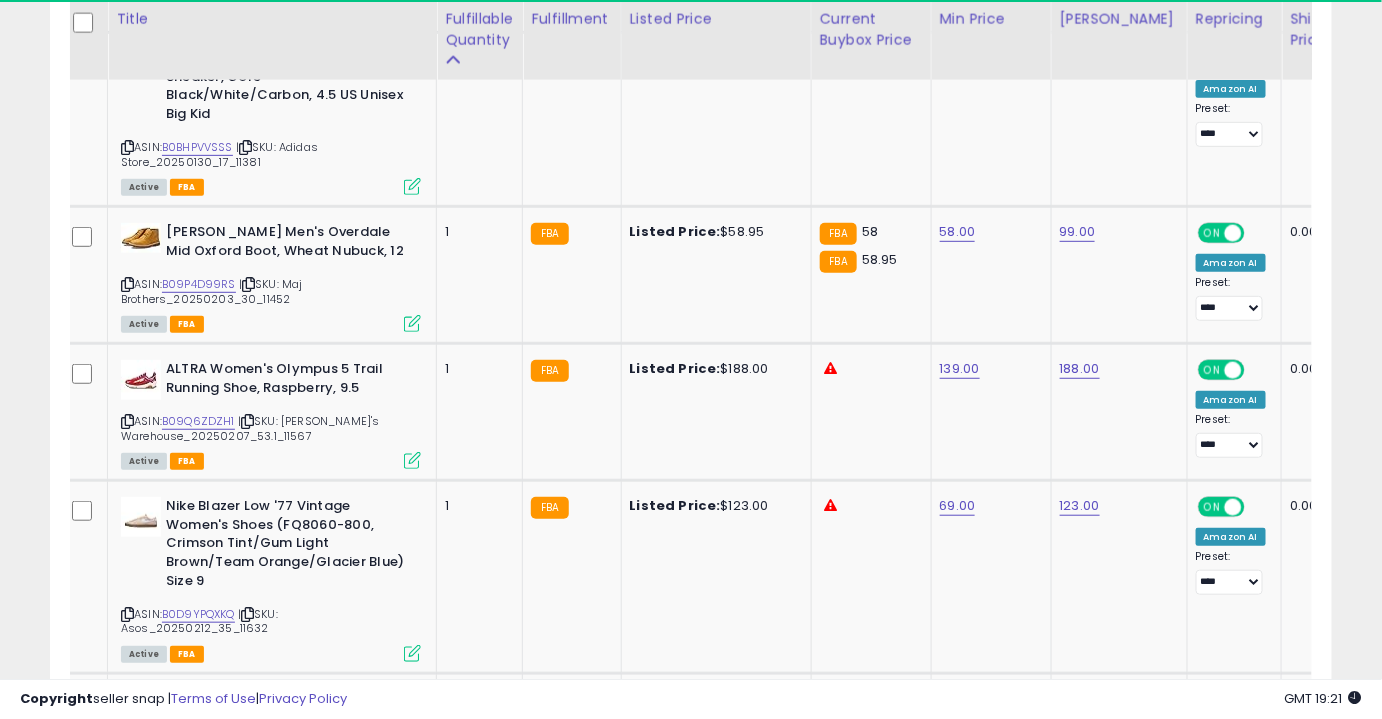 scroll, scrollTop: 2770, scrollLeft: 0, axis: vertical 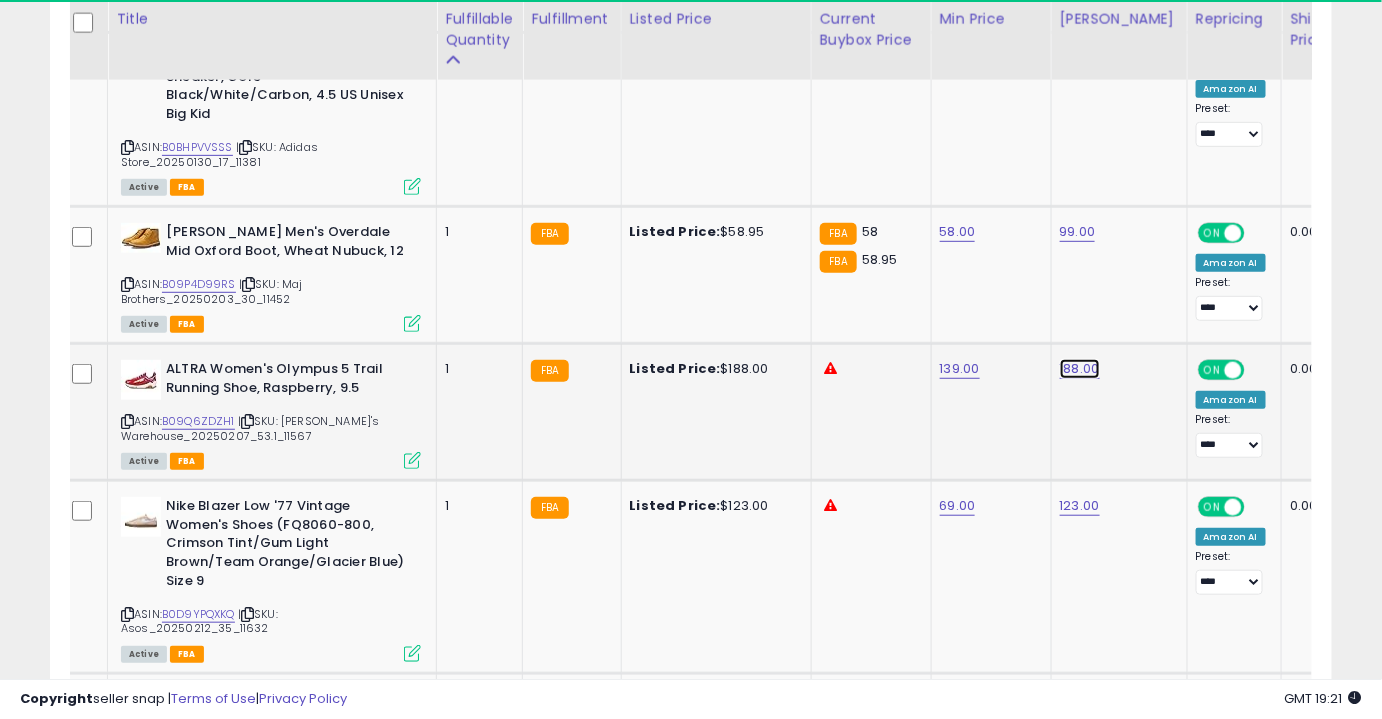 click on "188.00" at bounding box center (1080, -1696) 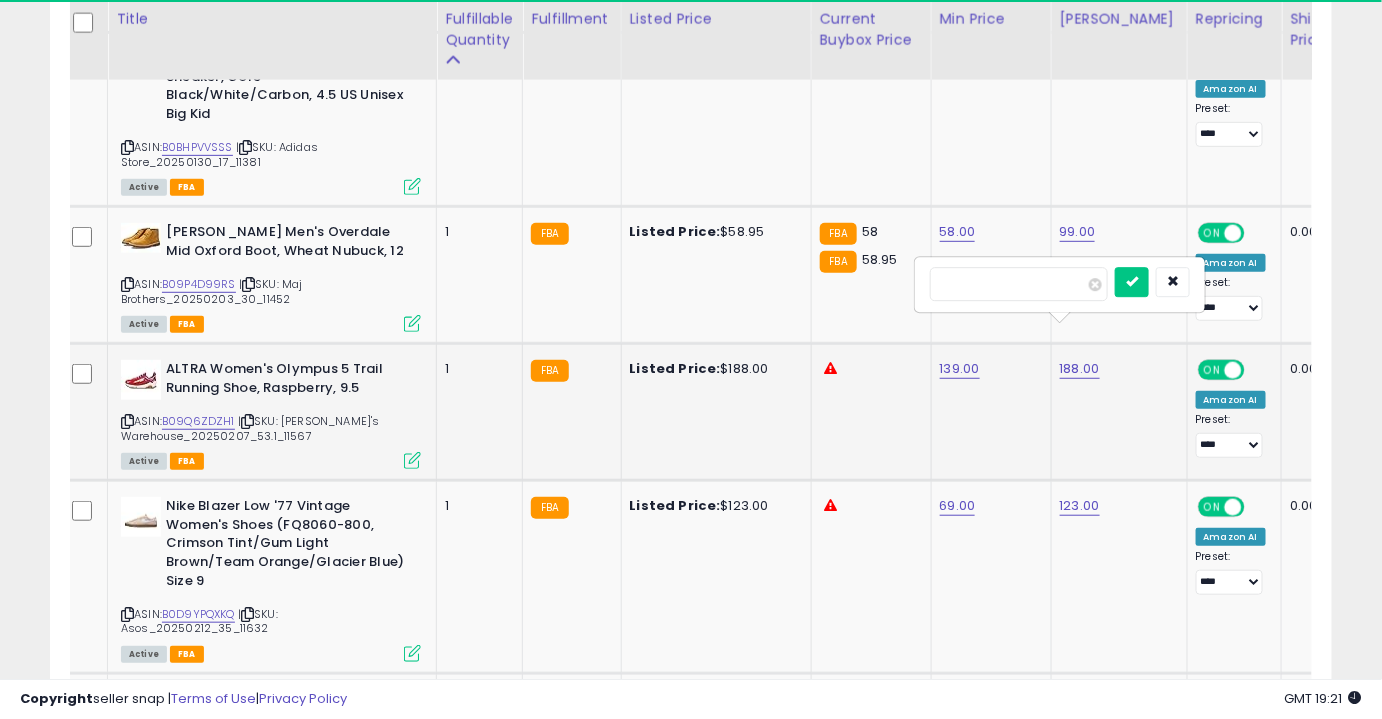 type on "******" 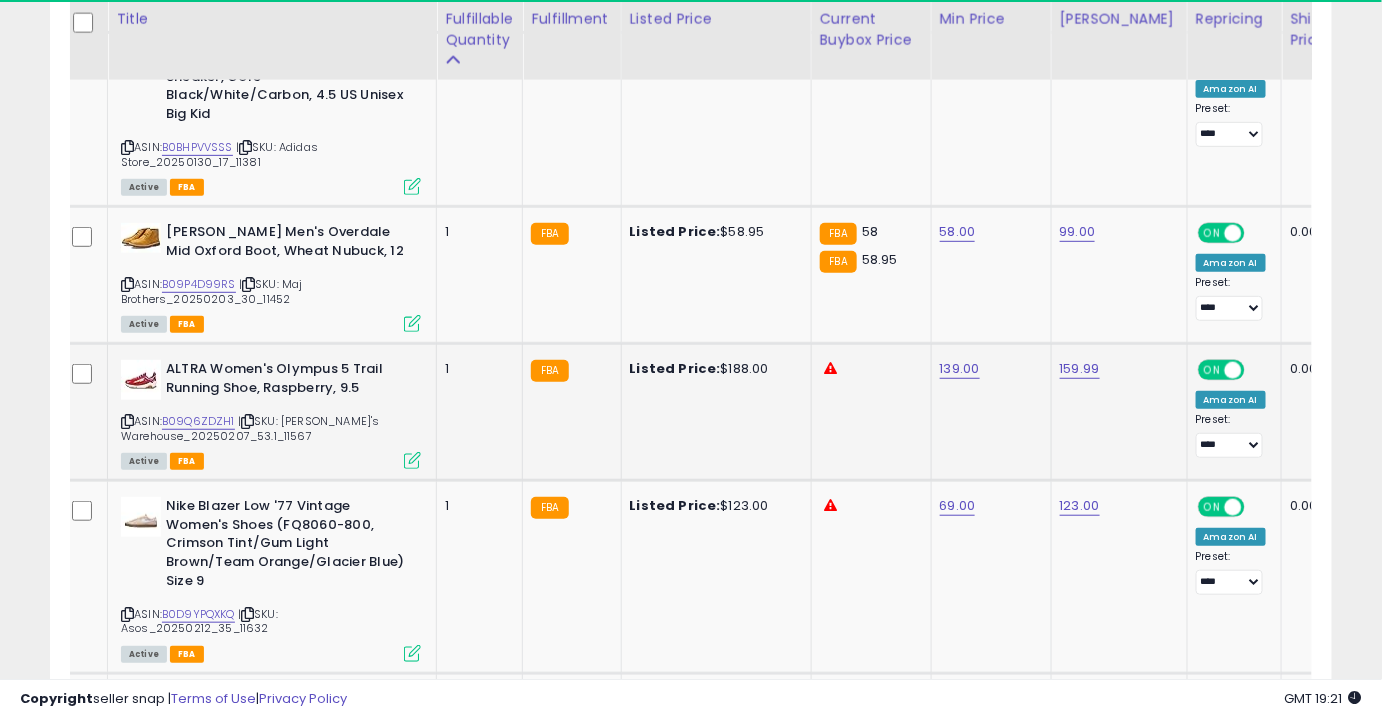 scroll, scrollTop: 2830, scrollLeft: 0, axis: vertical 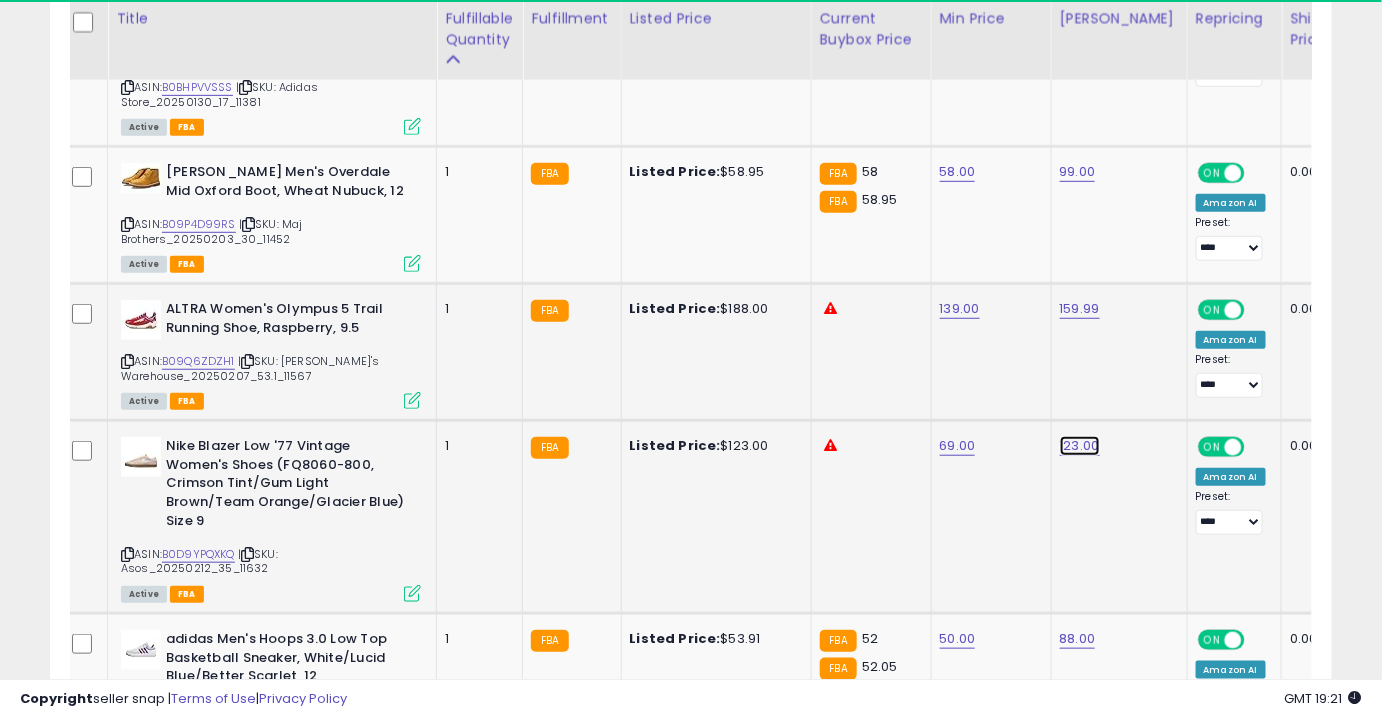 click on "123.00" at bounding box center (1080, -1756) 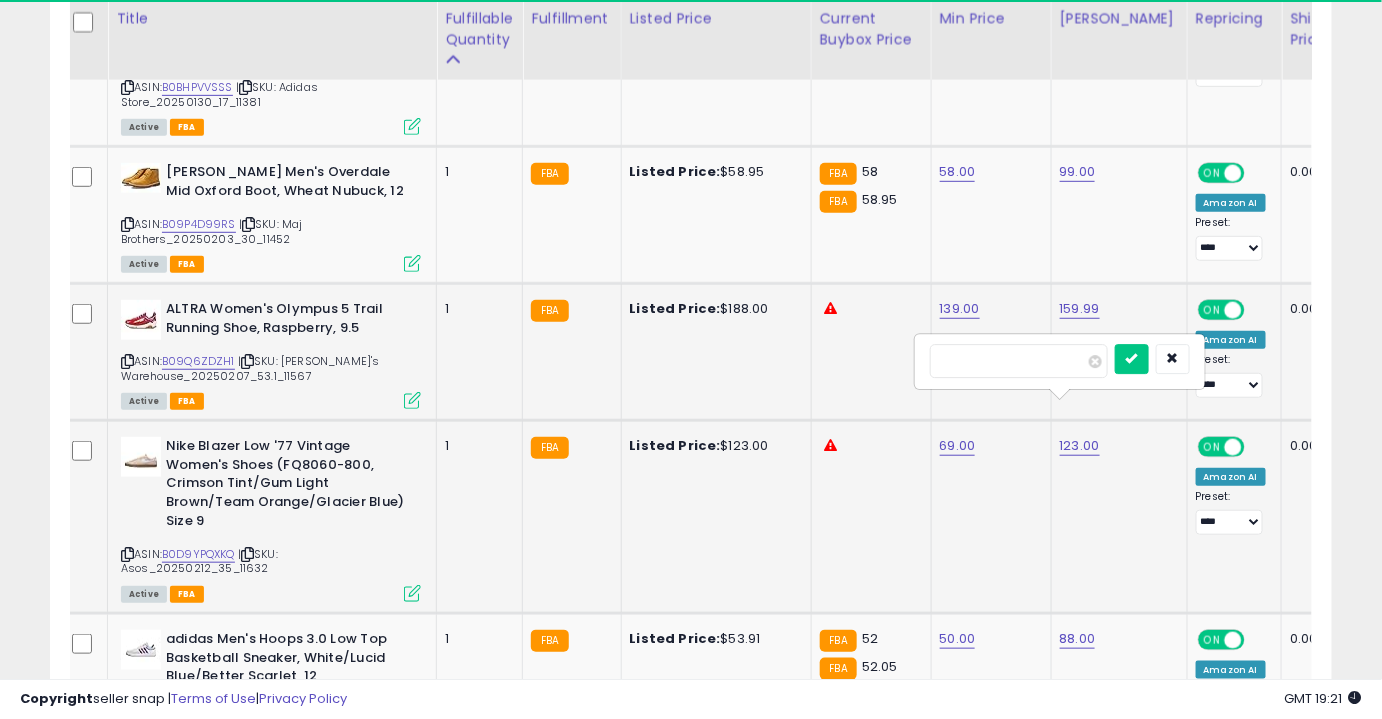 type on "*****" 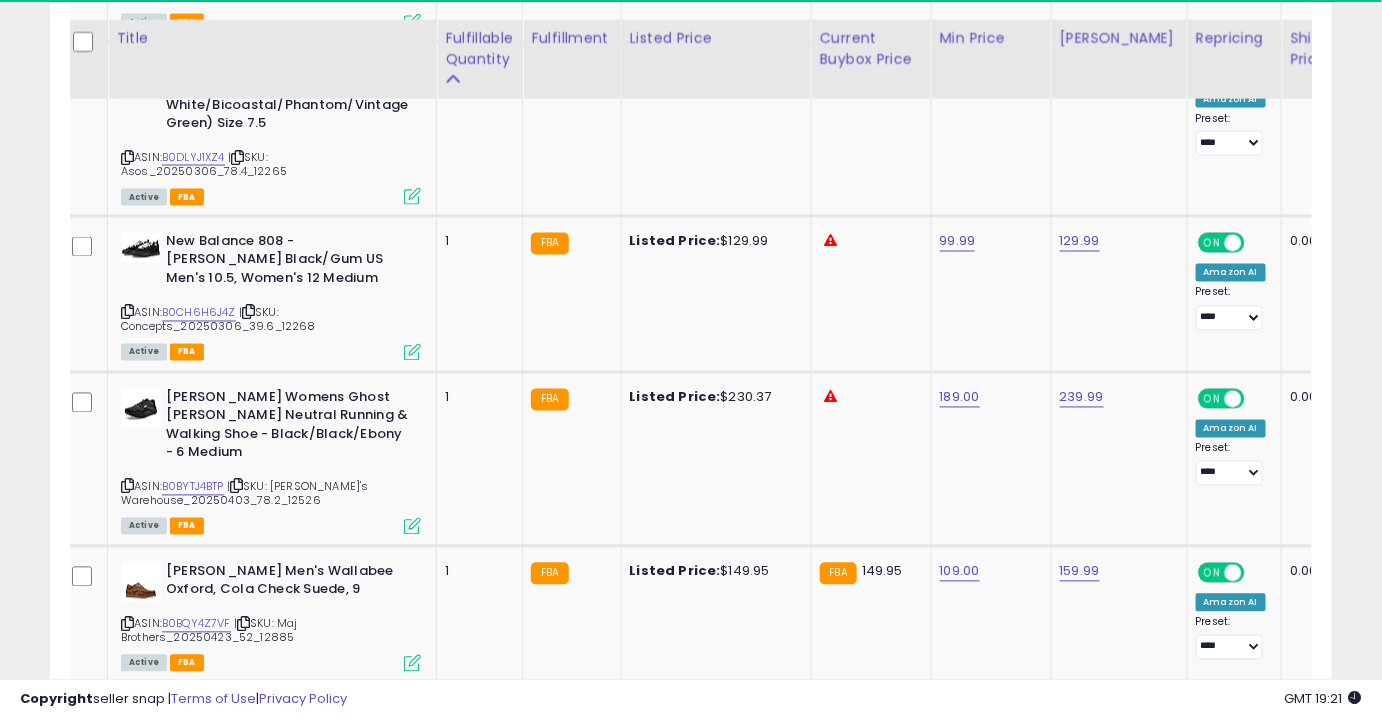 scroll, scrollTop: 3583, scrollLeft: 0, axis: vertical 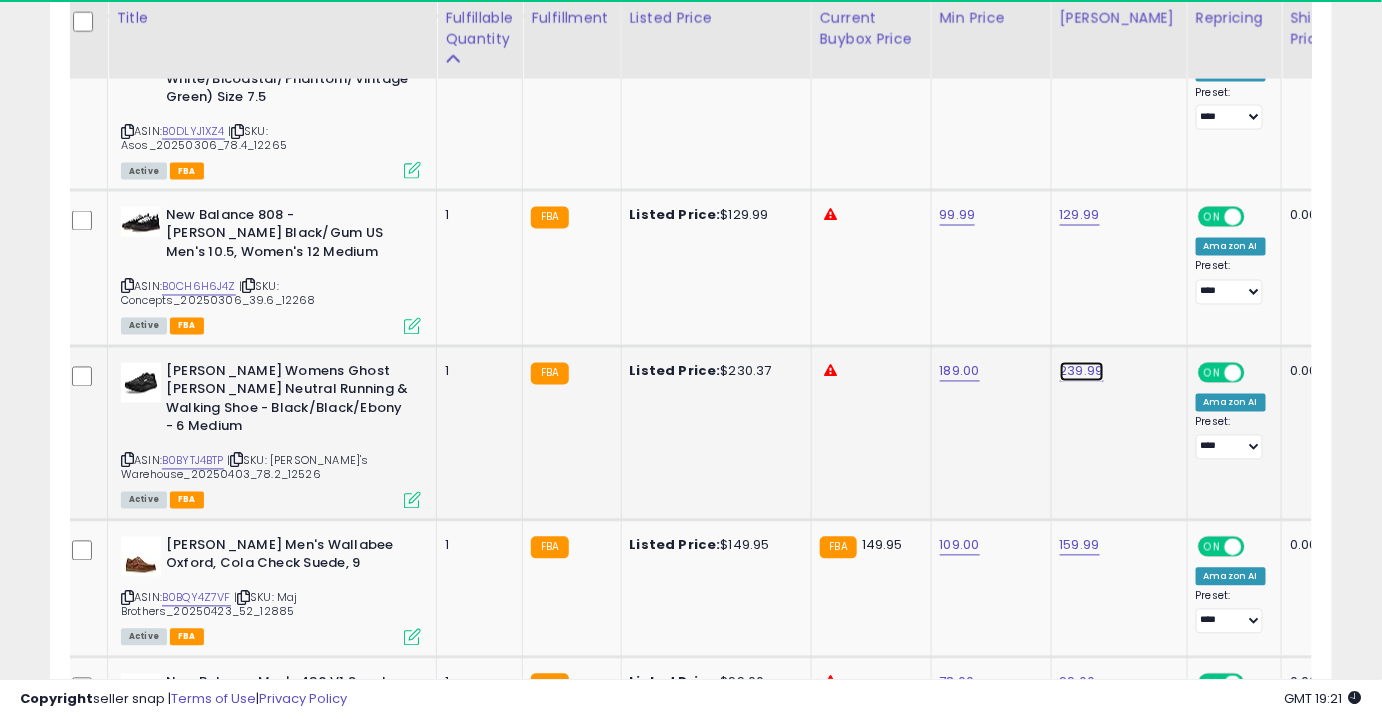 click on "239.99" at bounding box center (1080, -2509) 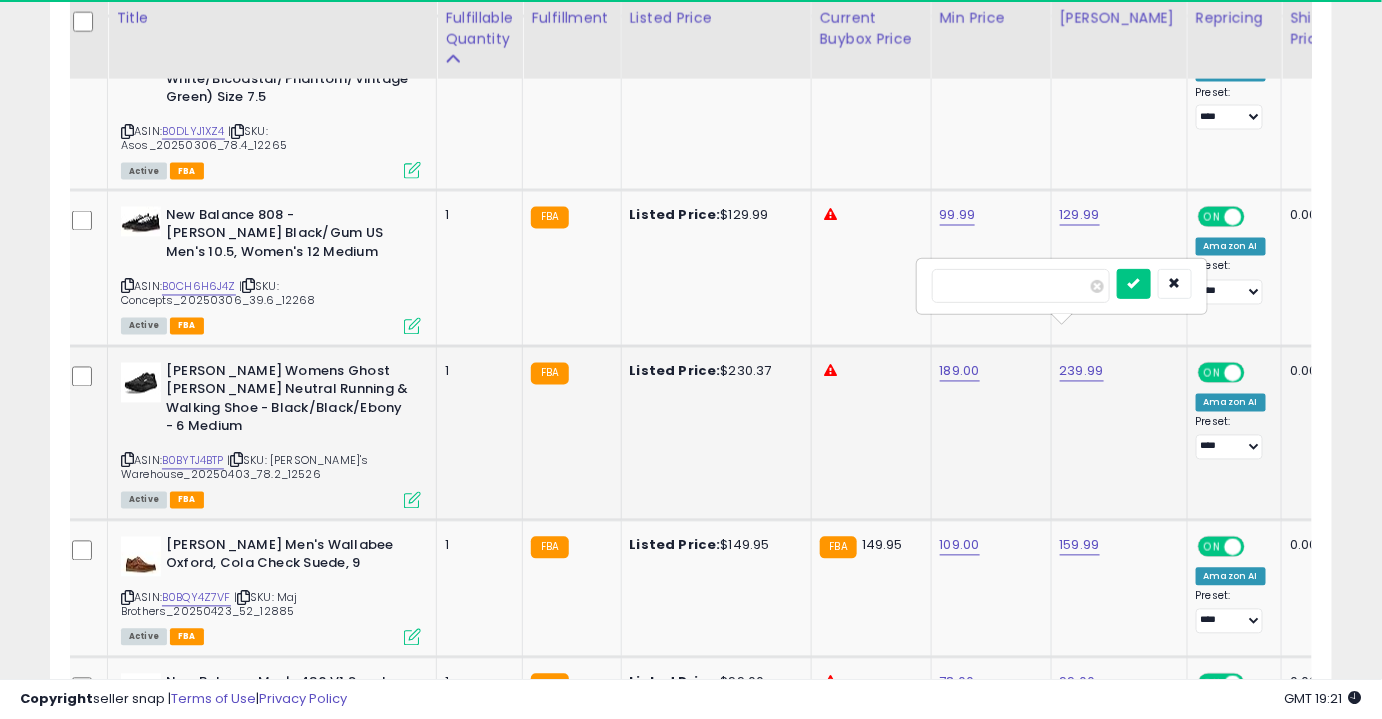 click on "******" at bounding box center [1021, 286] 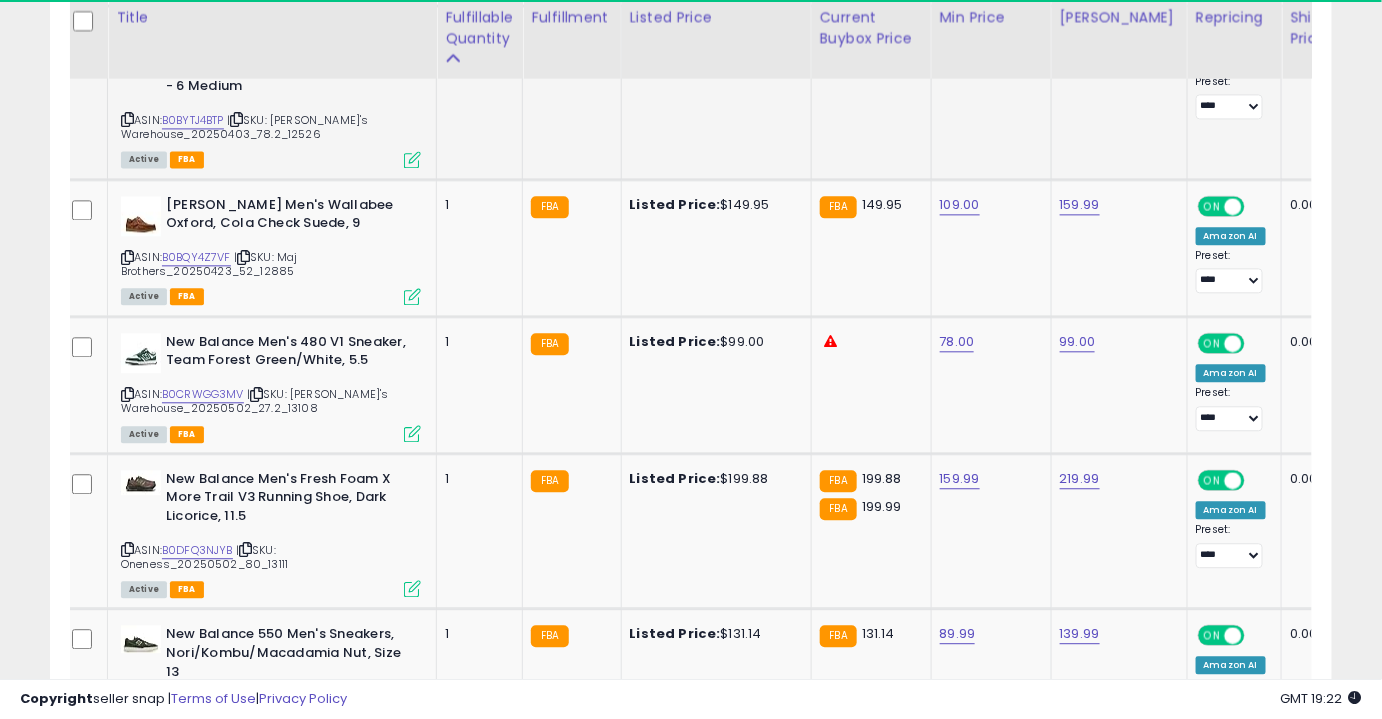 scroll, scrollTop: 3925, scrollLeft: 0, axis: vertical 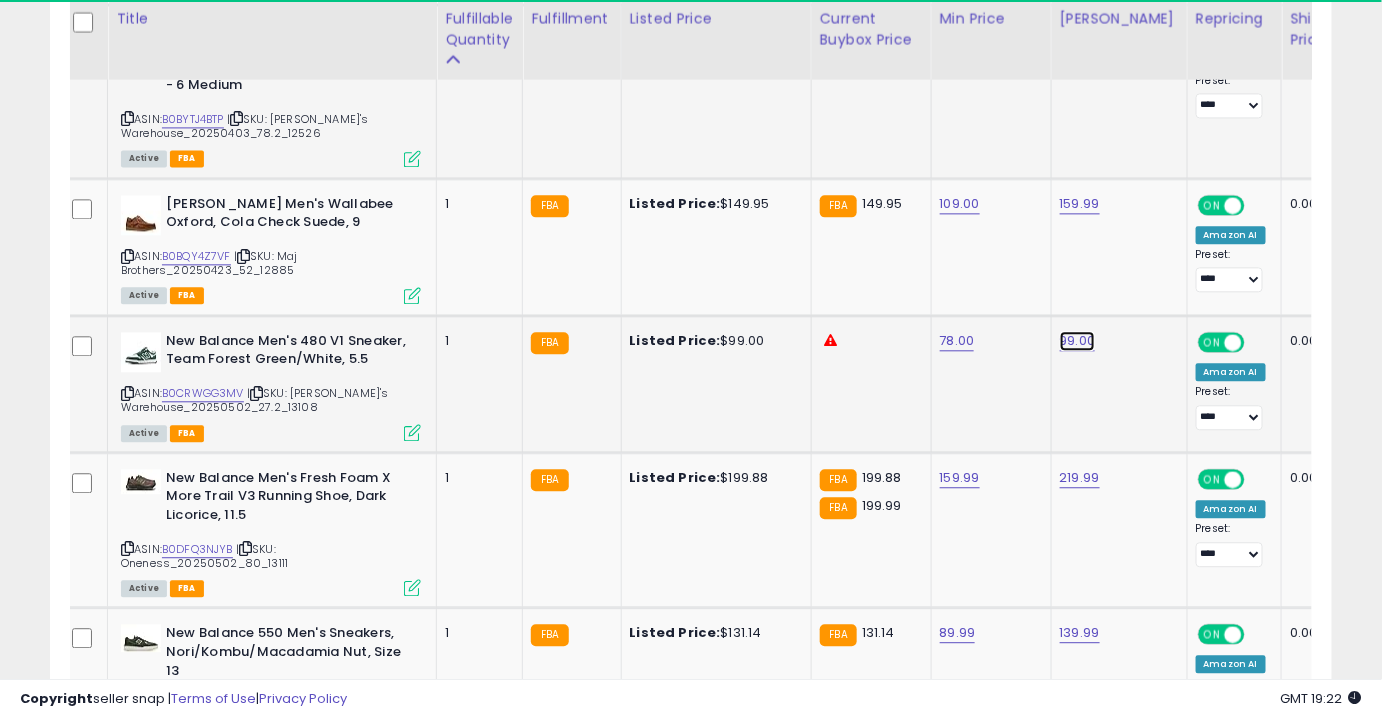 click on "99.00" at bounding box center [1080, -2851] 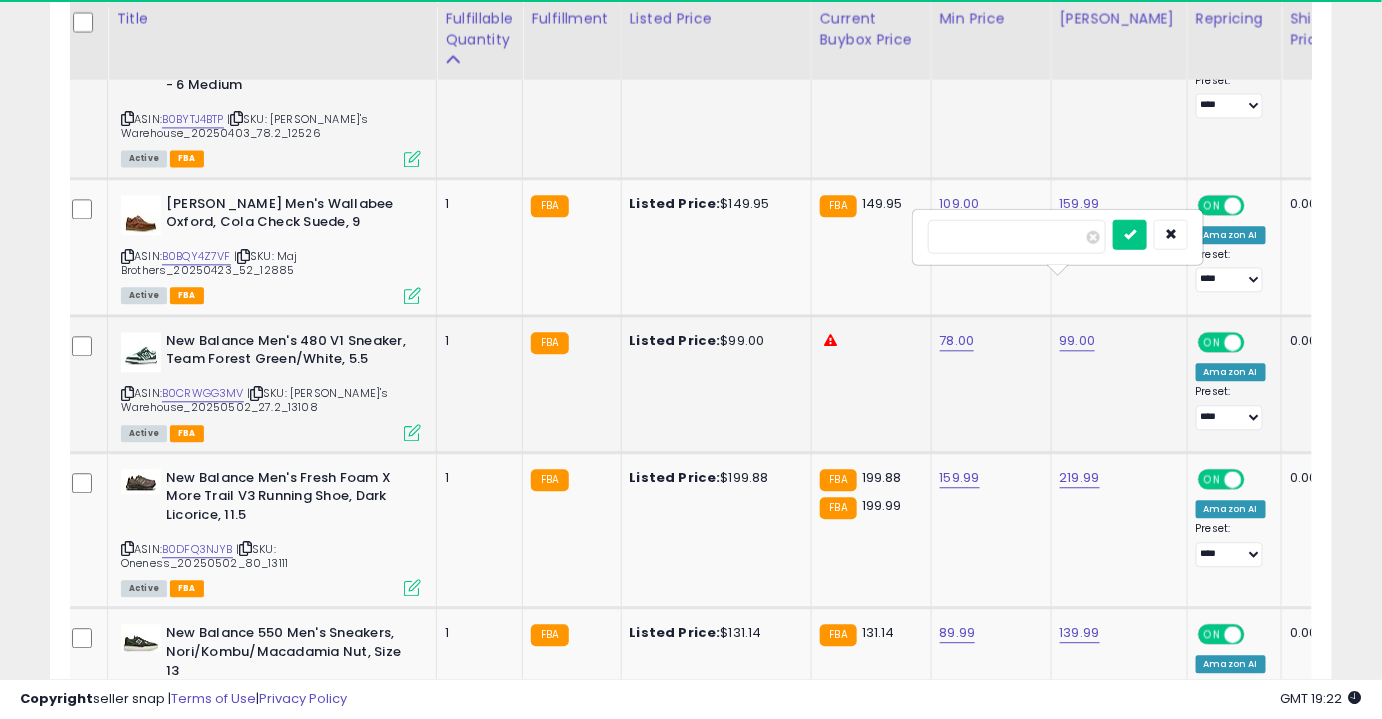 type on "*****" 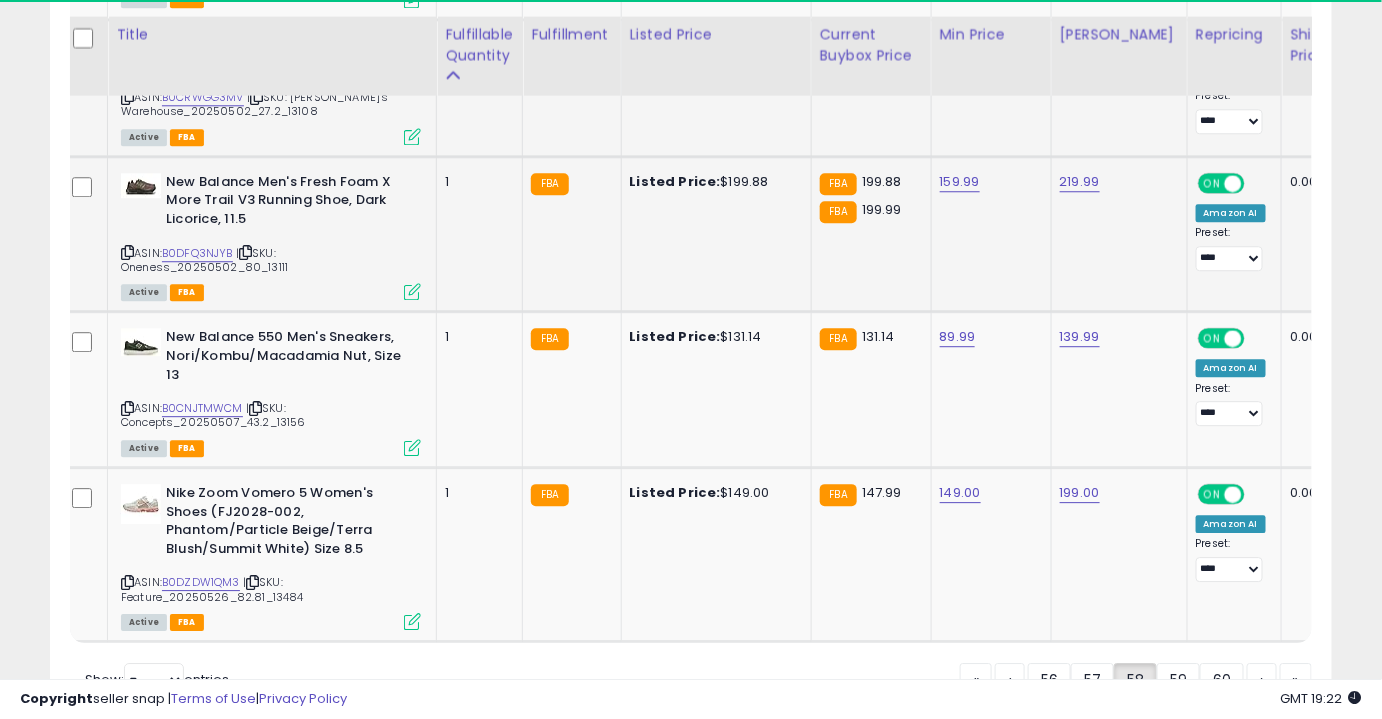 scroll, scrollTop: 4240, scrollLeft: 0, axis: vertical 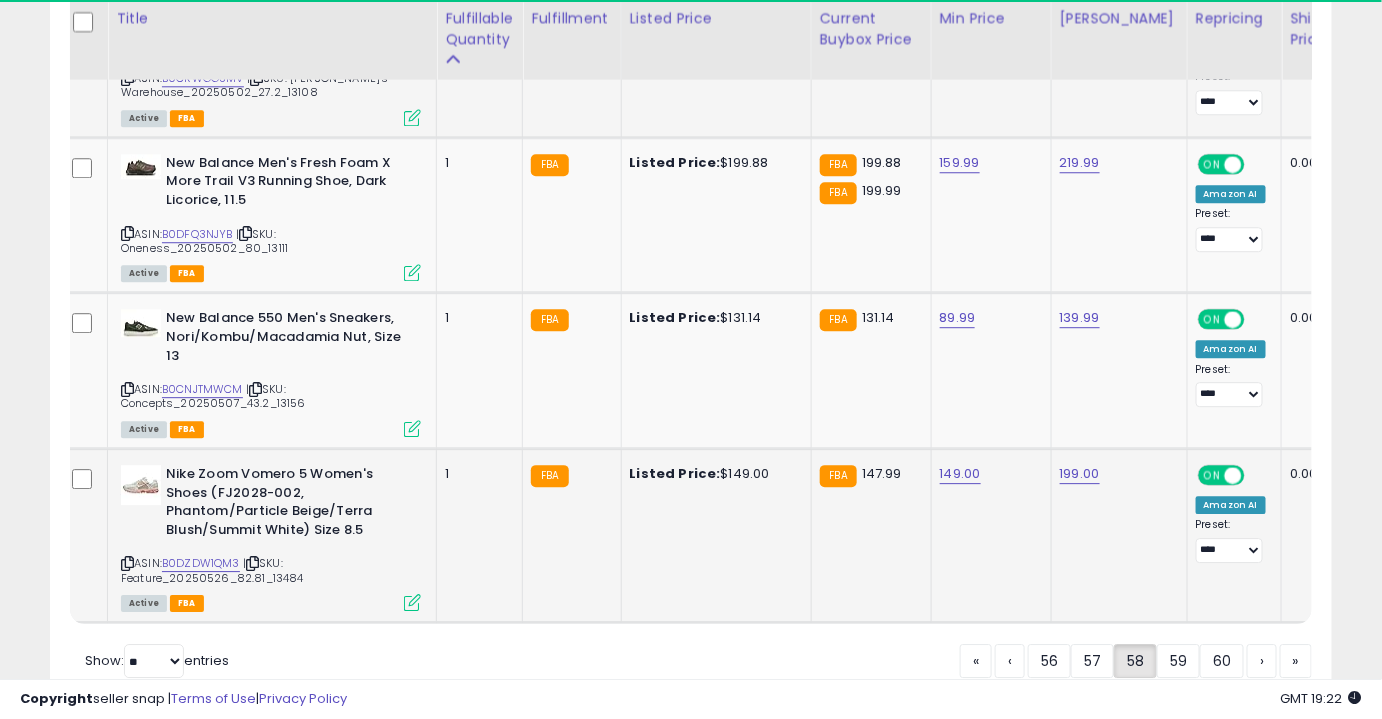 click on "149.00" 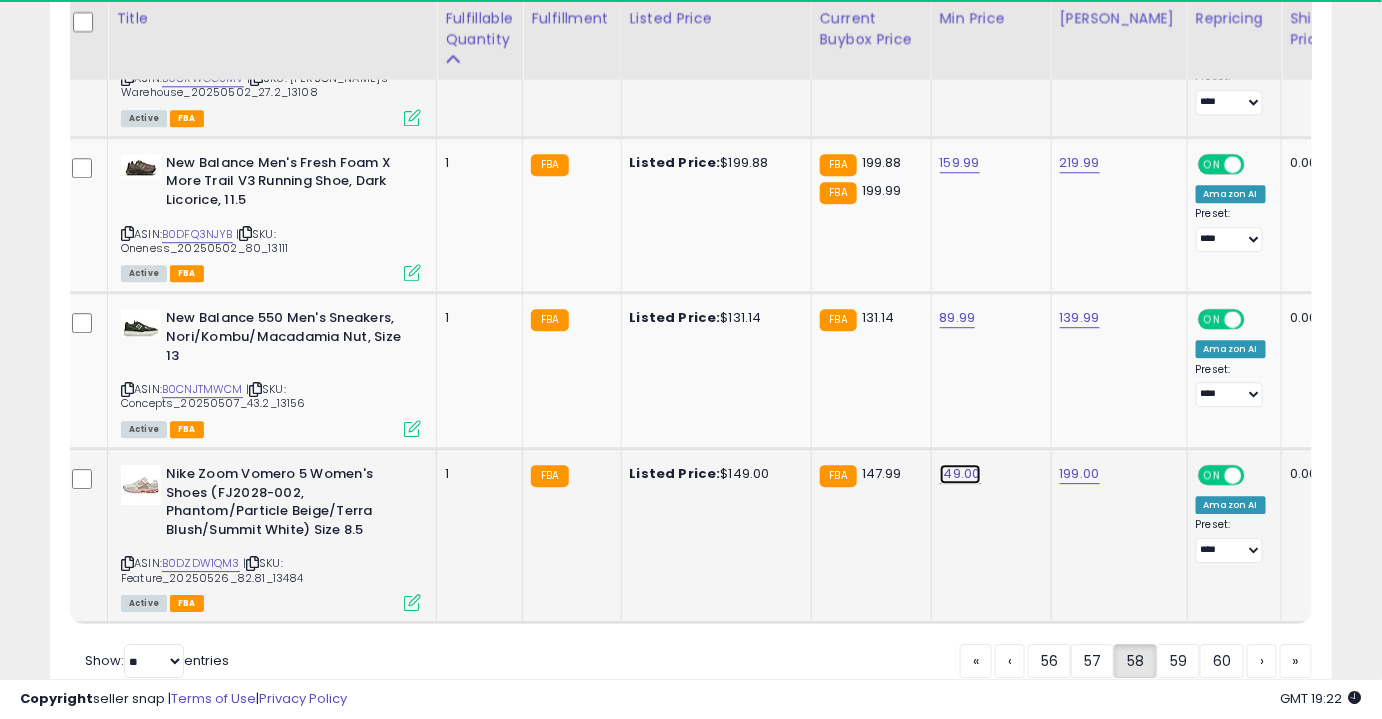 click on "149.00" at bounding box center (959, -3166) 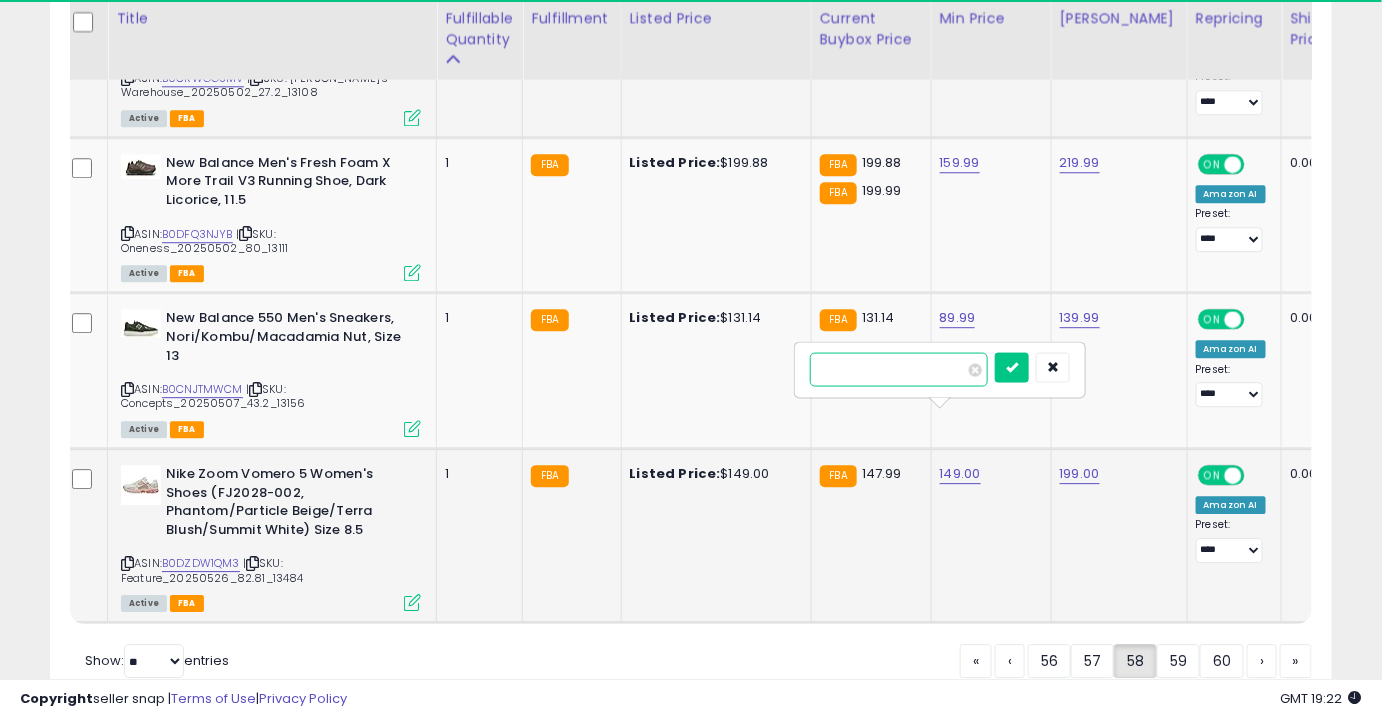 type on "***" 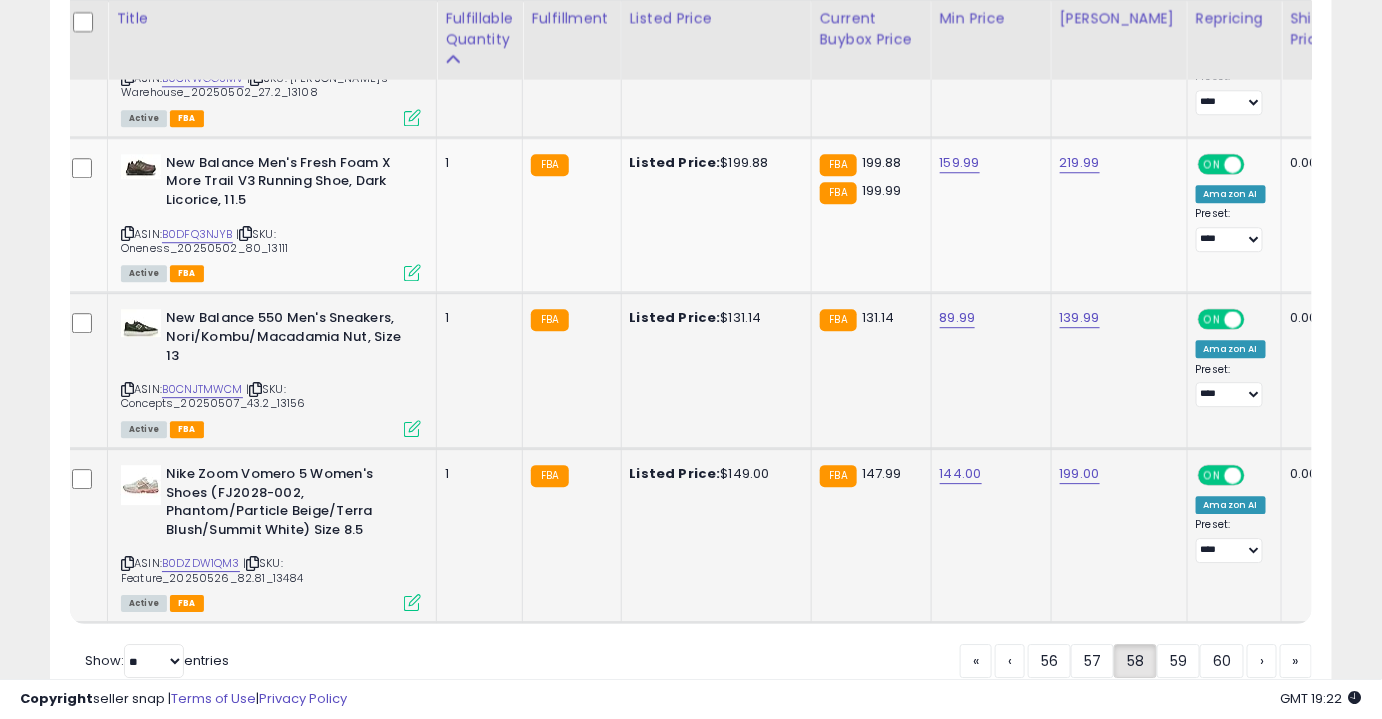scroll, scrollTop: 0, scrollLeft: 0, axis: both 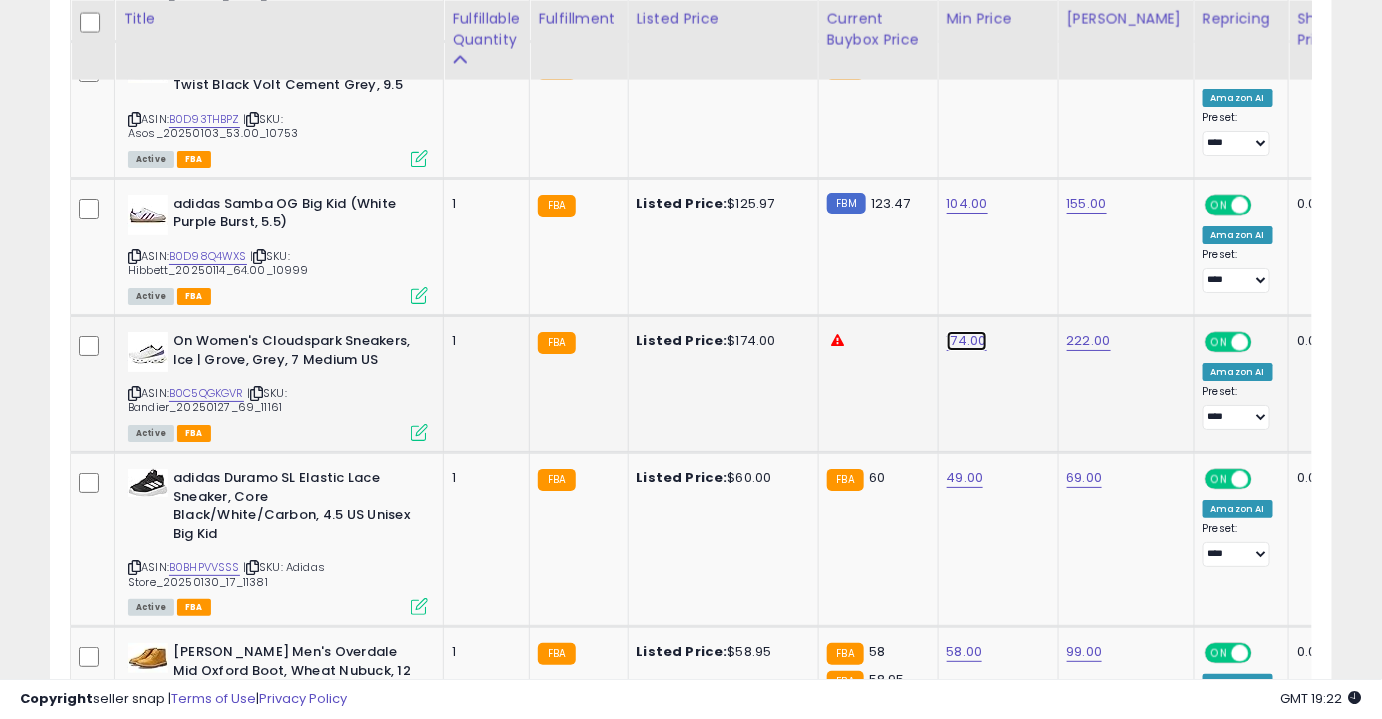 click on "174.00" at bounding box center [966, -1276] 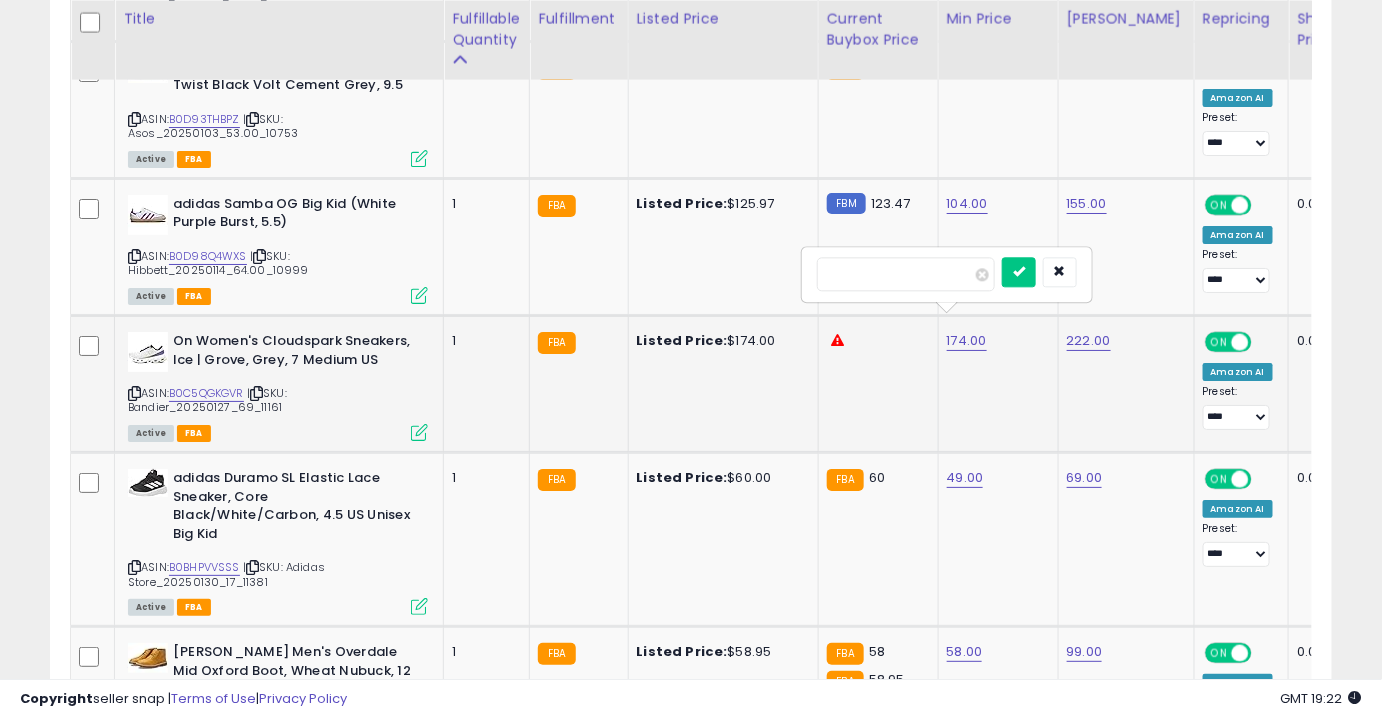 type on "***" 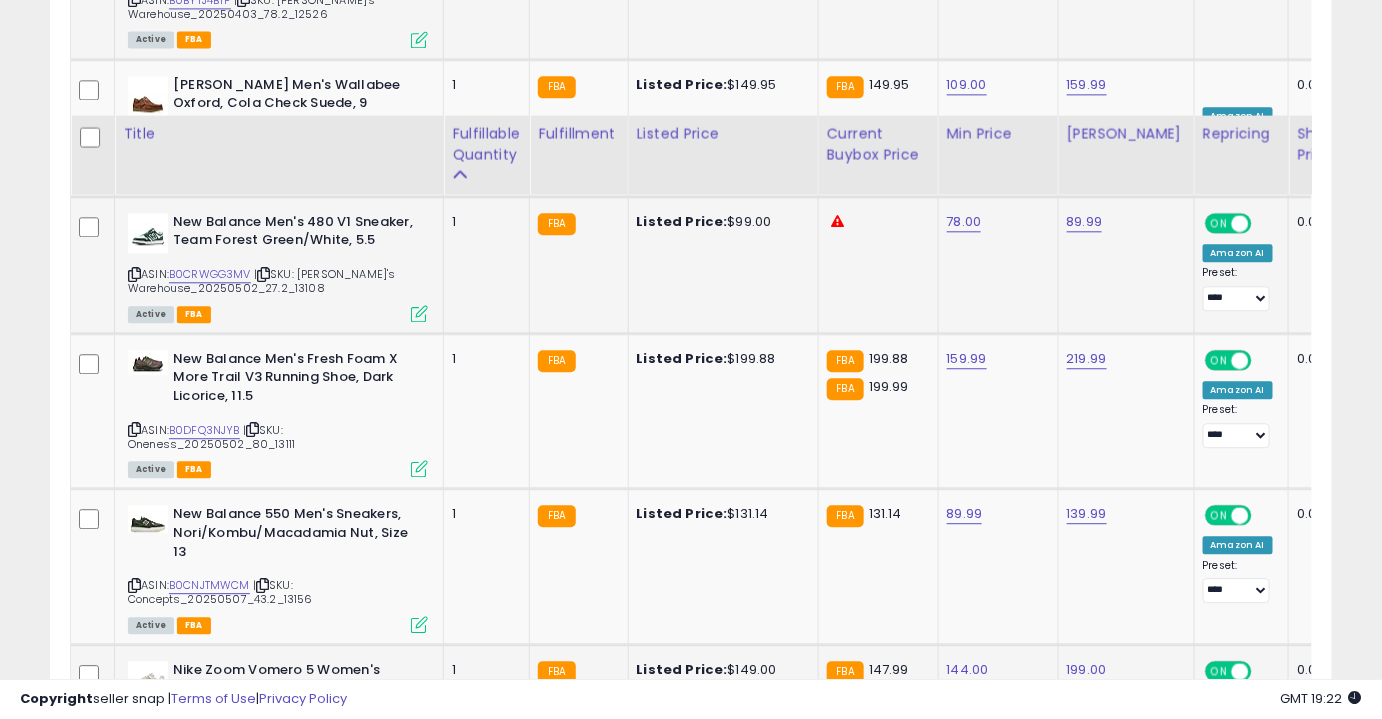 scroll, scrollTop: 4274, scrollLeft: 0, axis: vertical 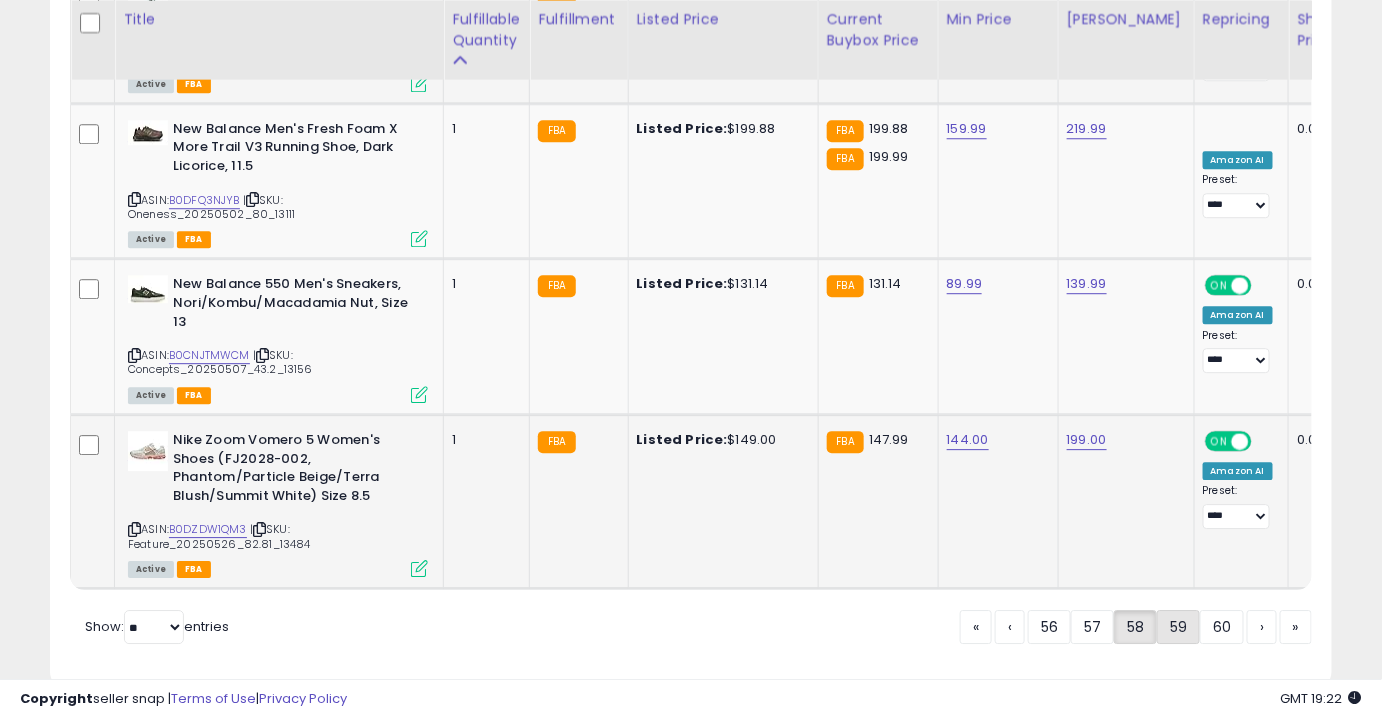 click on "59" 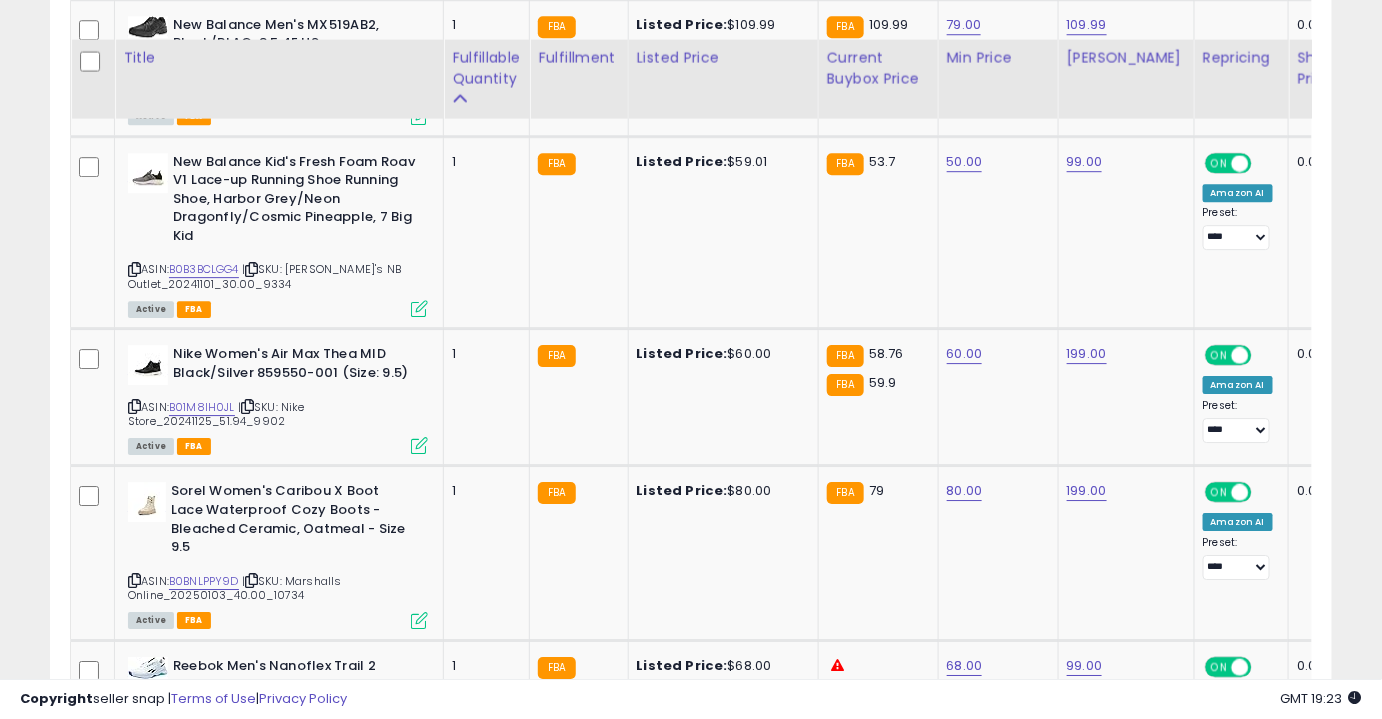 scroll, scrollTop: 1949, scrollLeft: 0, axis: vertical 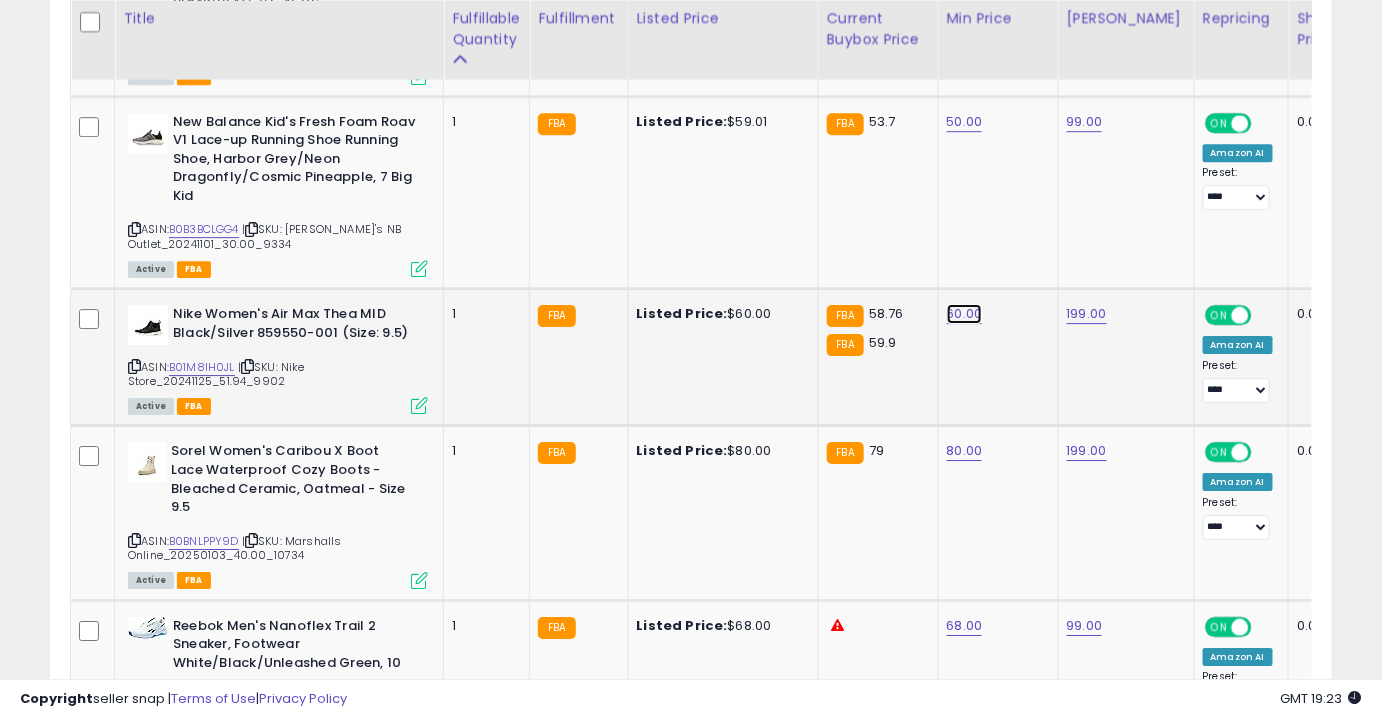 click on "60.00" at bounding box center (966, -875) 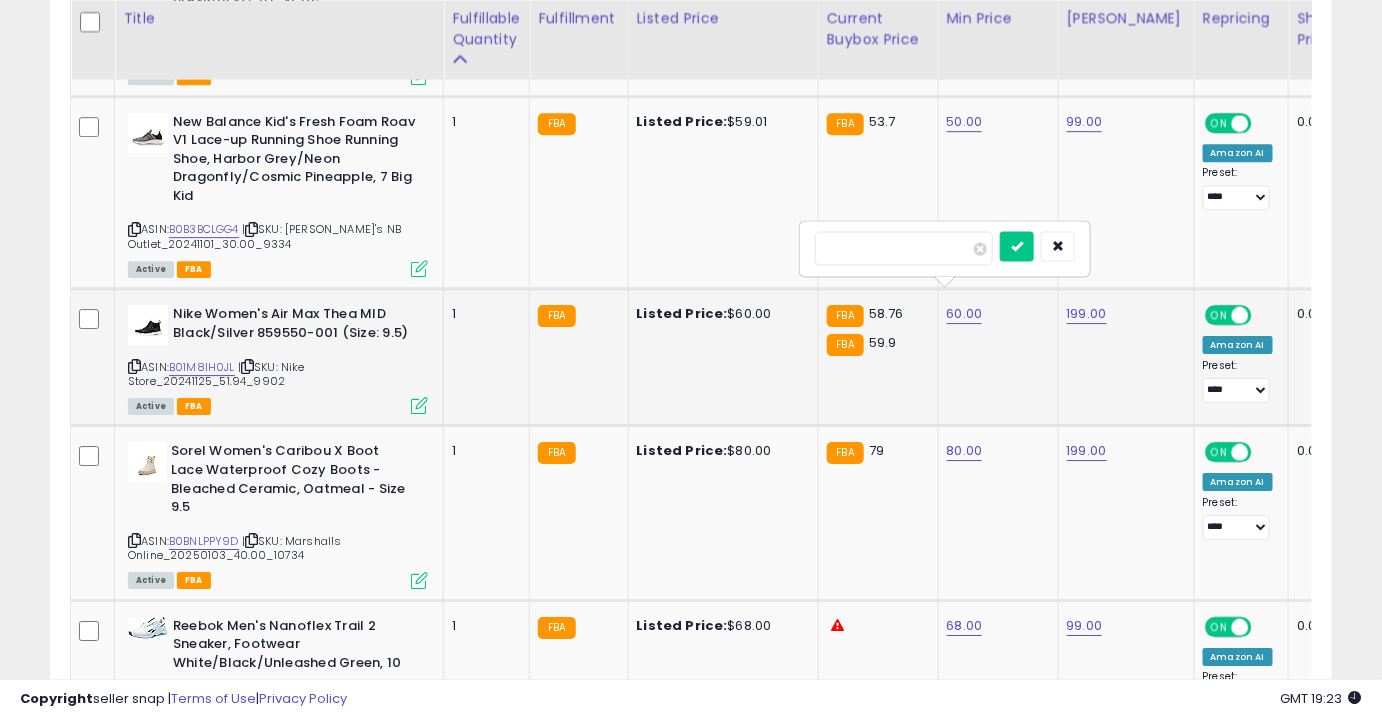 type on "**" 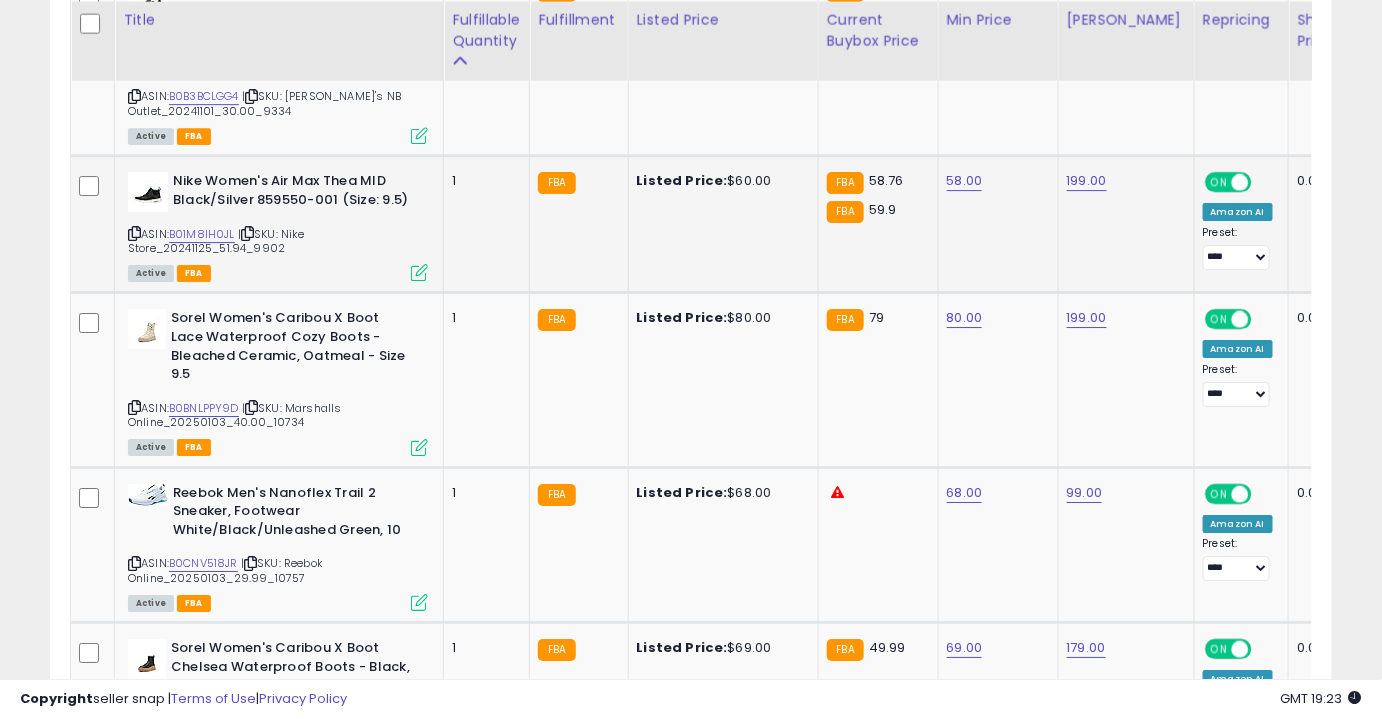 scroll, scrollTop: 2083, scrollLeft: 0, axis: vertical 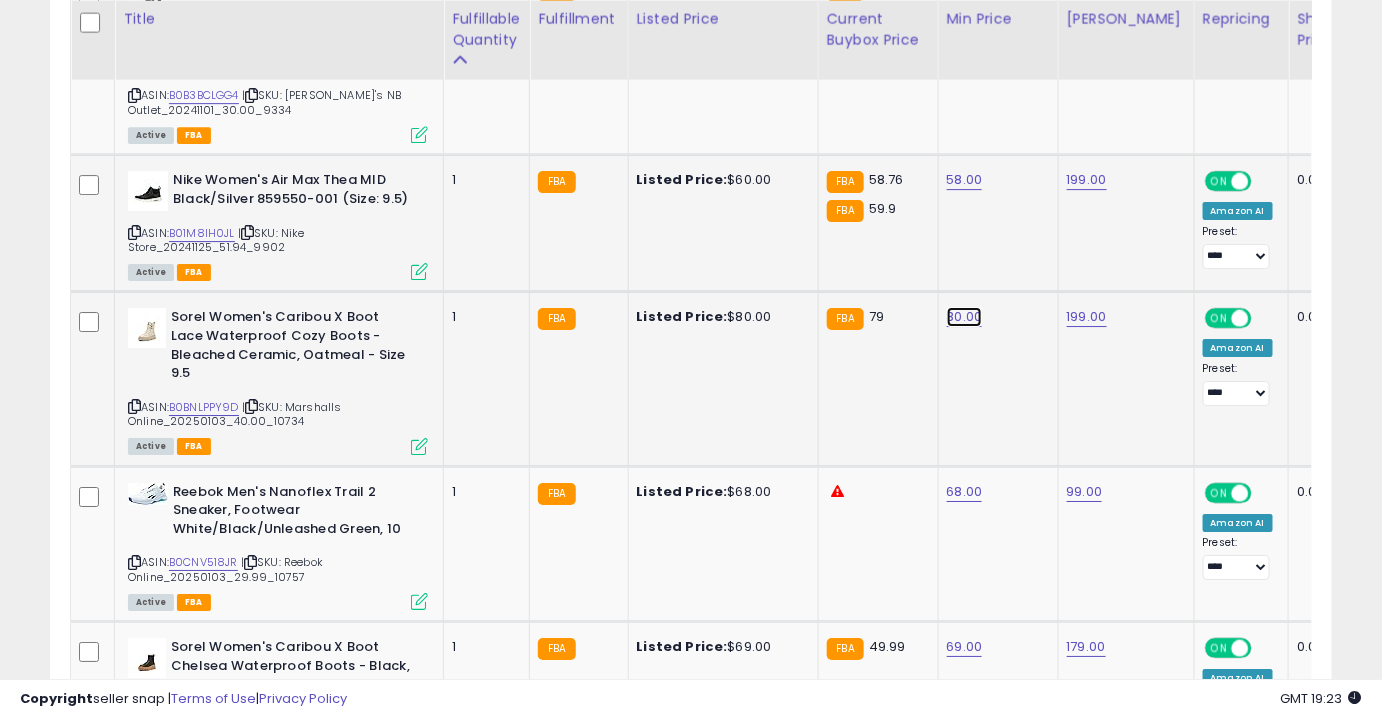 click on "80.00" at bounding box center (966, -1009) 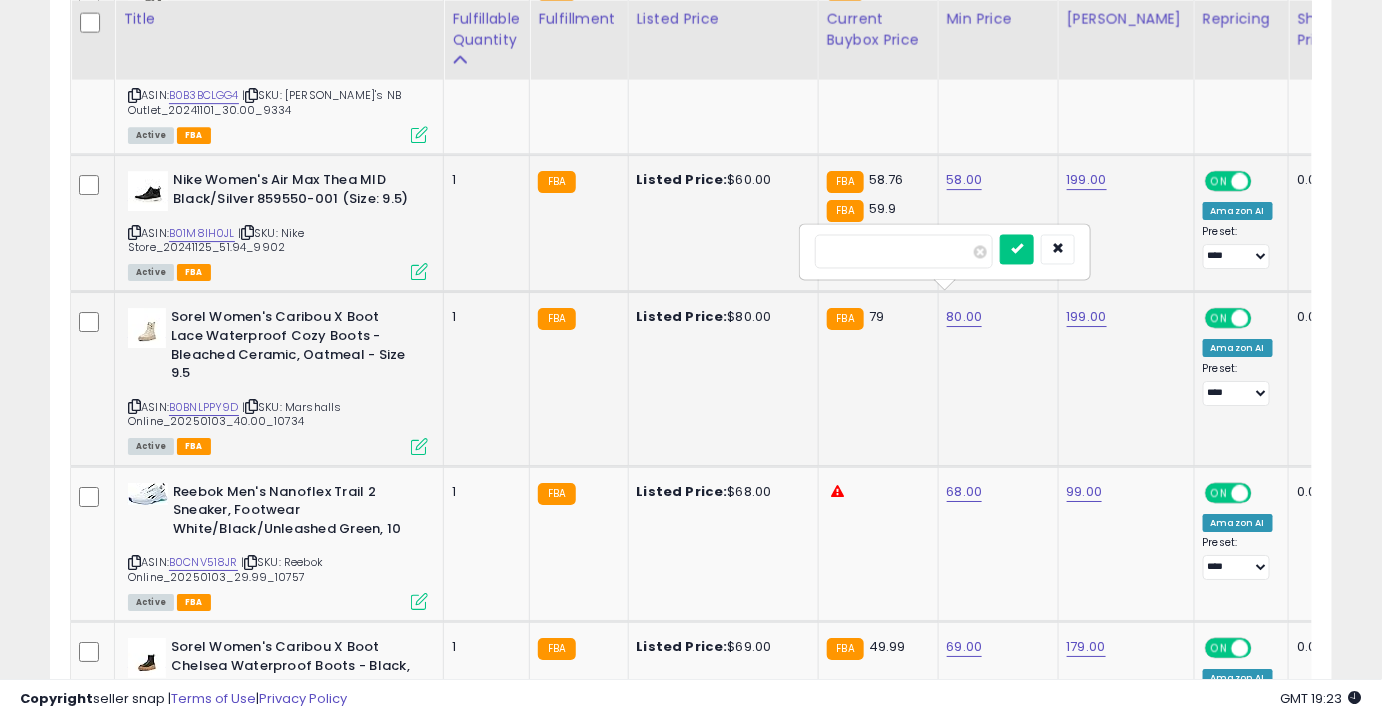 type on "**" 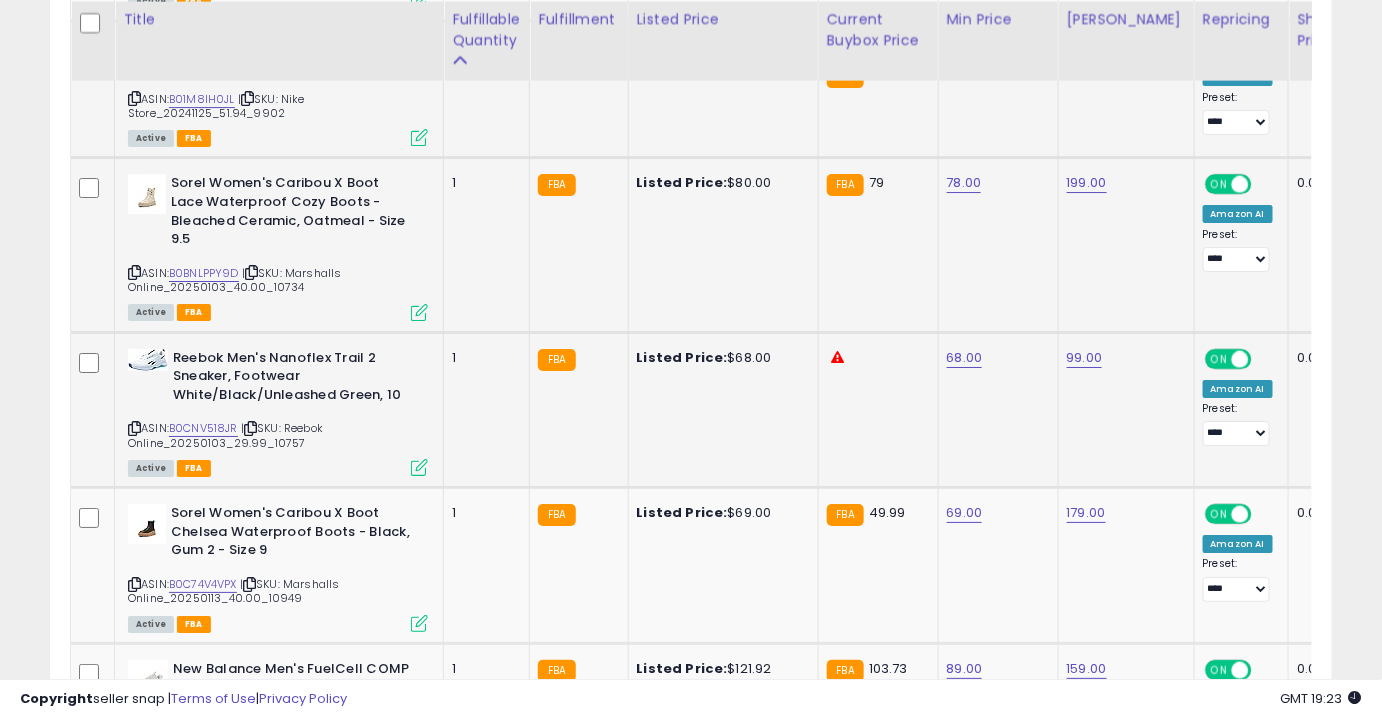 scroll, scrollTop: 2218, scrollLeft: 0, axis: vertical 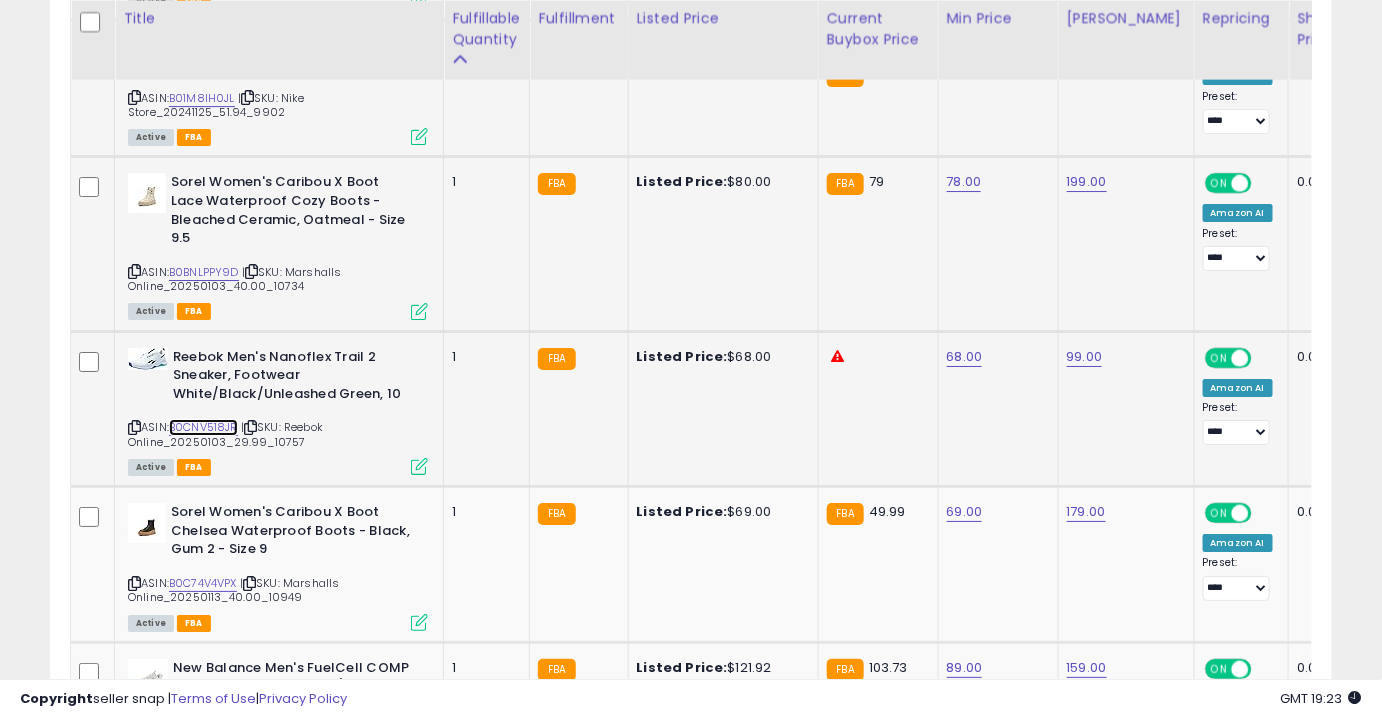 click on "B0CNV518JR" at bounding box center (203, 427) 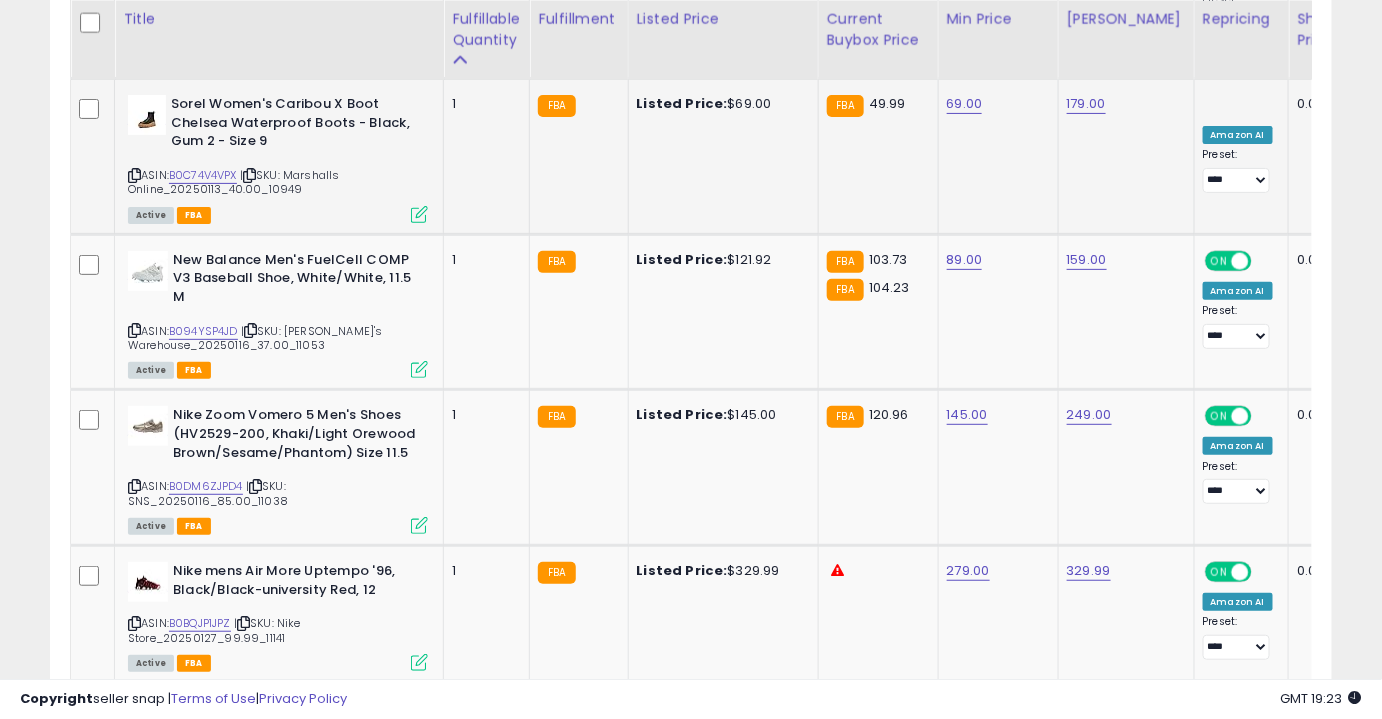 scroll, scrollTop: 2687, scrollLeft: 0, axis: vertical 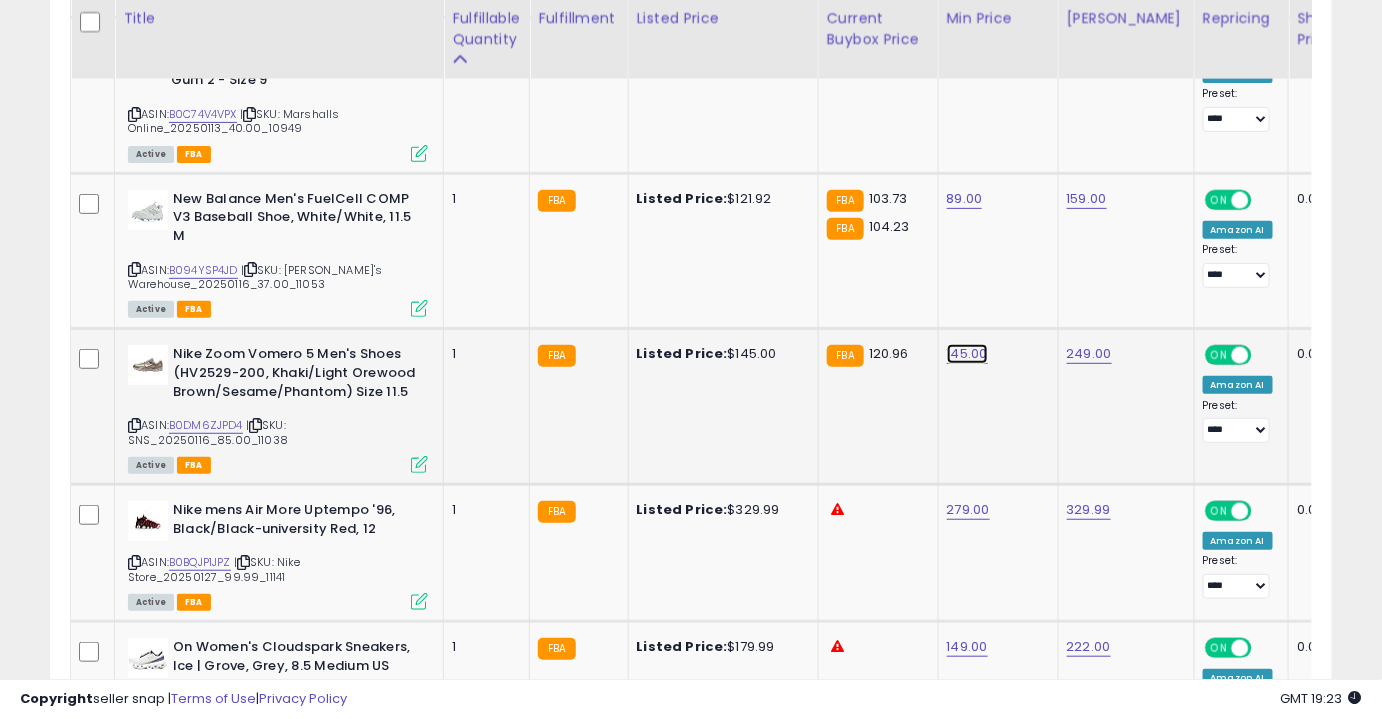 click on "145.00" at bounding box center [966, -1613] 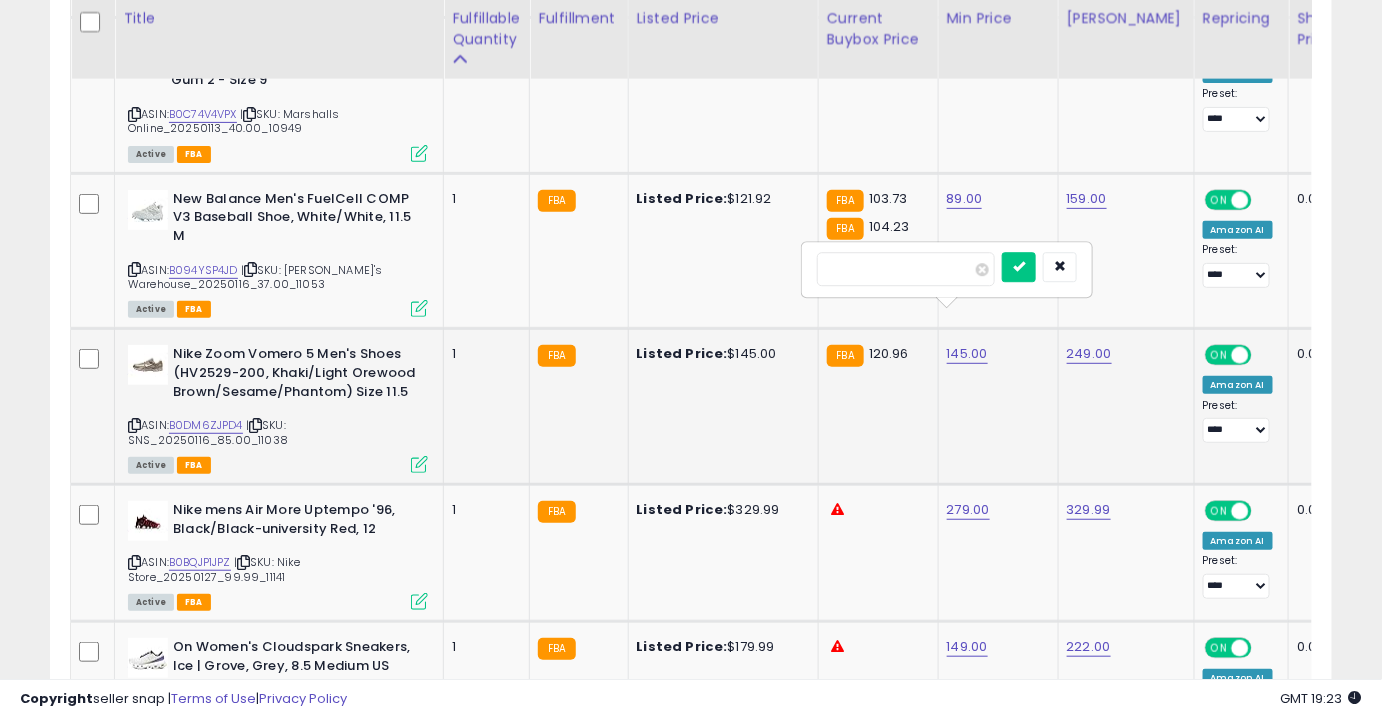 type on "***" 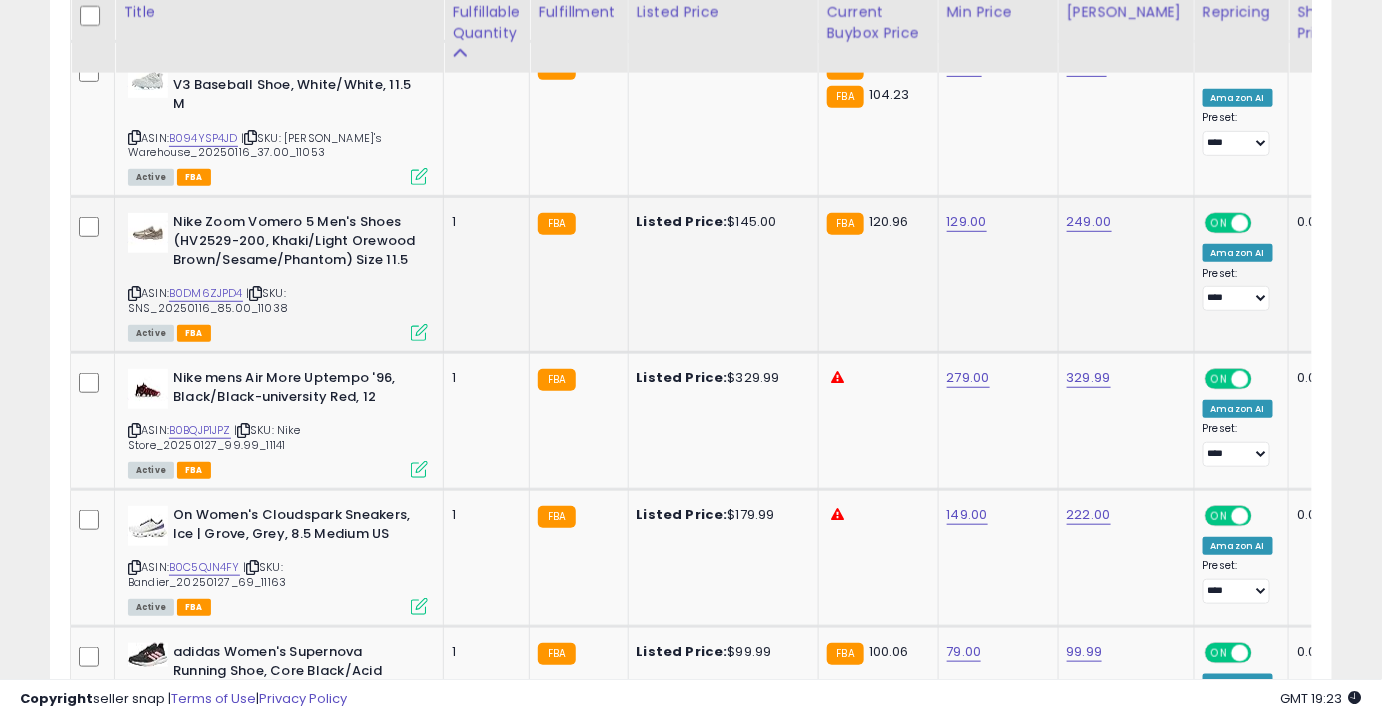 scroll, scrollTop: 2821, scrollLeft: 0, axis: vertical 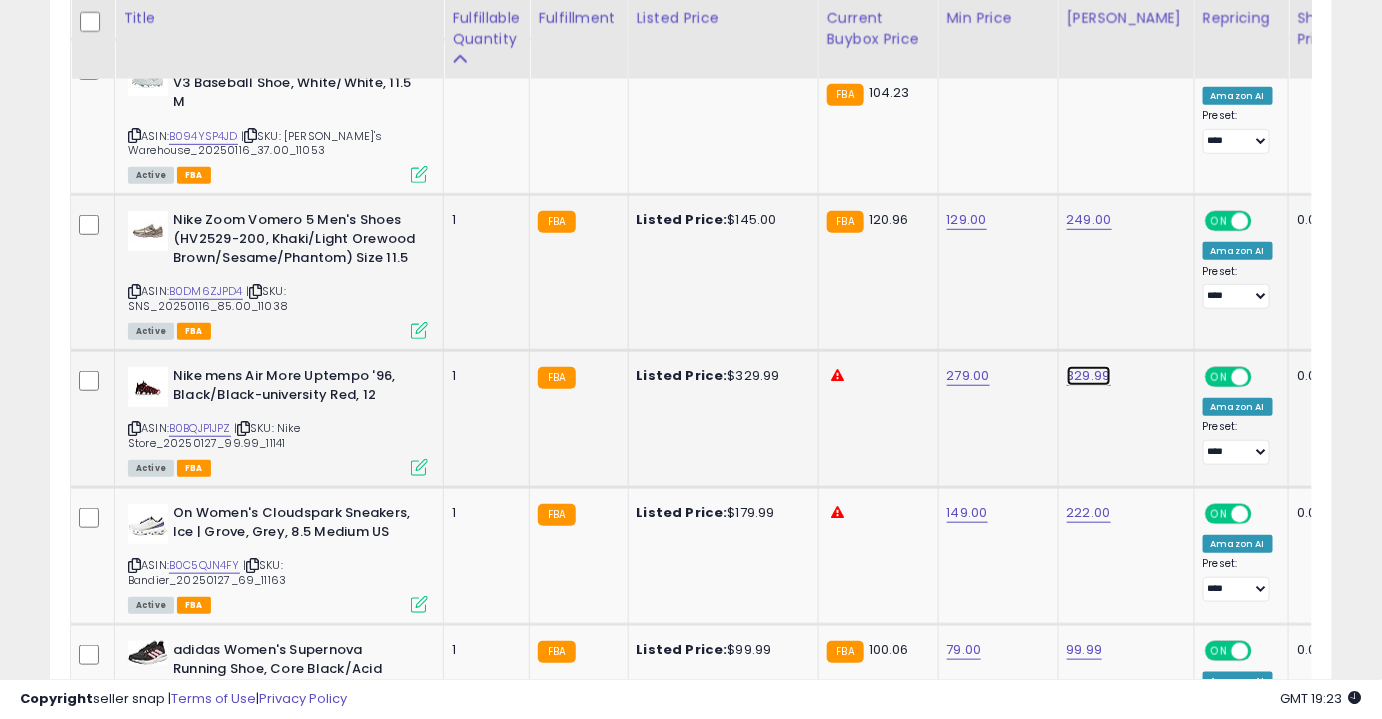 click on "329.99" at bounding box center [1087, -1747] 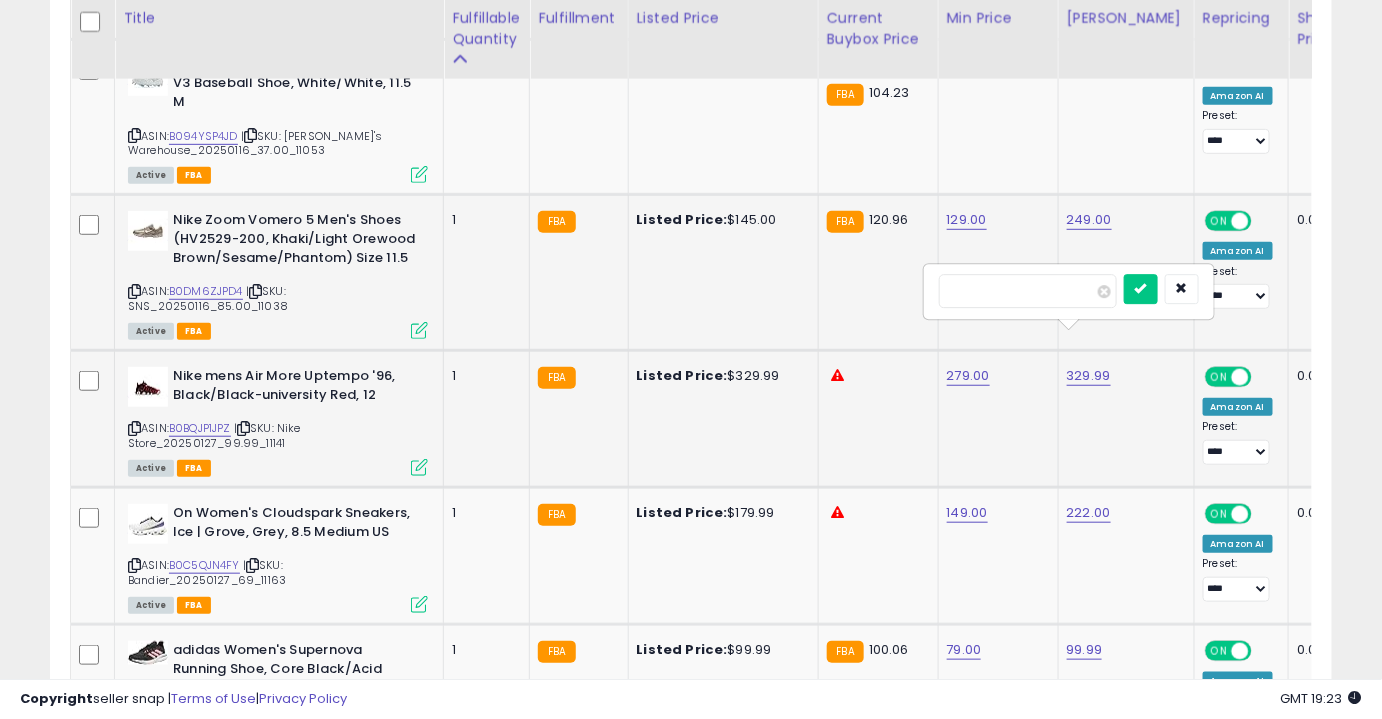 type on "******" 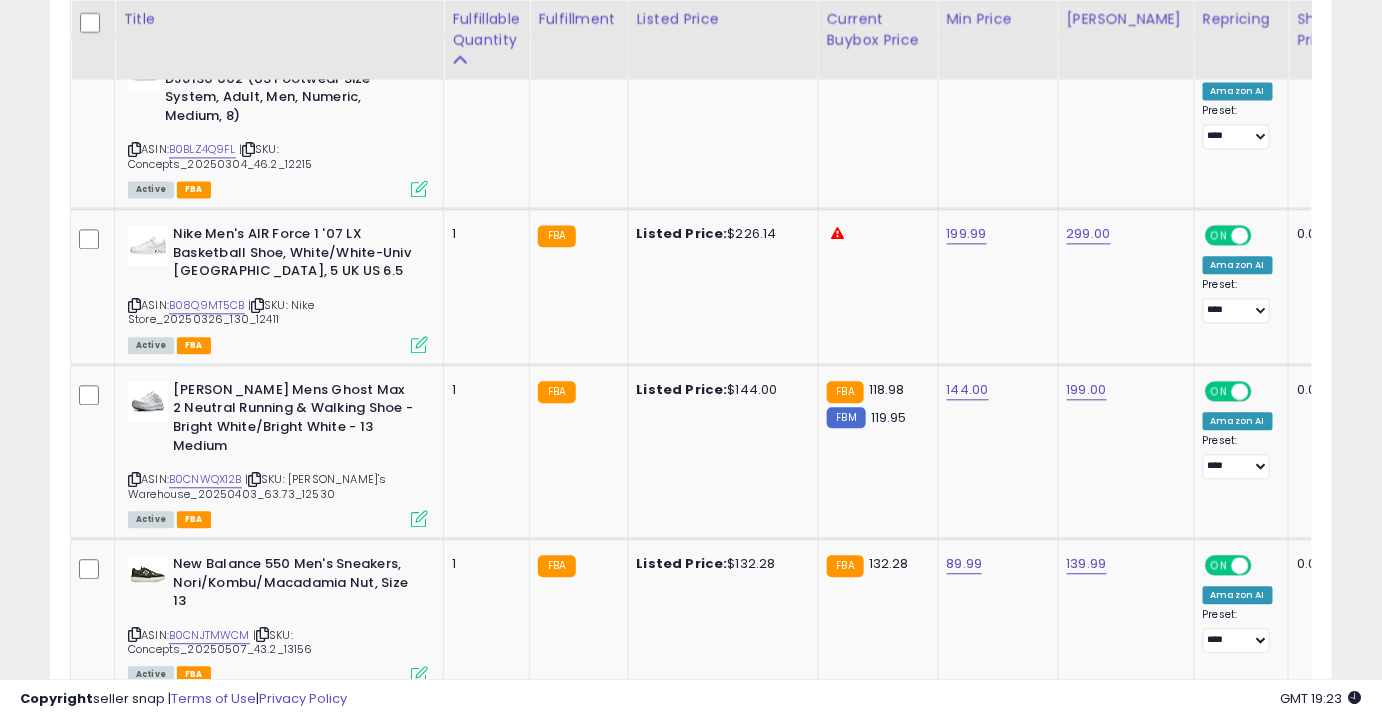 scroll, scrollTop: 3882, scrollLeft: 0, axis: vertical 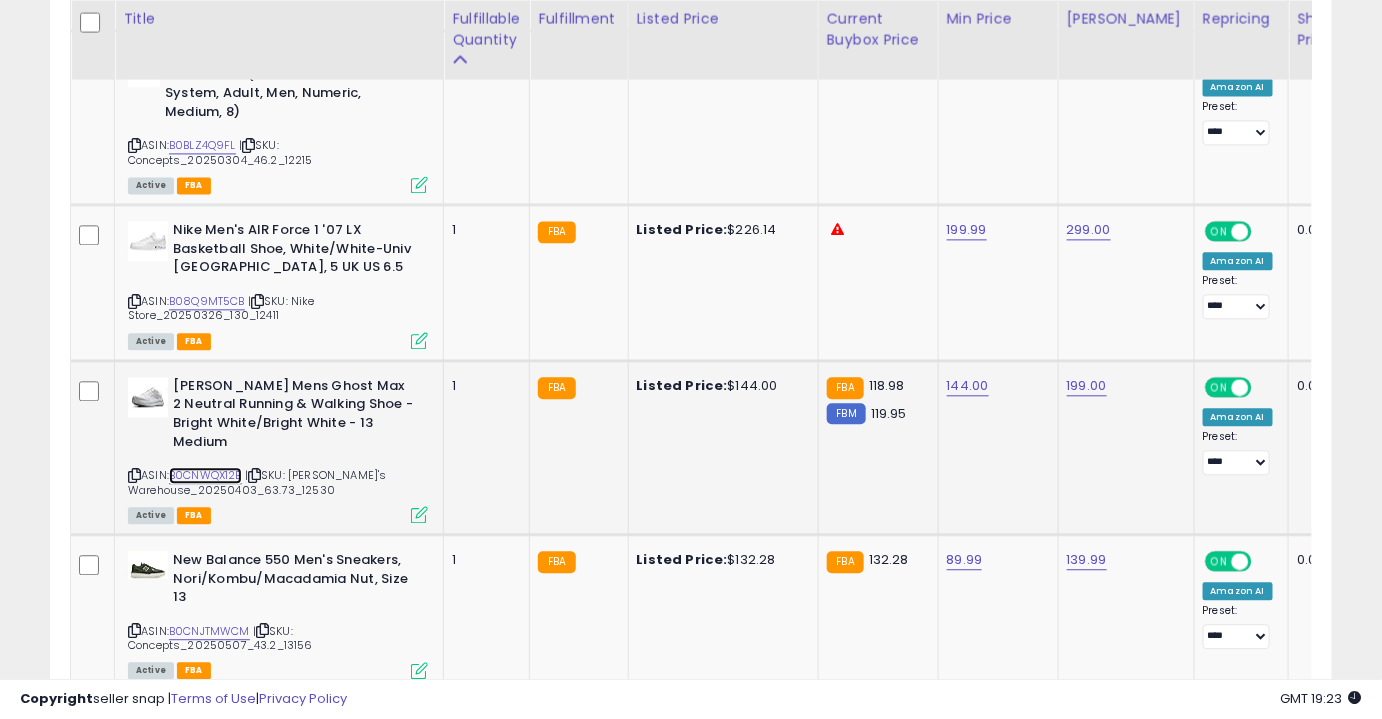 click on "B0CNWQX12B" at bounding box center [205, 475] 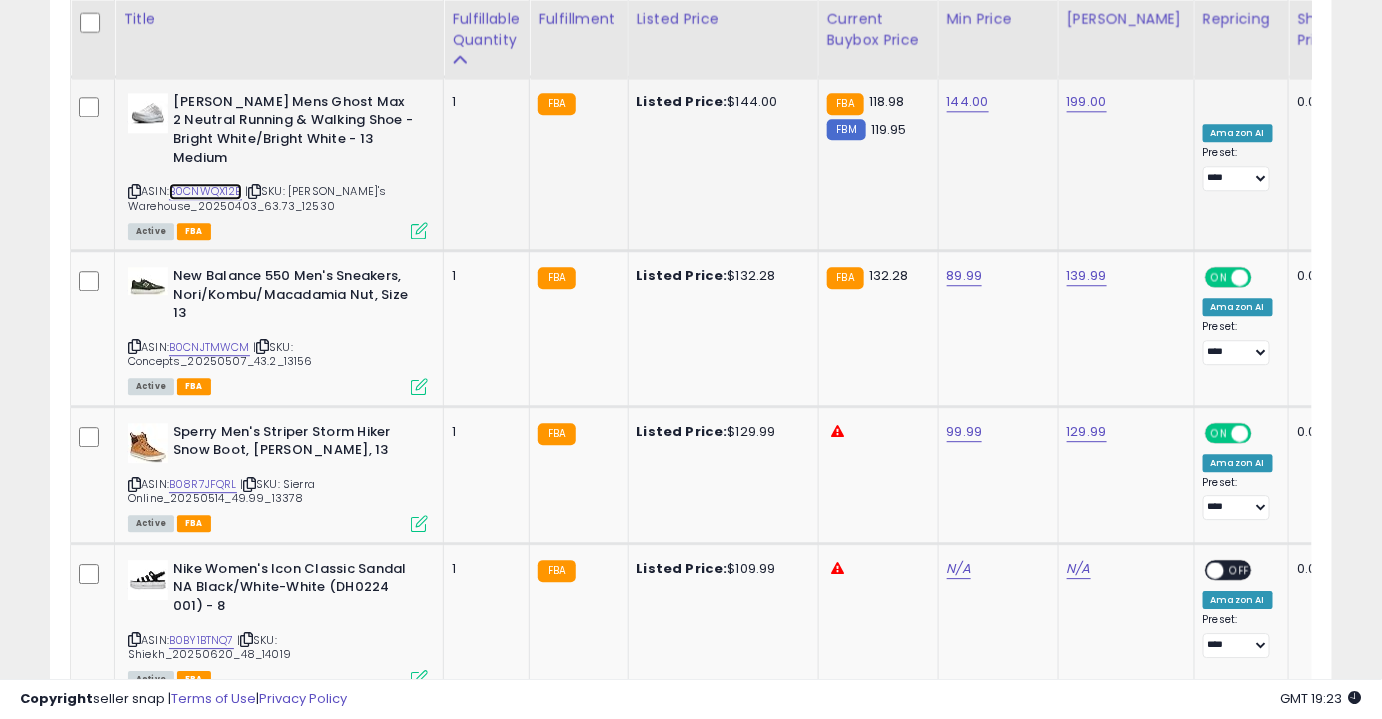 scroll, scrollTop: 4173, scrollLeft: 0, axis: vertical 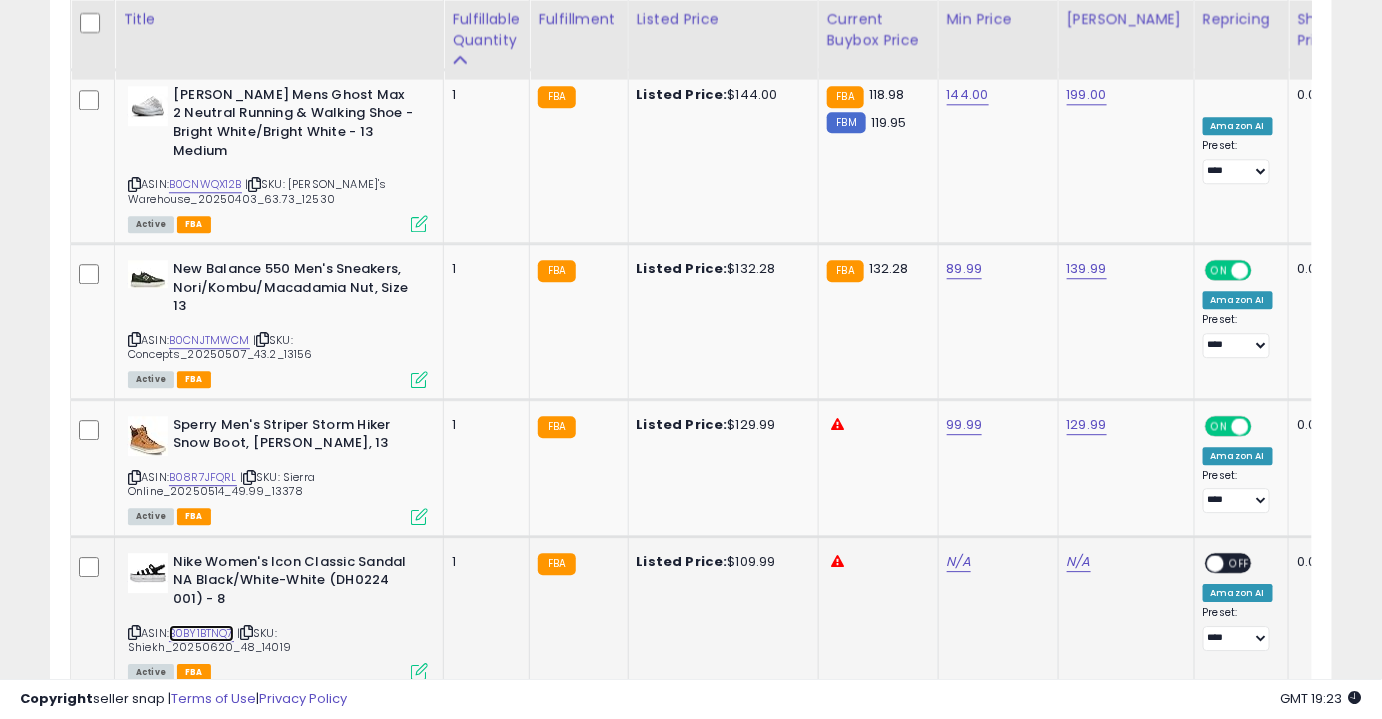click on "B0BY1BTNQ7" at bounding box center (201, 633) 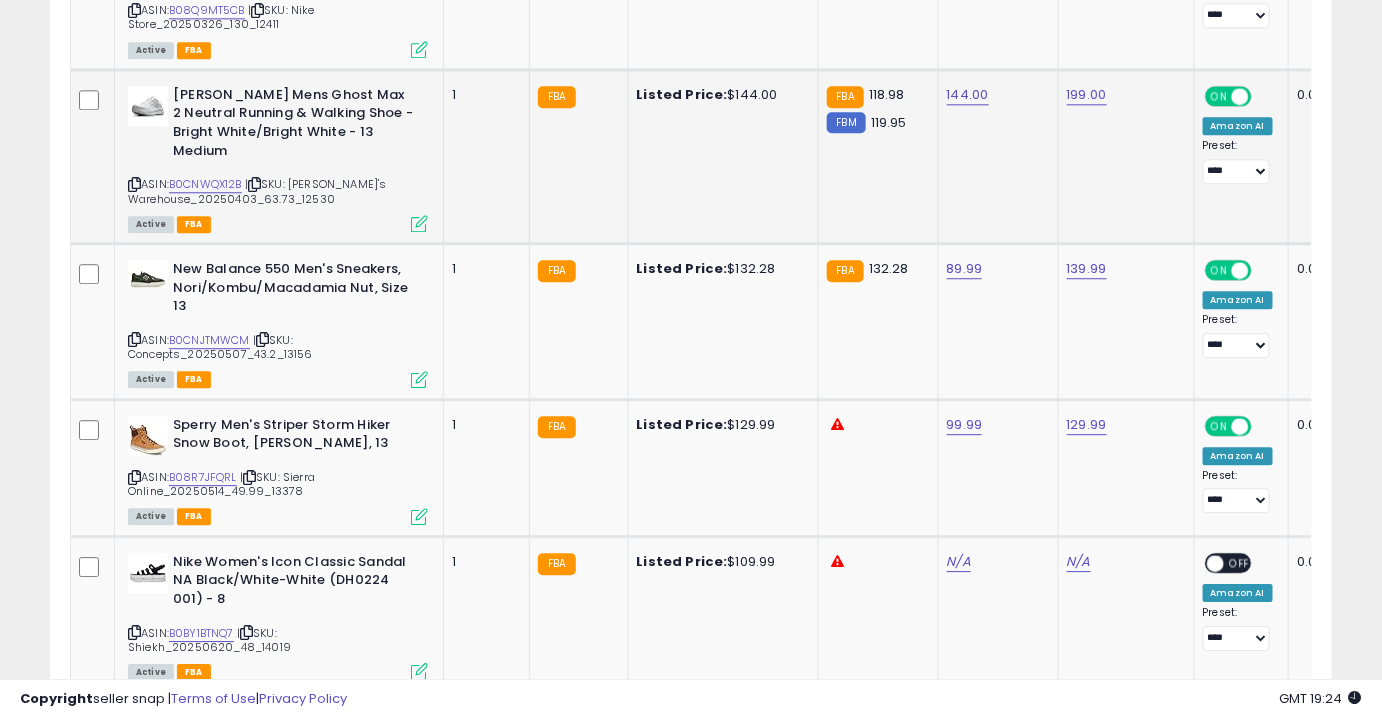 scroll, scrollTop: 2177, scrollLeft: 0, axis: vertical 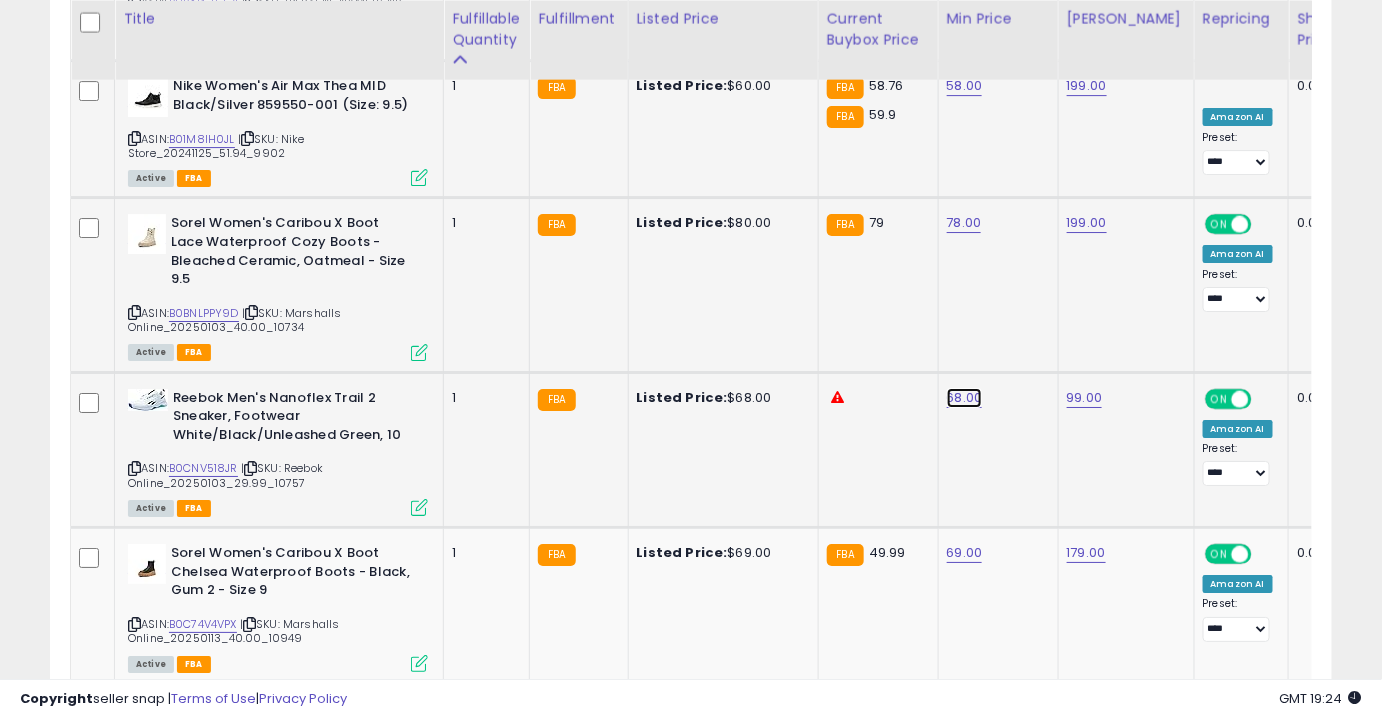 click on "68.00" at bounding box center (966, -1103) 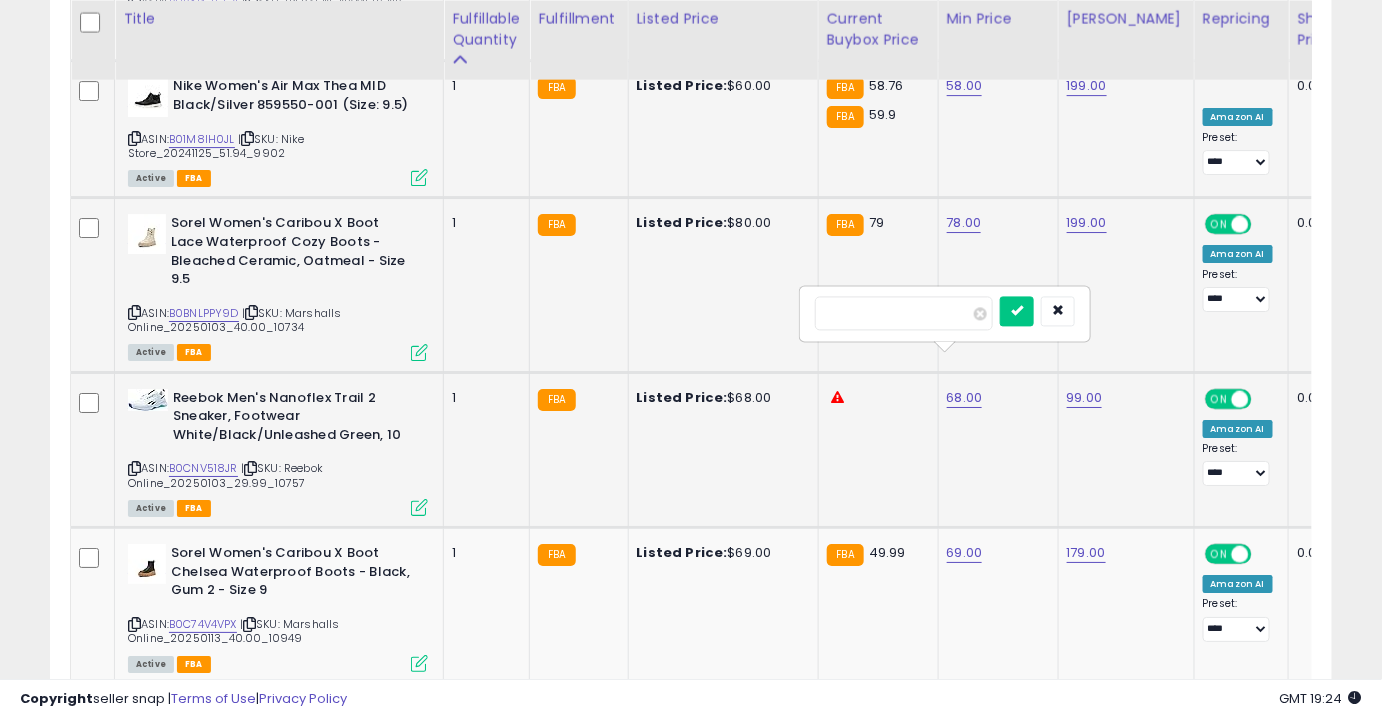 type on "**" 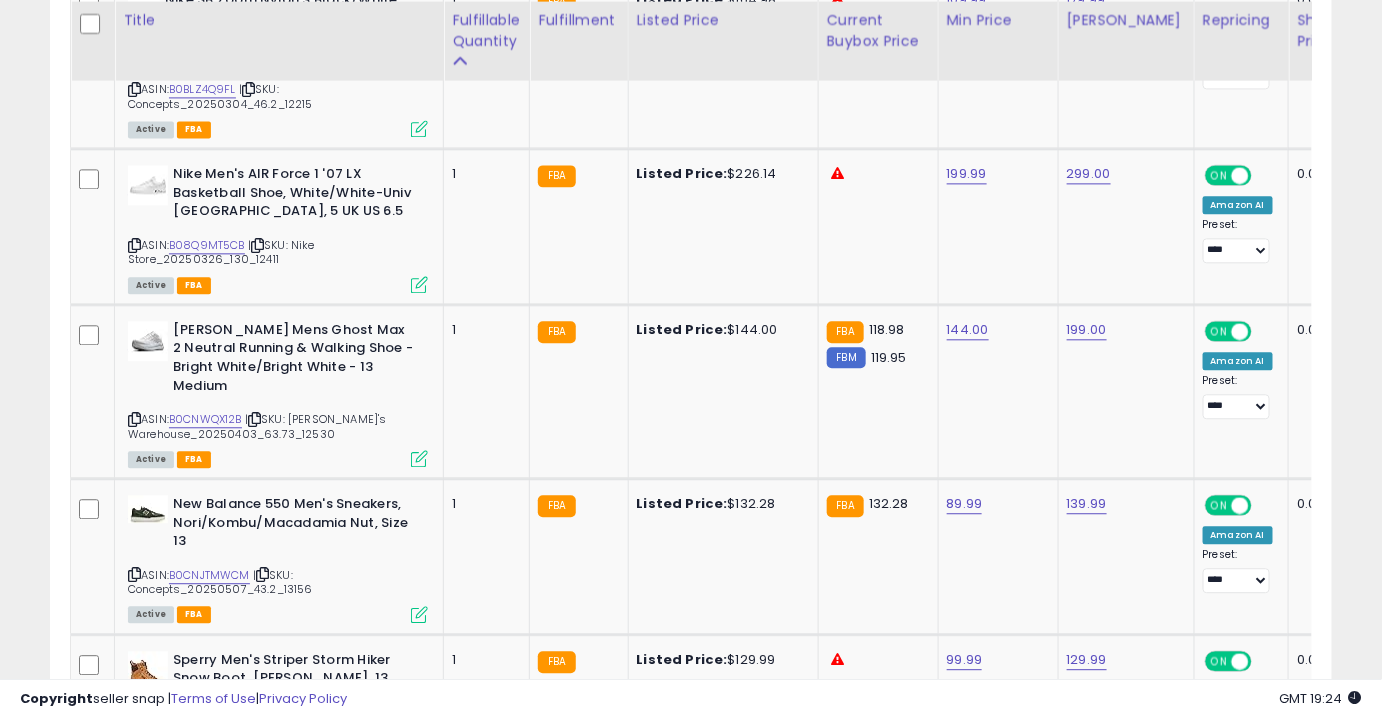 scroll, scrollTop: 3939, scrollLeft: 0, axis: vertical 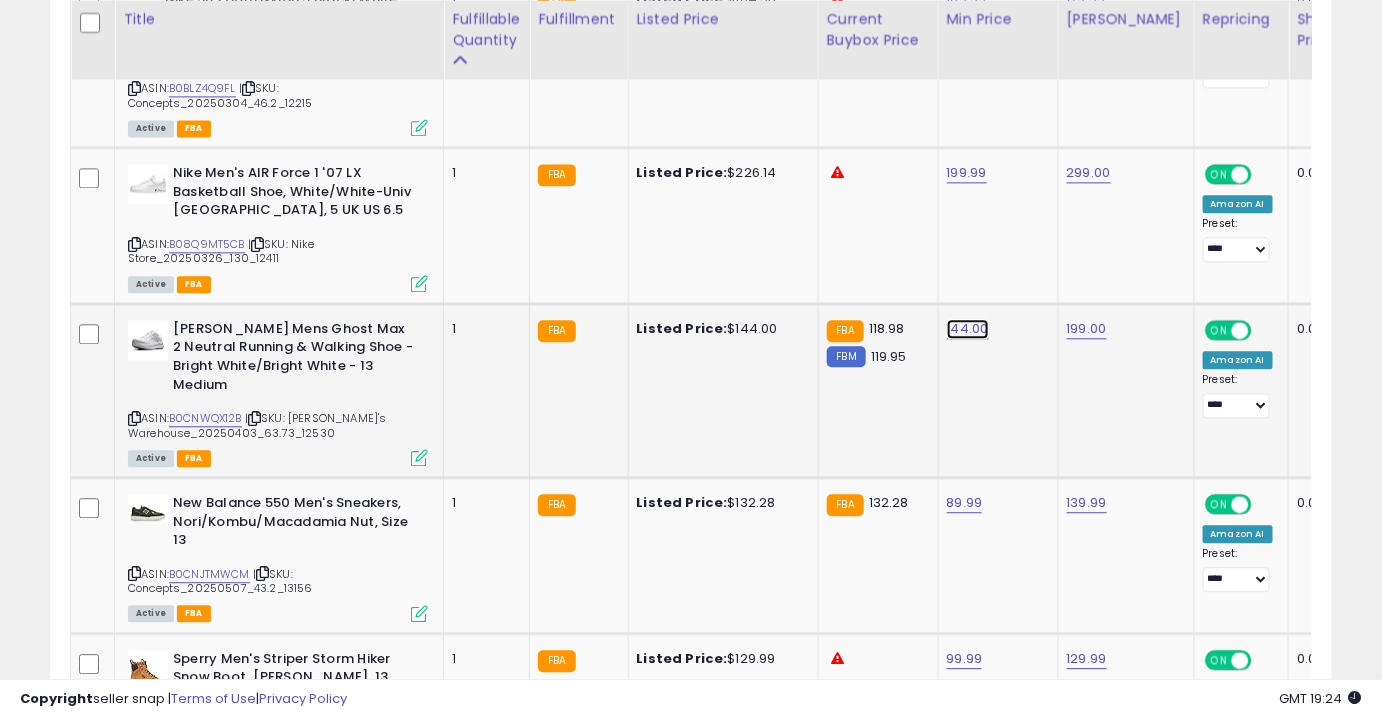 click on "144.00" at bounding box center [966, -2865] 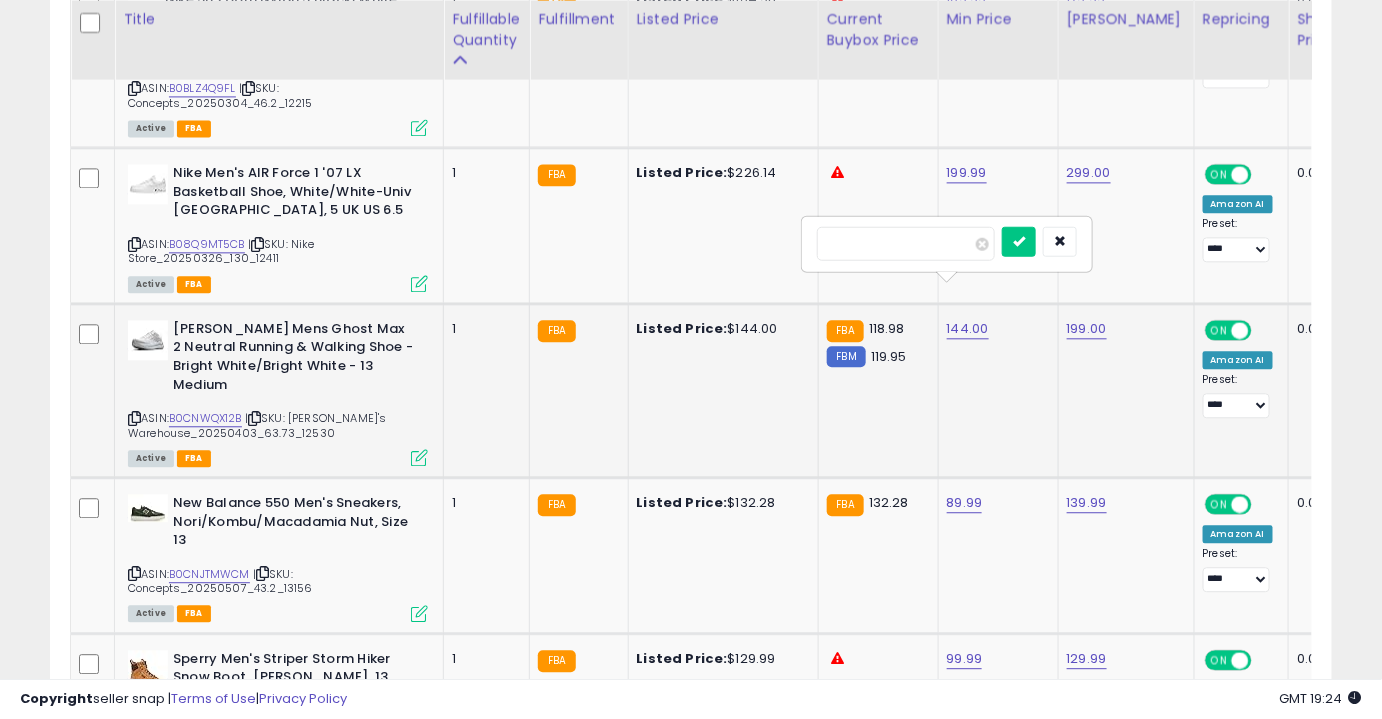 type on "**" 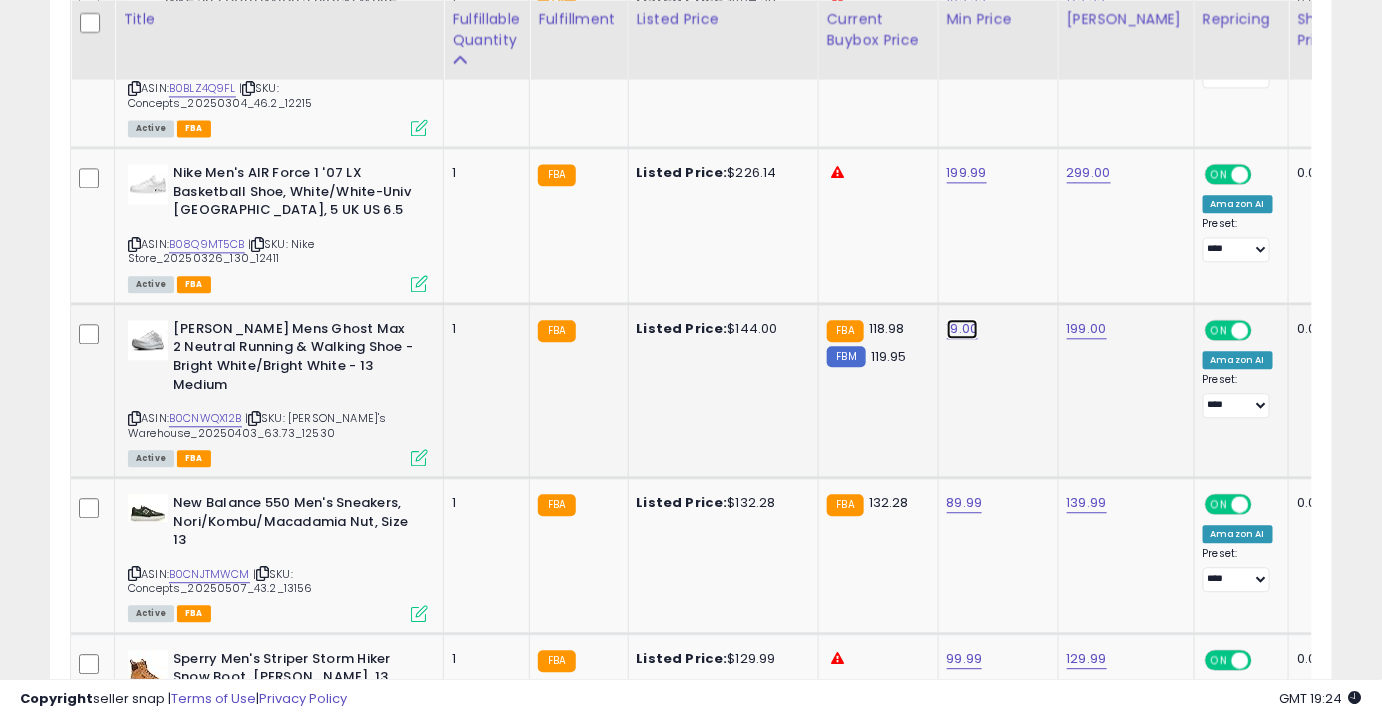 click on "19.00" at bounding box center [966, -2865] 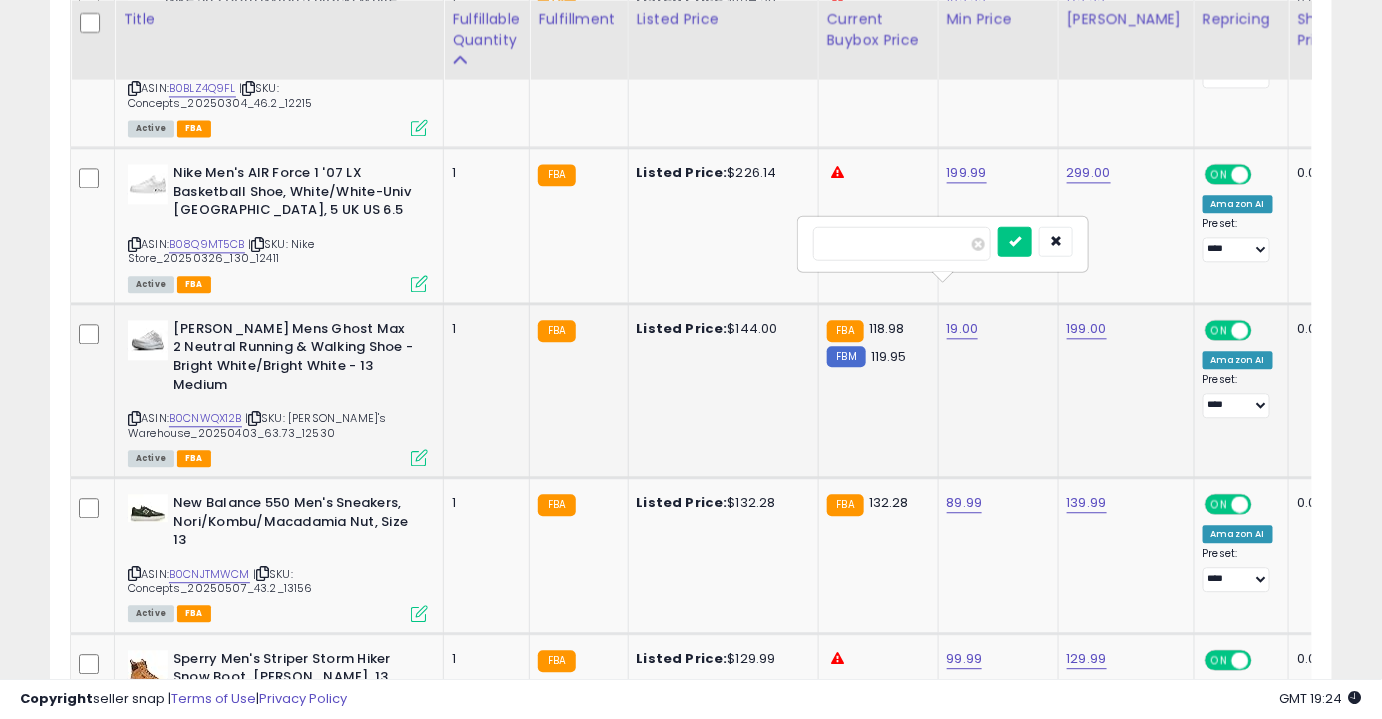 type on "***" 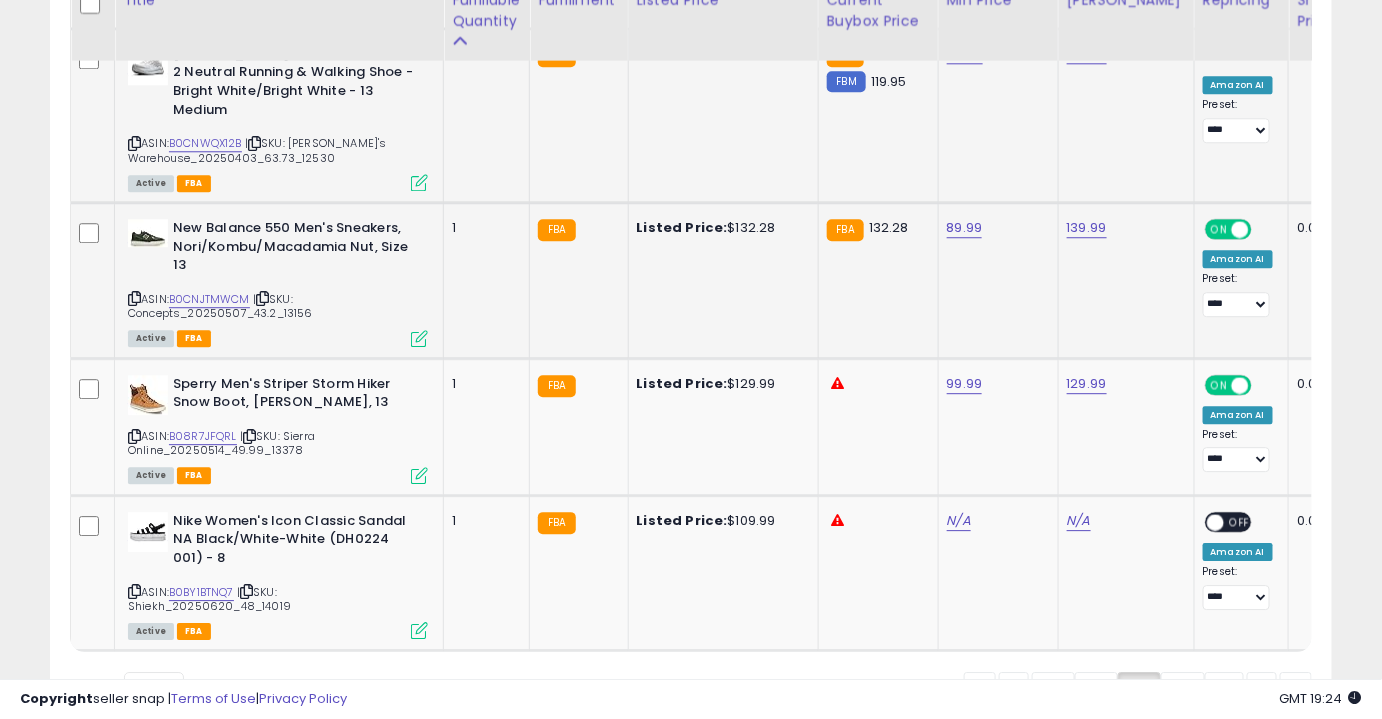 scroll, scrollTop: 4217, scrollLeft: 0, axis: vertical 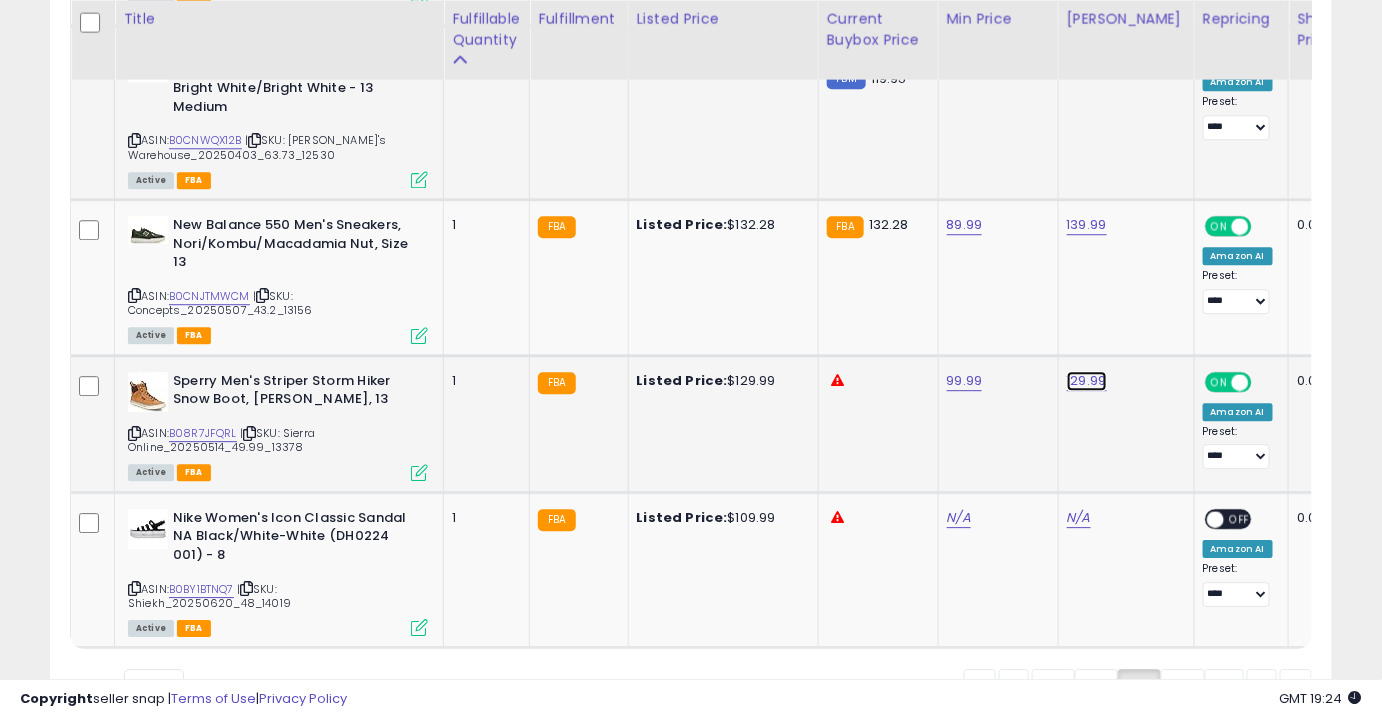 click on "129.99" at bounding box center (1087, -3143) 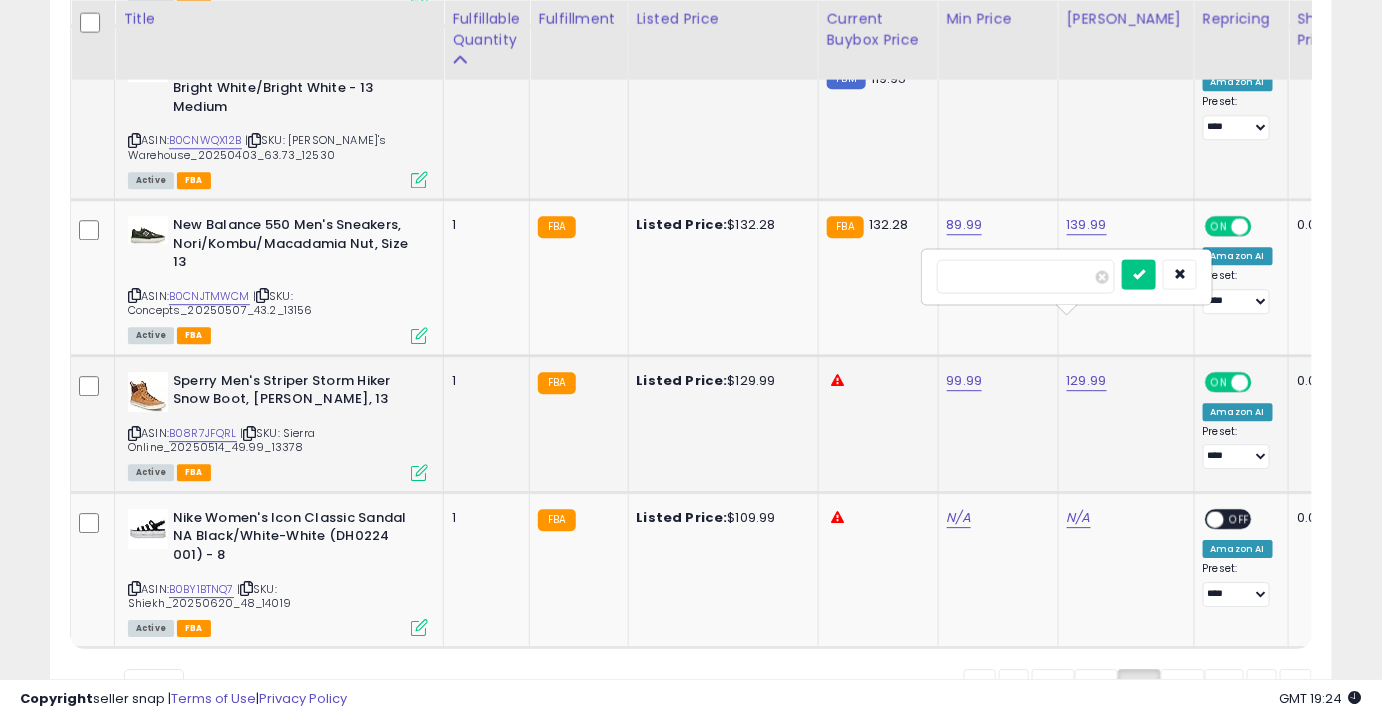 click on "******" at bounding box center (1026, 276) 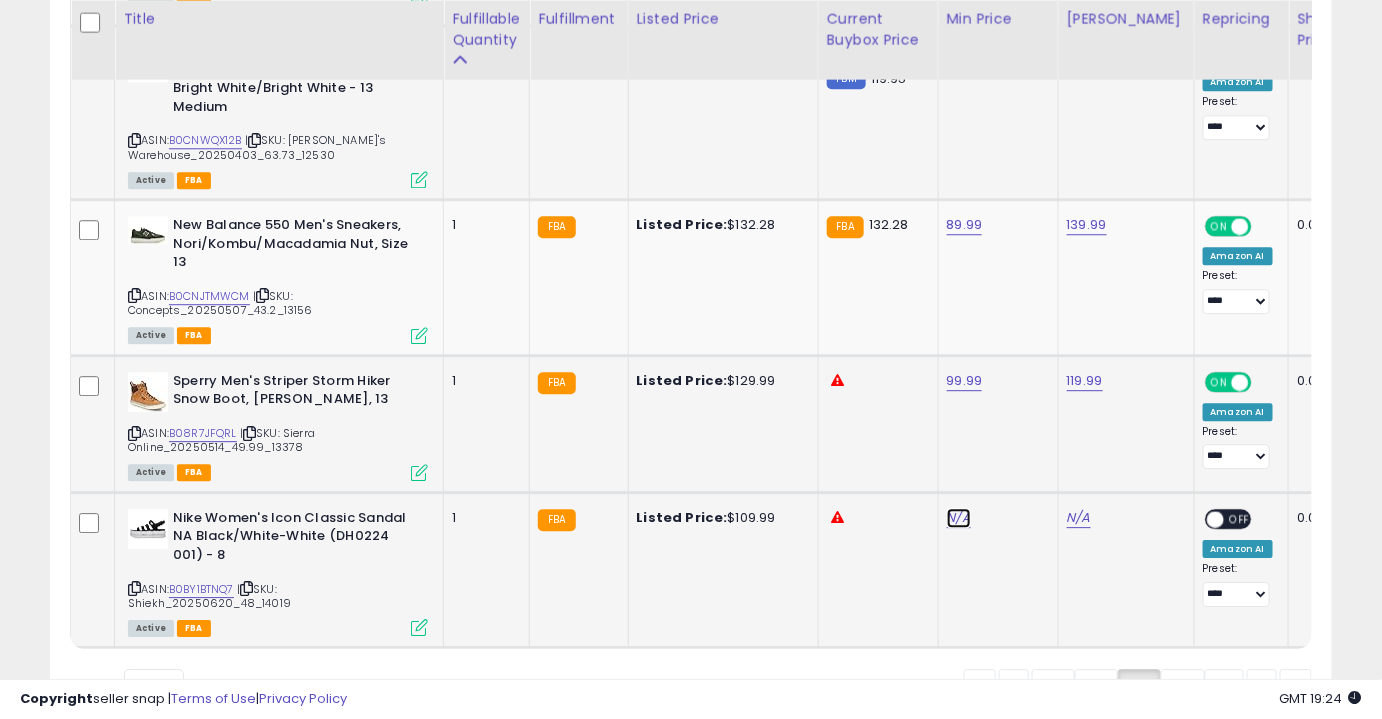 click on "N/A" at bounding box center (959, 518) 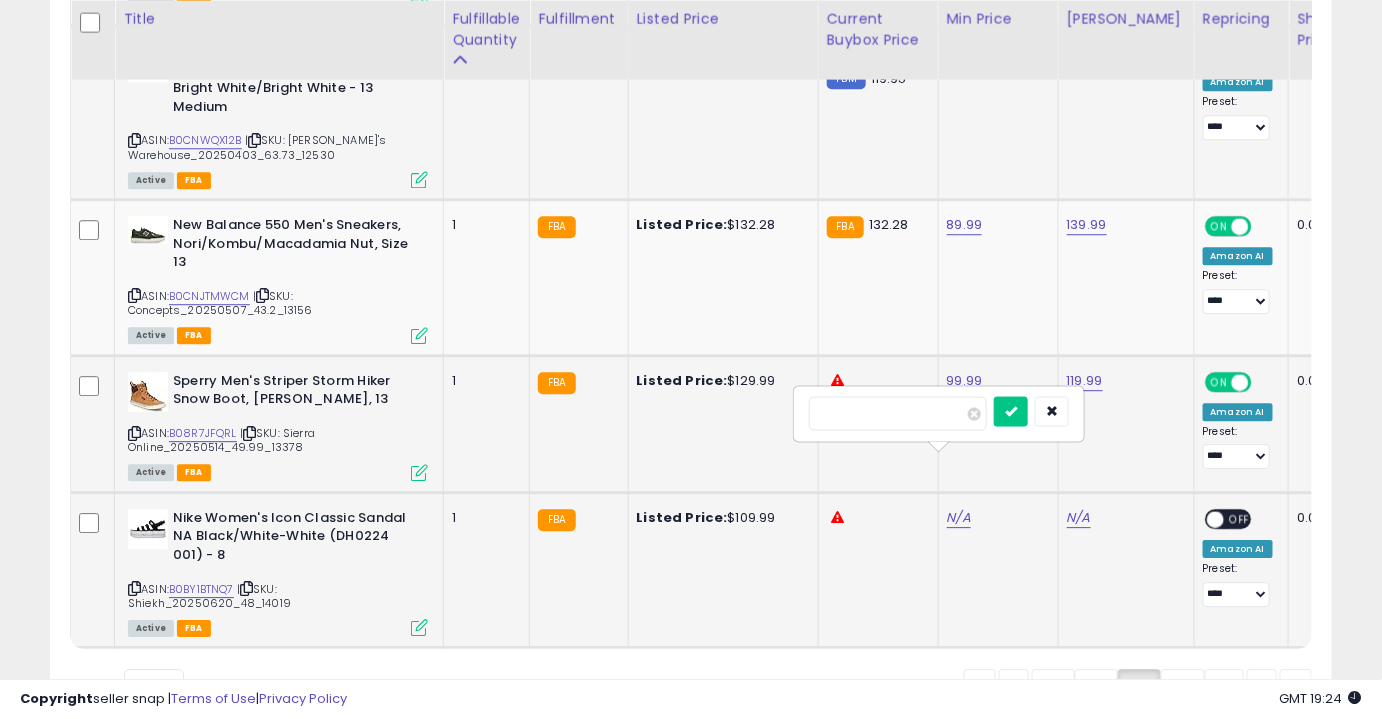 type on "**" 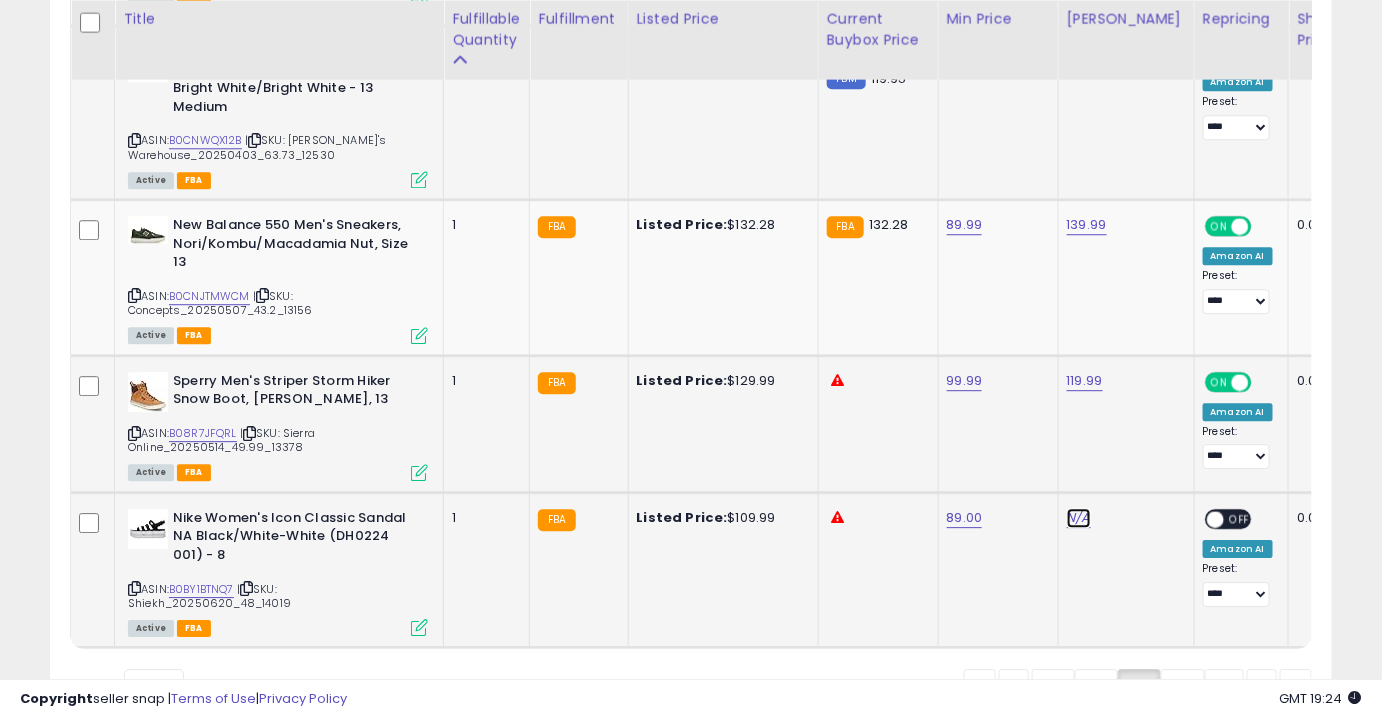click on "N/A" at bounding box center [1079, 518] 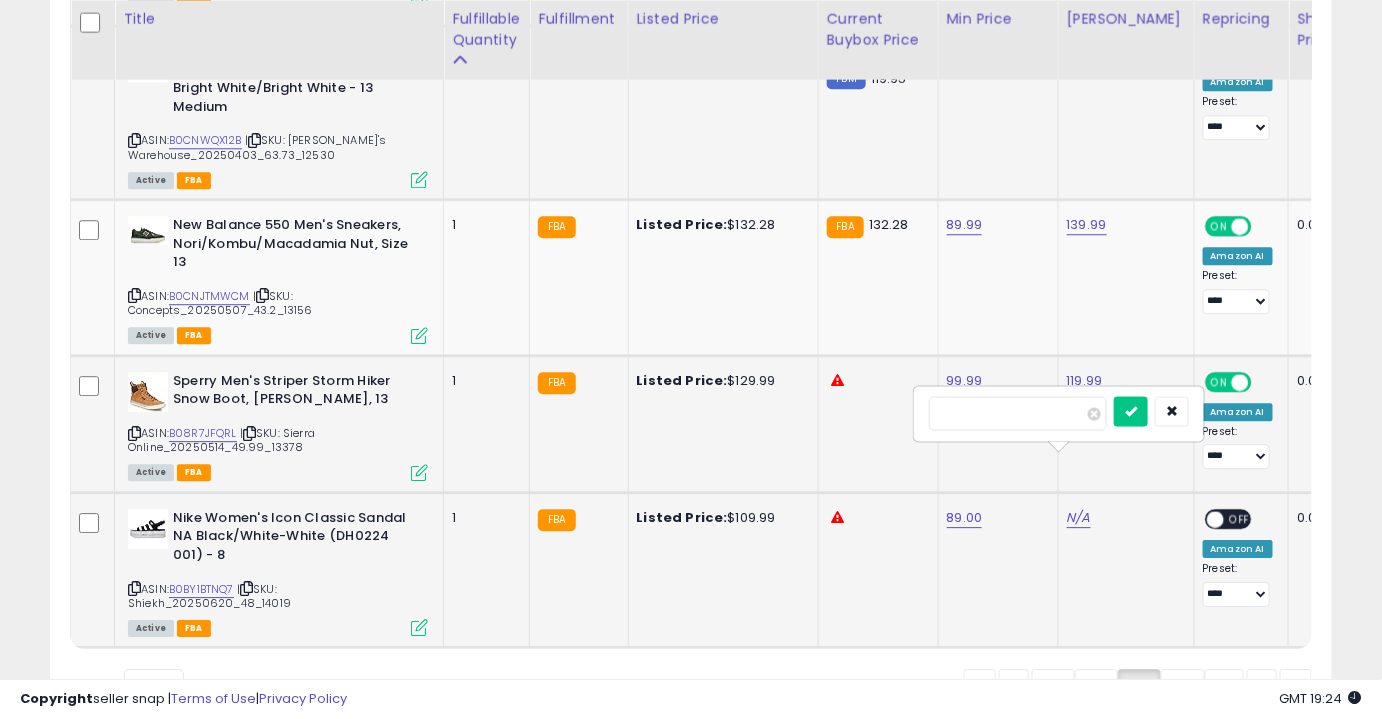 type on "***" 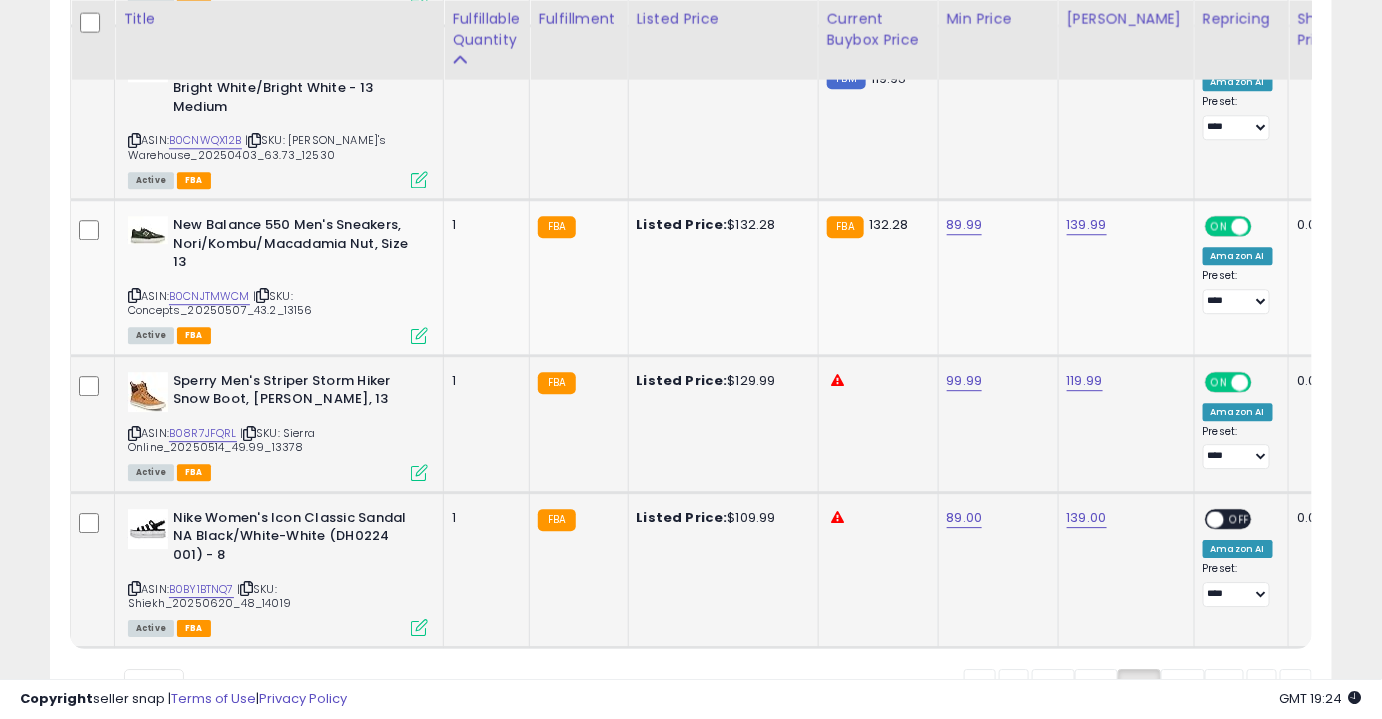 click on "OFF" at bounding box center (1240, 518) 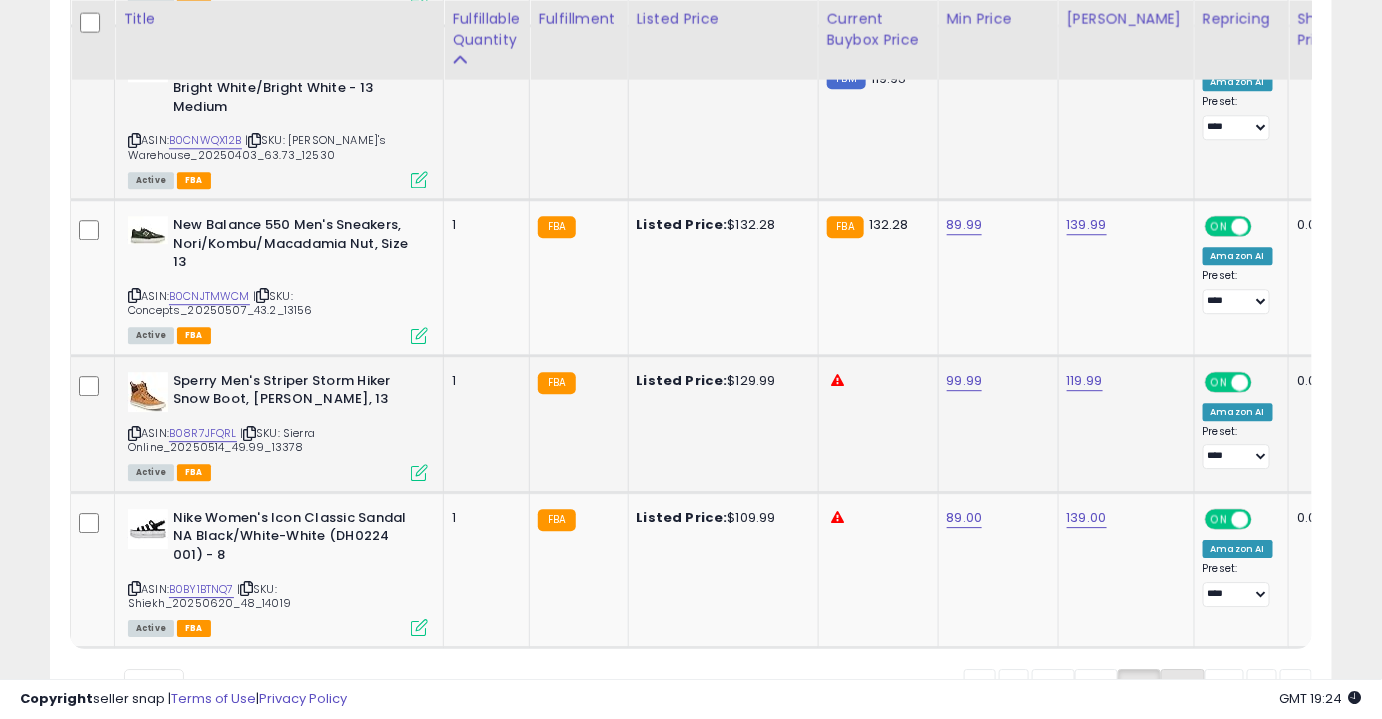 click on "60" 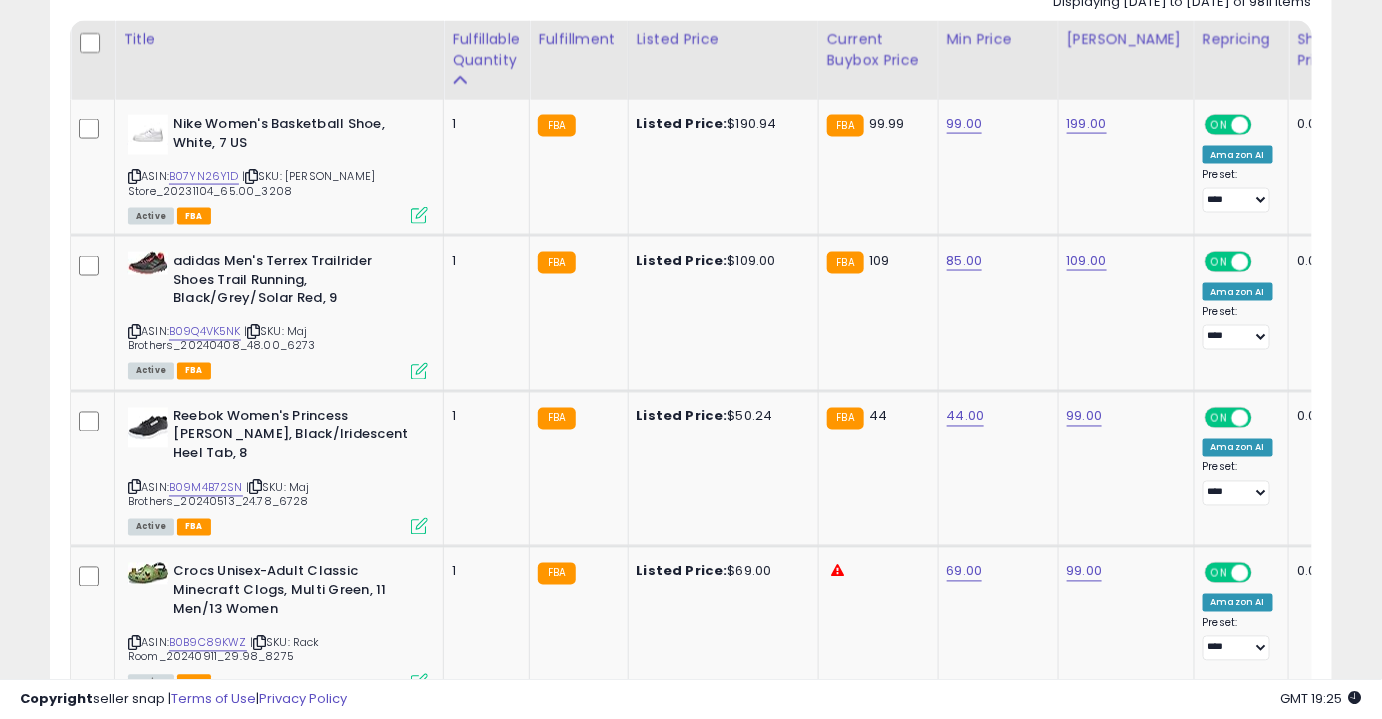 scroll, scrollTop: 954, scrollLeft: 0, axis: vertical 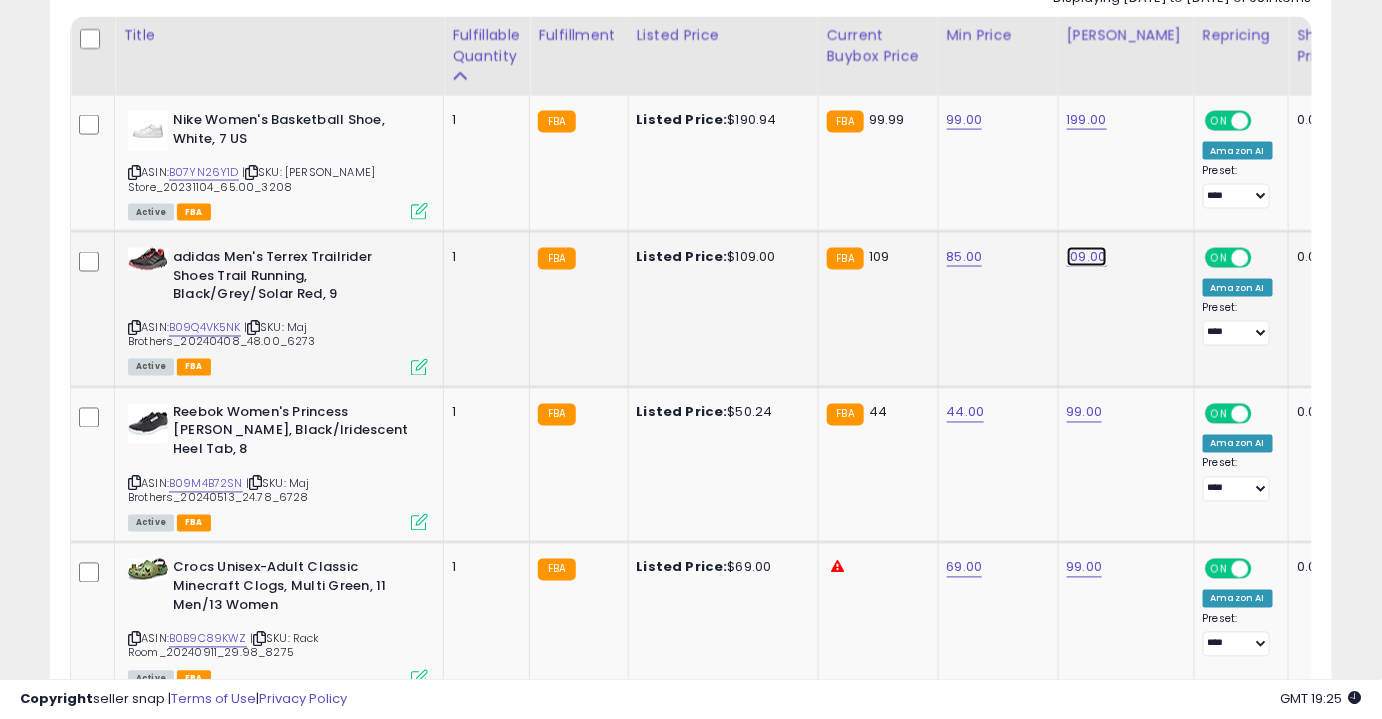 click on "109.00" at bounding box center [1087, 120] 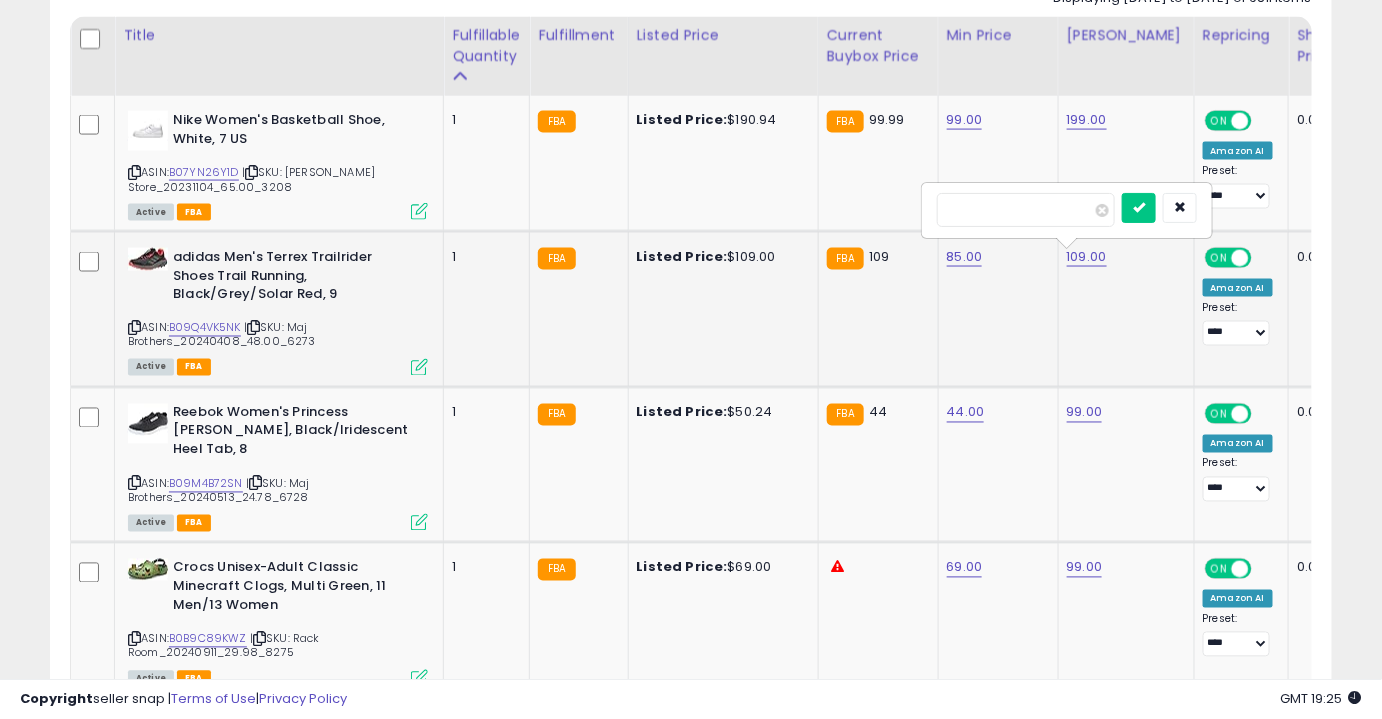 type on "*****" 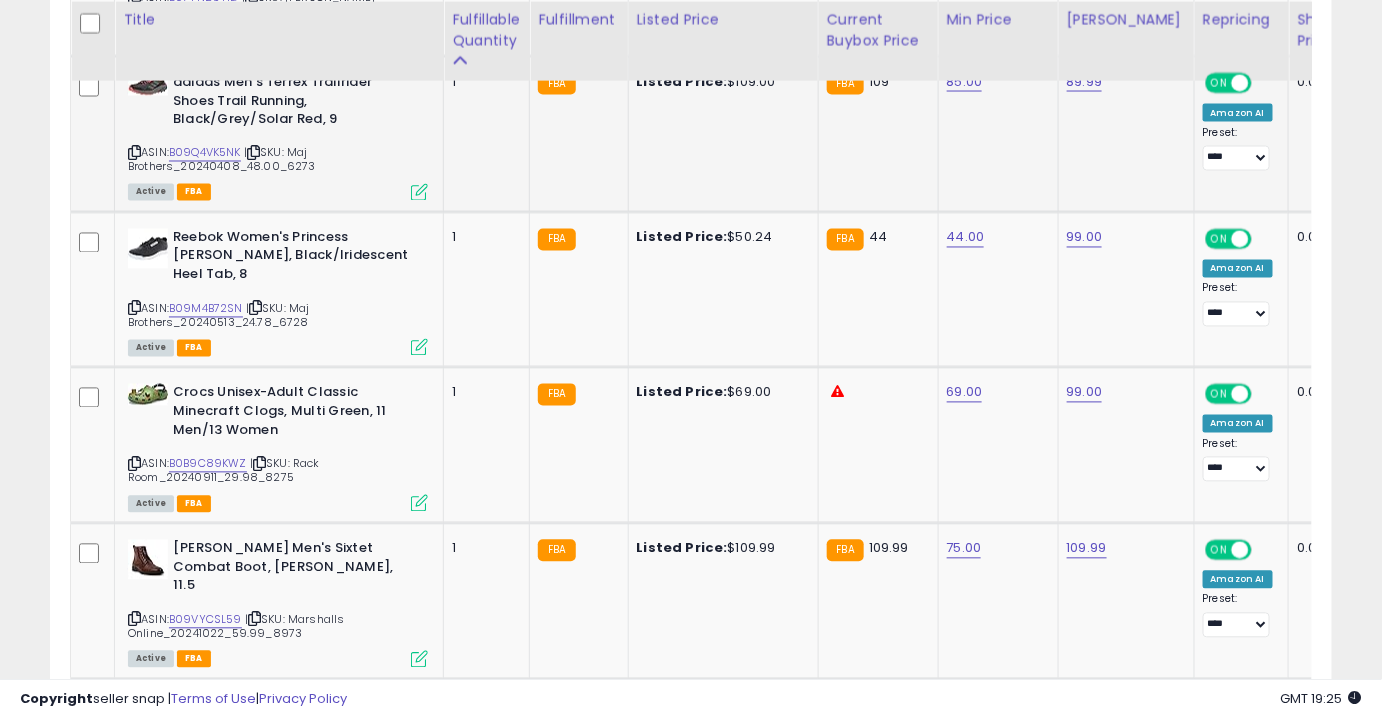 scroll, scrollTop: 1132, scrollLeft: 0, axis: vertical 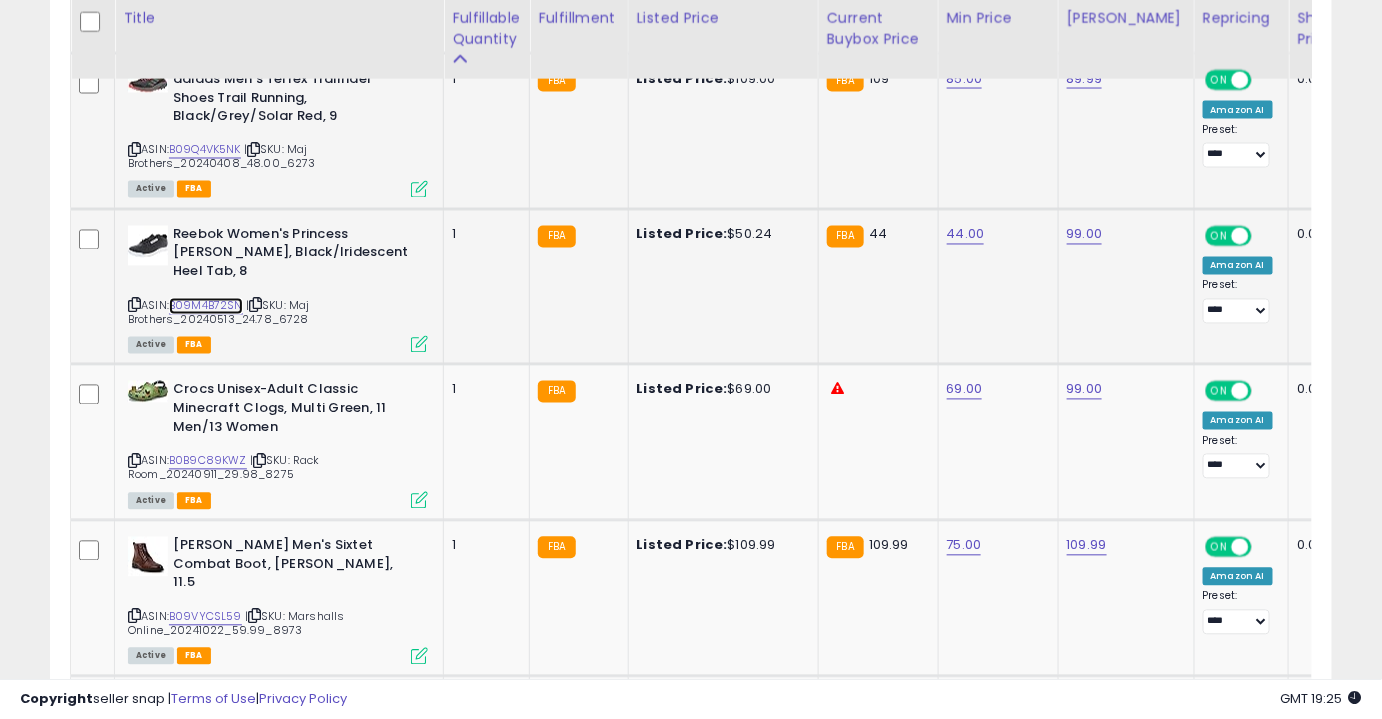 click on "B09M4B72SN" at bounding box center (206, 306) 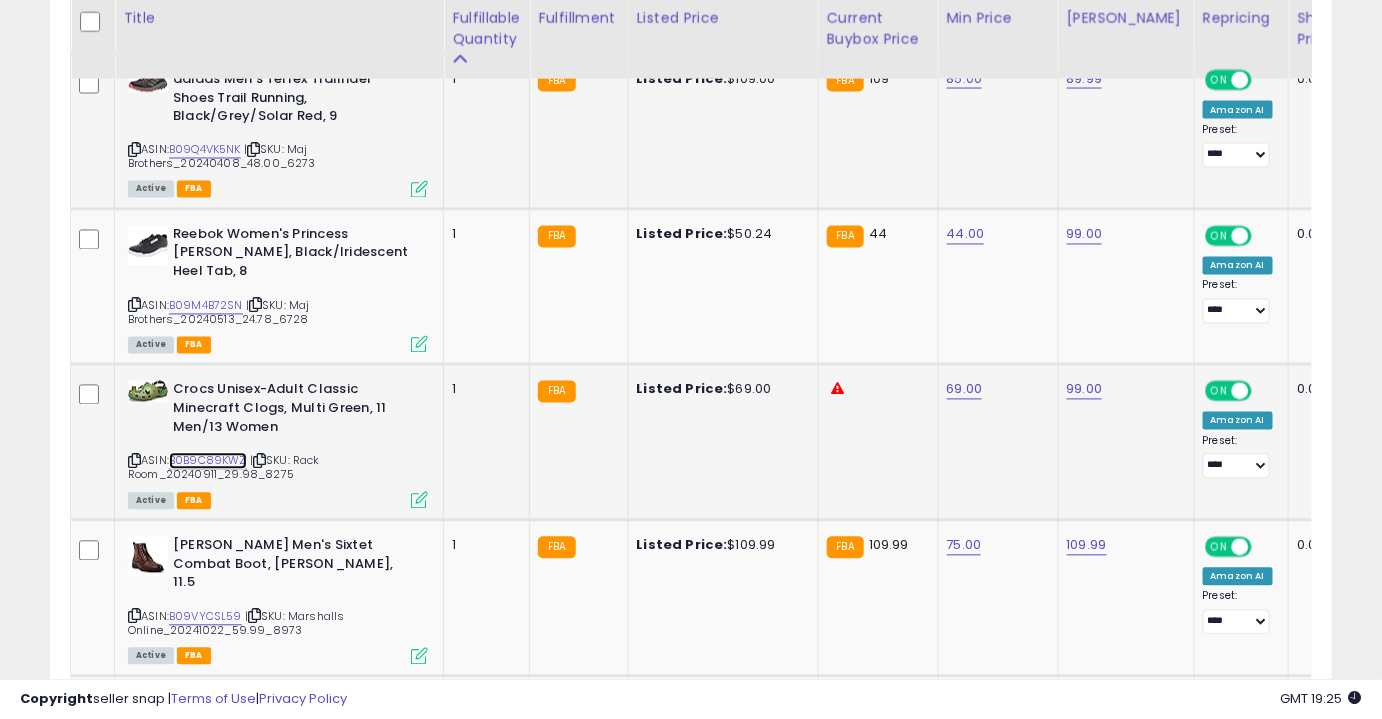 click on "B0B9C89KWZ" at bounding box center (208, 461) 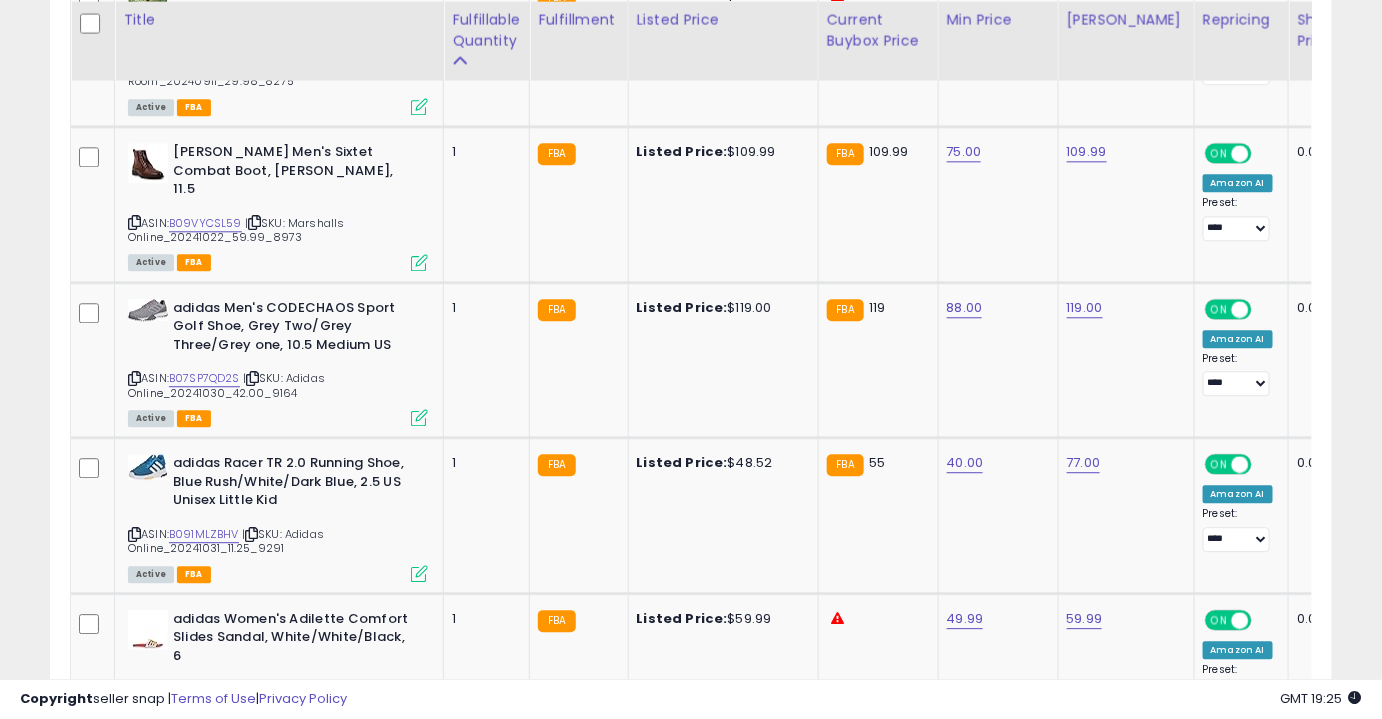 scroll, scrollTop: 1527, scrollLeft: 0, axis: vertical 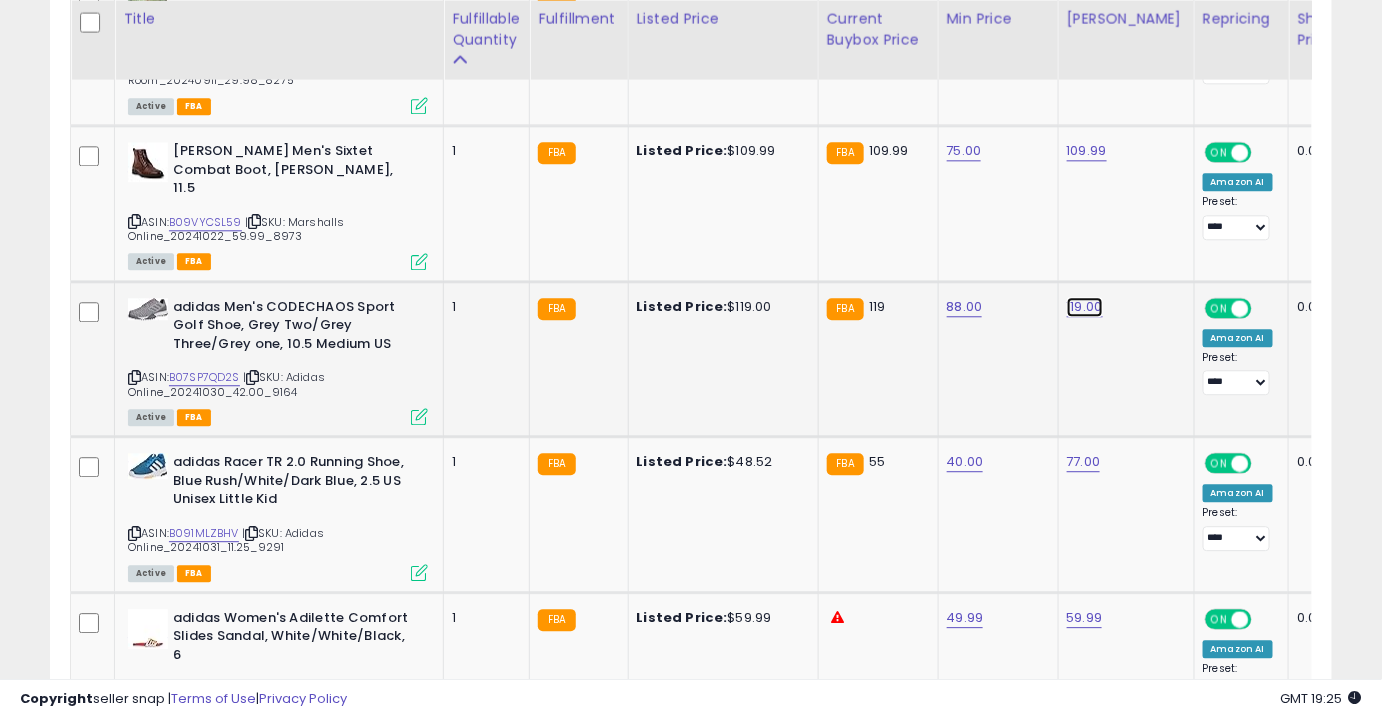 click on "119.00" at bounding box center (1087, -453) 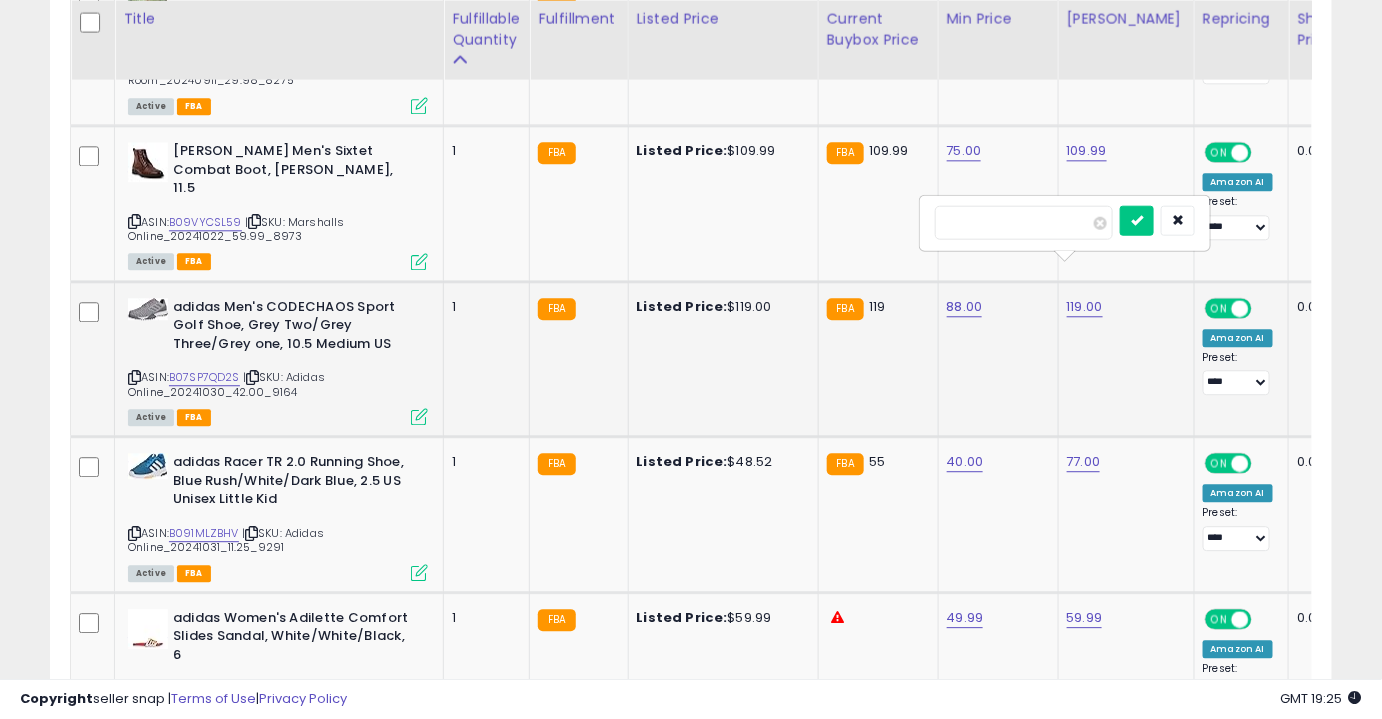 type on "******" 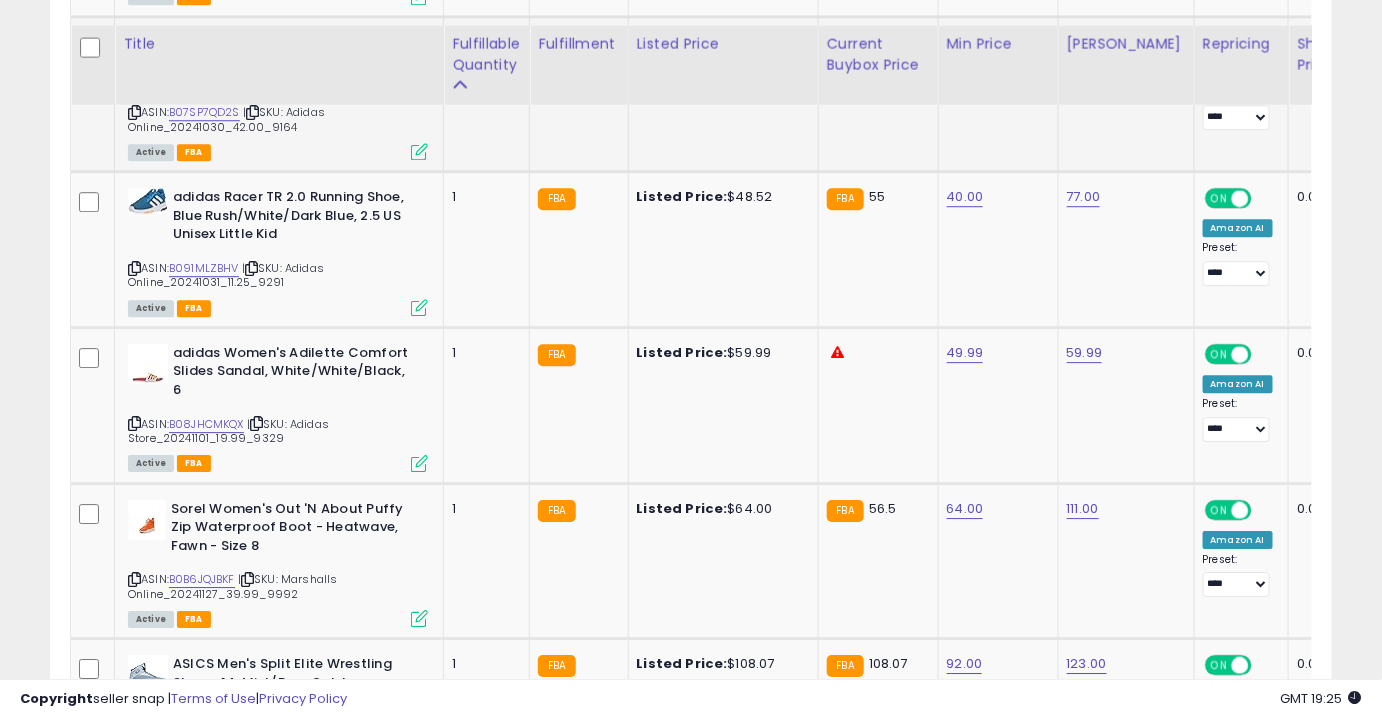 scroll, scrollTop: 1824, scrollLeft: 0, axis: vertical 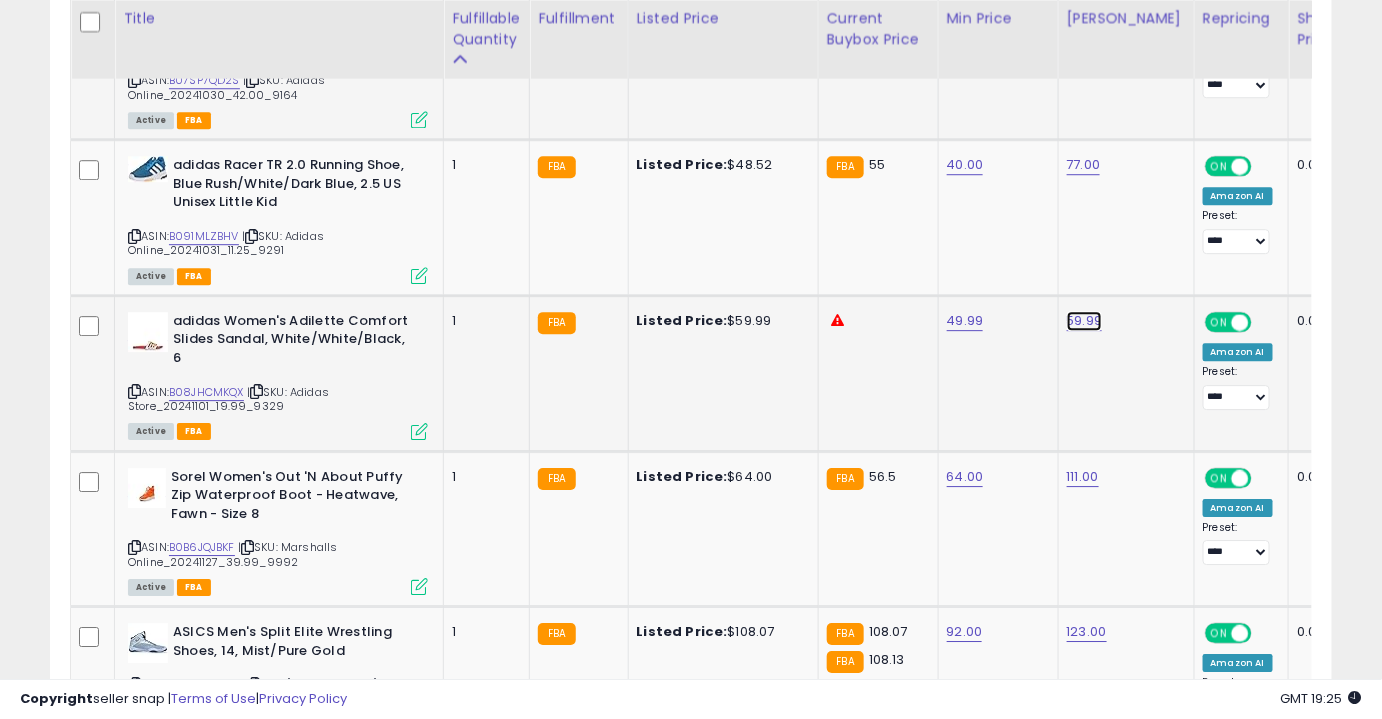 click on "59.99" at bounding box center [1087, -750] 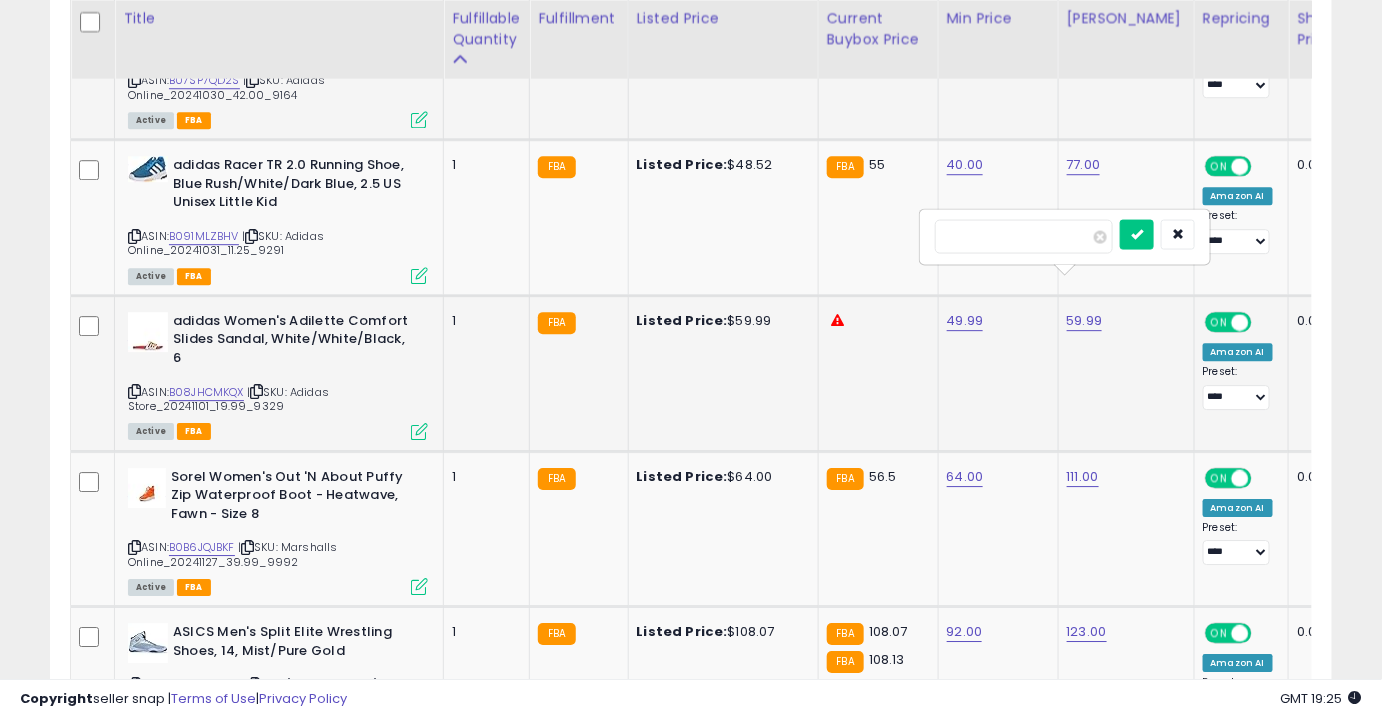 type on "*****" 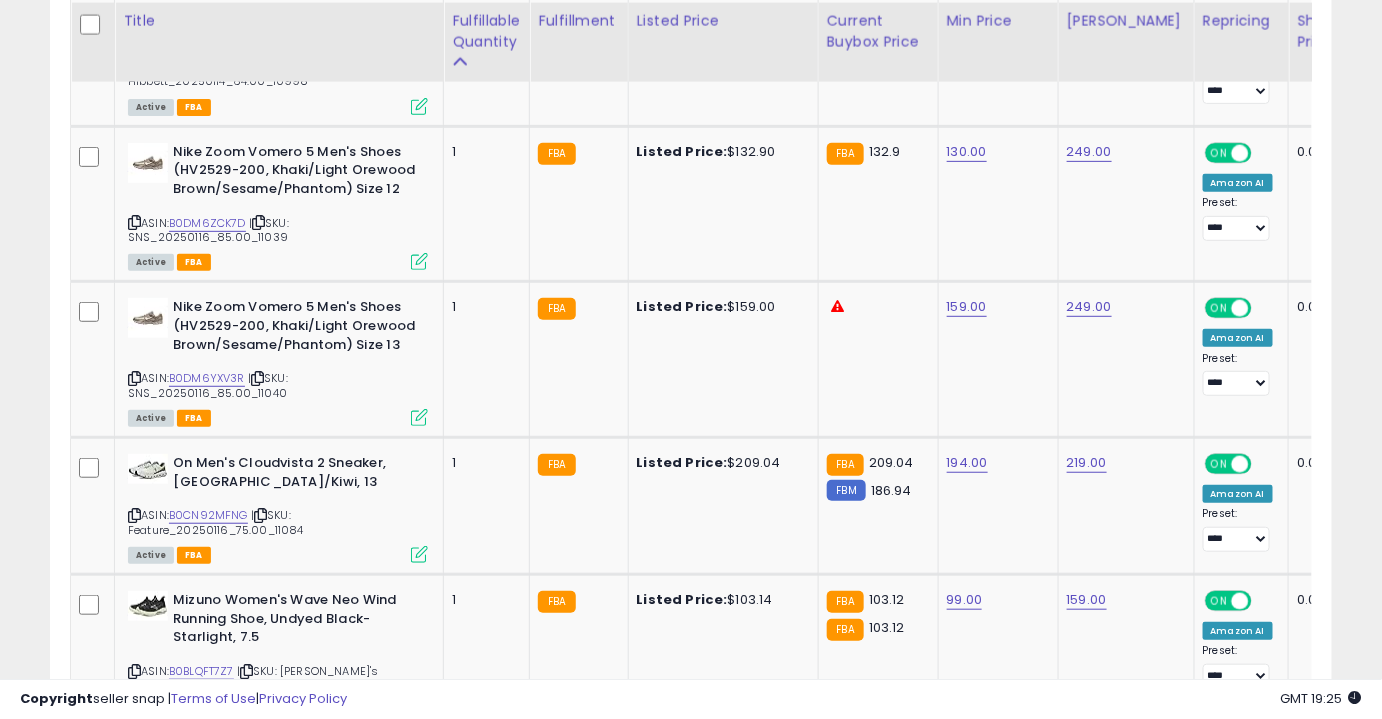 scroll, scrollTop: 2736, scrollLeft: 0, axis: vertical 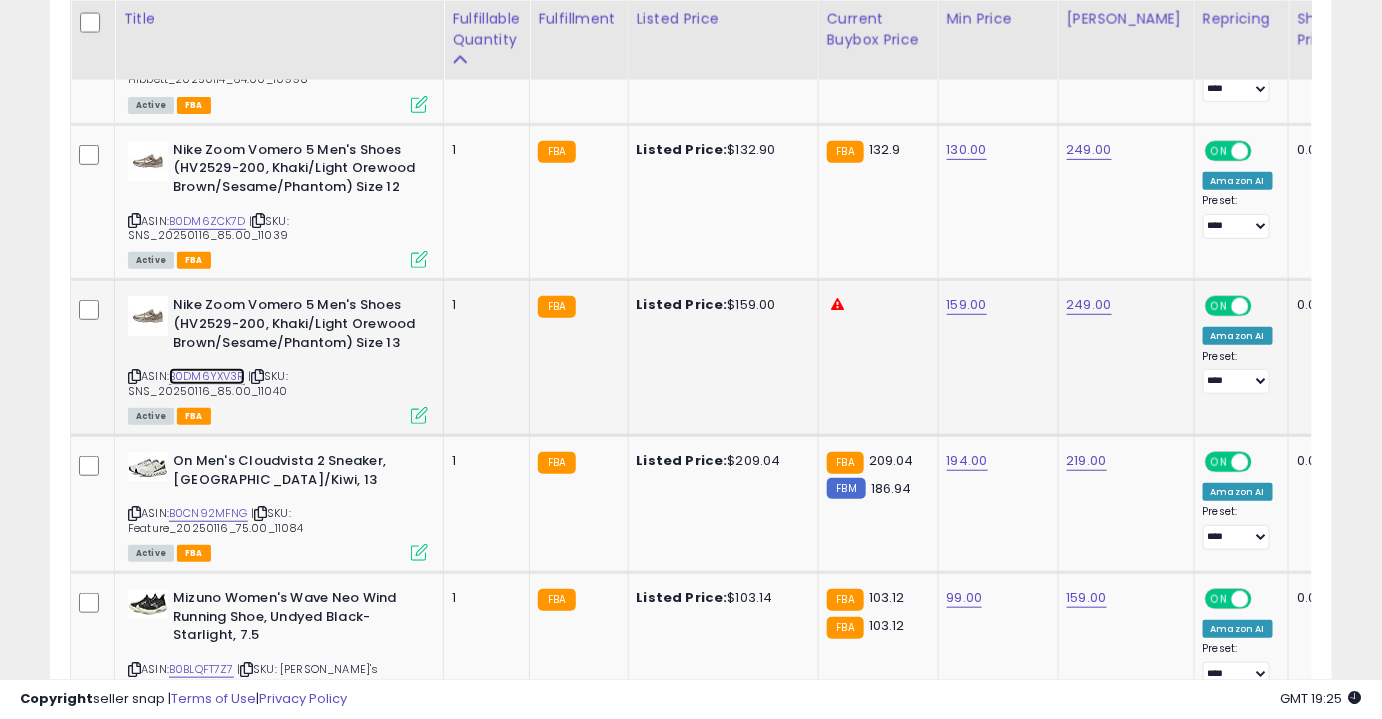 click on "B0DM6YXV3R" at bounding box center [207, 376] 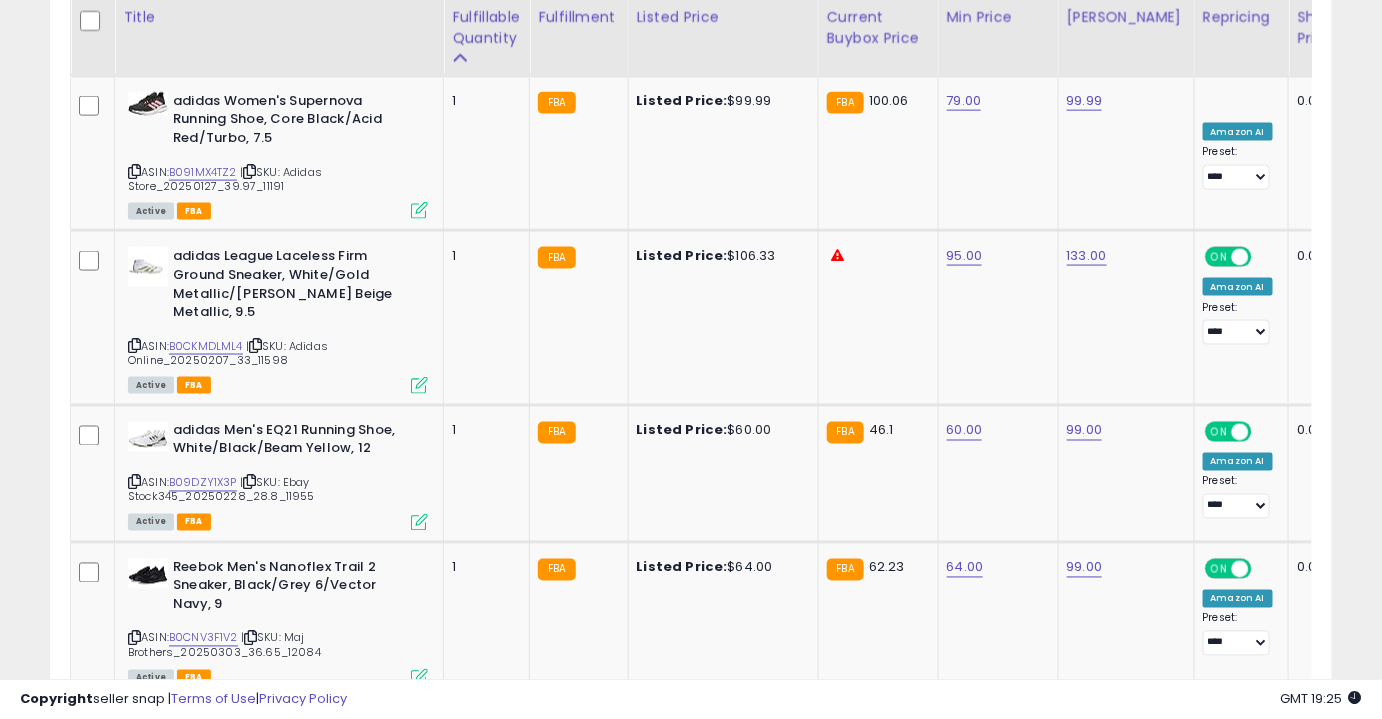 scroll, scrollTop: 3391, scrollLeft: 0, axis: vertical 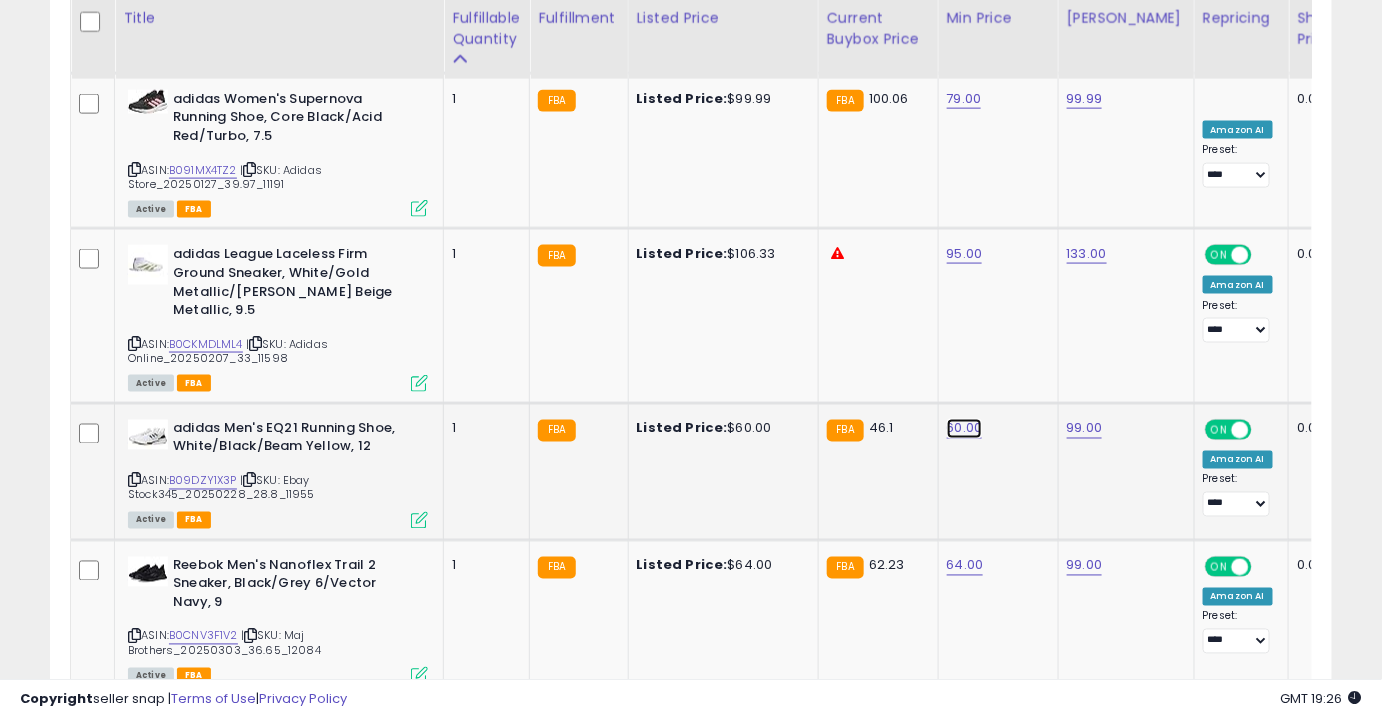 click on "60.00" at bounding box center (965, -2317) 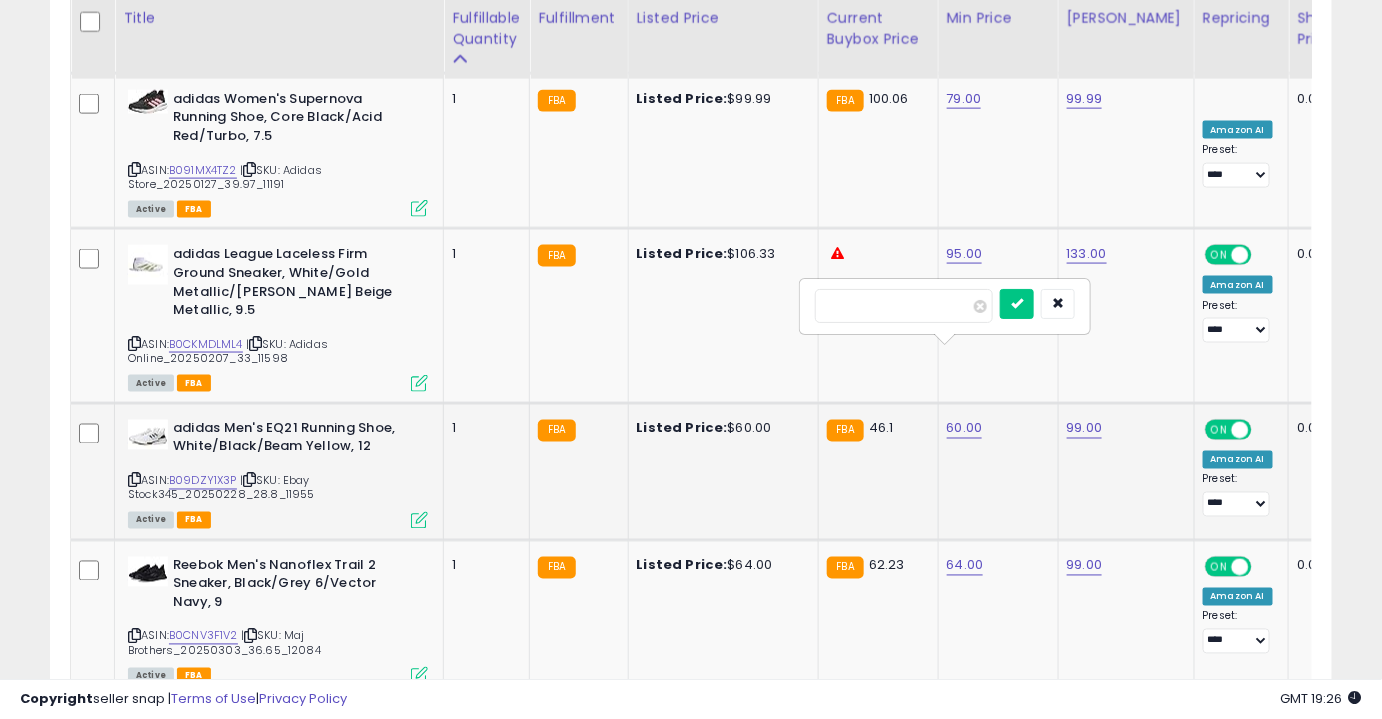 type on "**" 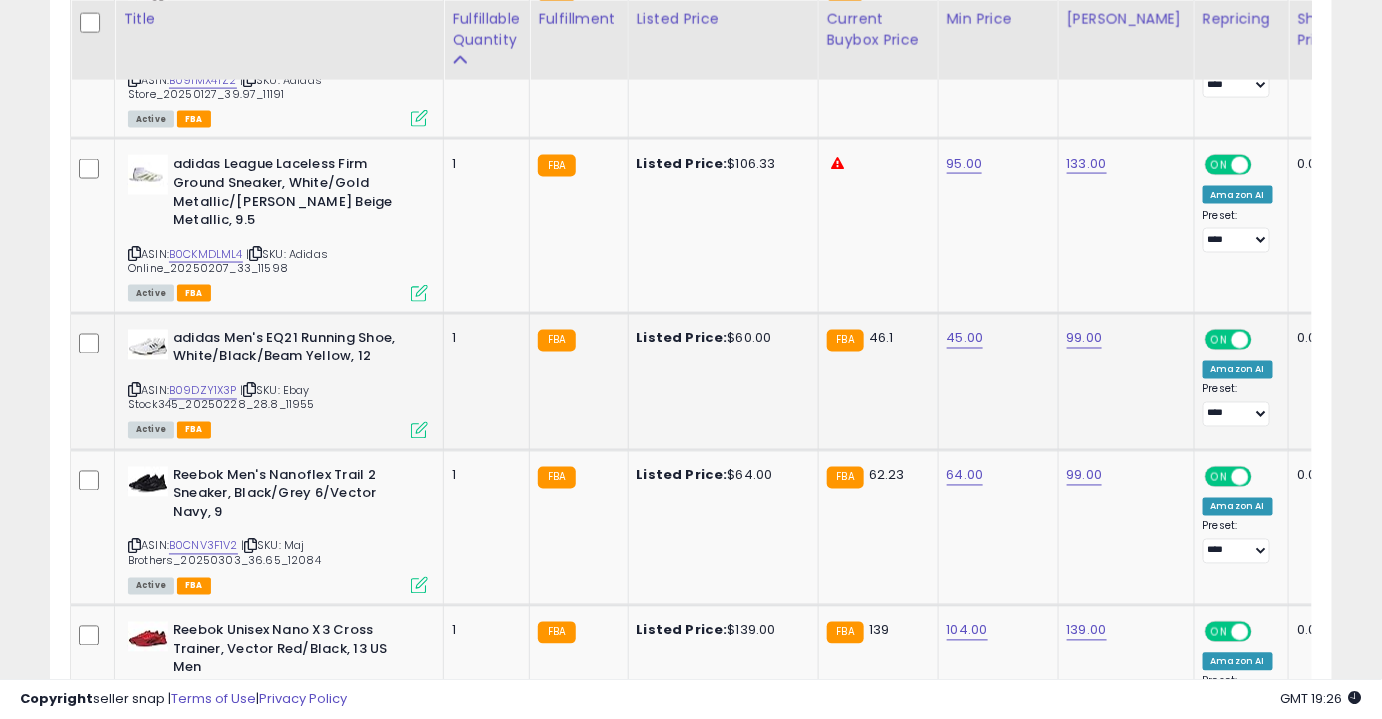 scroll, scrollTop: 3482, scrollLeft: 0, axis: vertical 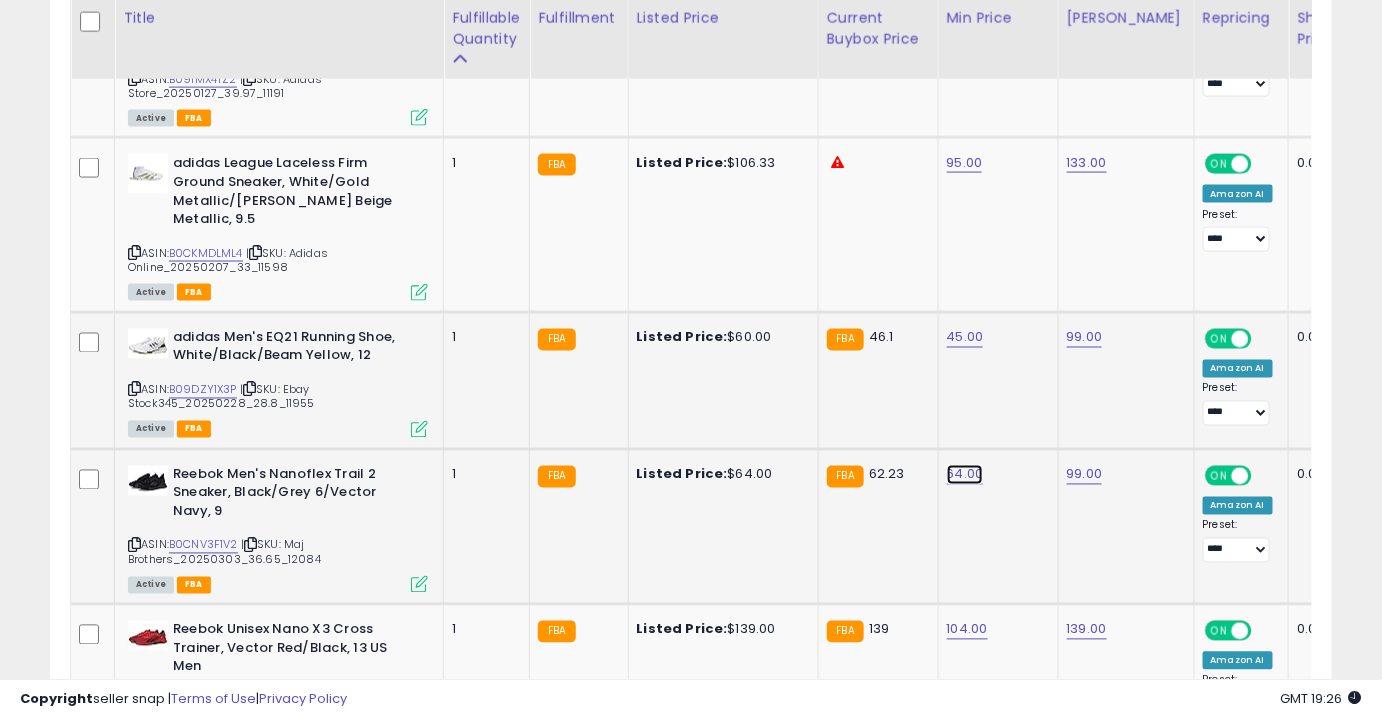 click on "64.00" at bounding box center (965, -2408) 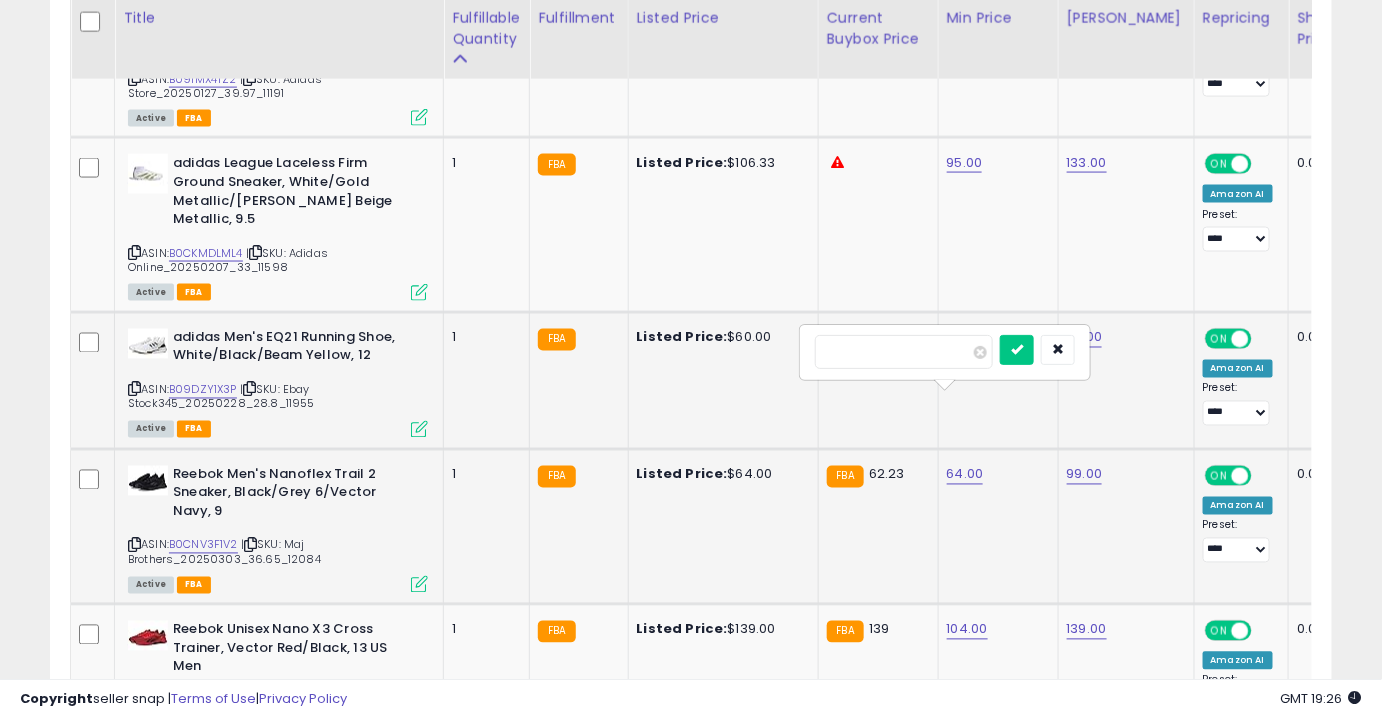 type on "**" 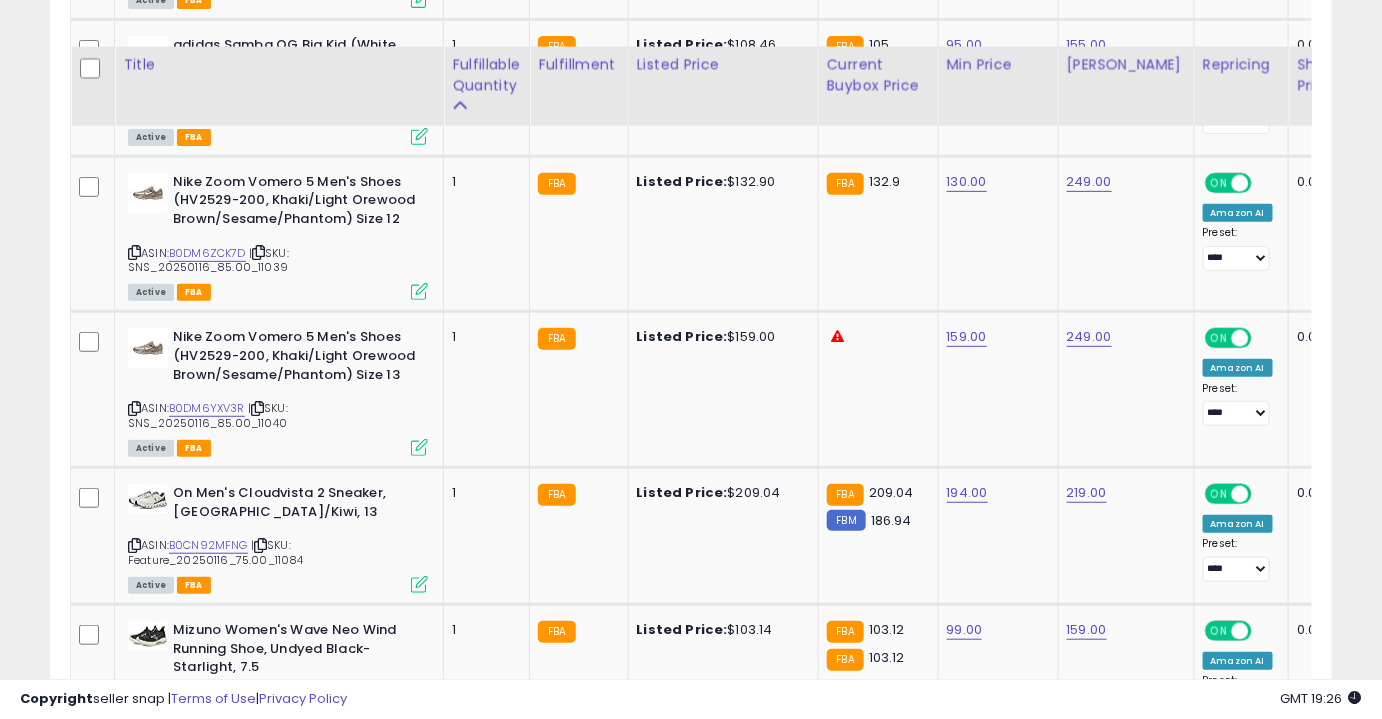 scroll, scrollTop: 2646, scrollLeft: 0, axis: vertical 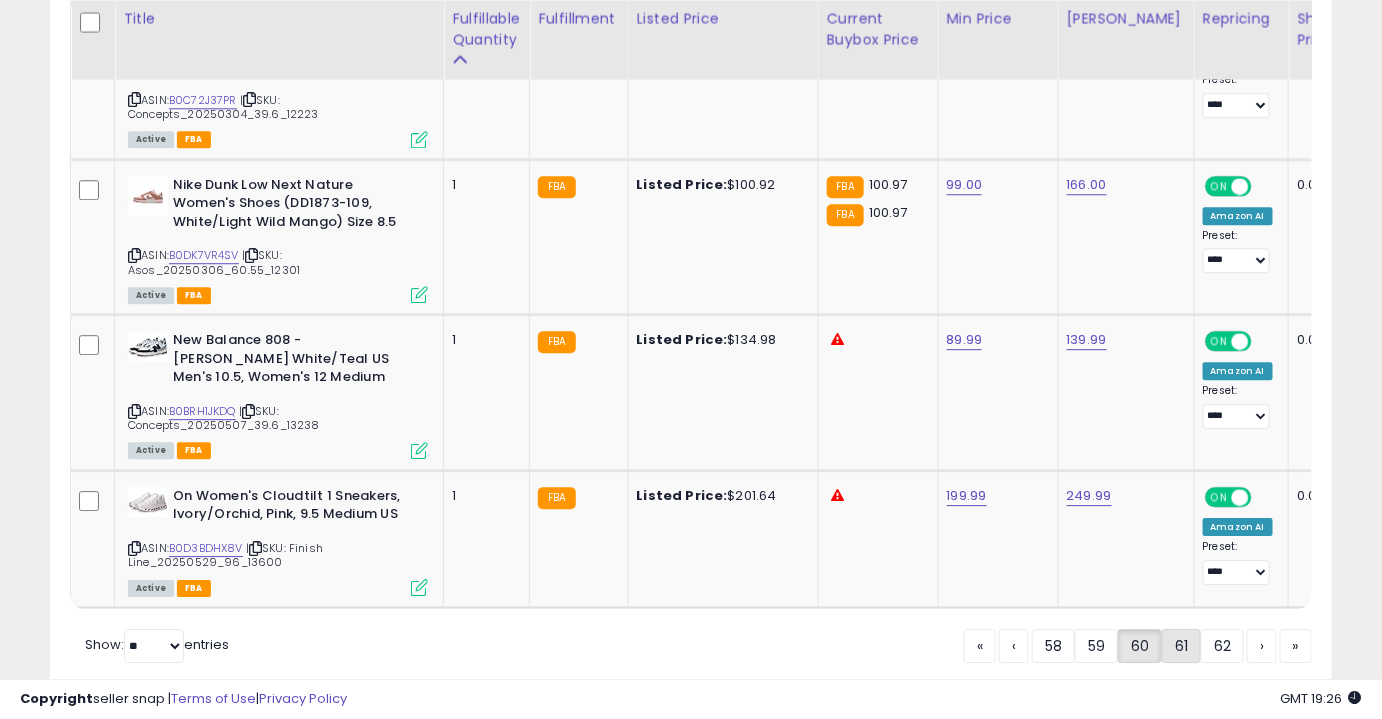 click on "61" 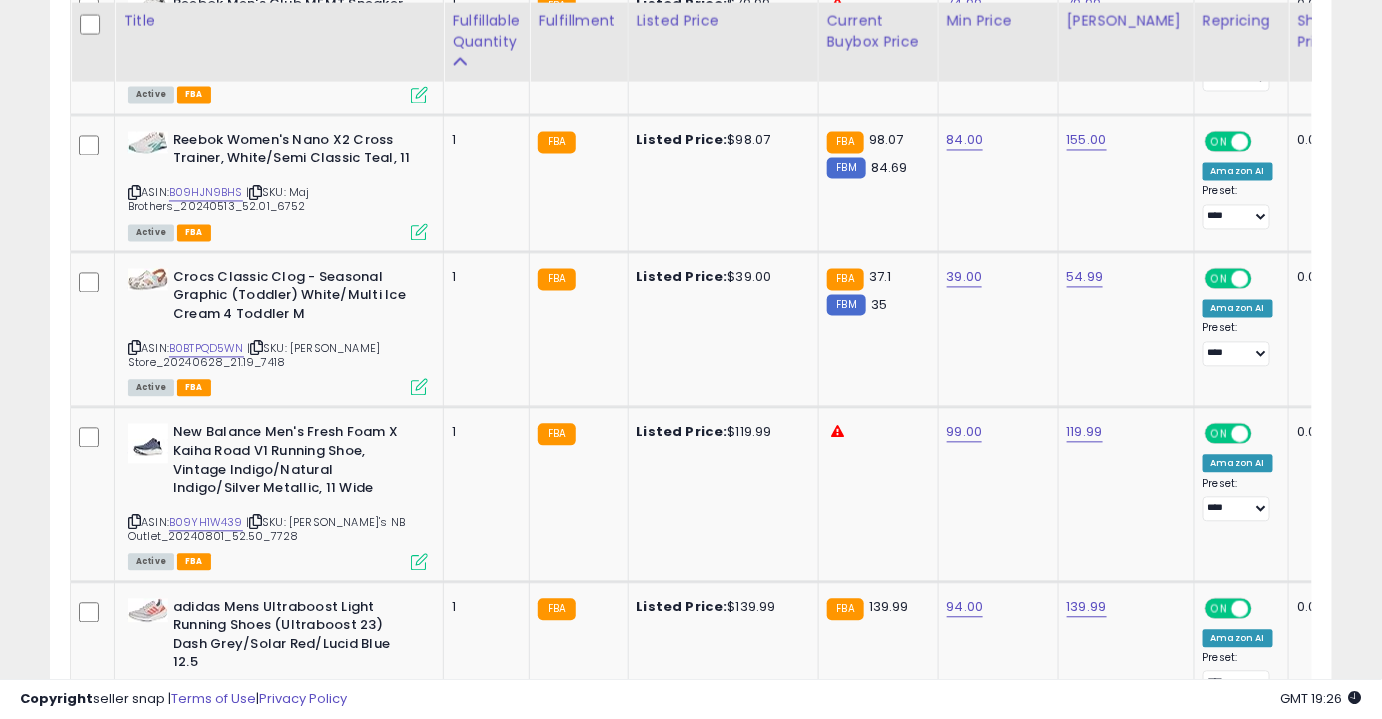 scroll, scrollTop: 1229, scrollLeft: 0, axis: vertical 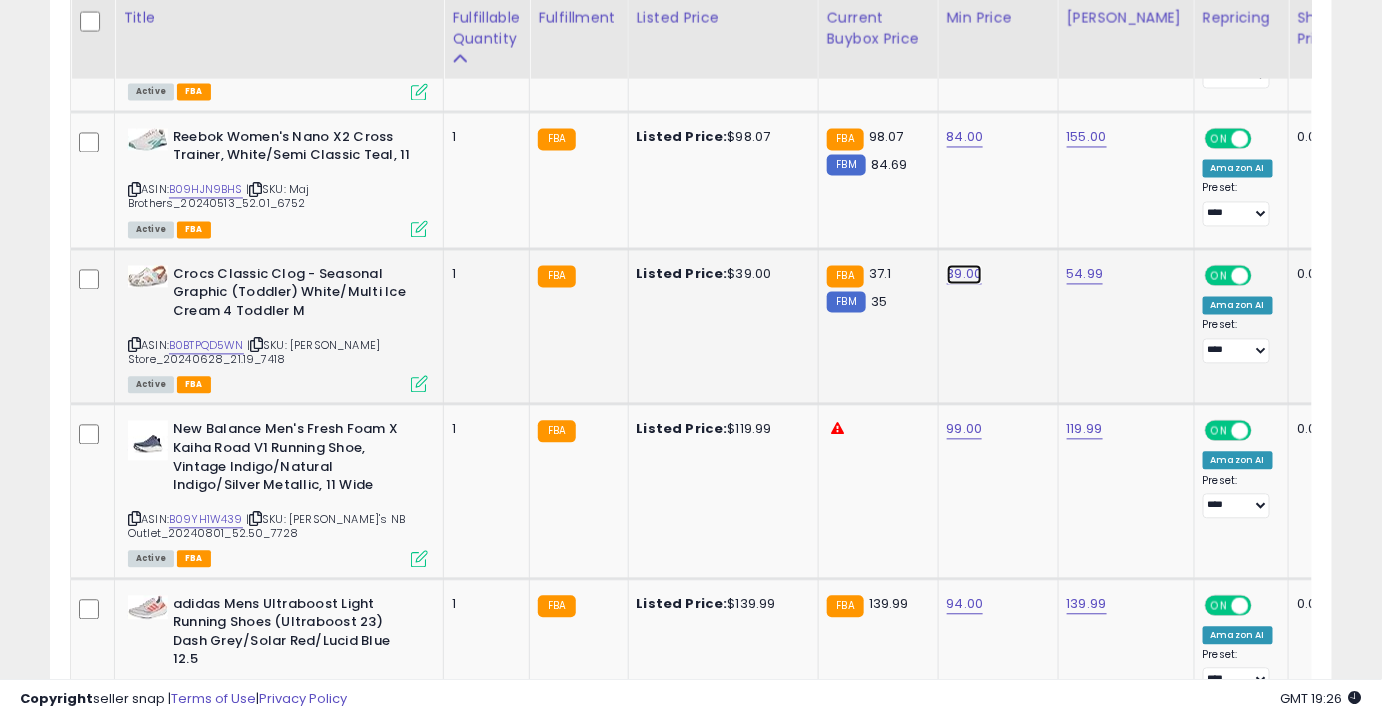 click on "39.00" at bounding box center [965, -155] 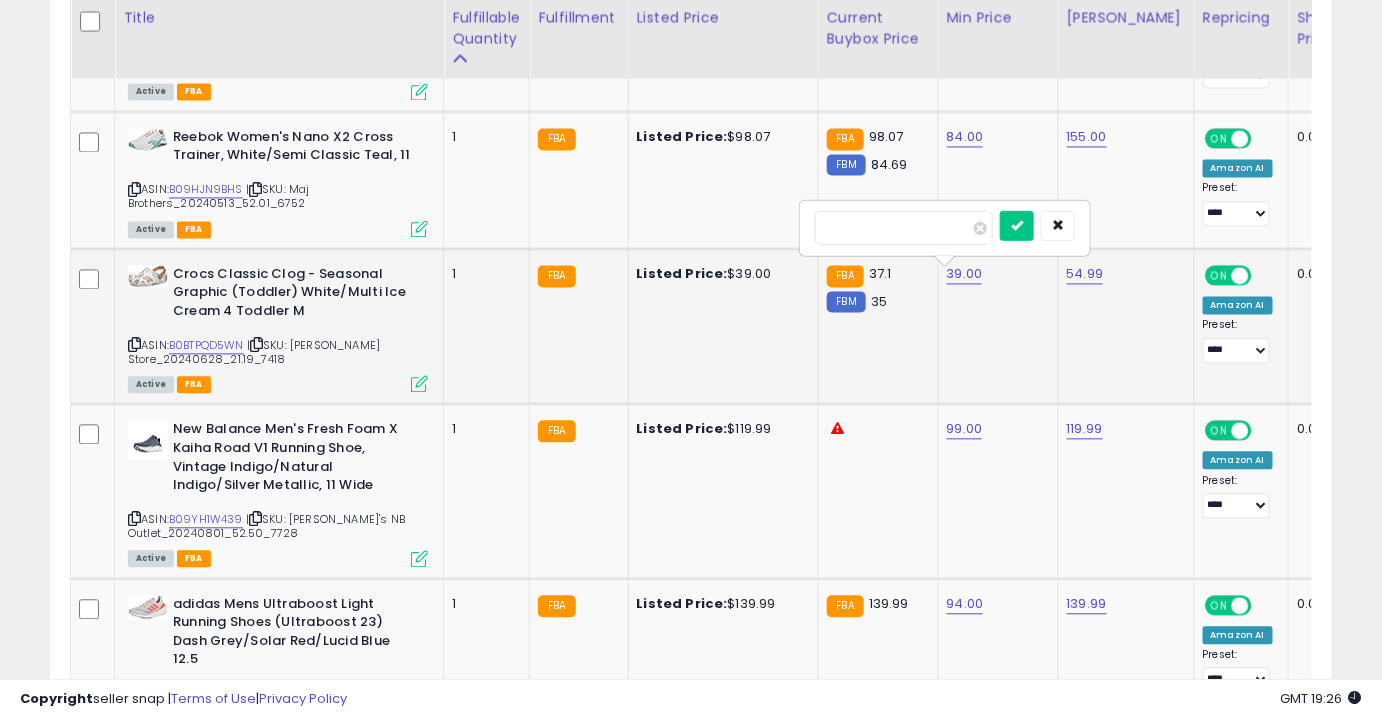 type on "**" 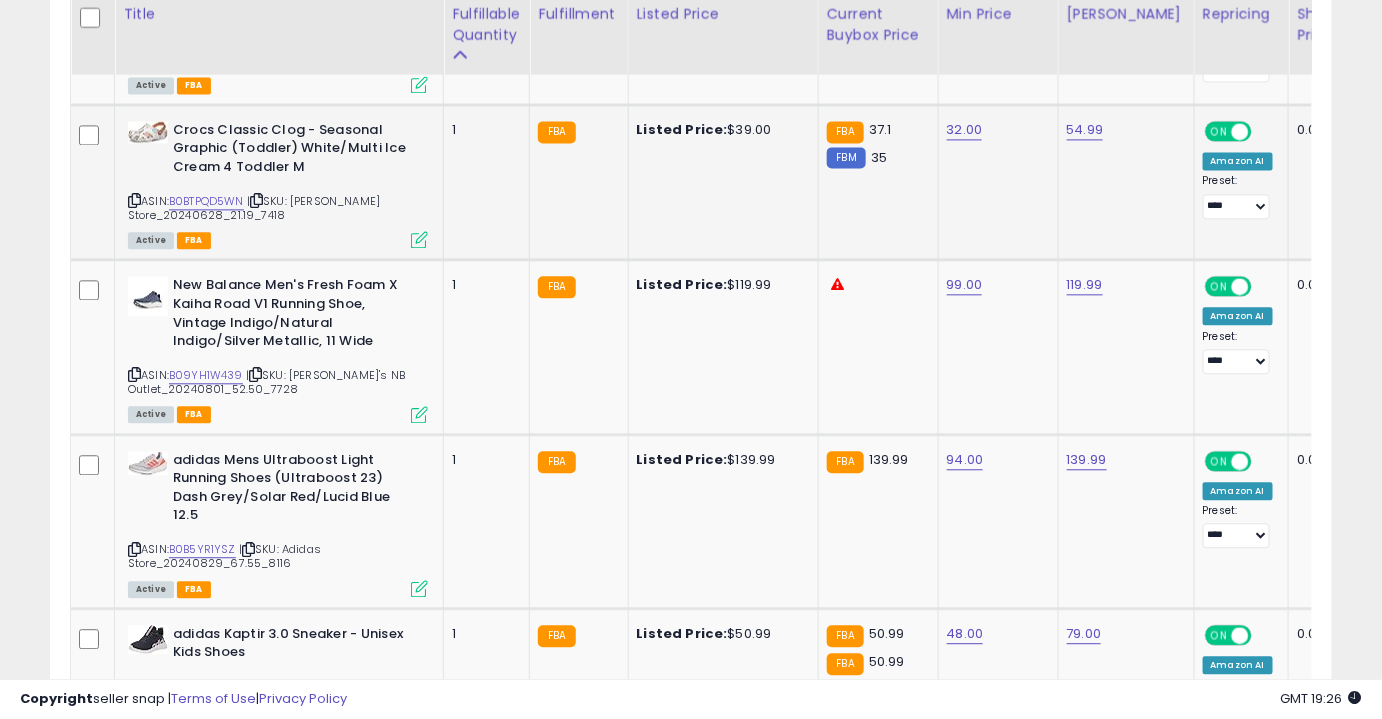 scroll, scrollTop: 1378, scrollLeft: 0, axis: vertical 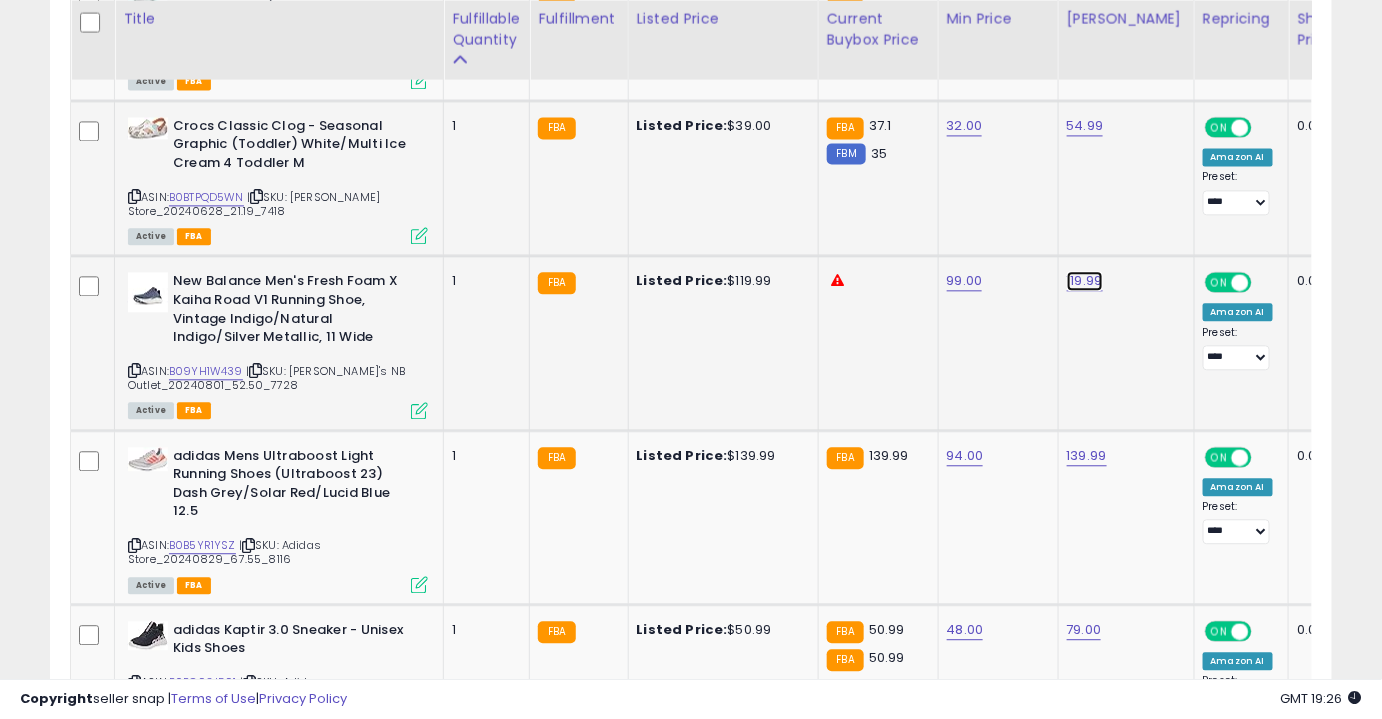 click on "119.99" at bounding box center (1085, -304) 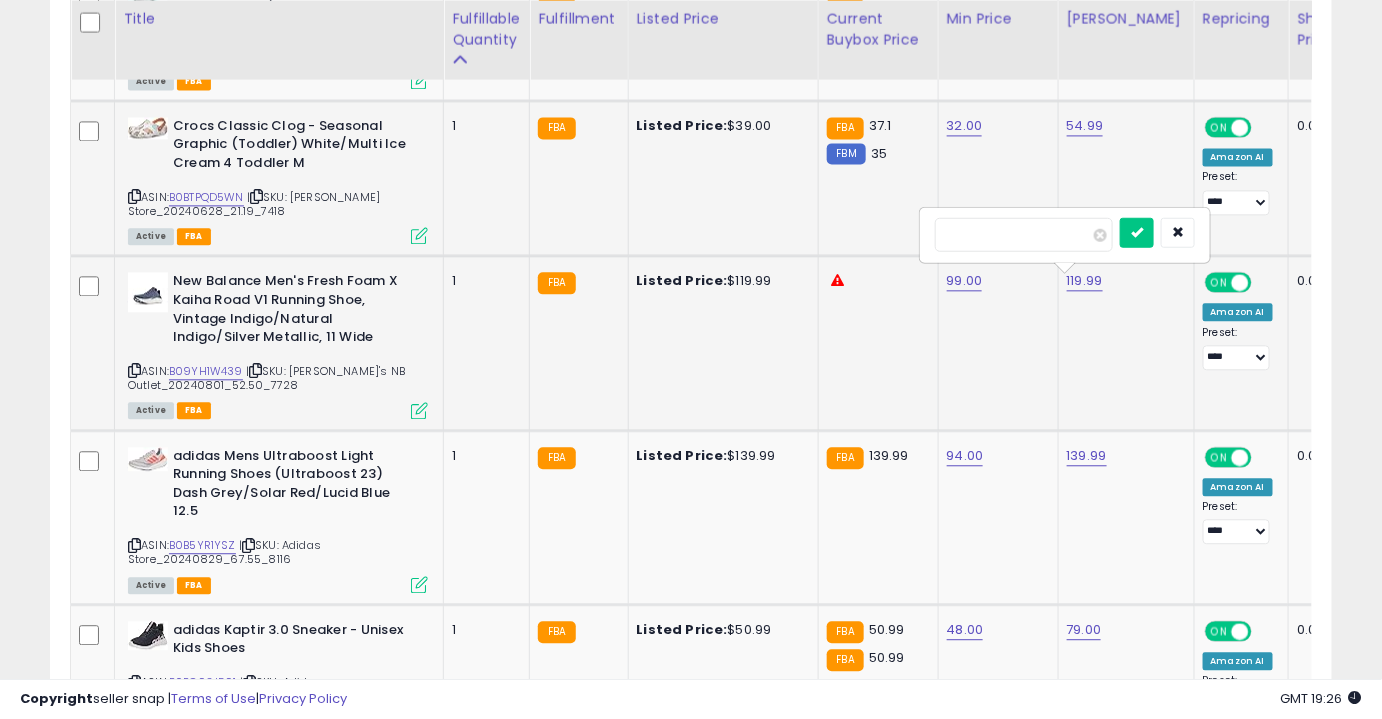click on "******" at bounding box center [1024, 234] 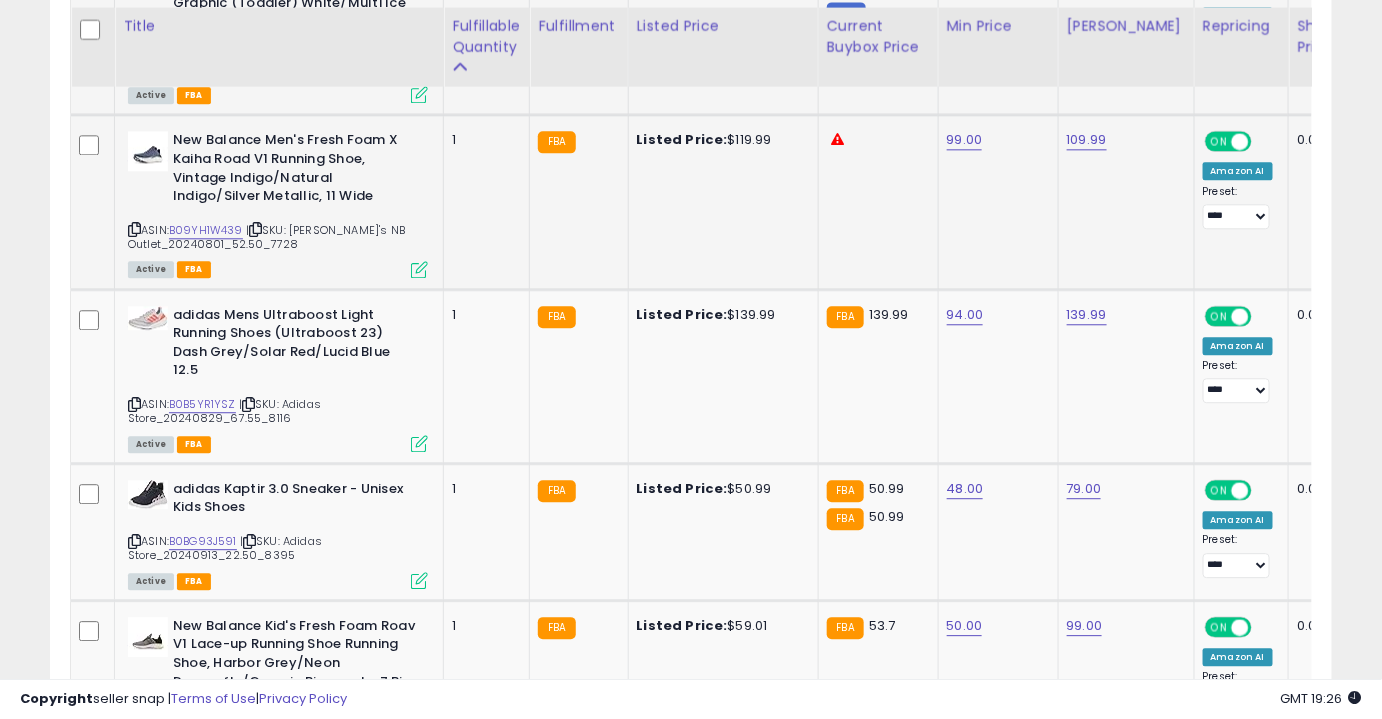 scroll, scrollTop: 1530, scrollLeft: 0, axis: vertical 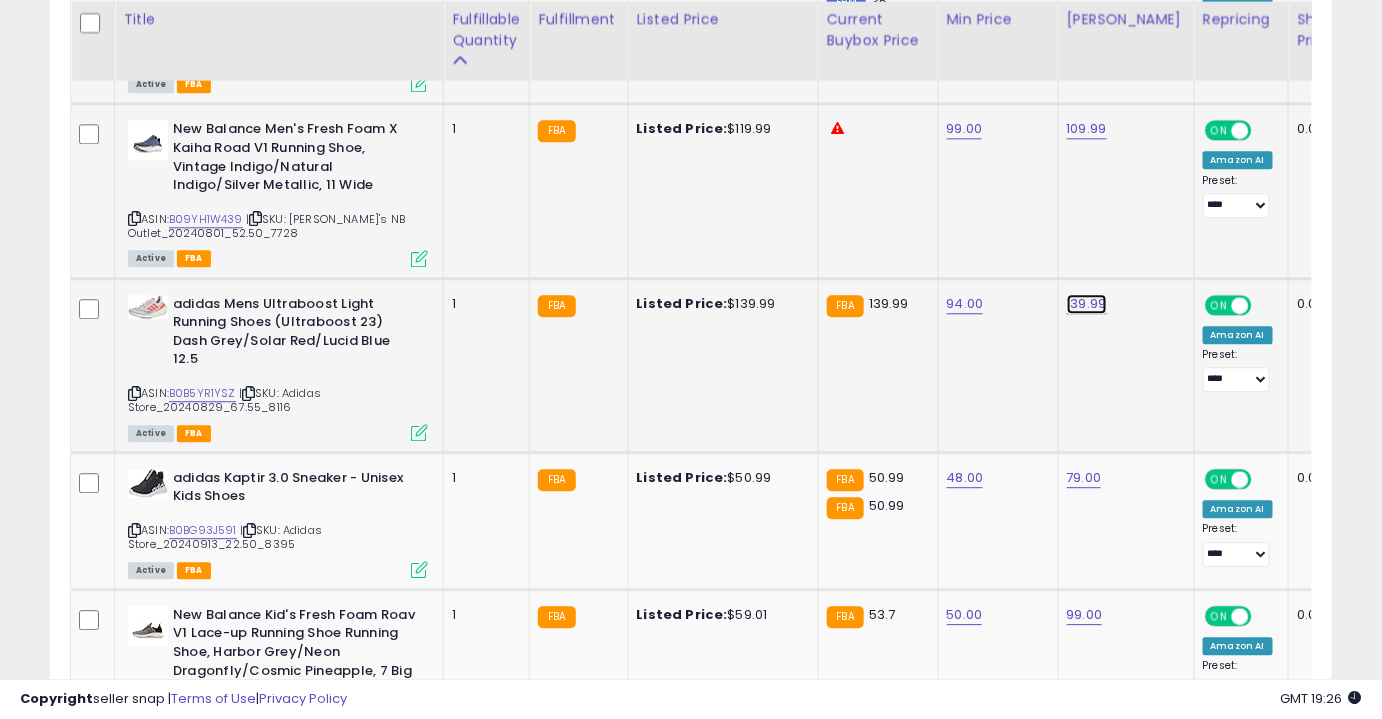 click on "139.99" at bounding box center [1085, -456] 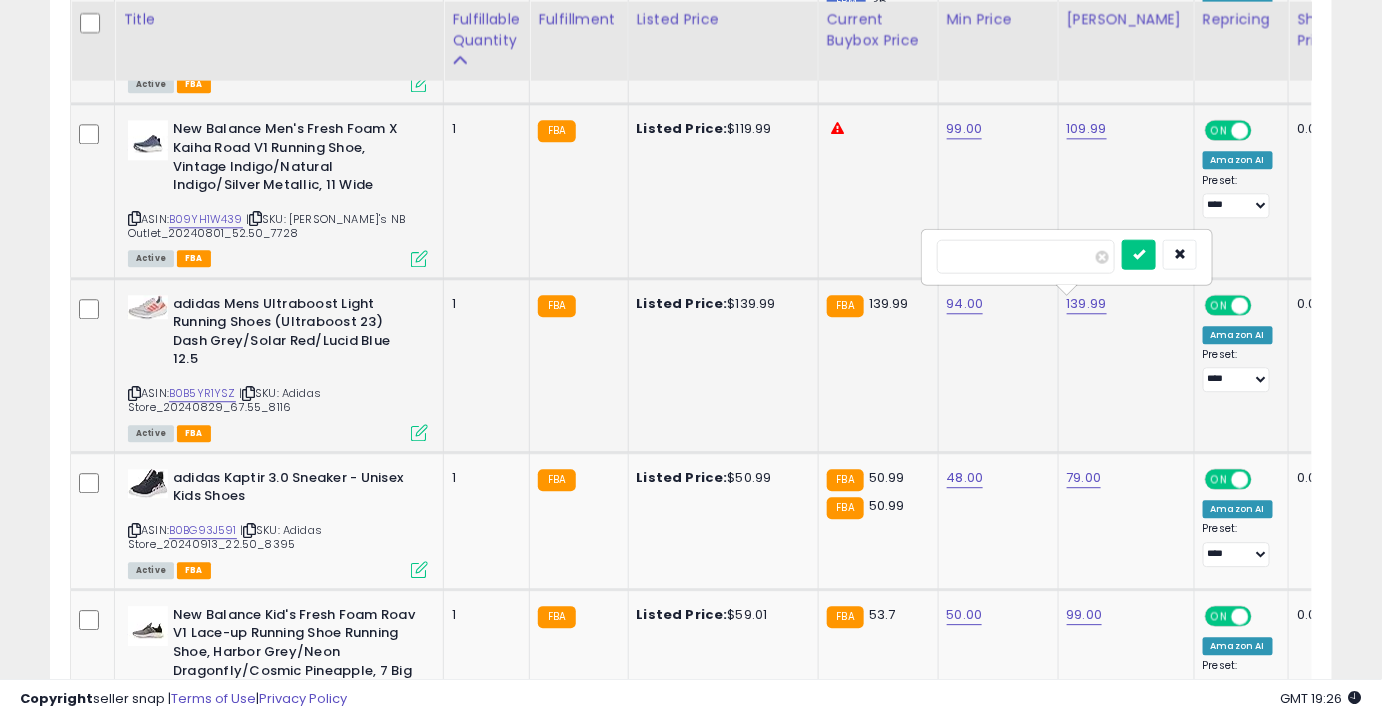 click on "******" at bounding box center (1026, 256) 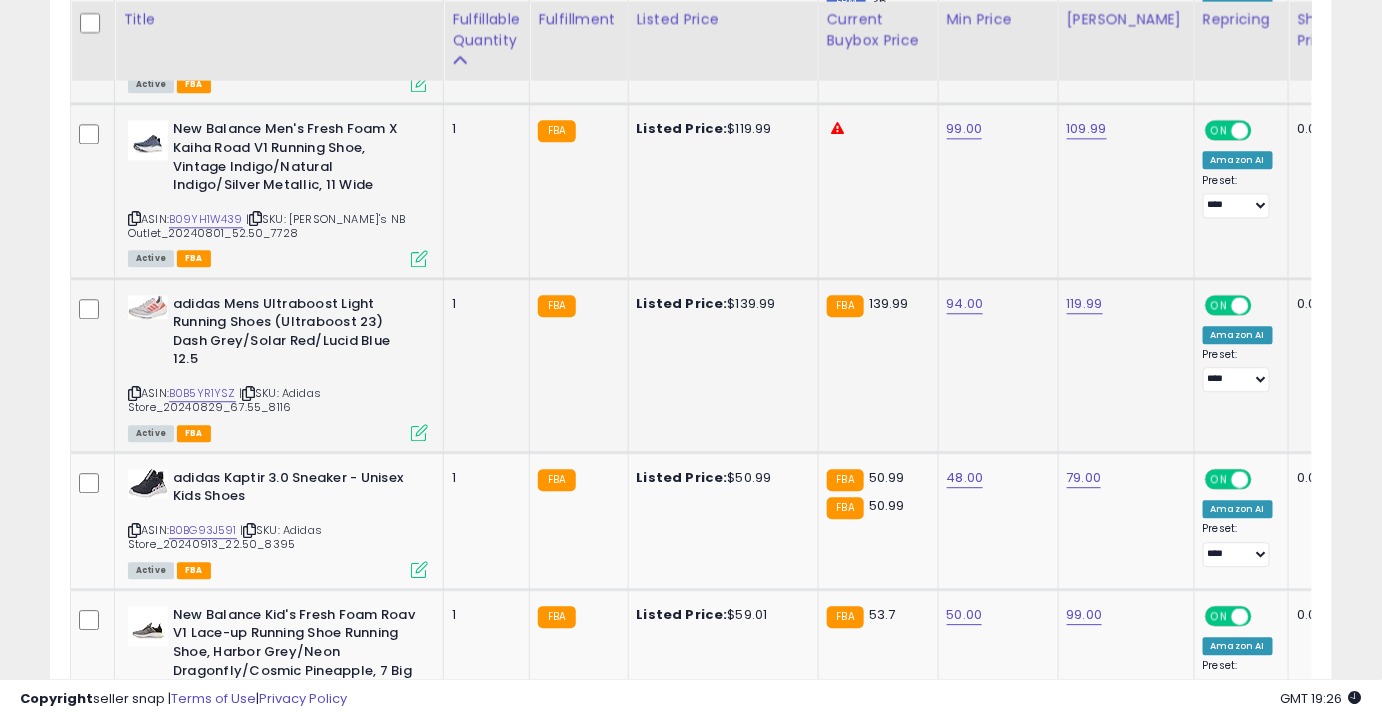 scroll, scrollTop: 0, scrollLeft: 6, axis: horizontal 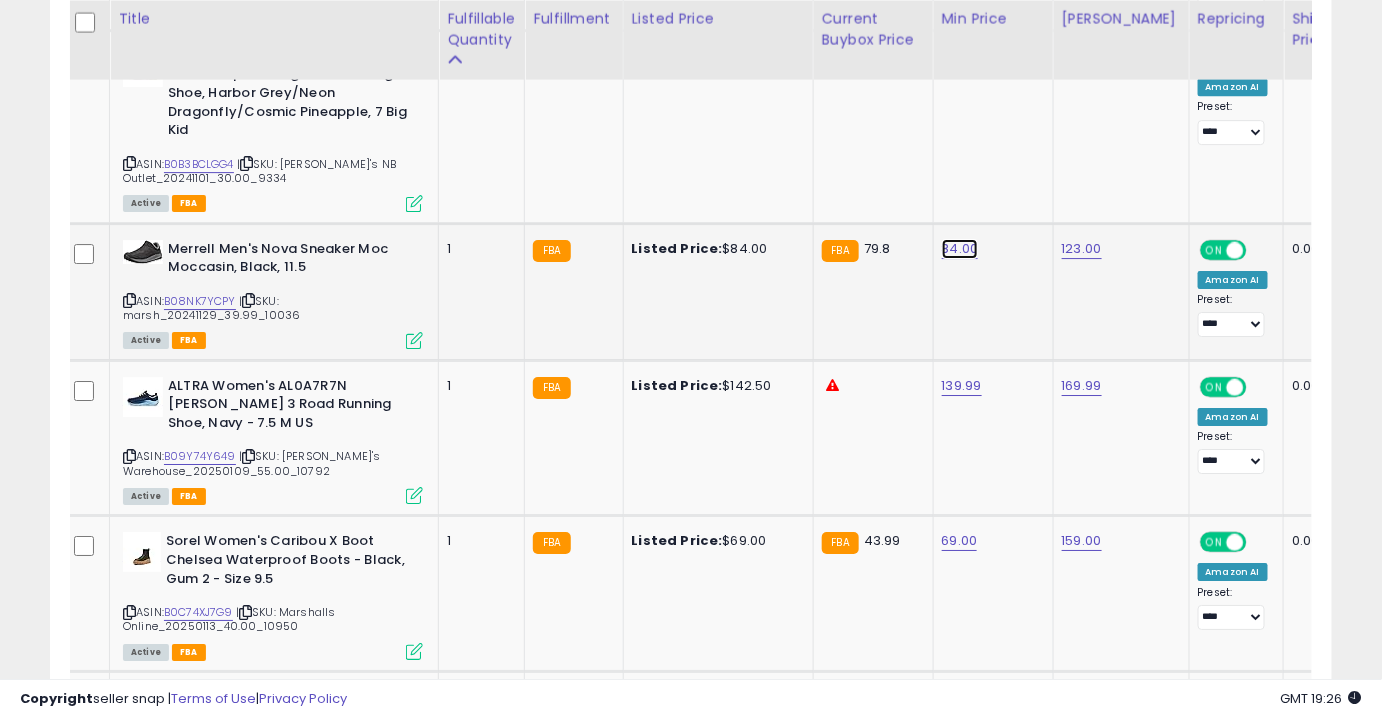 click on "84.00" at bounding box center (960, -1015) 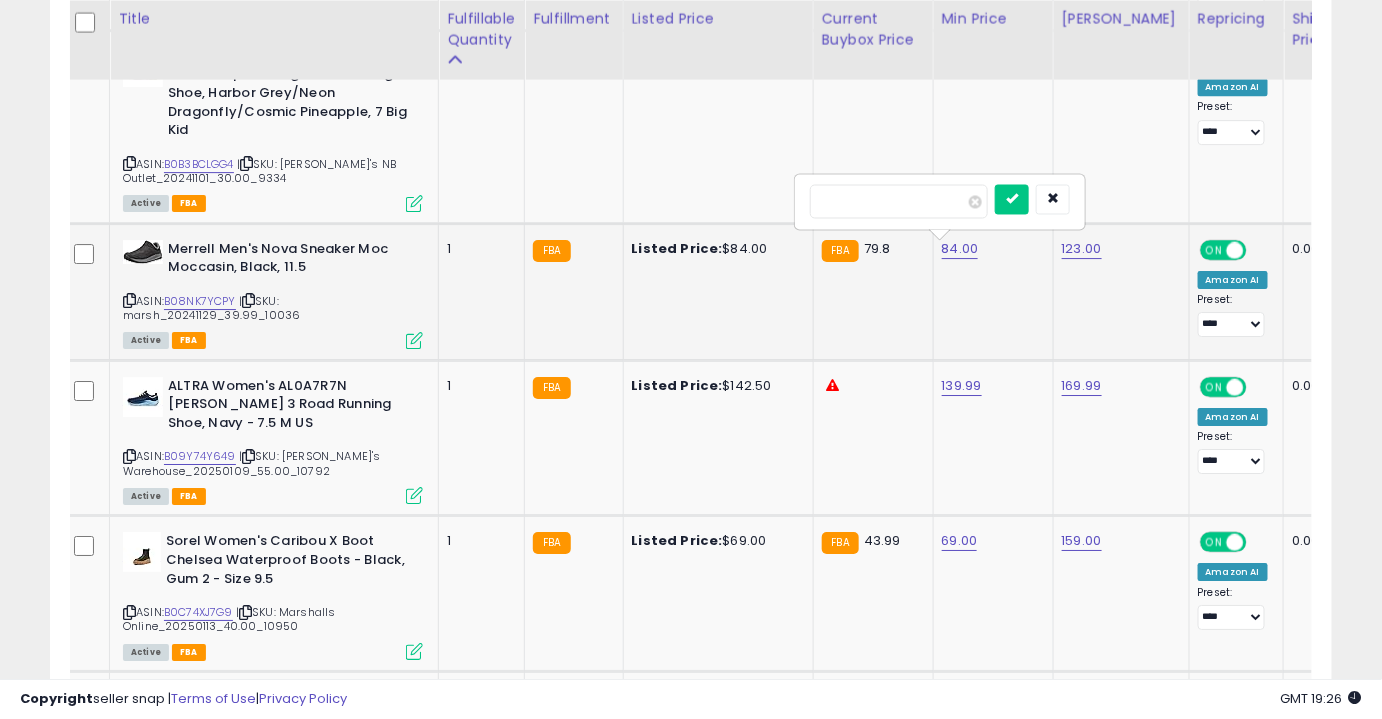 type on "**" 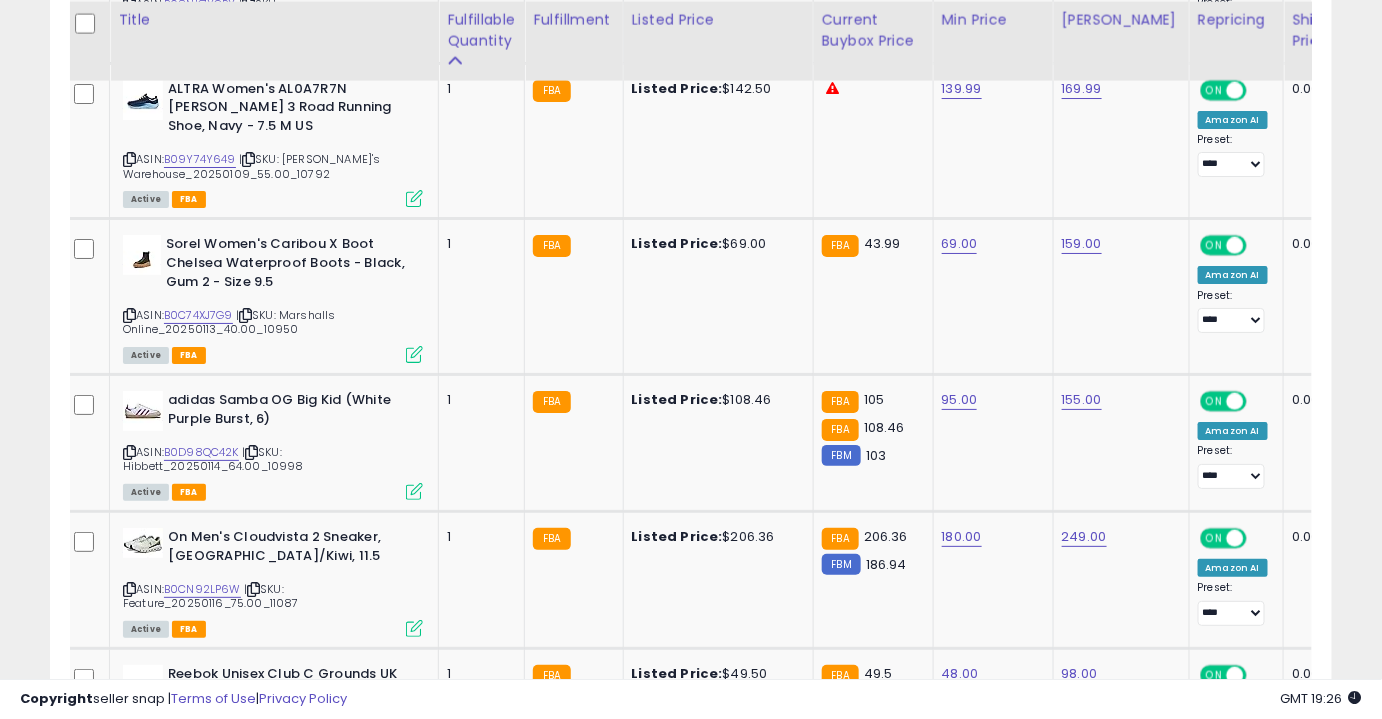 scroll, scrollTop: 2387, scrollLeft: 0, axis: vertical 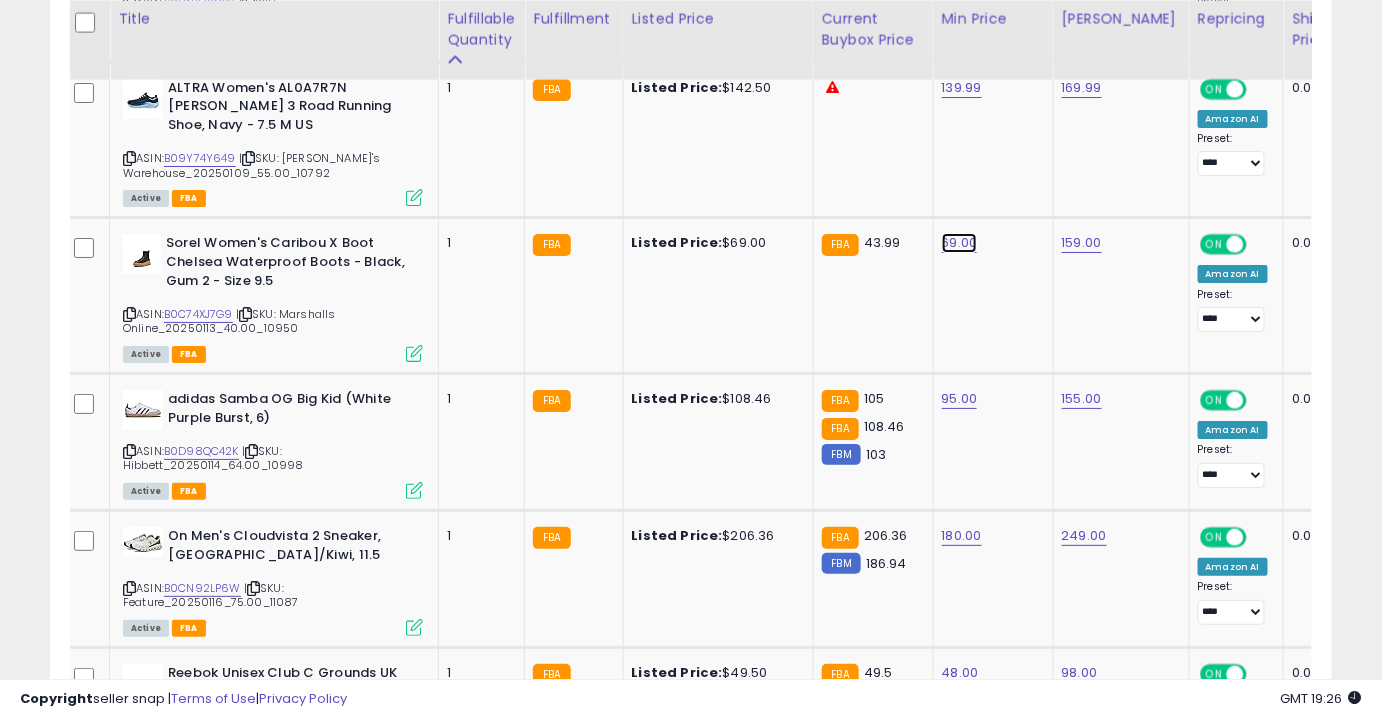 click on "69.00" at bounding box center [960, -1313] 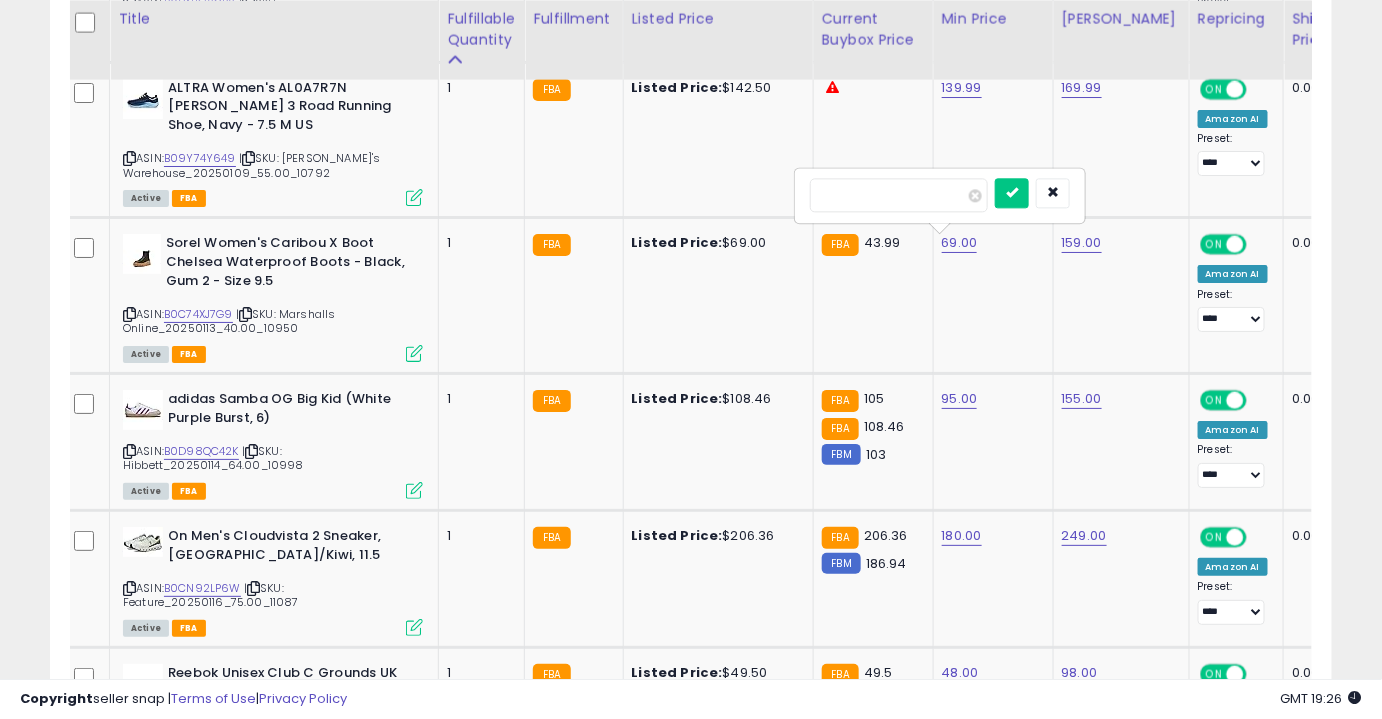 type on "**" 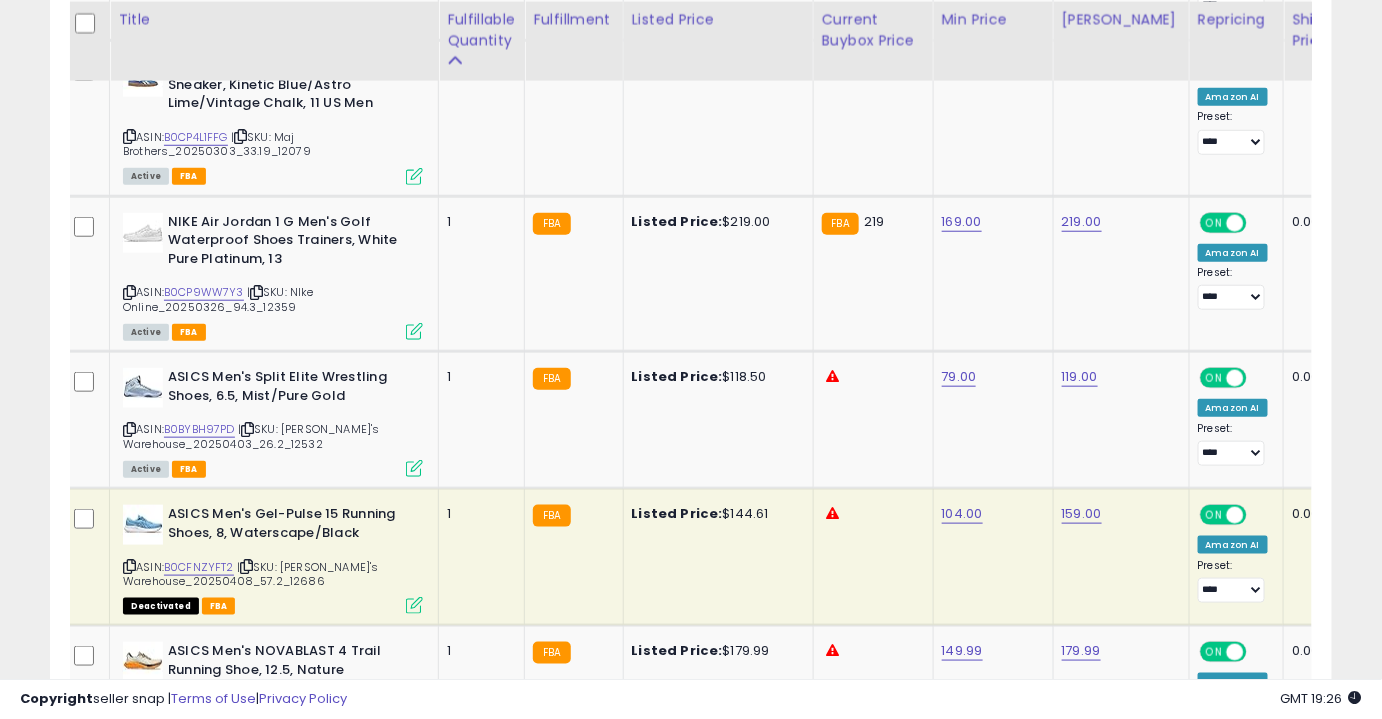 scroll, scrollTop: 2995, scrollLeft: 0, axis: vertical 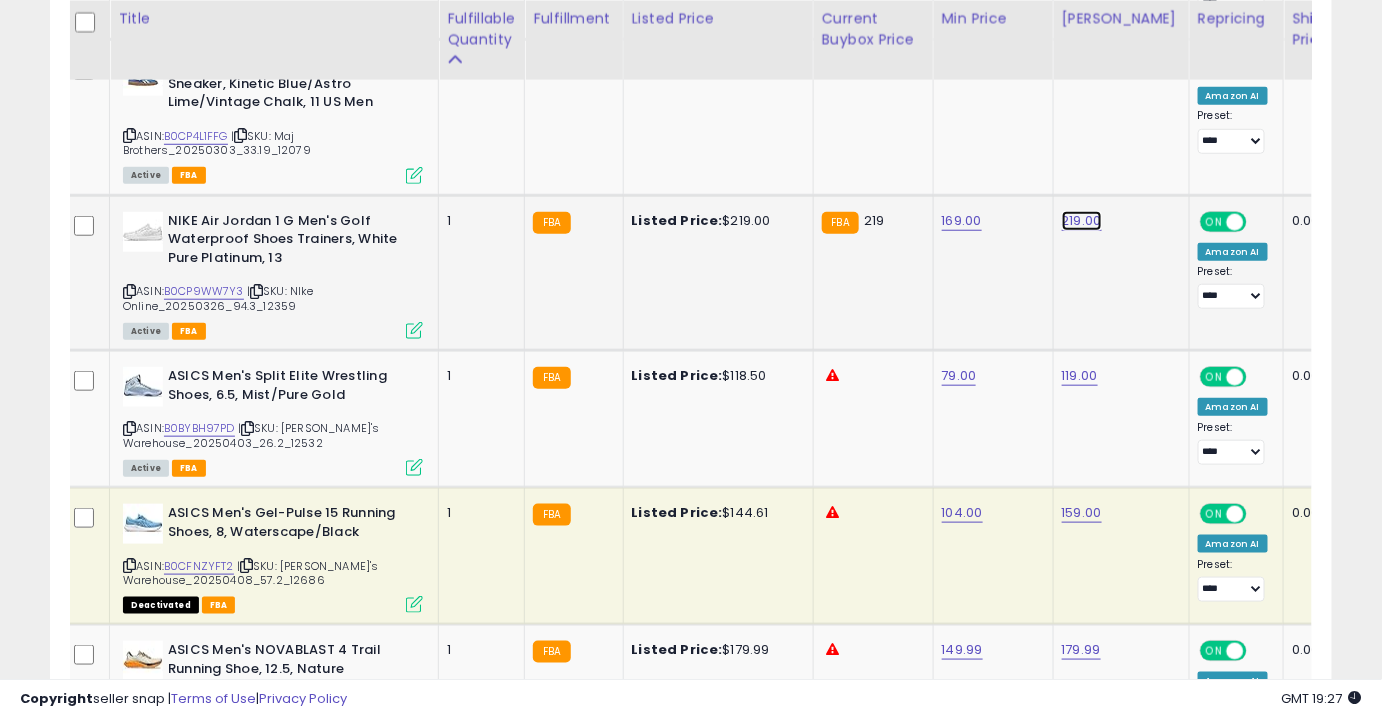 click on "219.00" at bounding box center (1080, -1921) 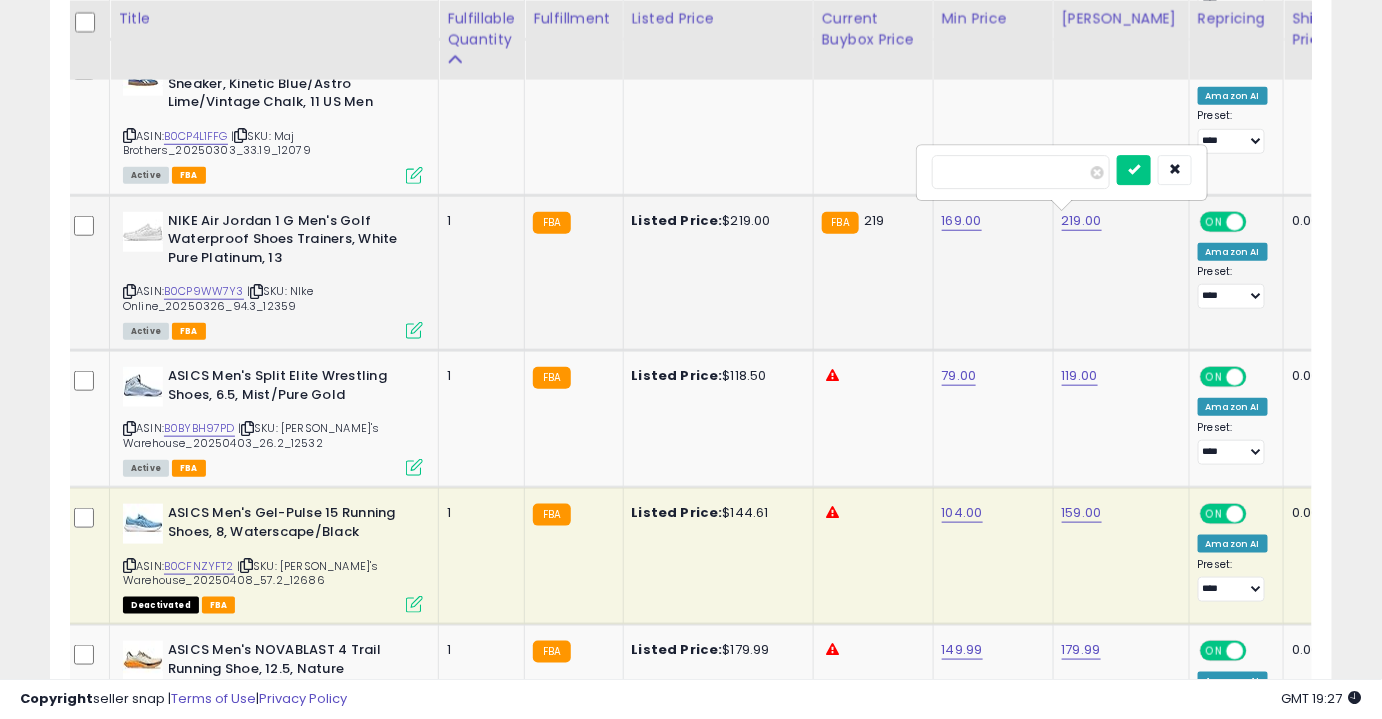 type on "******" 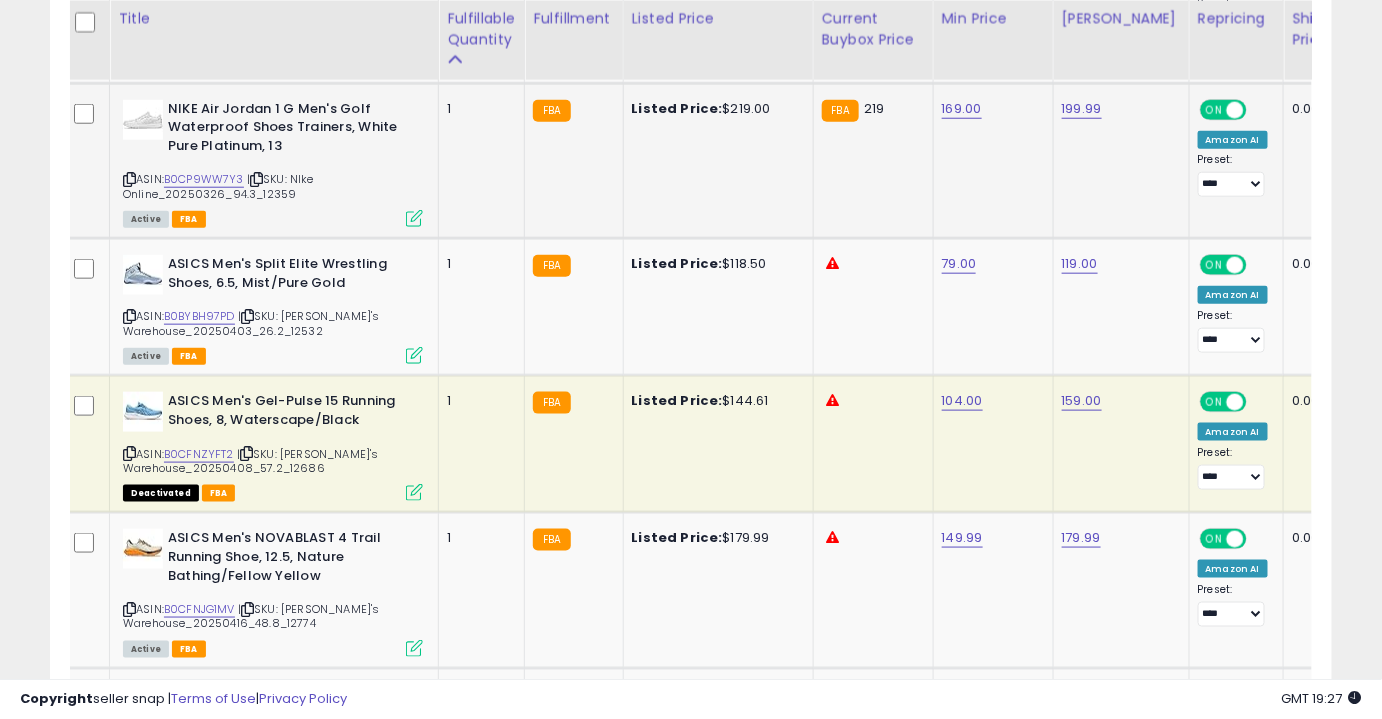 scroll, scrollTop: 3108, scrollLeft: 0, axis: vertical 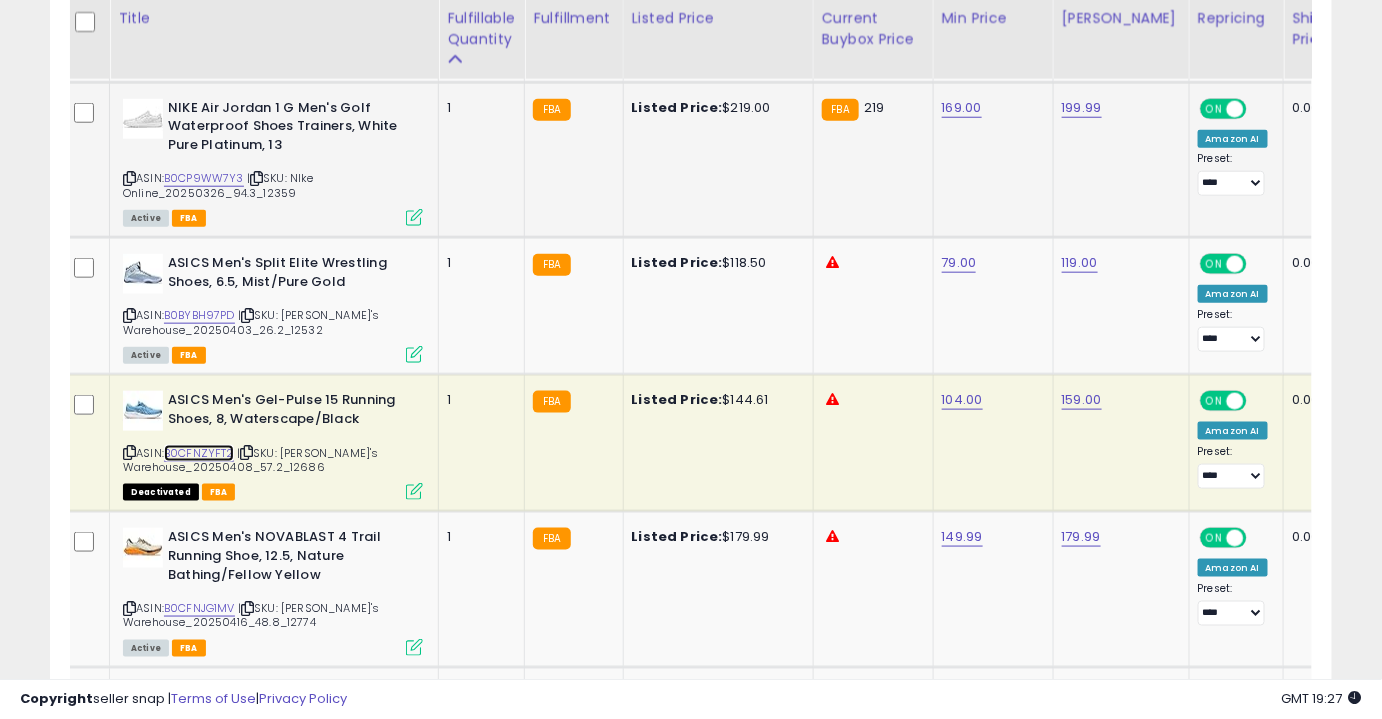 click on "B0CFNZYFT2" at bounding box center [199, 453] 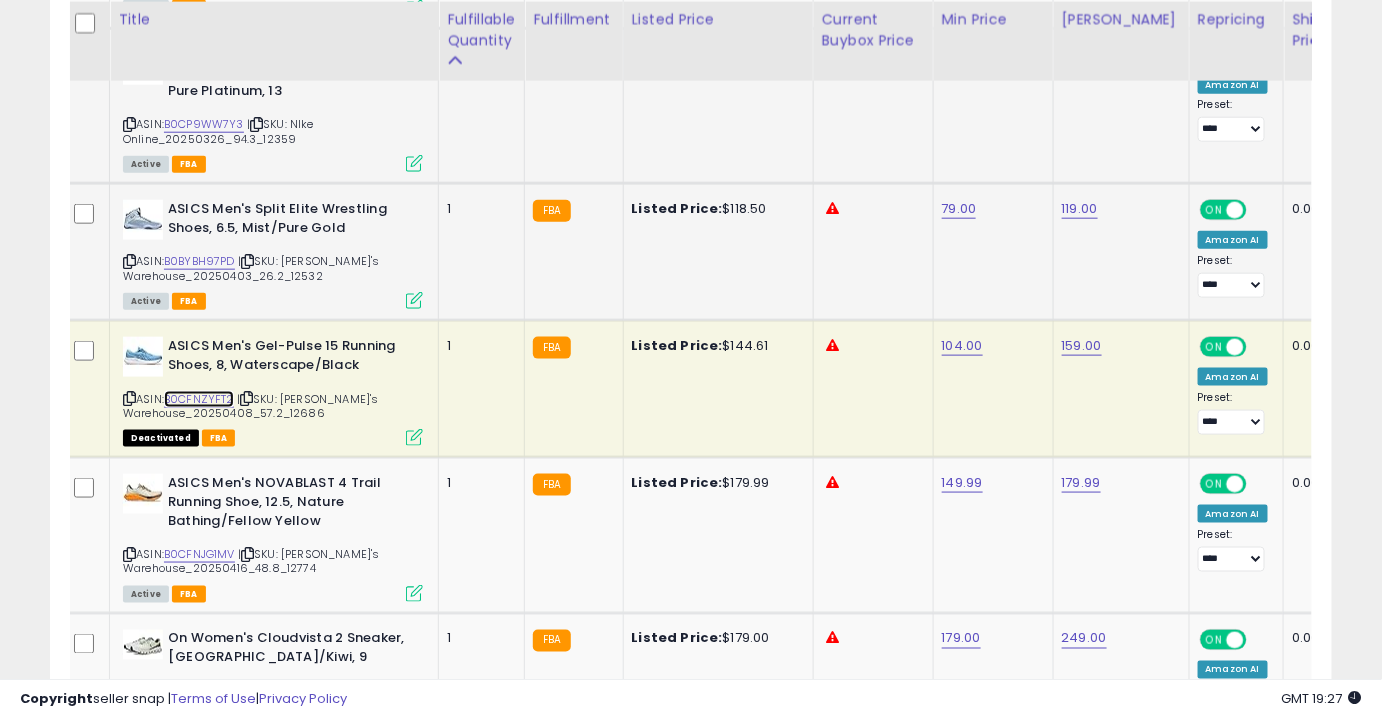 scroll, scrollTop: 3164, scrollLeft: 0, axis: vertical 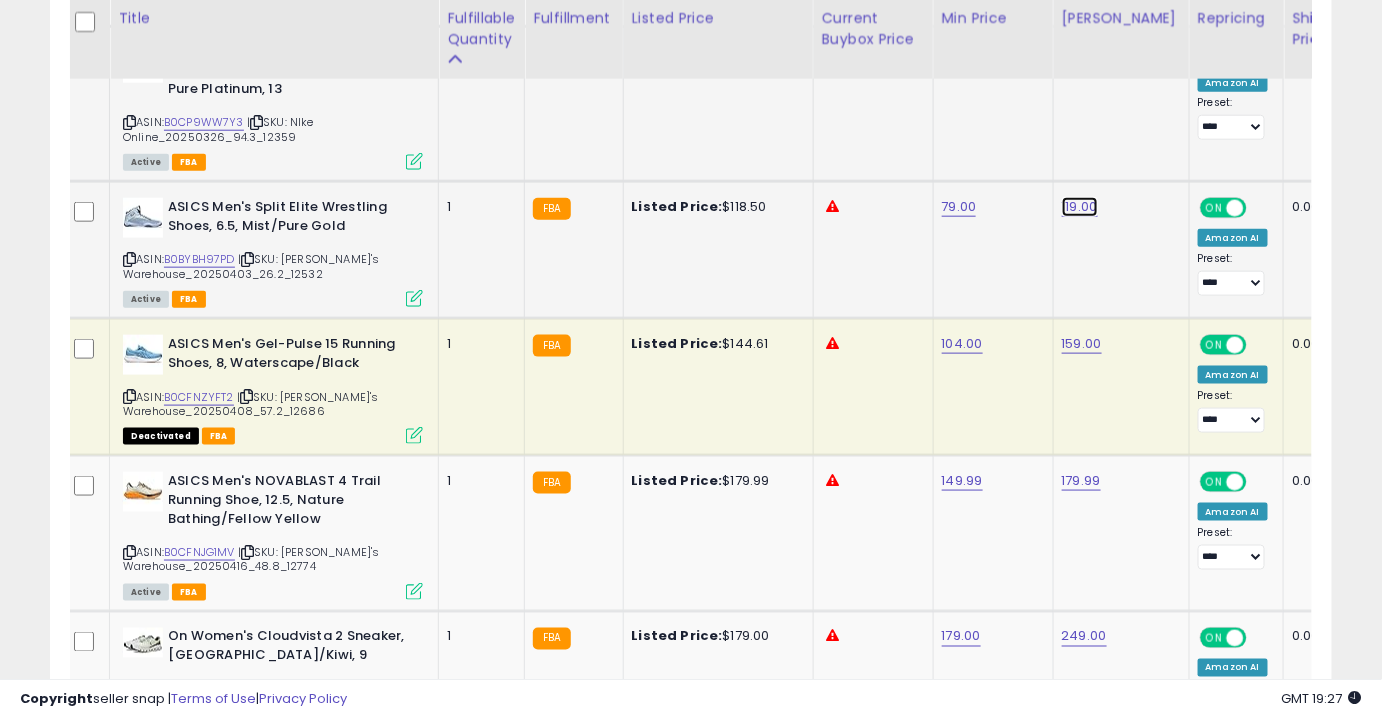 click on "119.00" at bounding box center [1080, -2090] 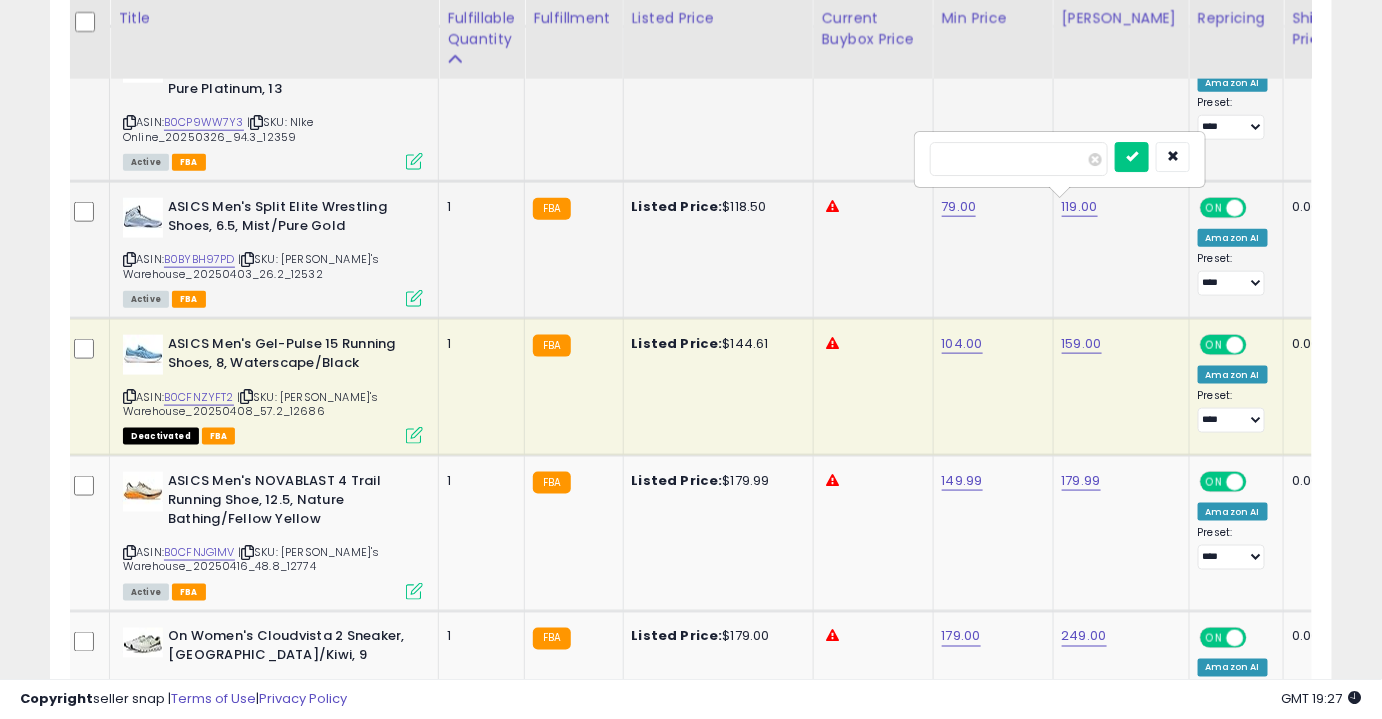 type on "******" 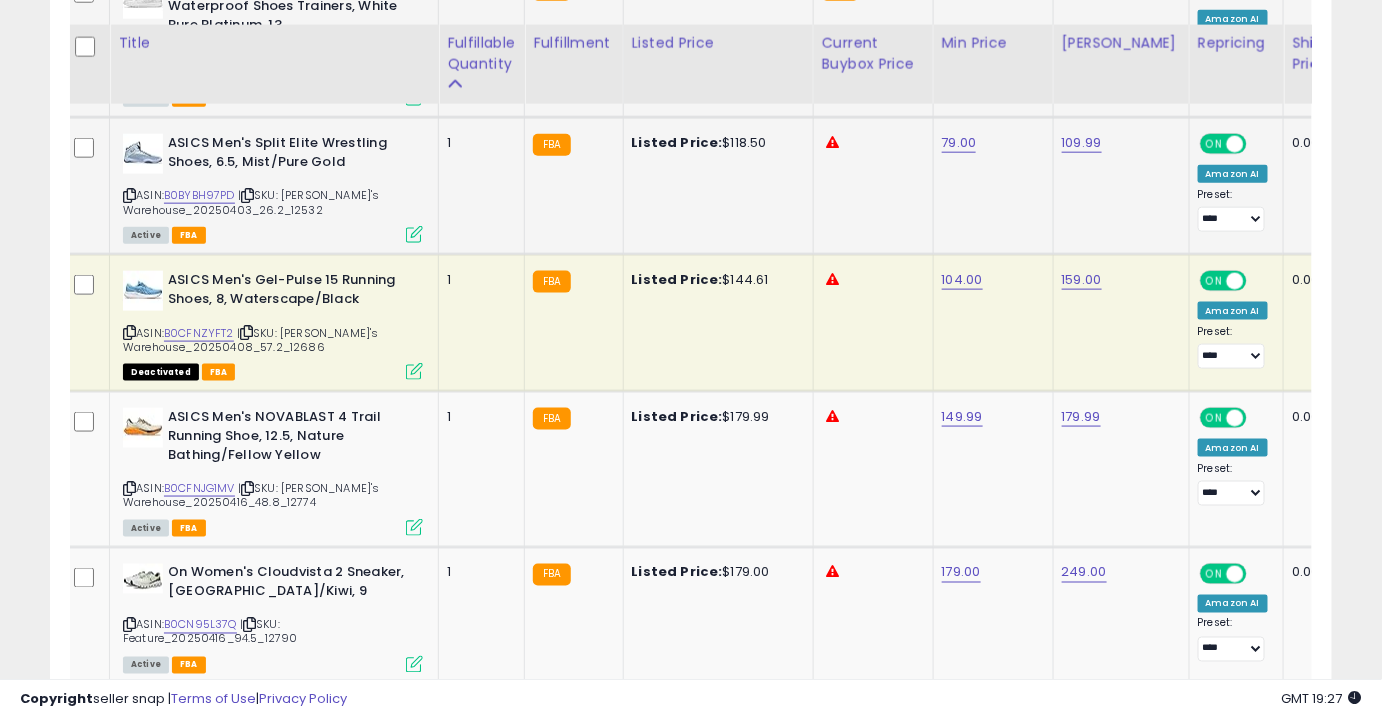 scroll, scrollTop: 3257, scrollLeft: 0, axis: vertical 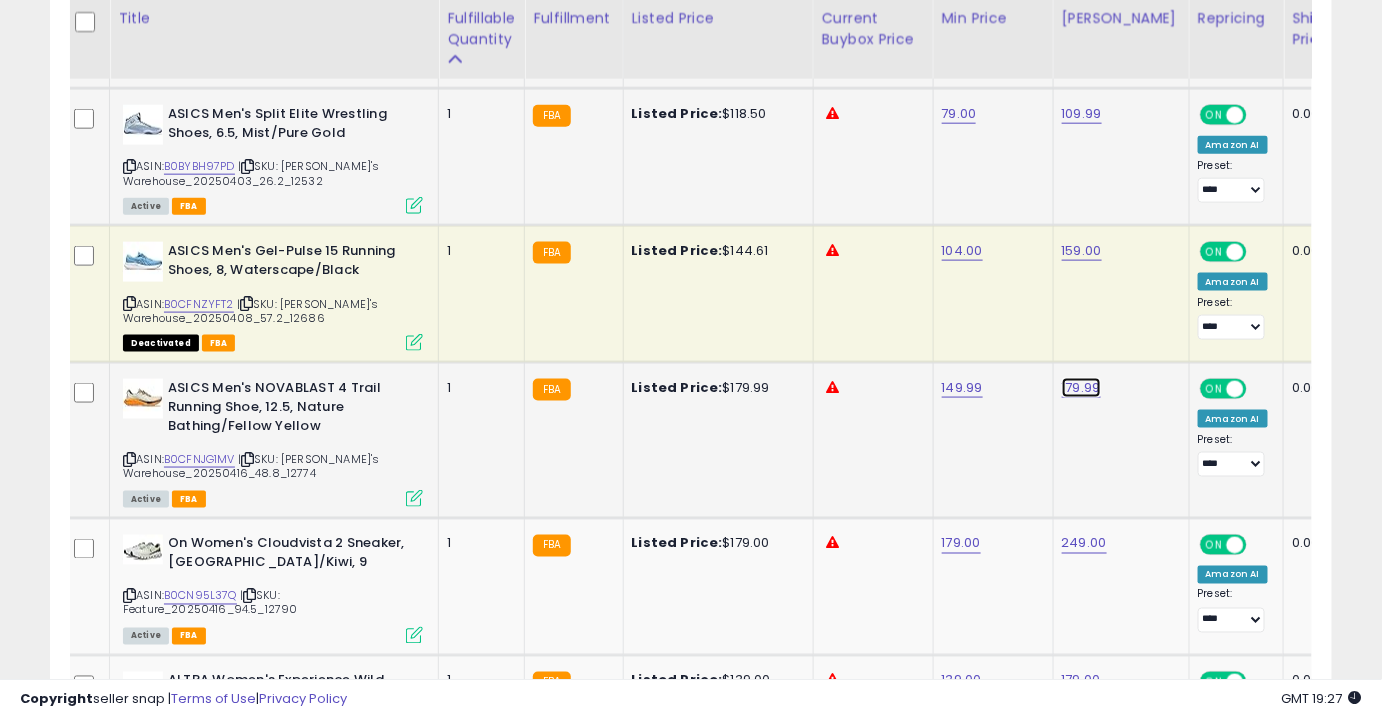 click on "179.99" at bounding box center [1080, -2183] 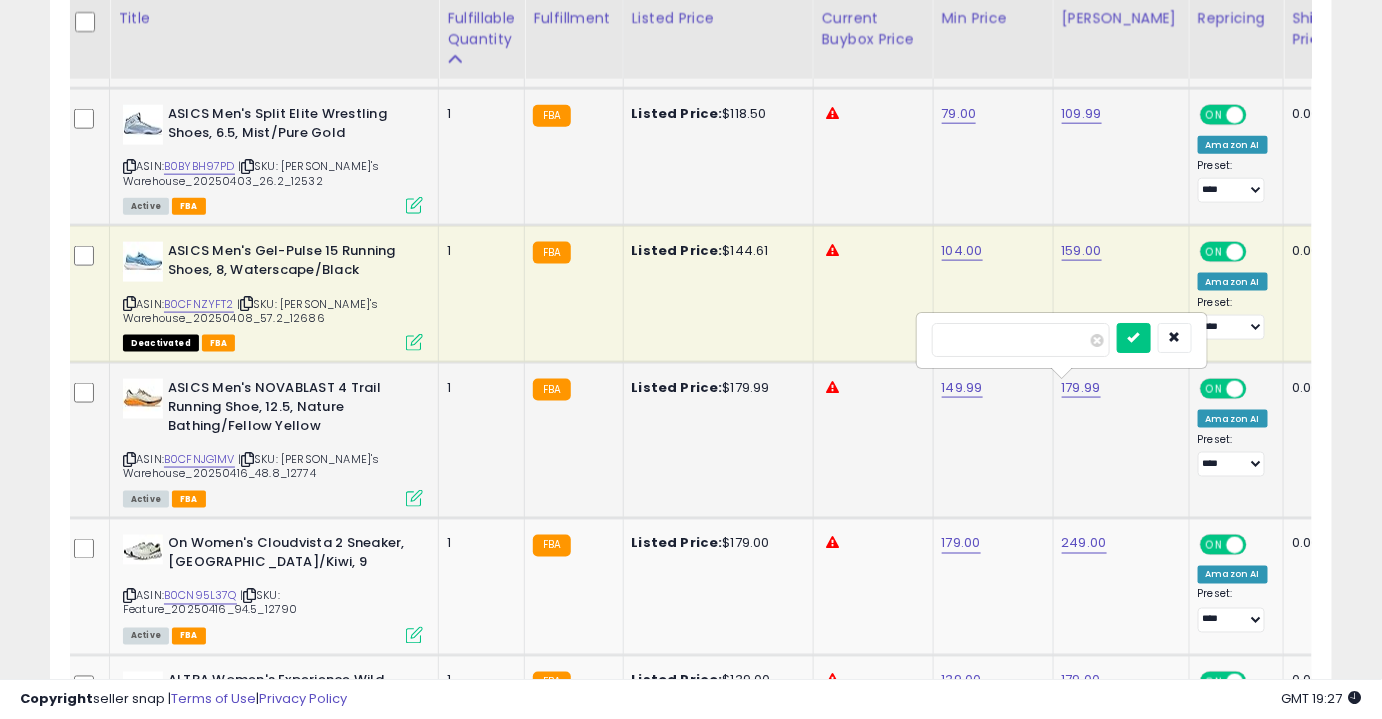 click on "******" at bounding box center [1021, 340] 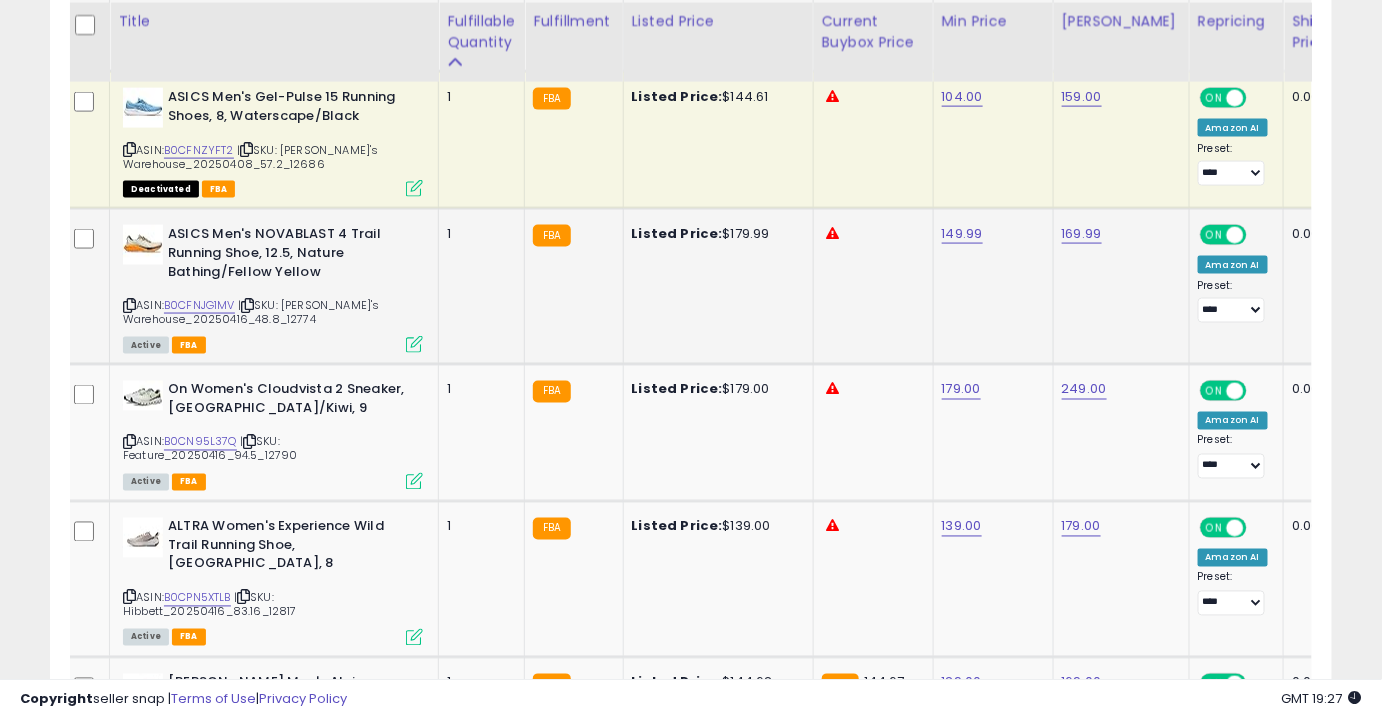scroll, scrollTop: 3414, scrollLeft: 0, axis: vertical 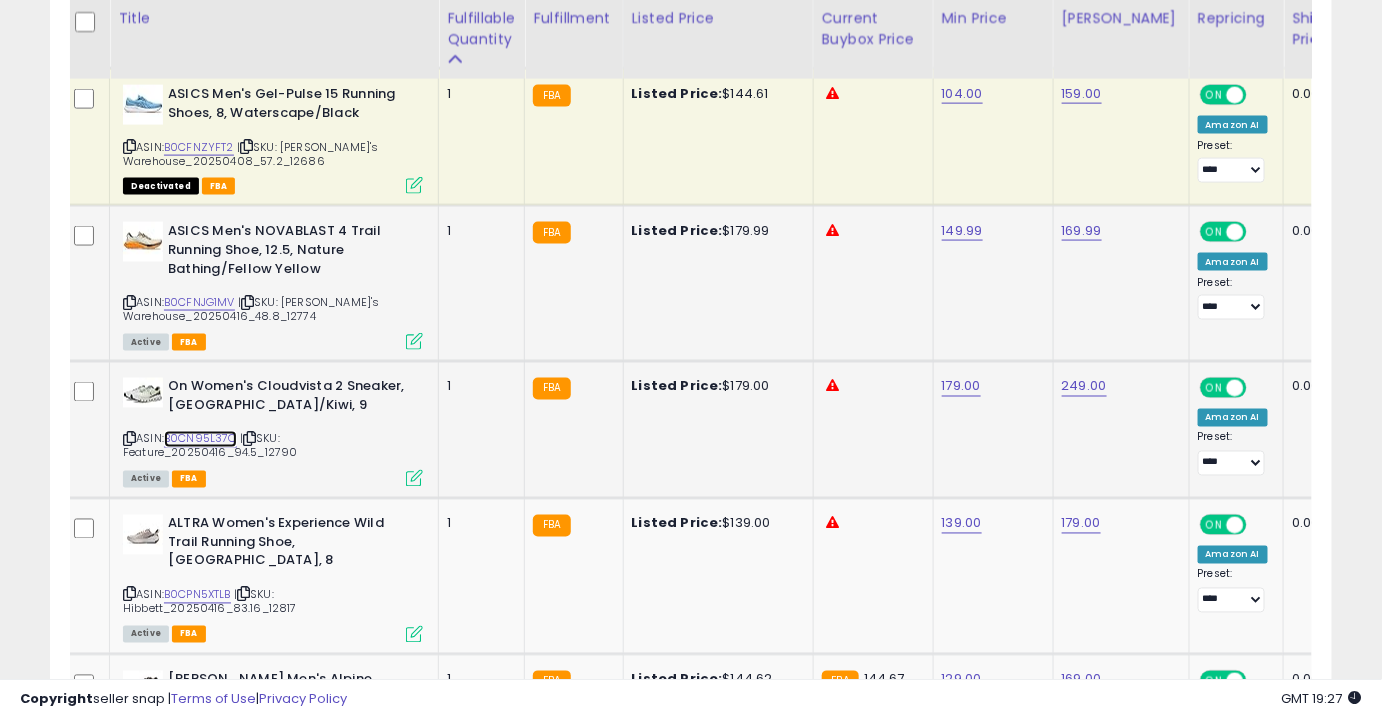 click on "B0CN95L37Q" at bounding box center [200, 439] 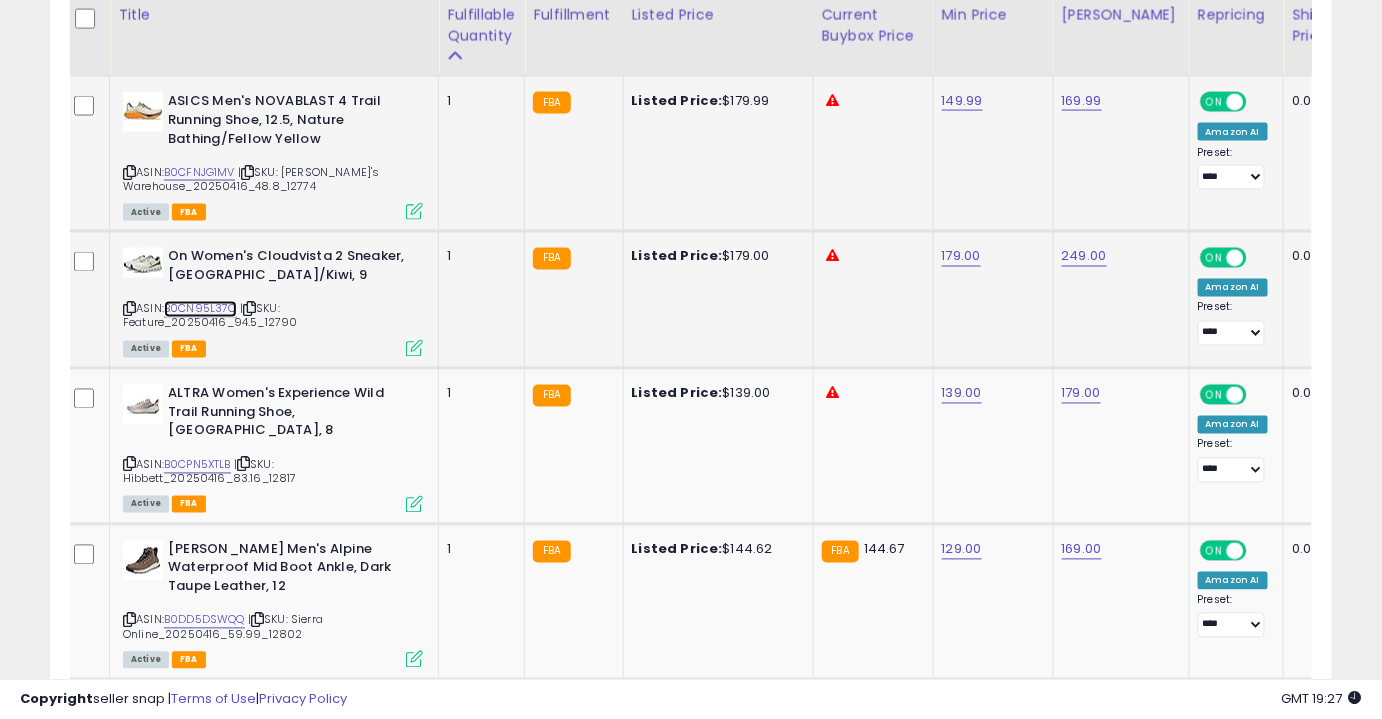 scroll, scrollTop: 3546, scrollLeft: 0, axis: vertical 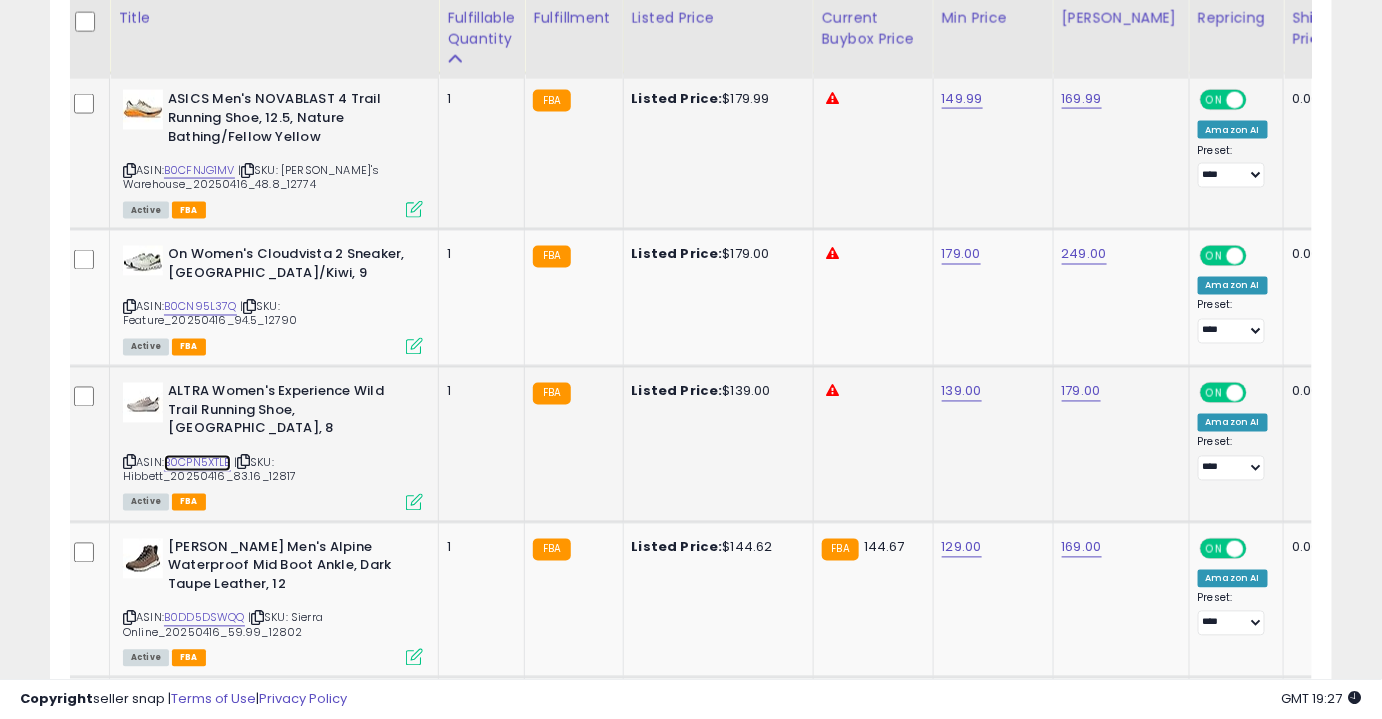 click on "B0CPN5XTLB" at bounding box center [197, 463] 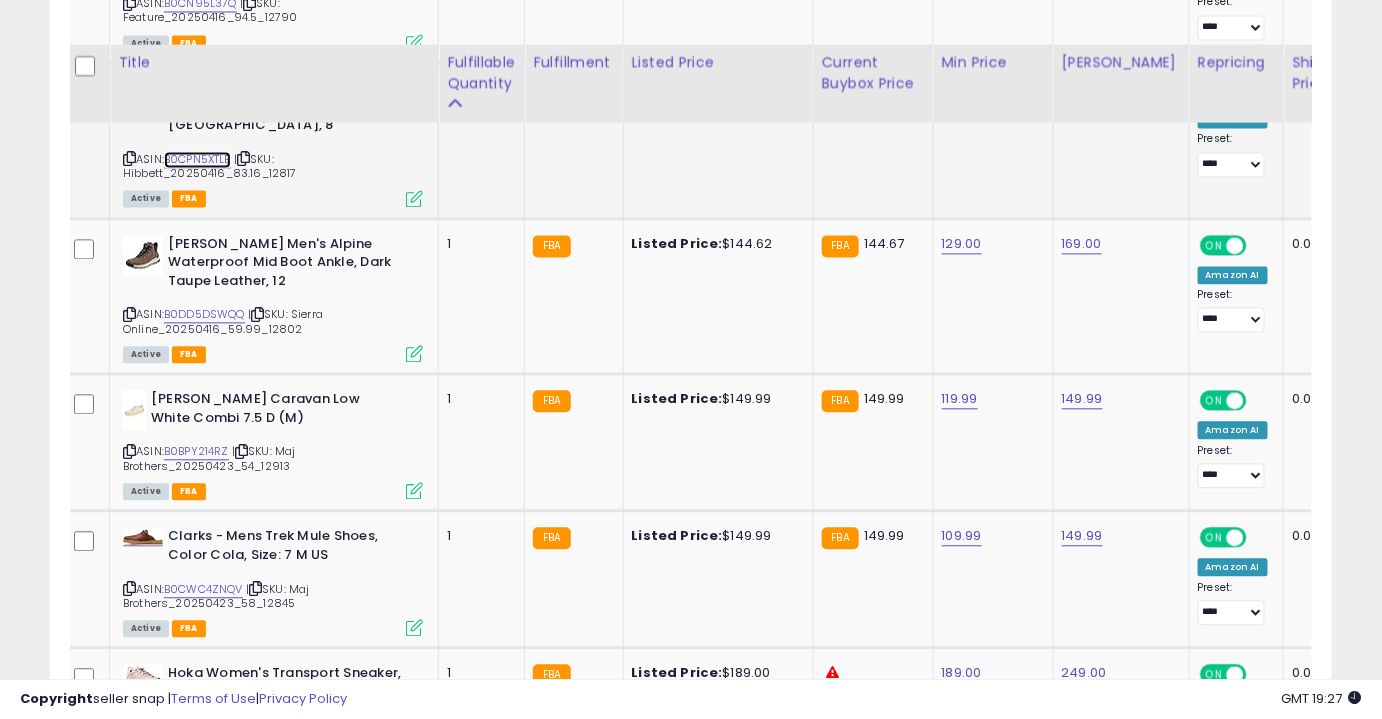scroll, scrollTop: 3893, scrollLeft: 0, axis: vertical 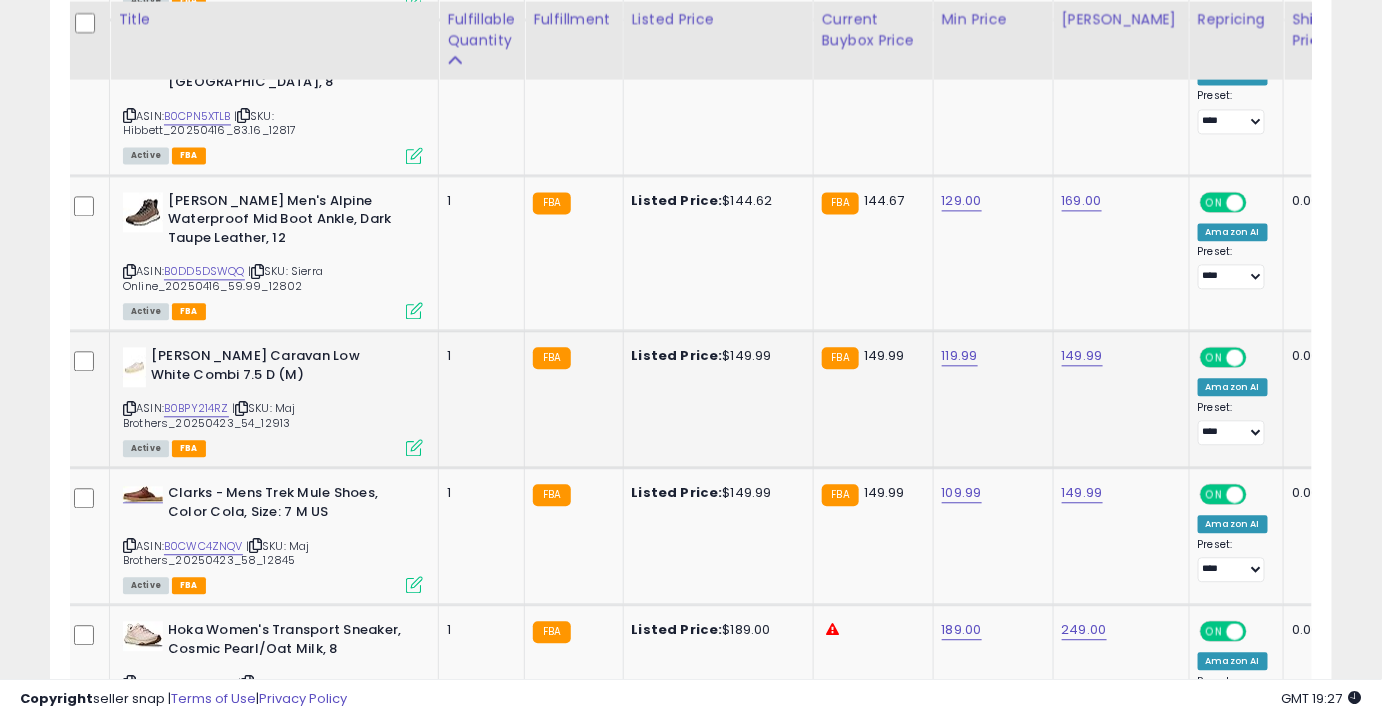 click on "149.99" 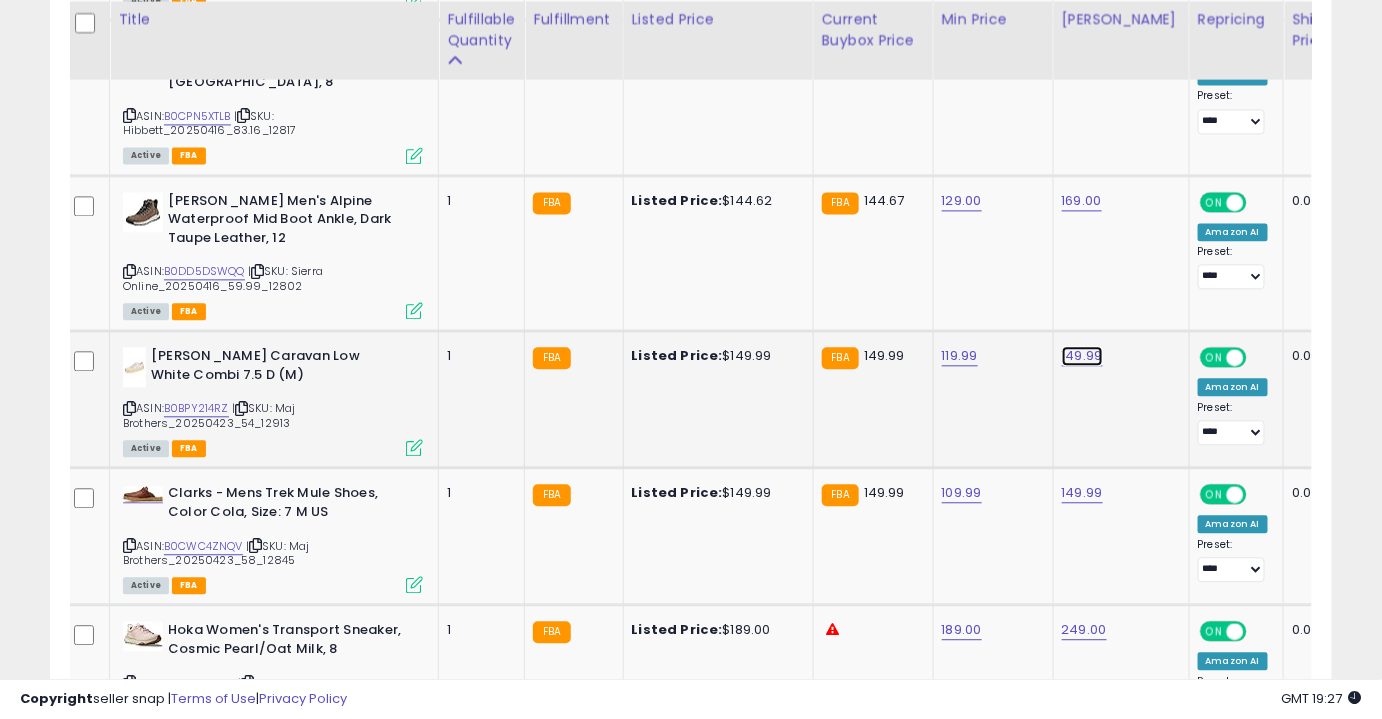 click on "149.99" at bounding box center [1080, -2819] 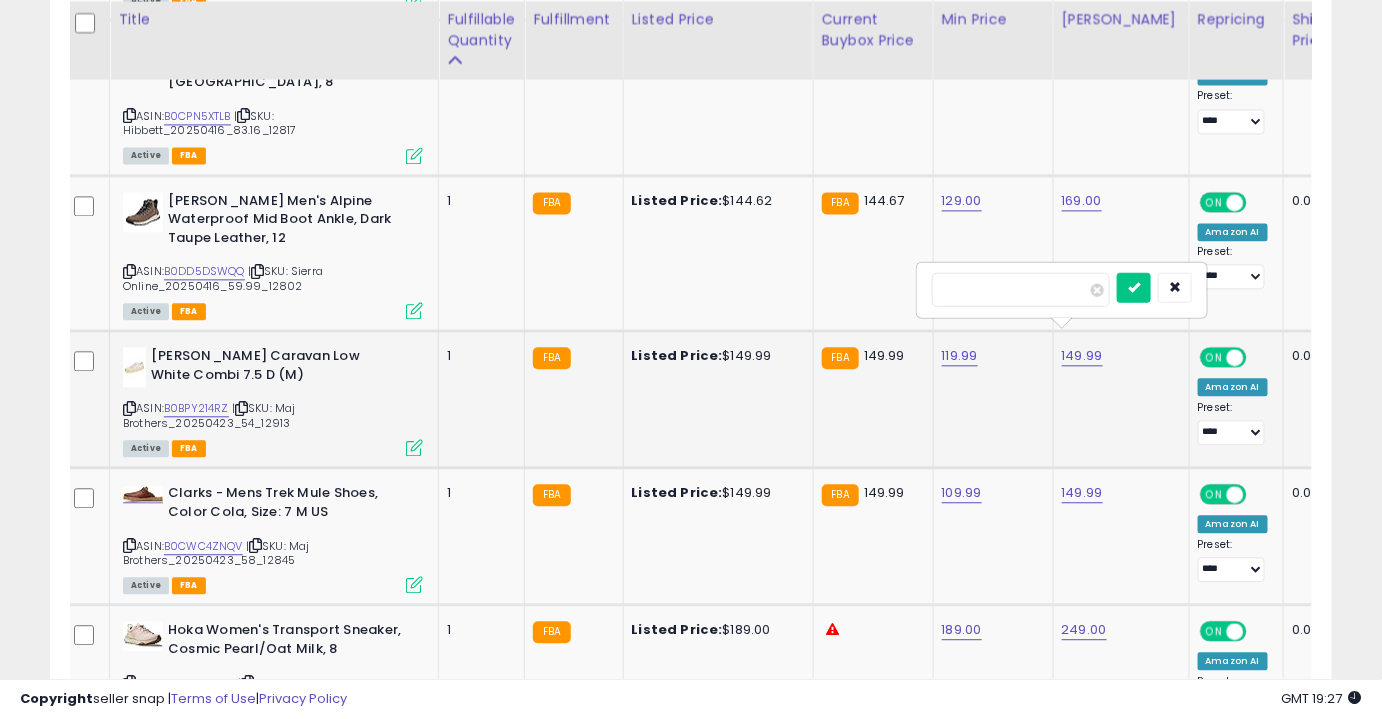 click on "******" at bounding box center [1021, 289] 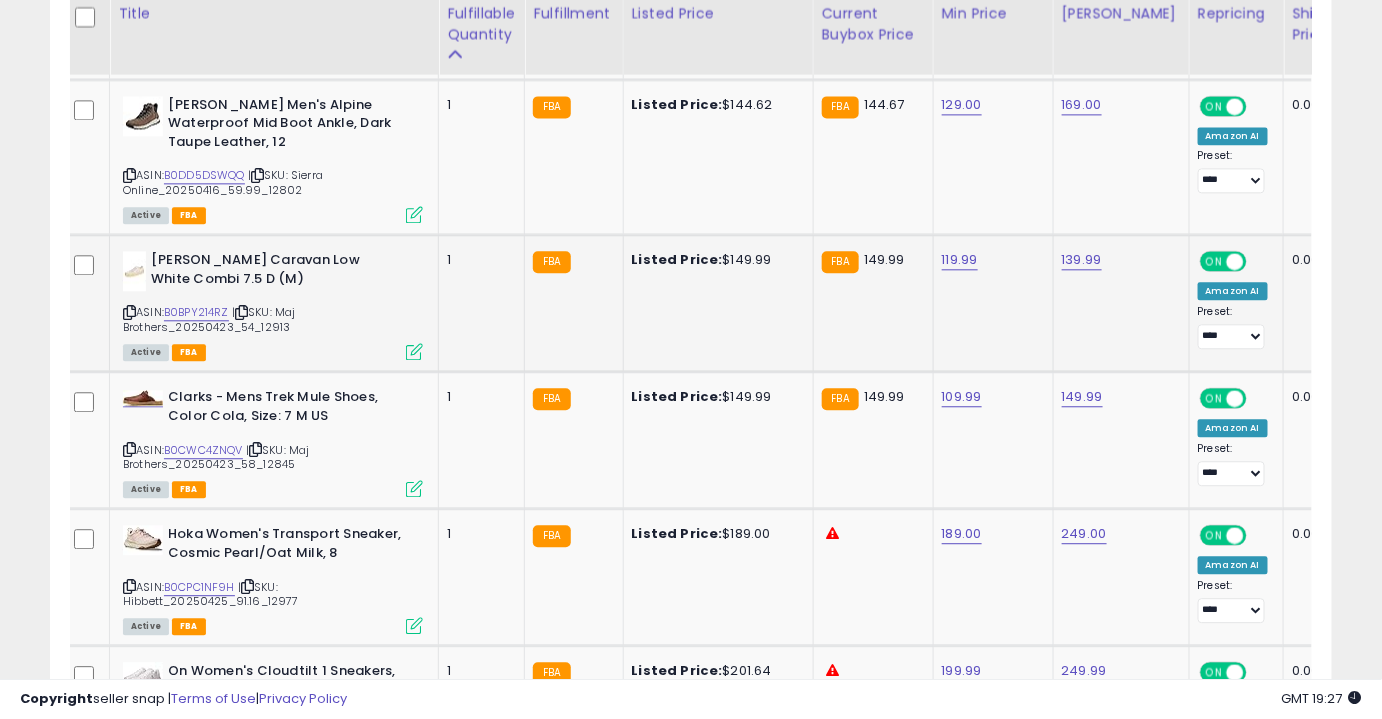 scroll, scrollTop: 3992, scrollLeft: 0, axis: vertical 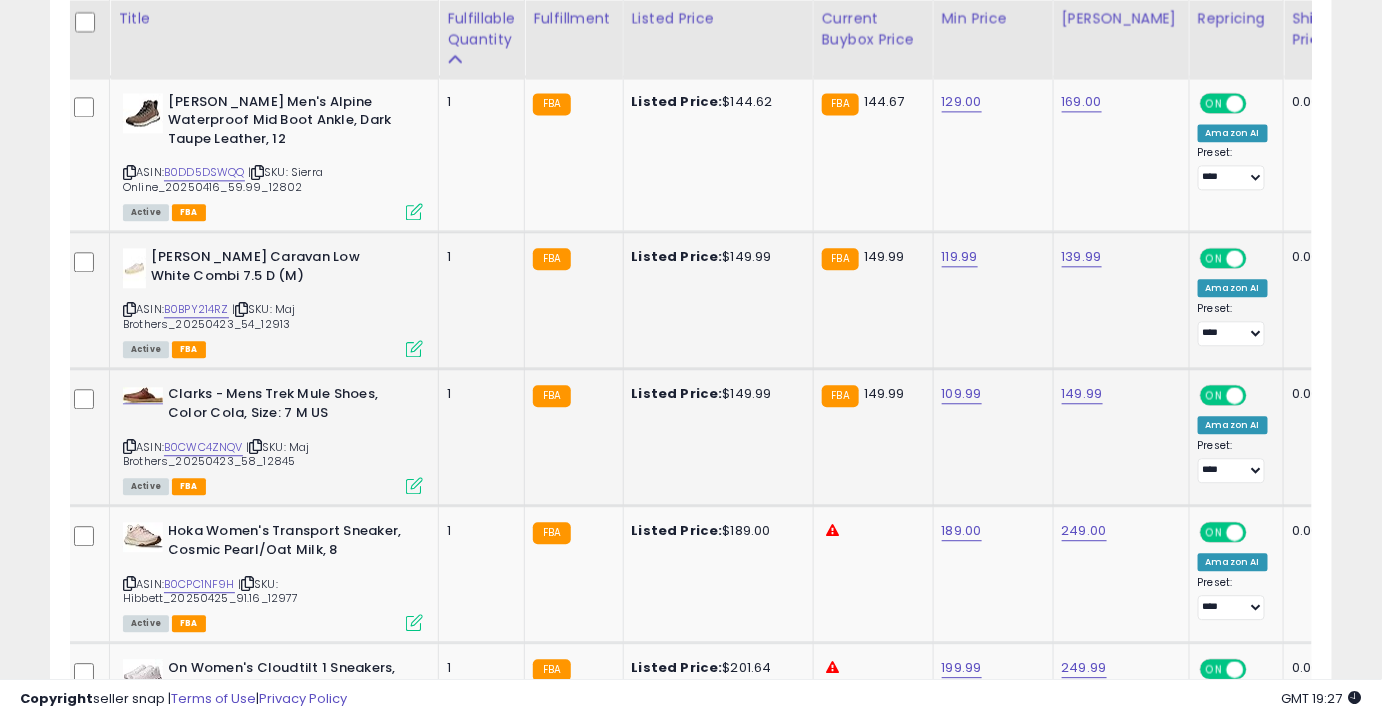 click on "149.99" at bounding box center (1118, 394) 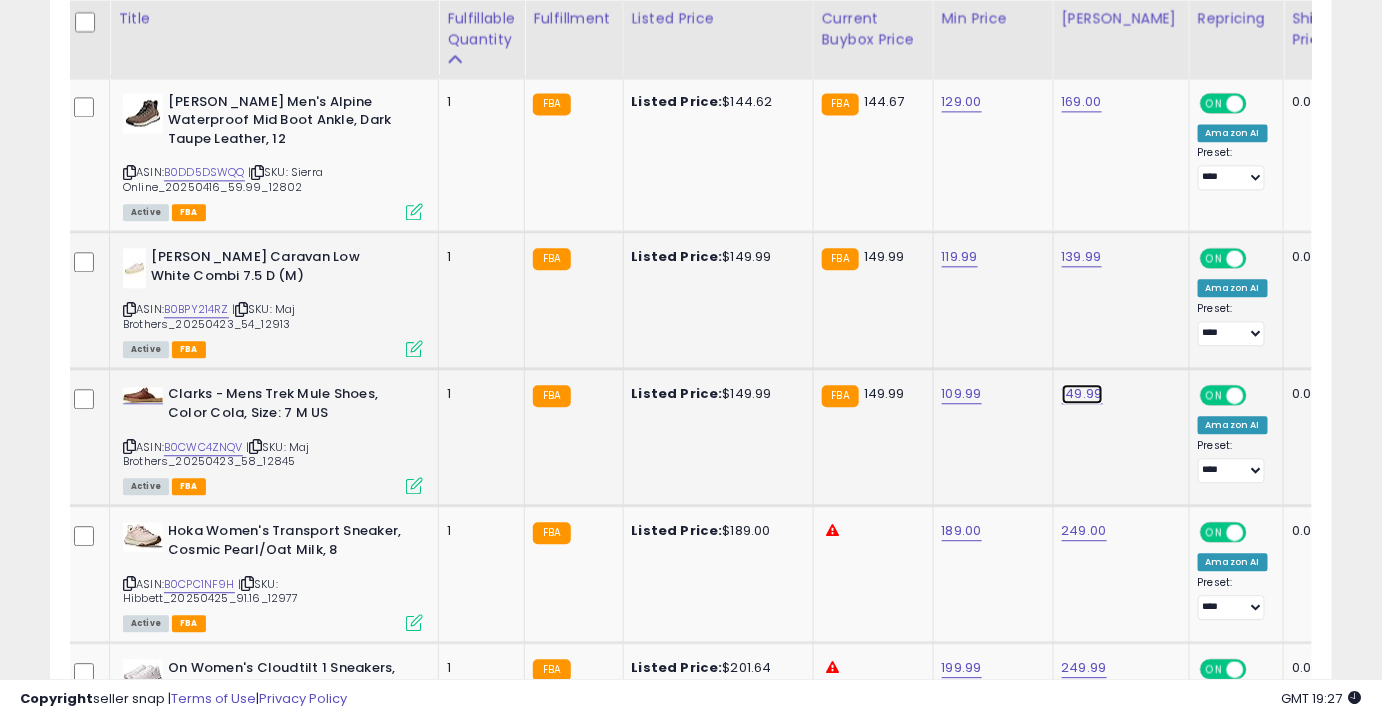 click on "149.99" at bounding box center [1080, -2918] 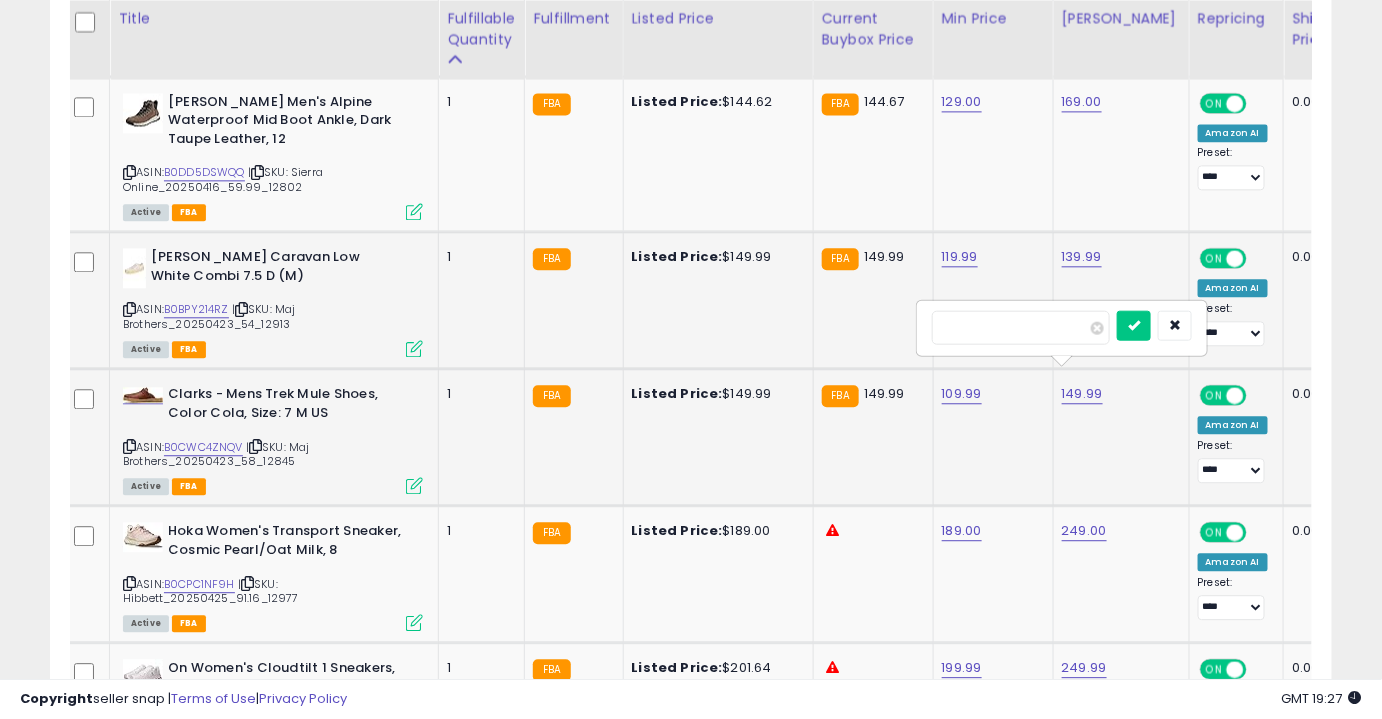 click on "******" at bounding box center (1021, 327) 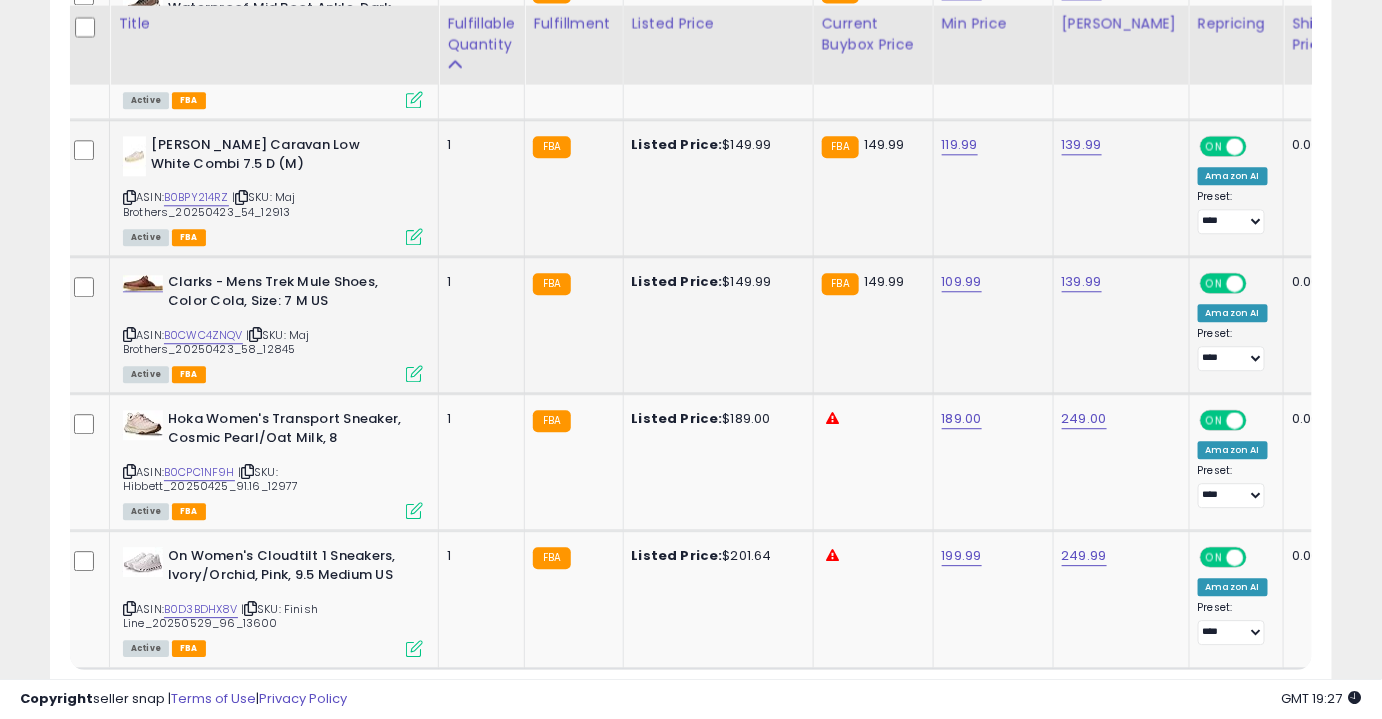 scroll, scrollTop: 4109, scrollLeft: 0, axis: vertical 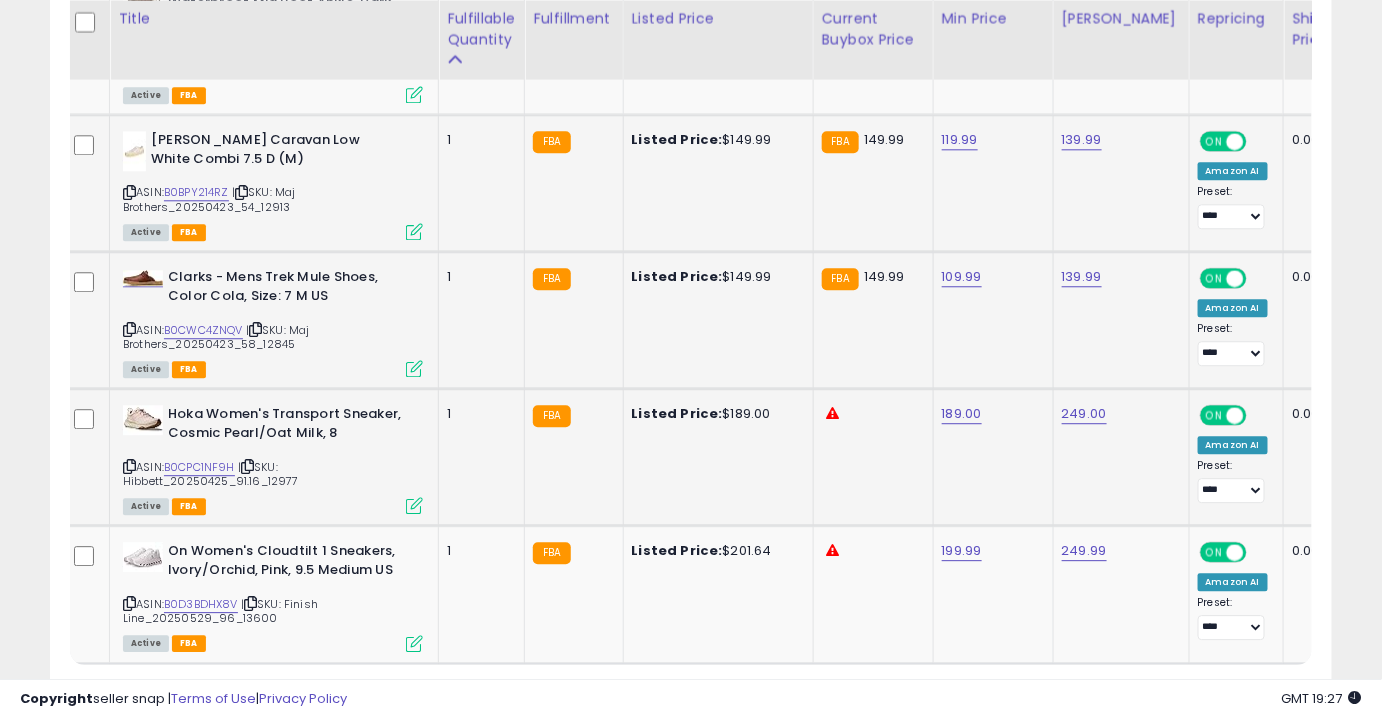 click on "ASIN:  B0CPC1NF9H    |   SKU: Hibbett_20250425_91.16_12977 Active FBA" at bounding box center [273, 458] 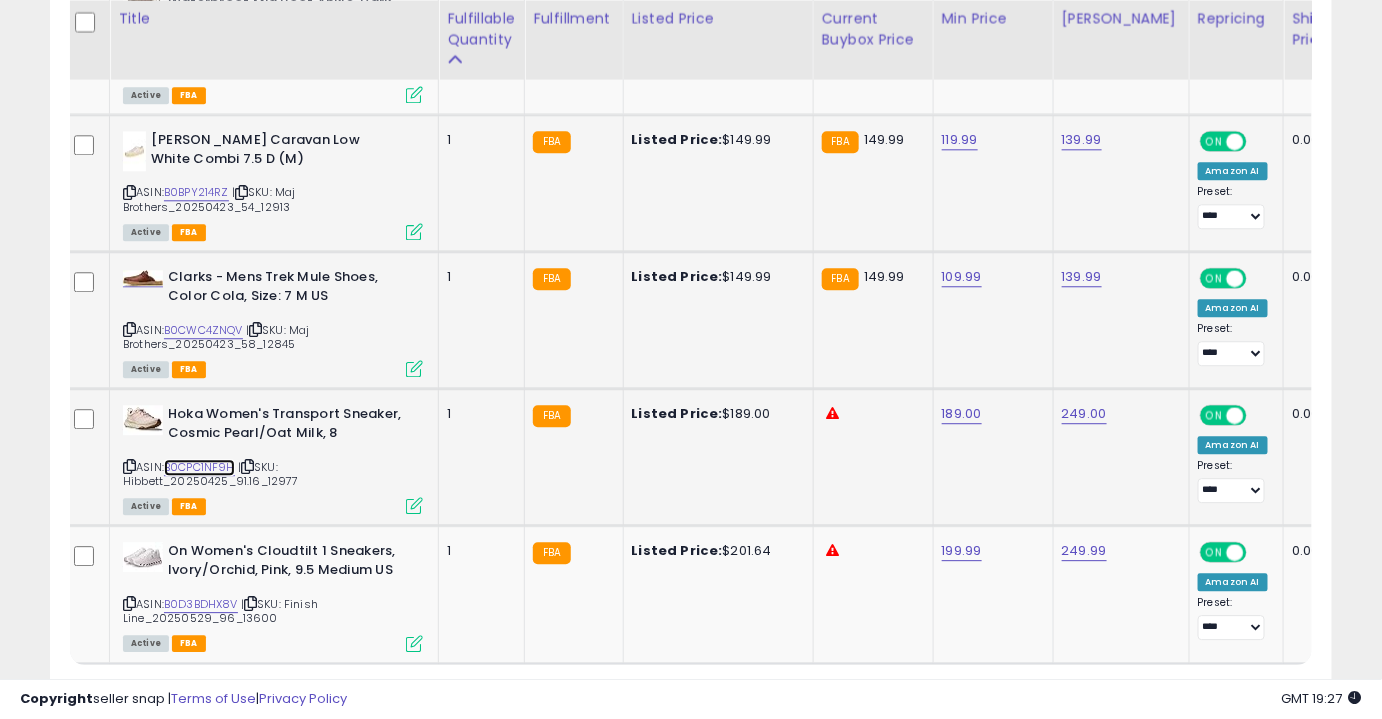 click on "B0CPC1NF9H" at bounding box center (199, 467) 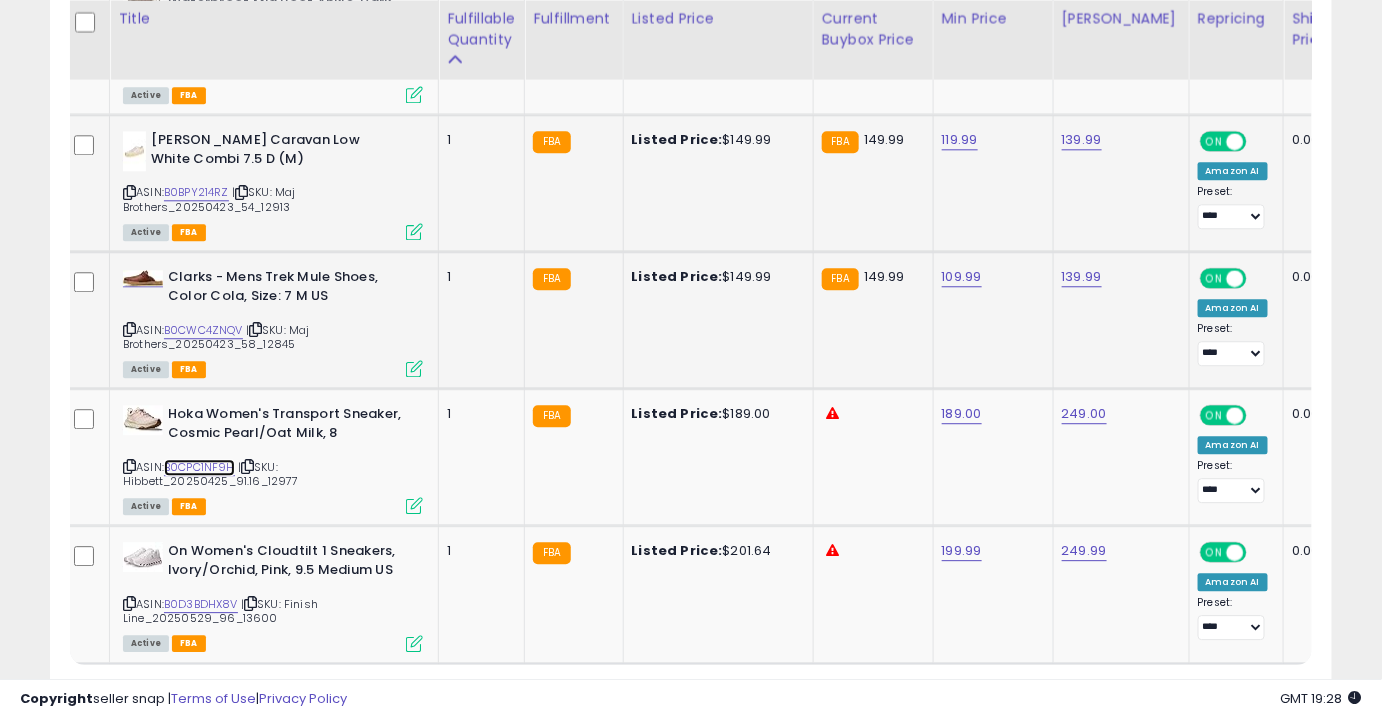 scroll, scrollTop: 0, scrollLeft: 0, axis: both 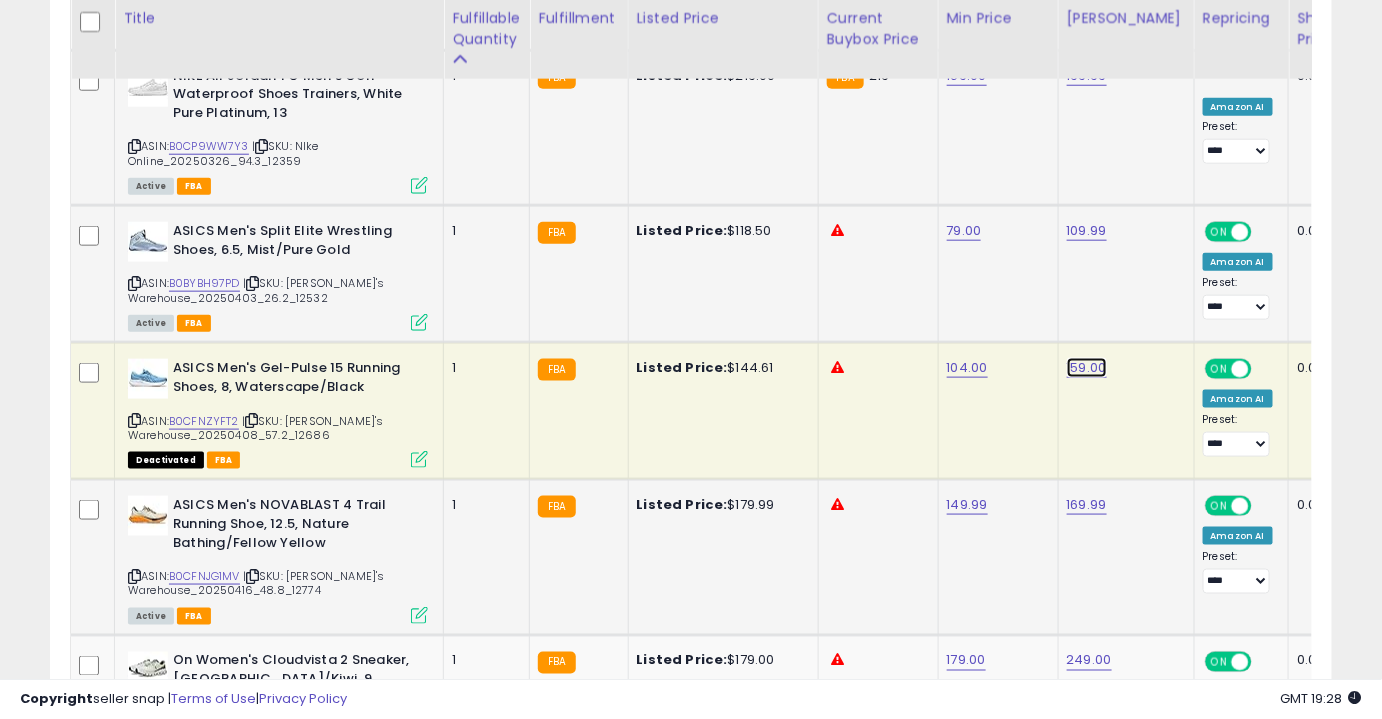 click on "159.00" at bounding box center (1087, 368) 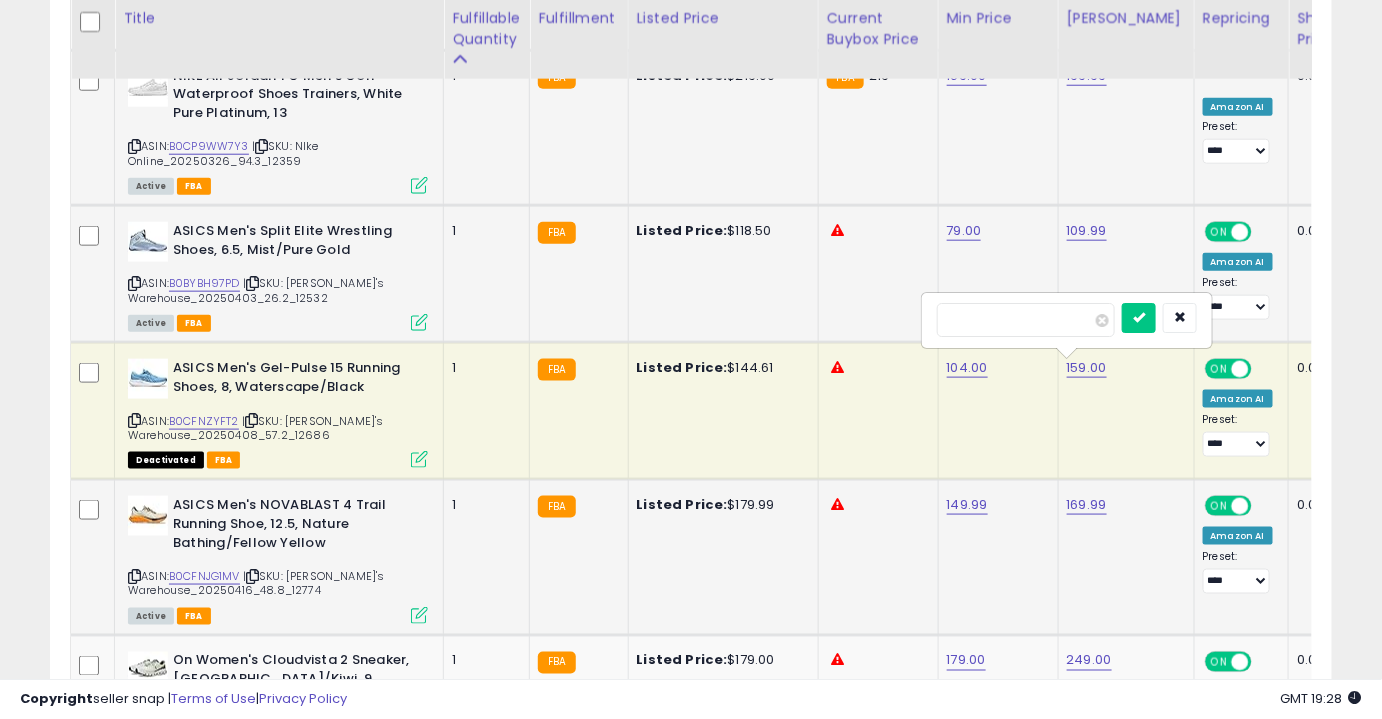 type on "******" 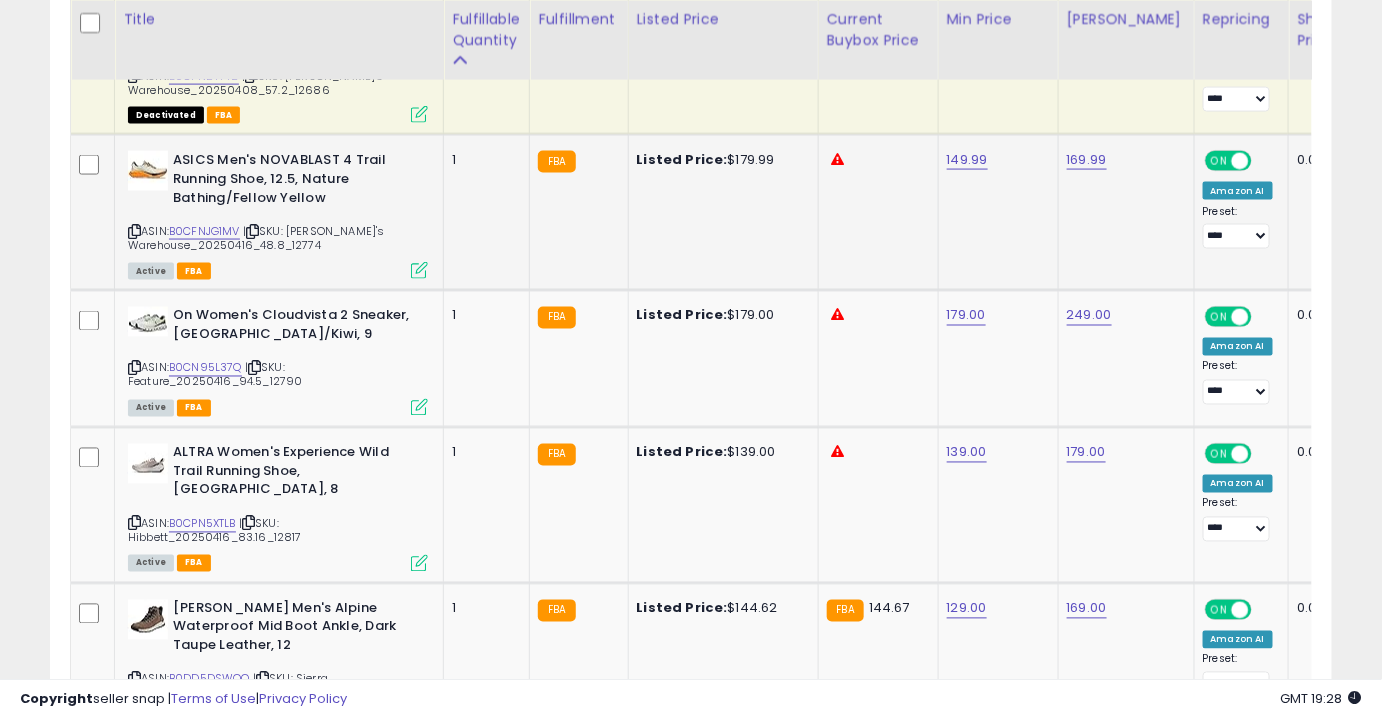 scroll, scrollTop: 3486, scrollLeft: 0, axis: vertical 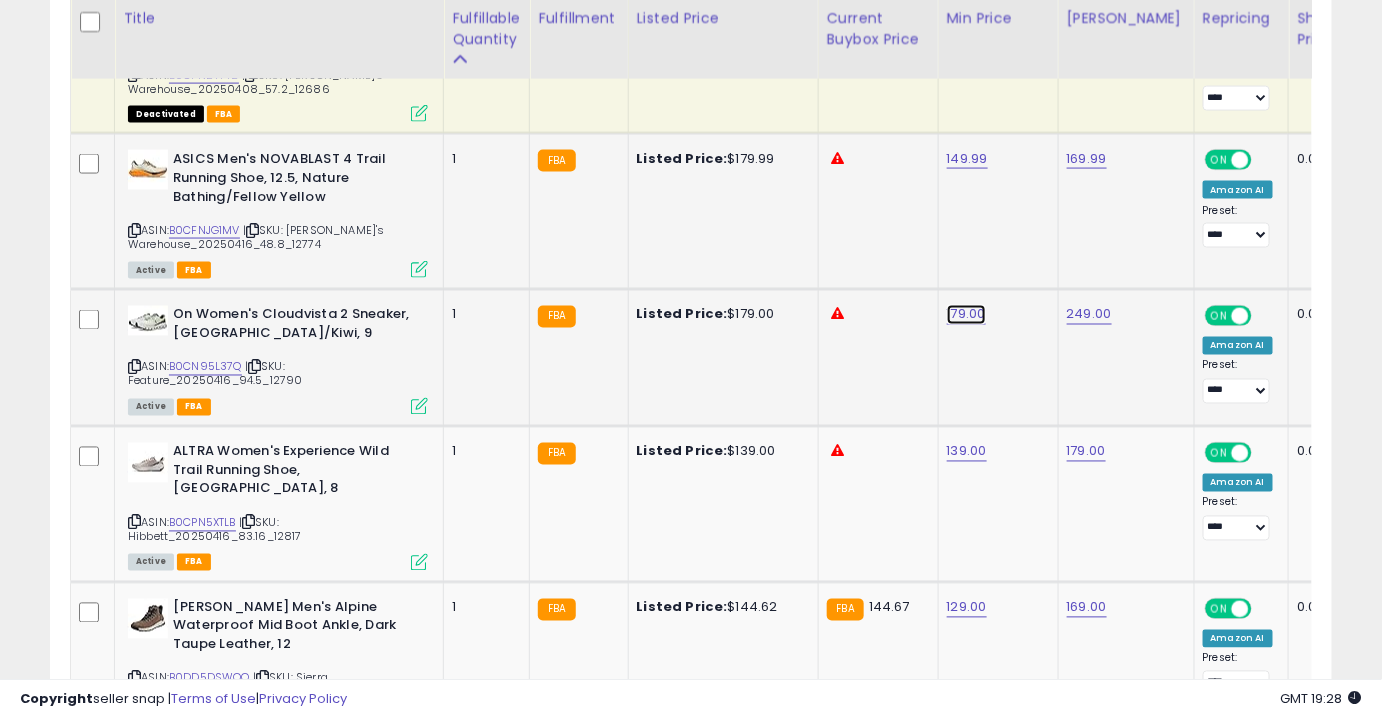 click on "179.00" at bounding box center (965, -2412) 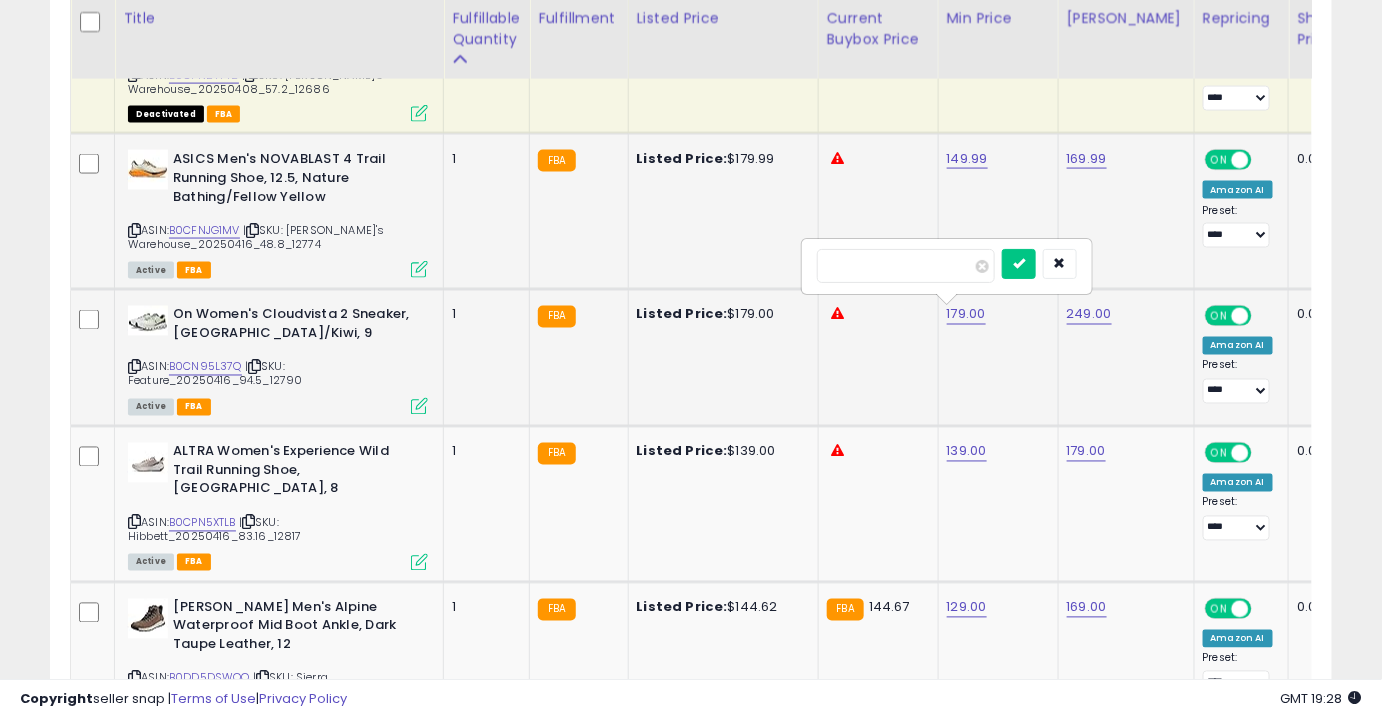 type on "***" 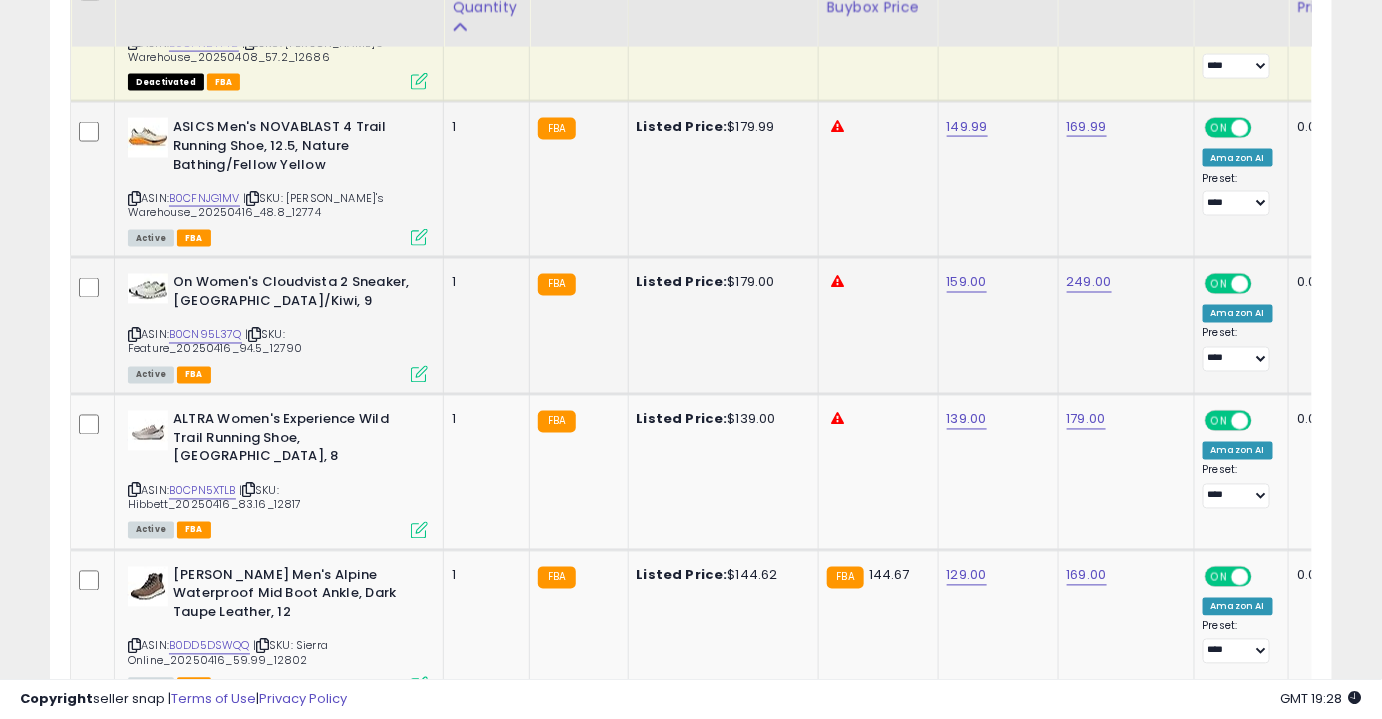 scroll, scrollTop: 3522, scrollLeft: 0, axis: vertical 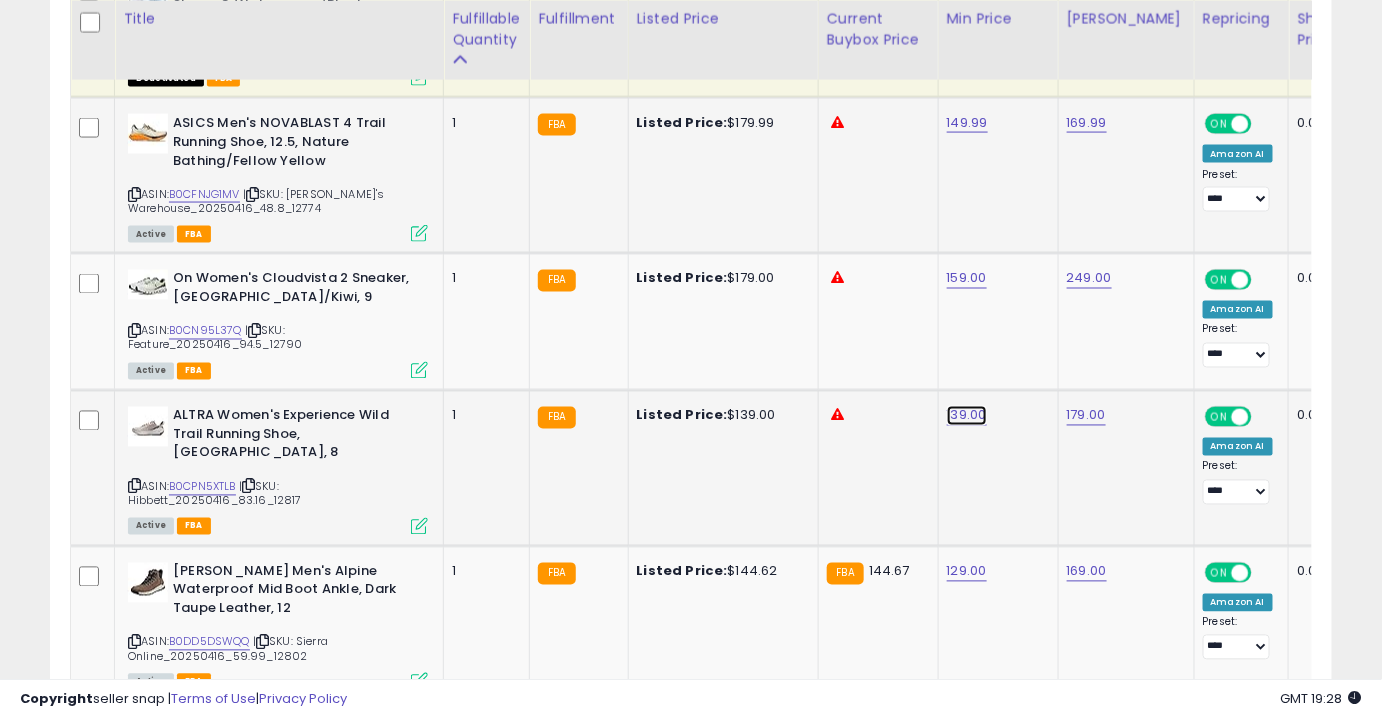 click on "139.00" at bounding box center [965, -2448] 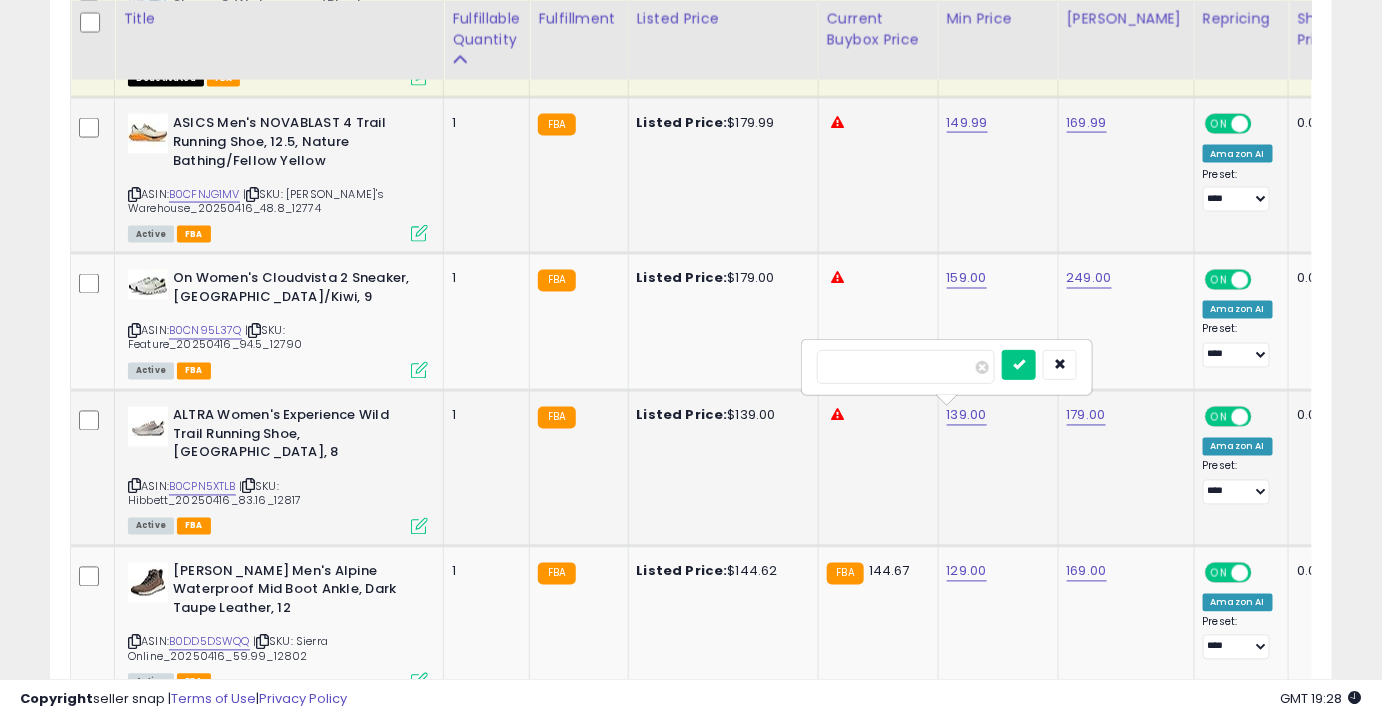 type on "***" 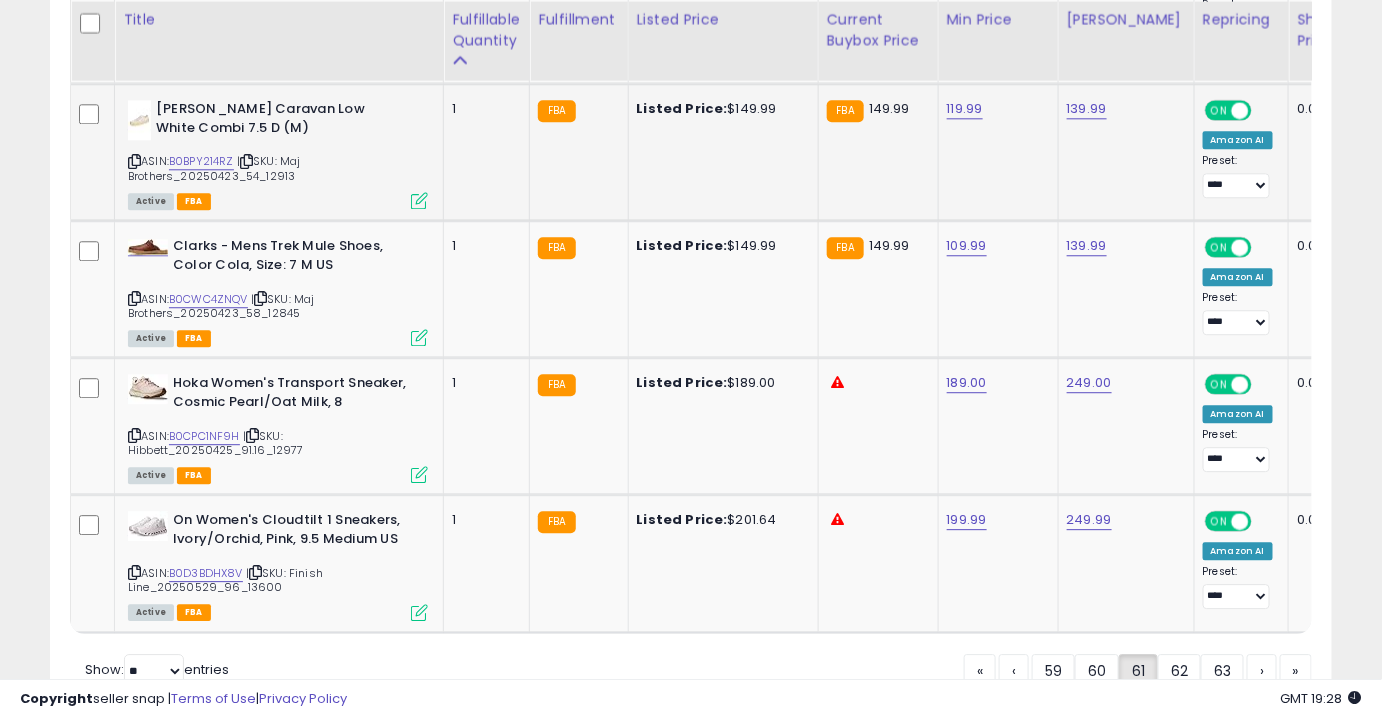 scroll, scrollTop: 4141, scrollLeft: 0, axis: vertical 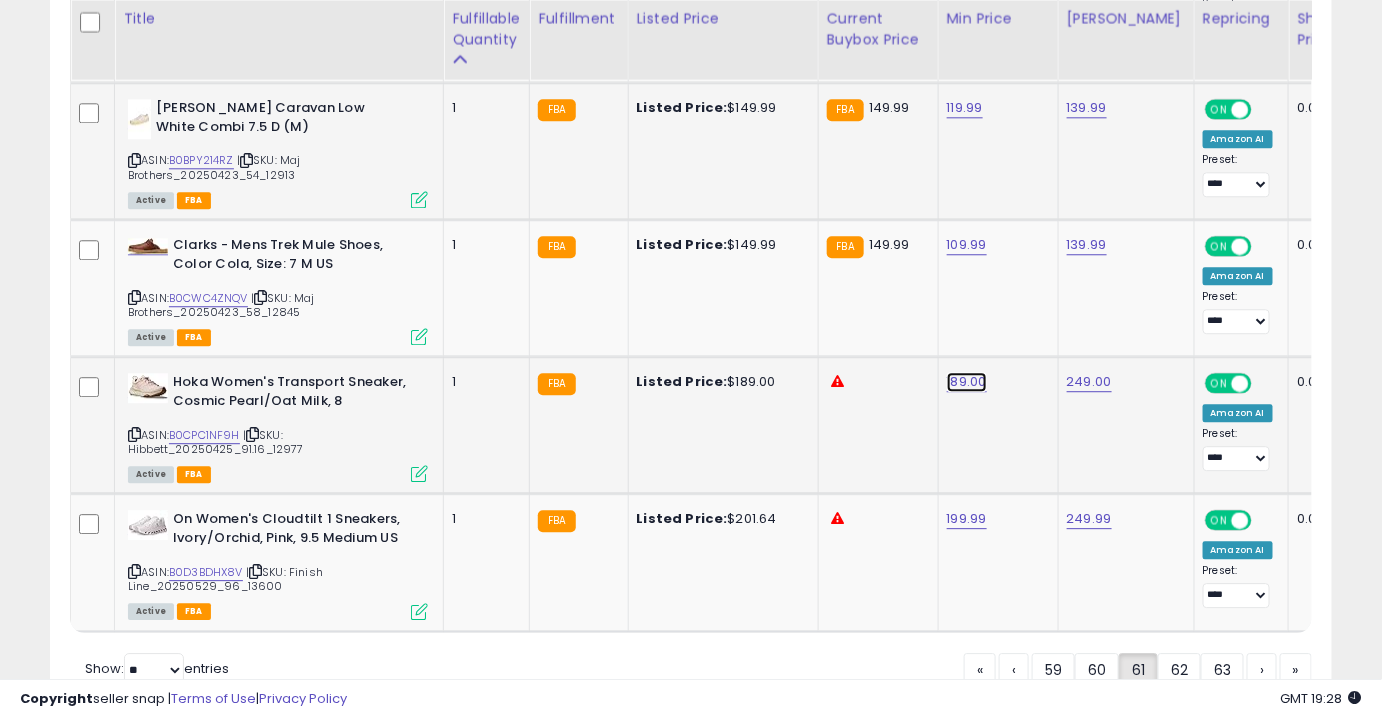 click on "189.00" at bounding box center [965, -3067] 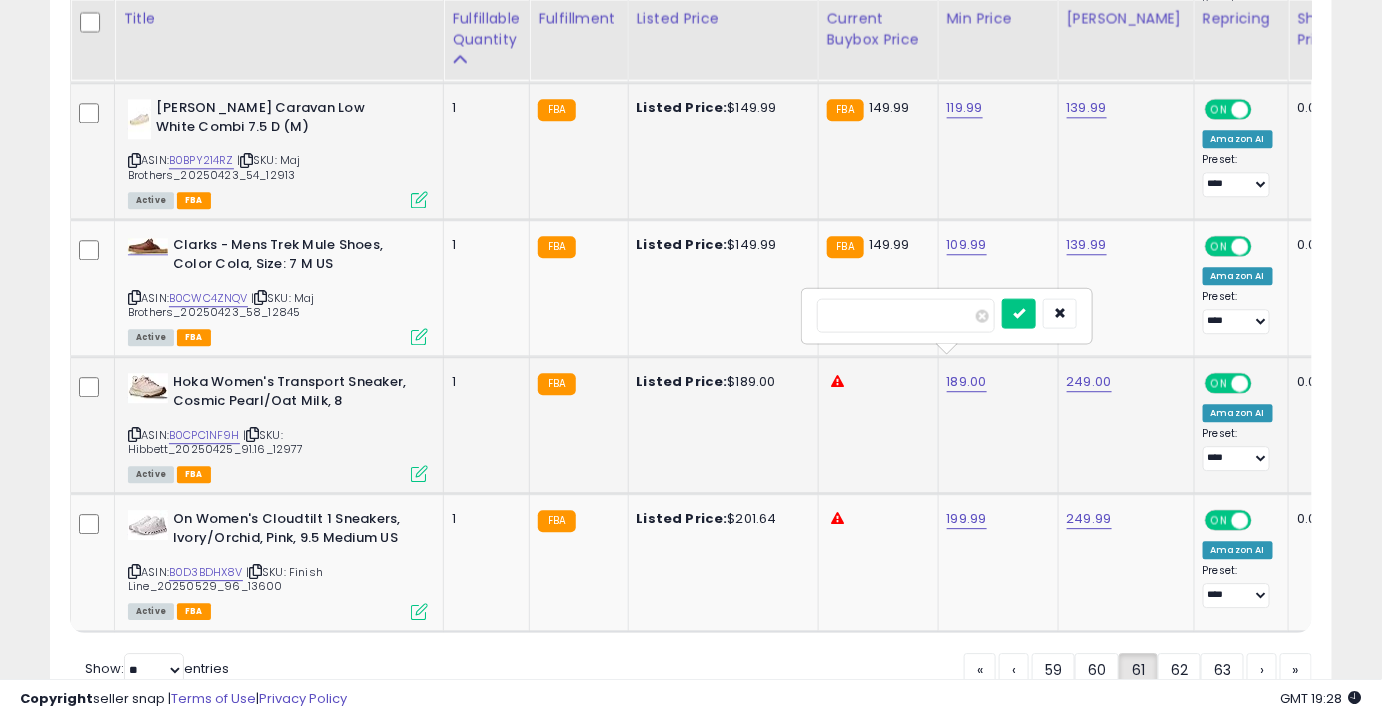 type on "***" 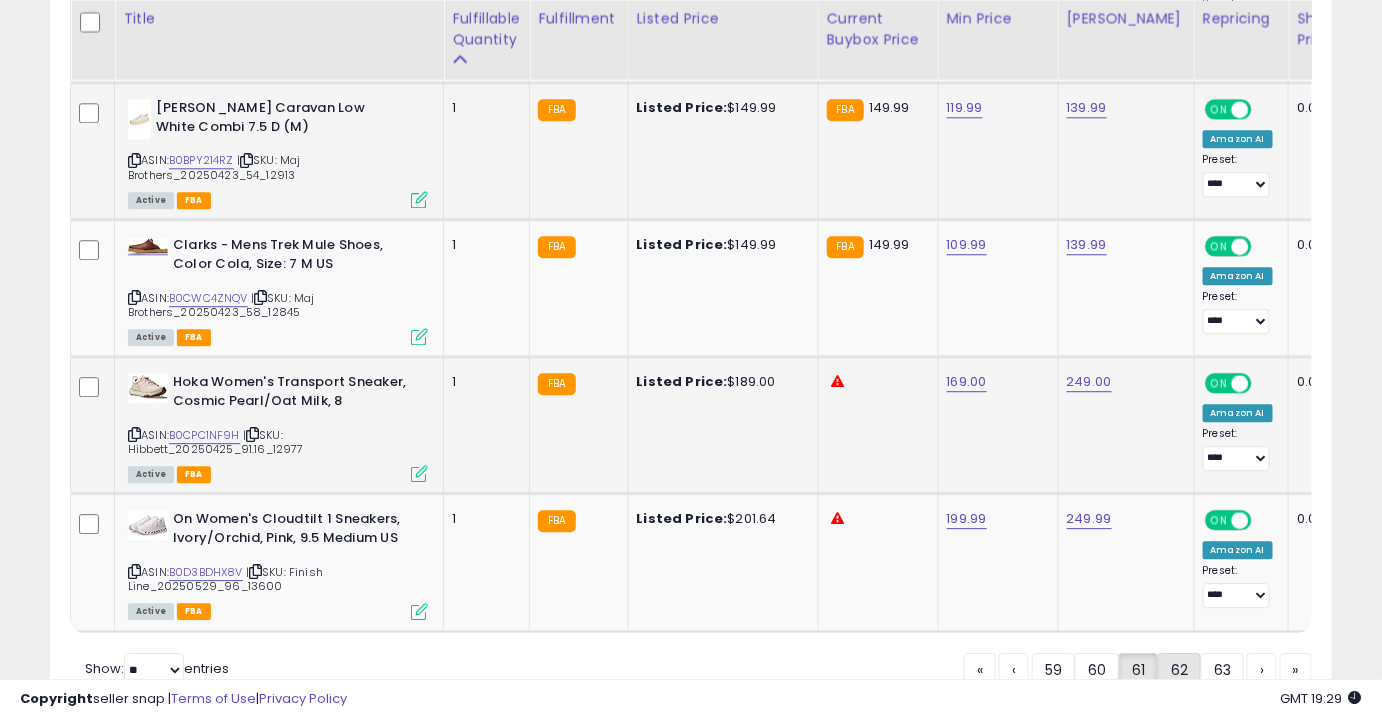 click on "62" 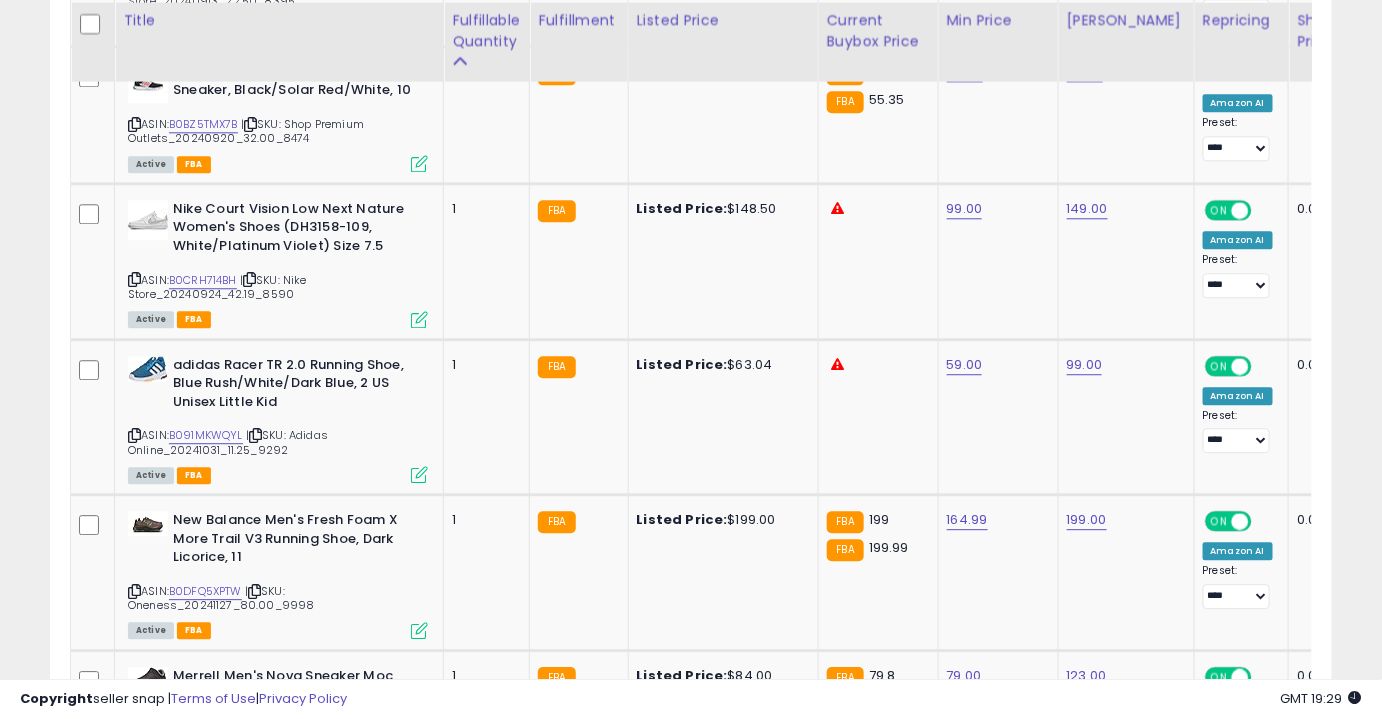 scroll, scrollTop: 1570, scrollLeft: 0, axis: vertical 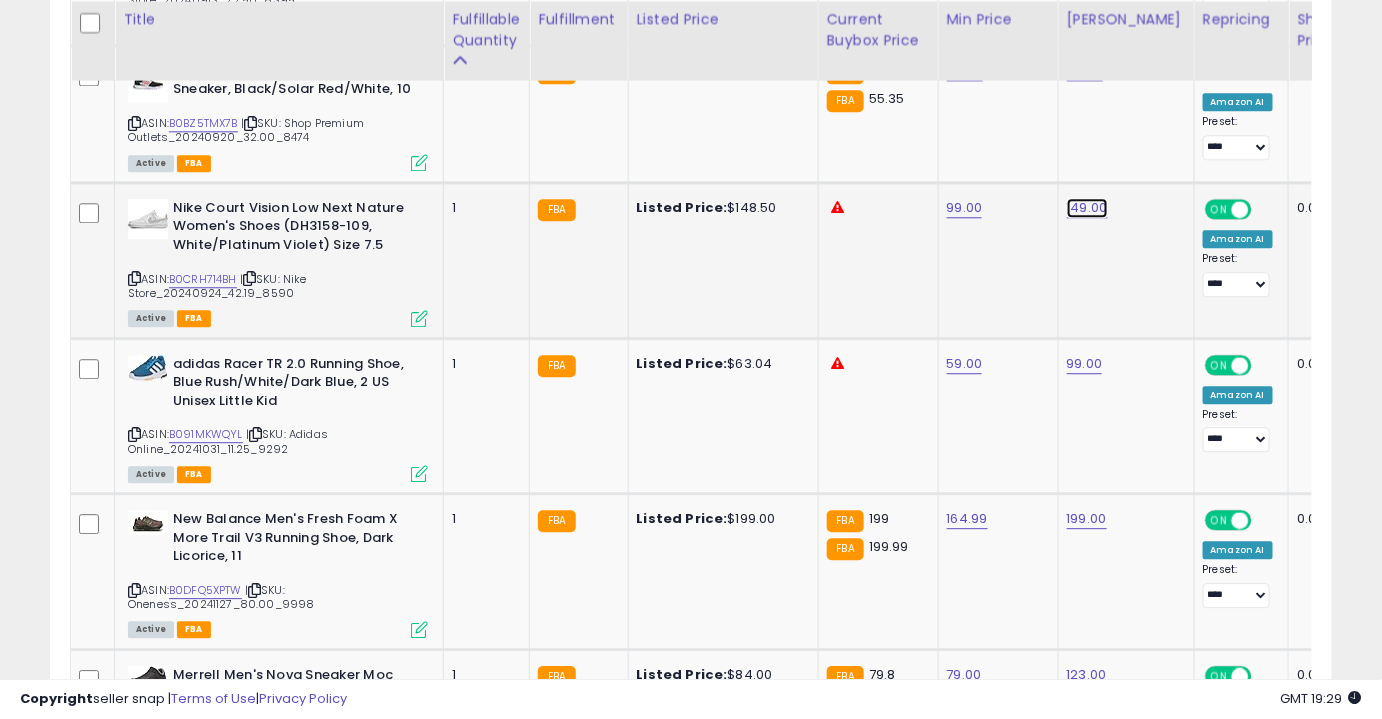 click on "149.00" at bounding box center (1084, -496) 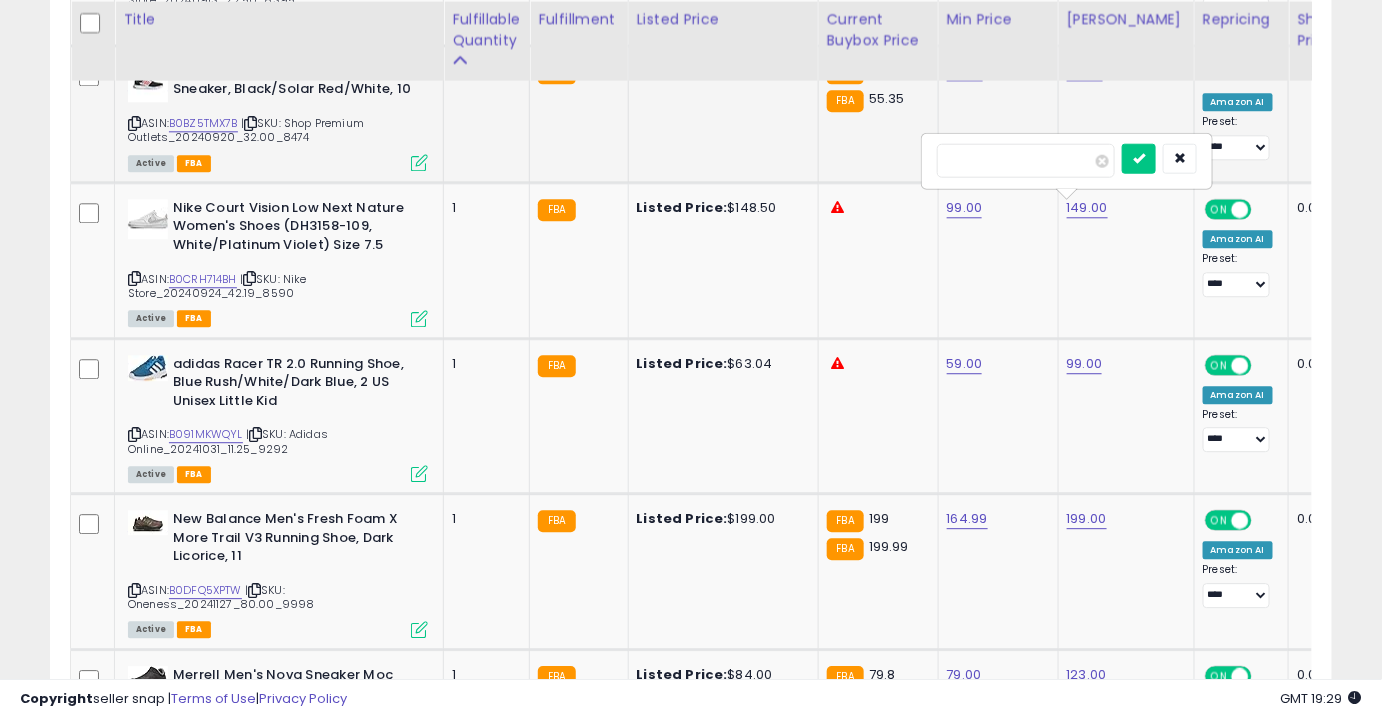 drag, startPoint x: 1042, startPoint y: 159, endPoint x: 910, endPoint y: 167, distance: 132.2422 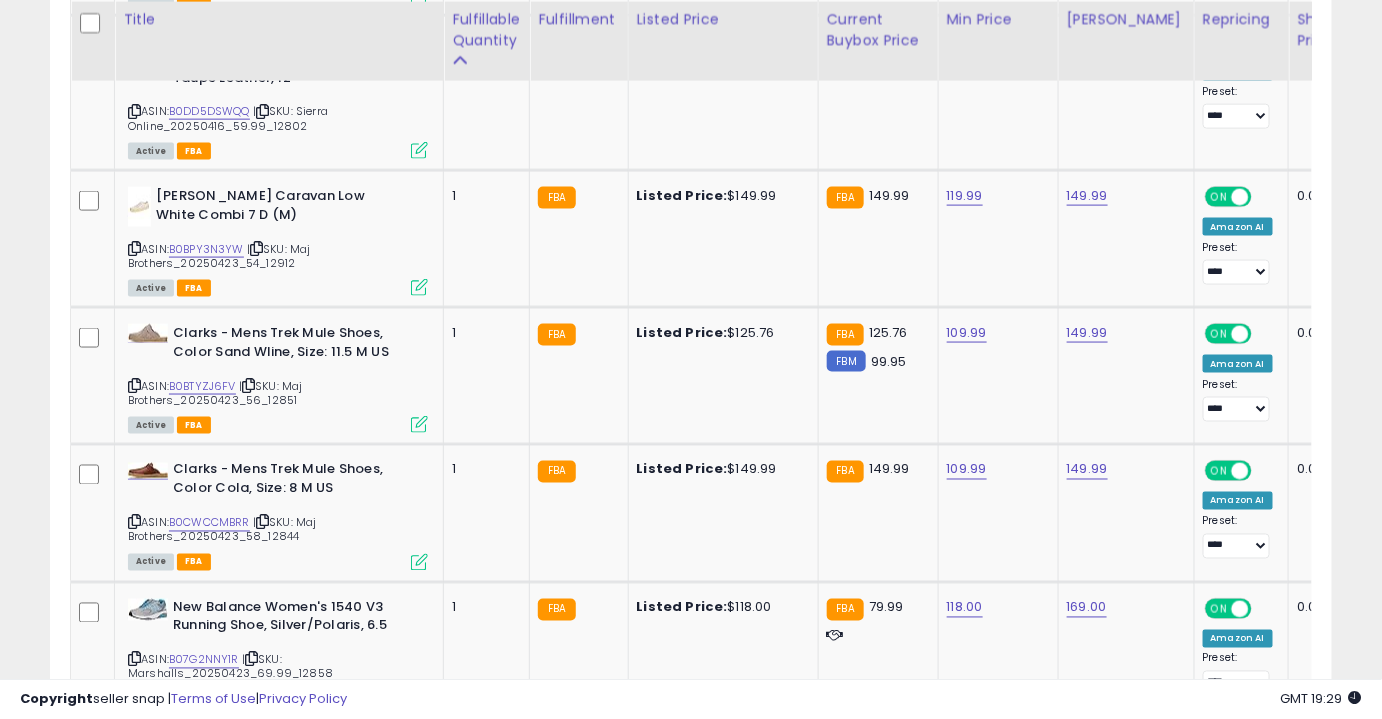 scroll, scrollTop: 3355, scrollLeft: 0, axis: vertical 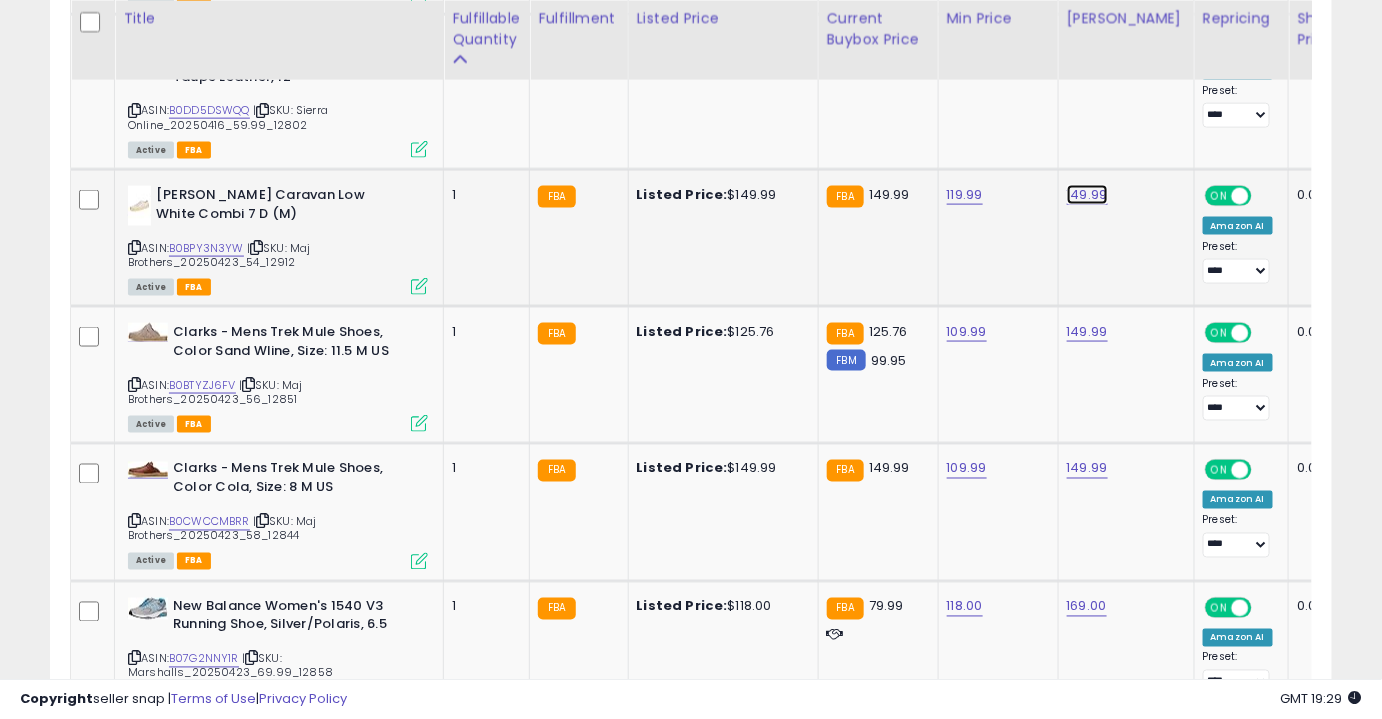 click on "149.99" at bounding box center (1084, -2281) 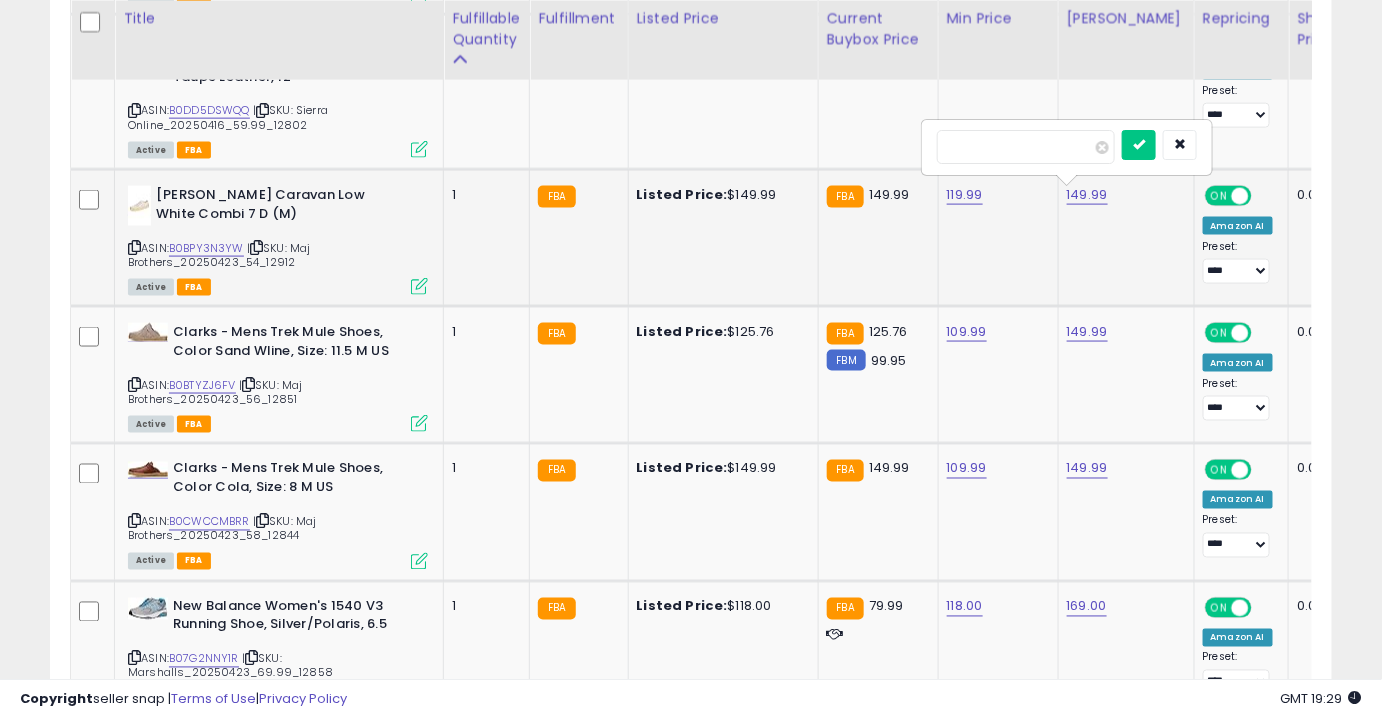 click on "******" at bounding box center [1026, 147] 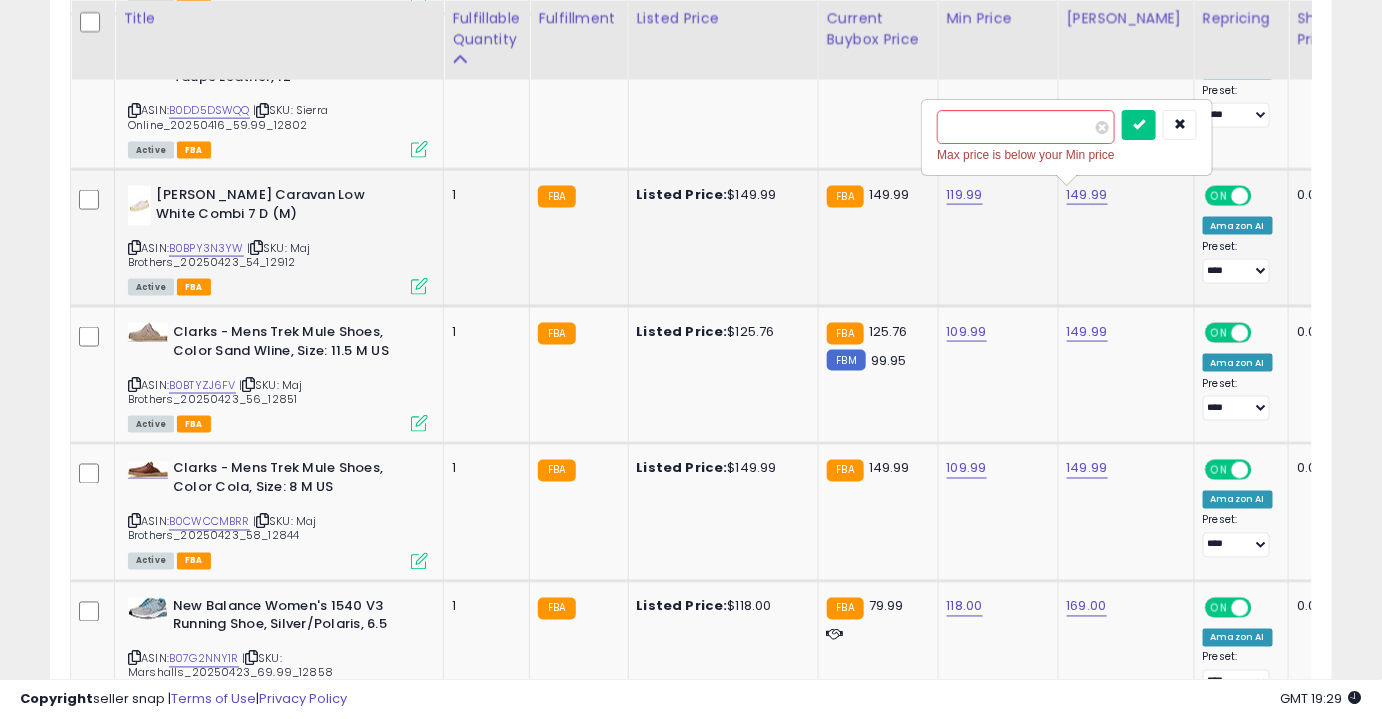 type on "******" 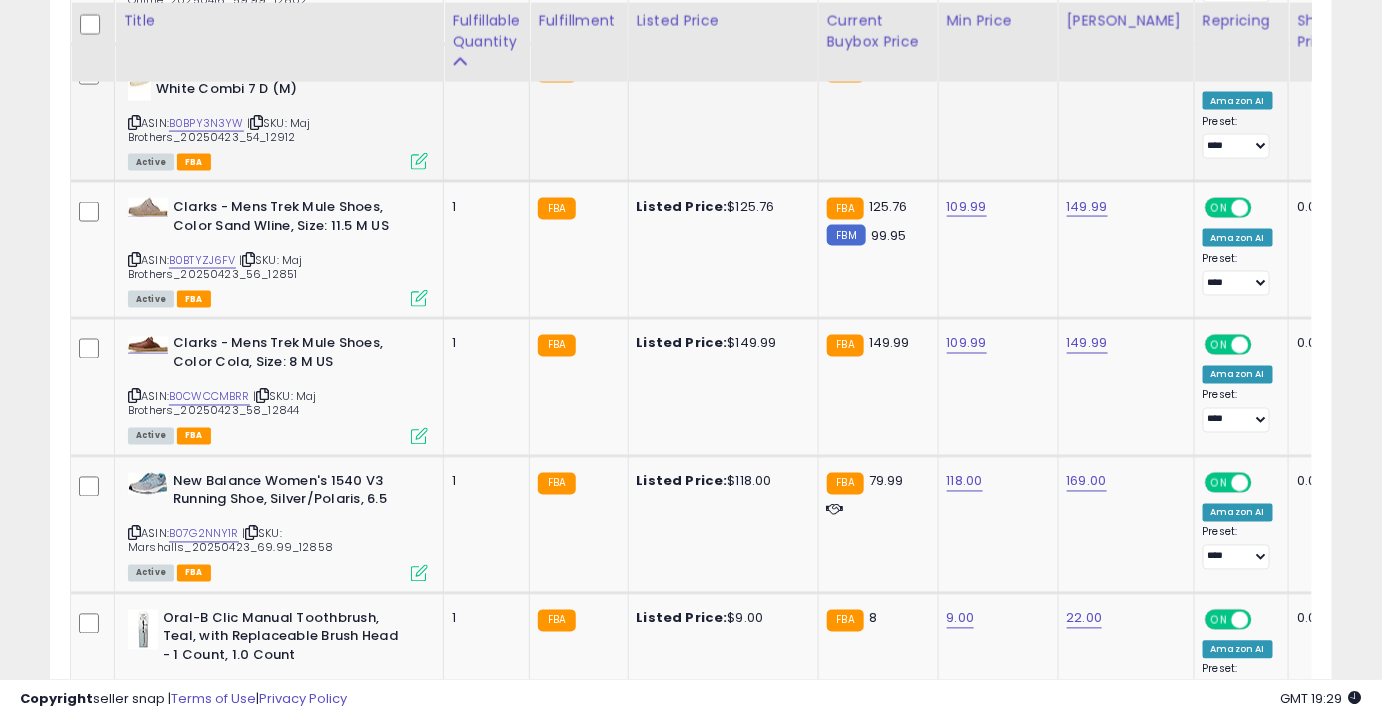 scroll, scrollTop: 3482, scrollLeft: 0, axis: vertical 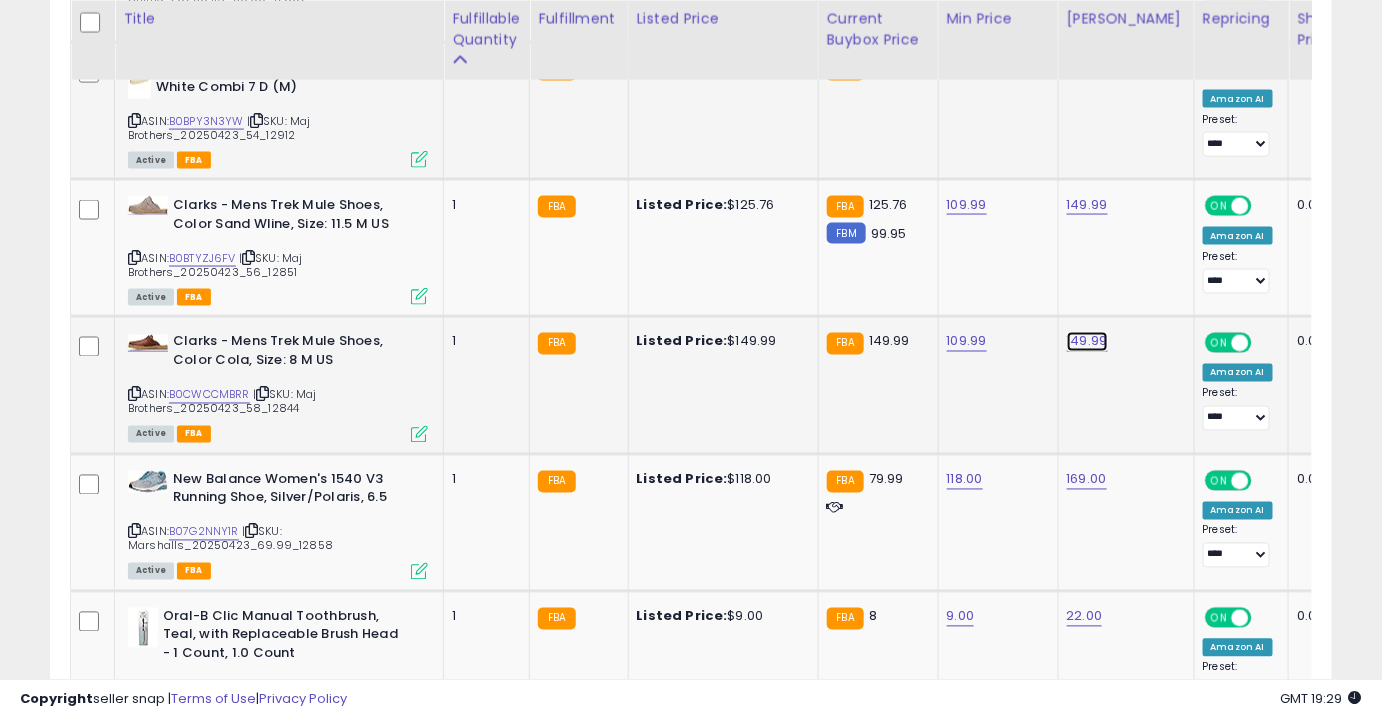 click on "149.99" at bounding box center [1084, -2408] 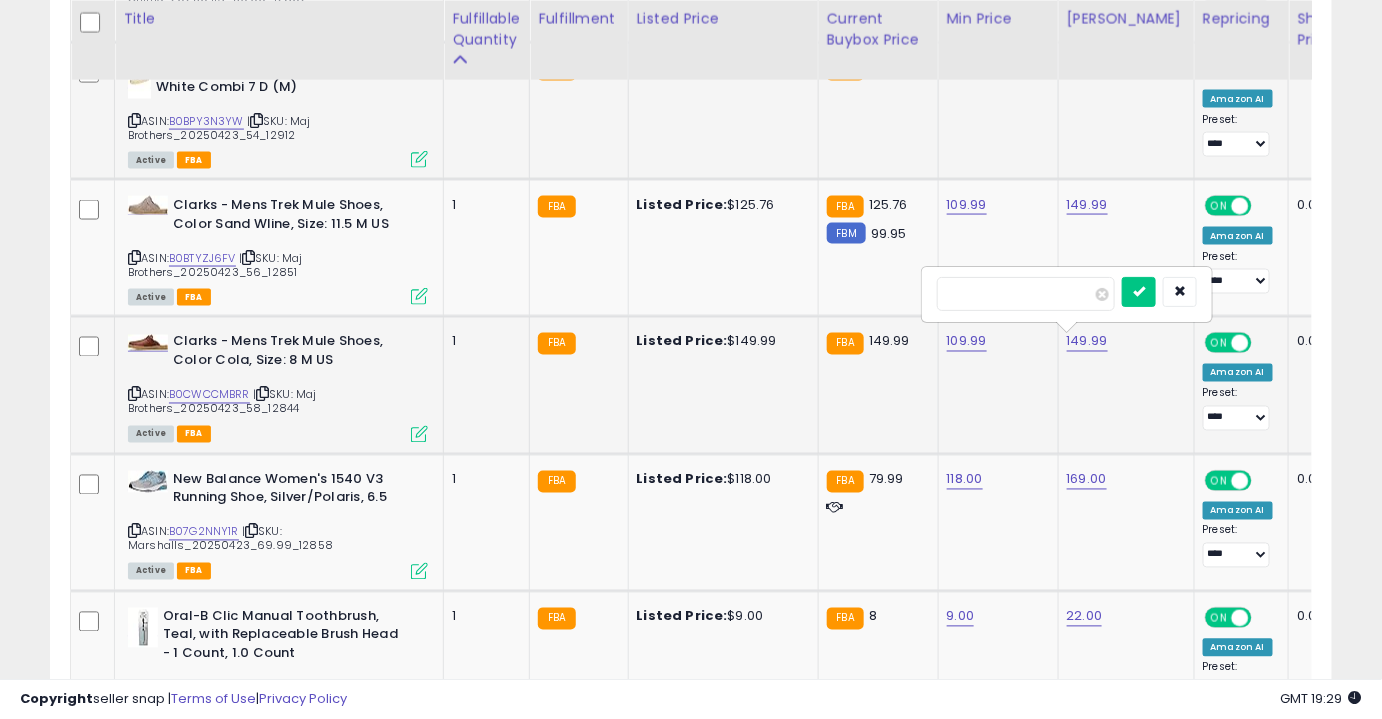 click on "******" at bounding box center (1026, 294) 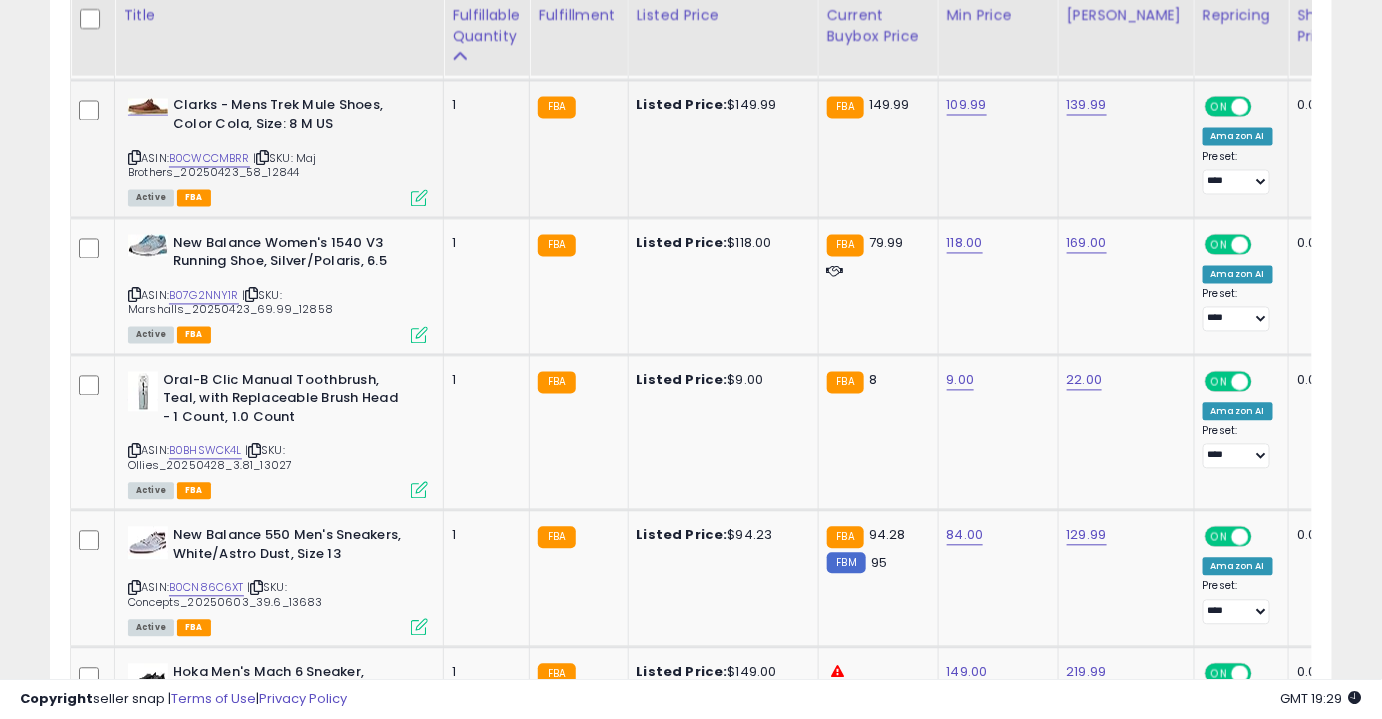 scroll, scrollTop: 3719, scrollLeft: 0, axis: vertical 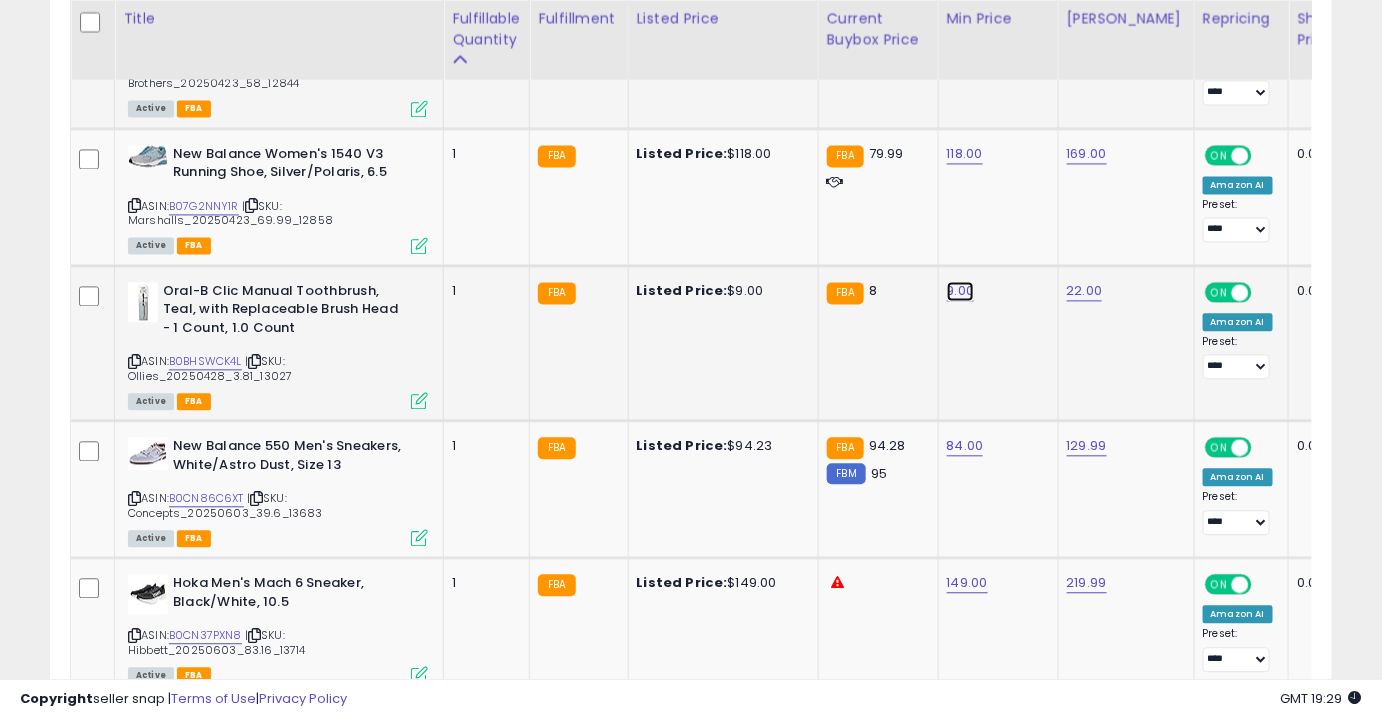 click on "9.00" at bounding box center [965, -2734] 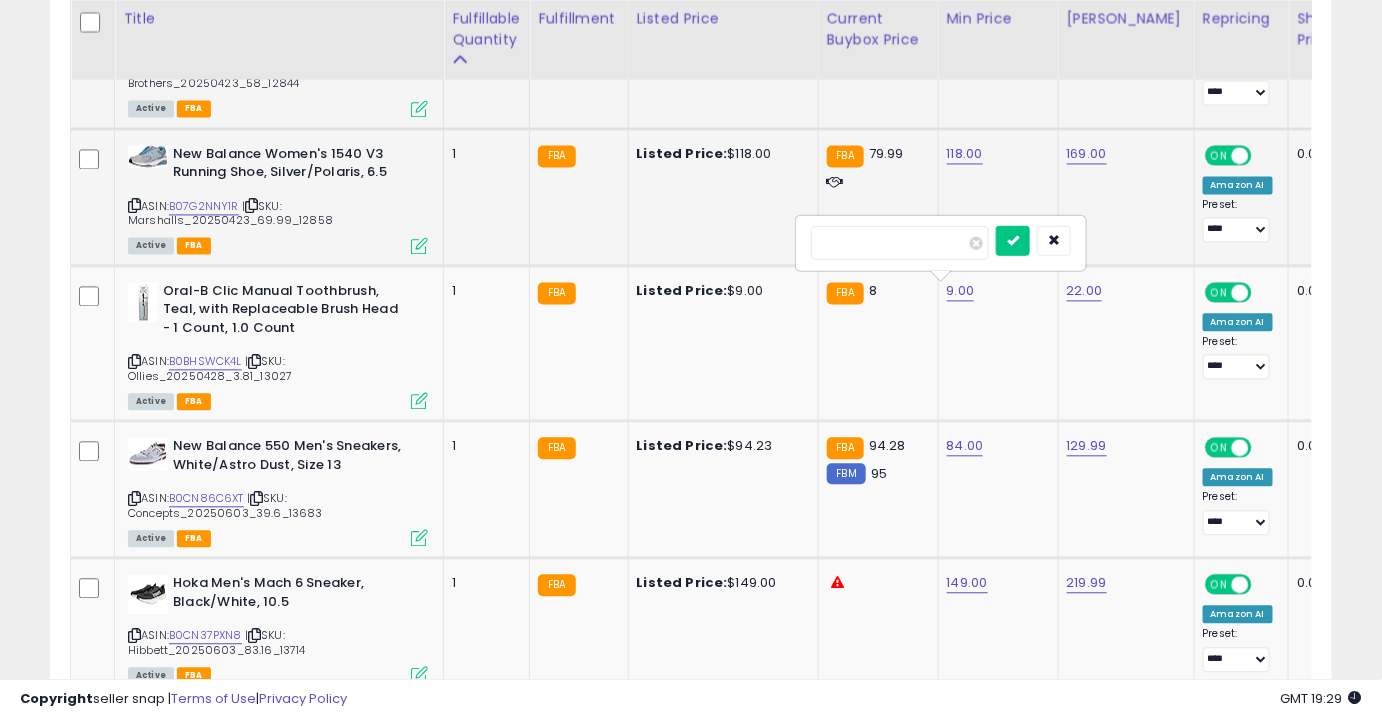 drag, startPoint x: 818, startPoint y: 252, endPoint x: 701, endPoint y: 247, distance: 117.10679 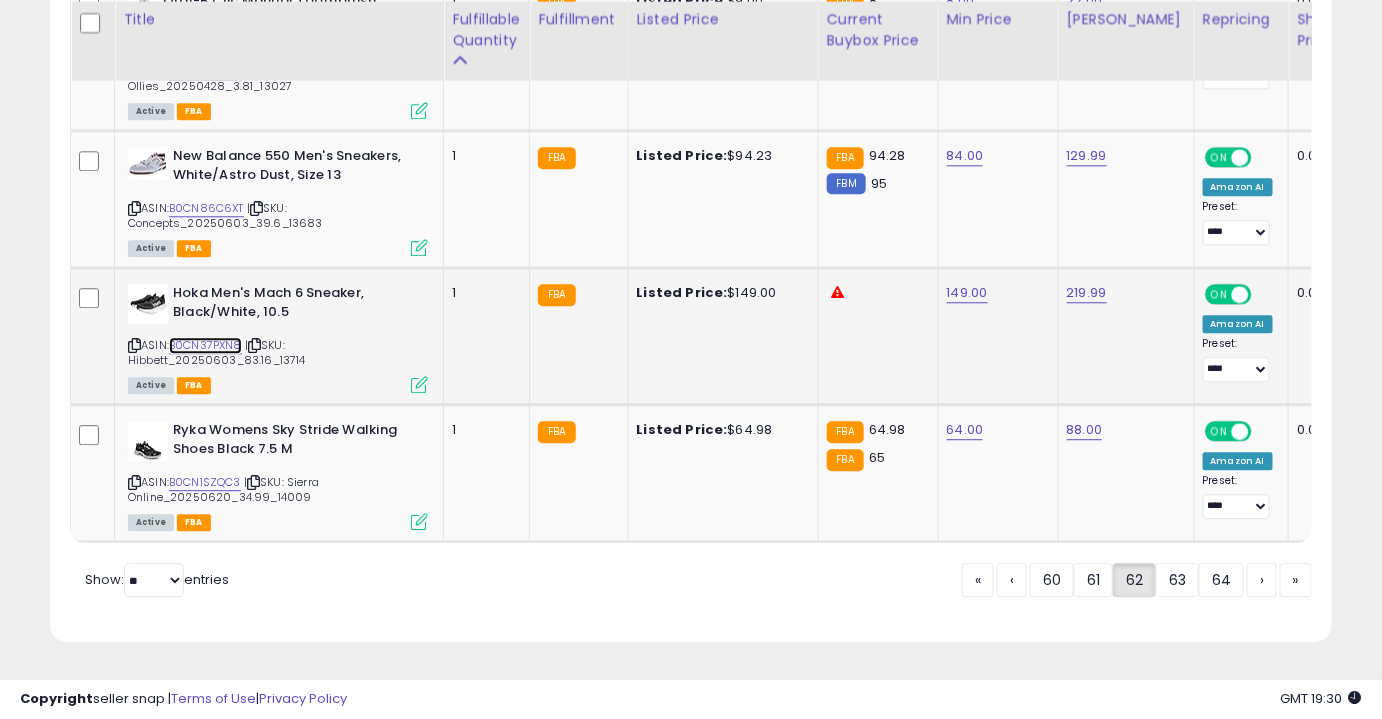 click on "B0CN37PXN8" at bounding box center (205, 345) 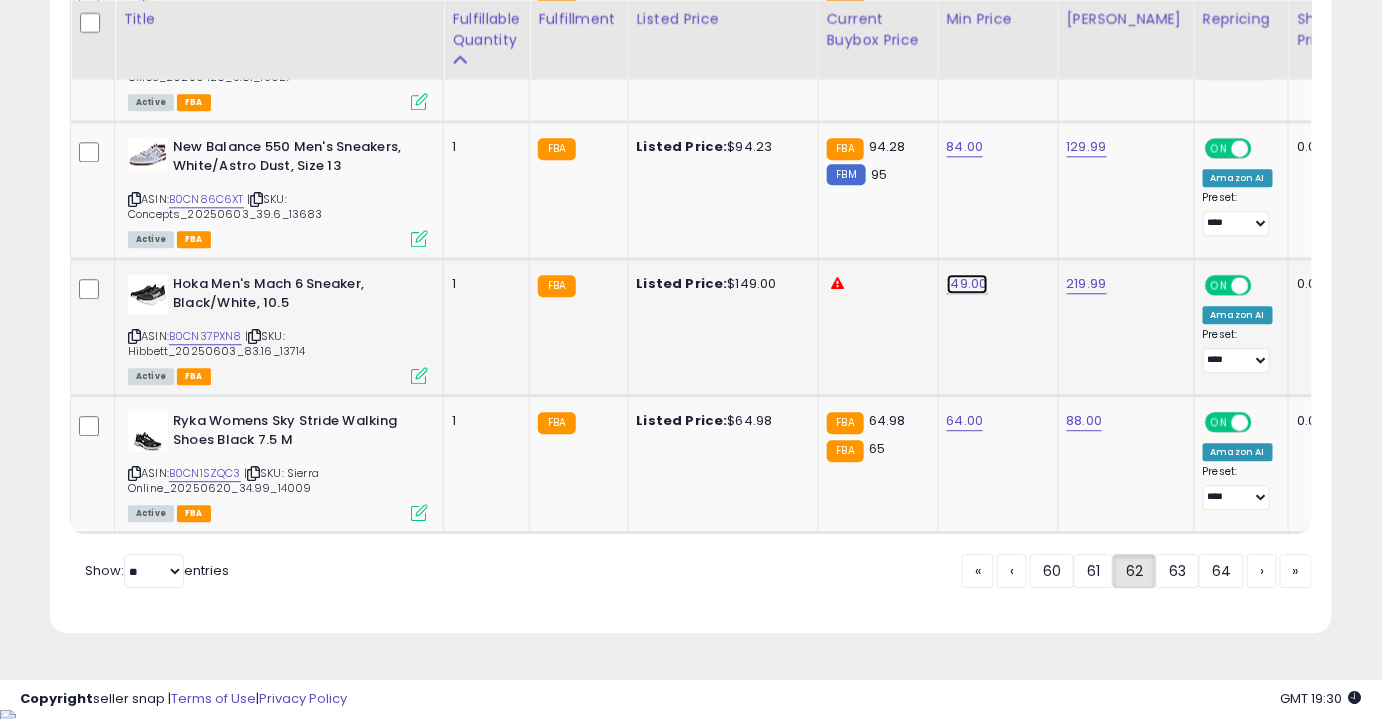 click on "149.00" at bounding box center [965, -3033] 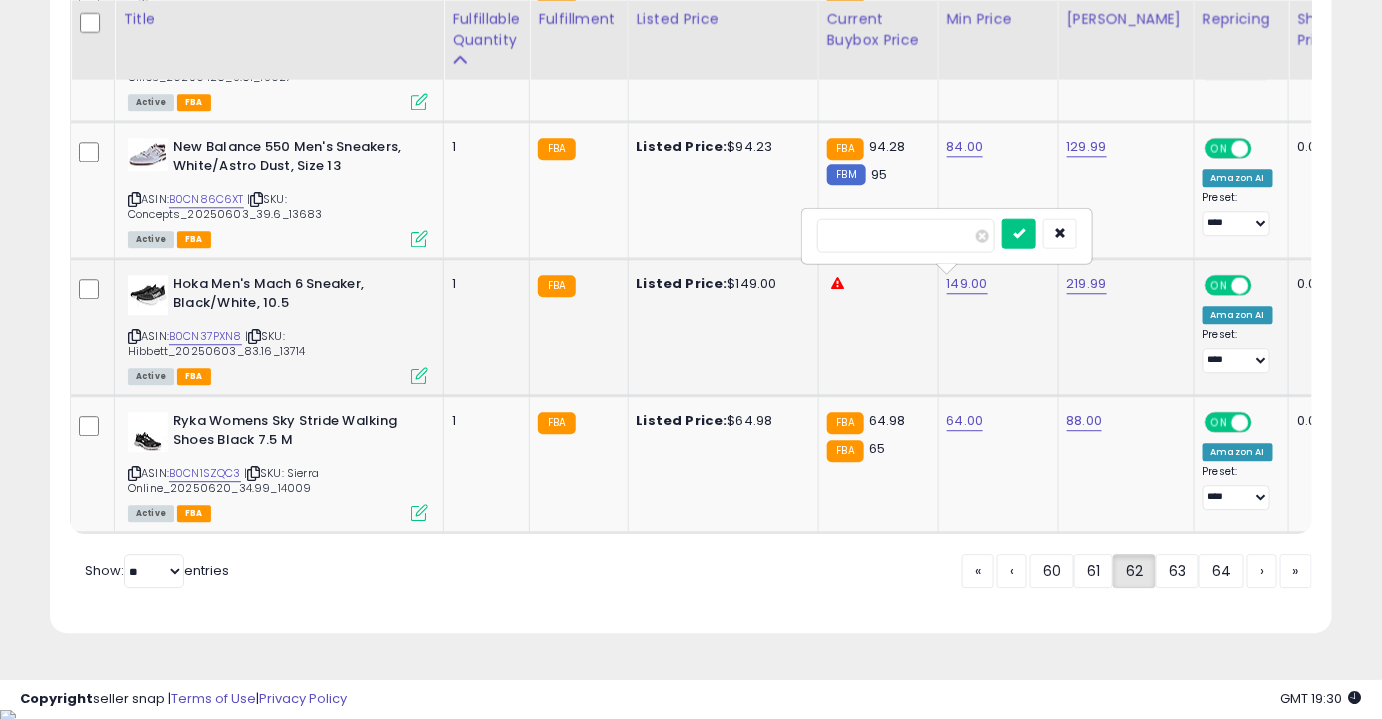 type on "***" 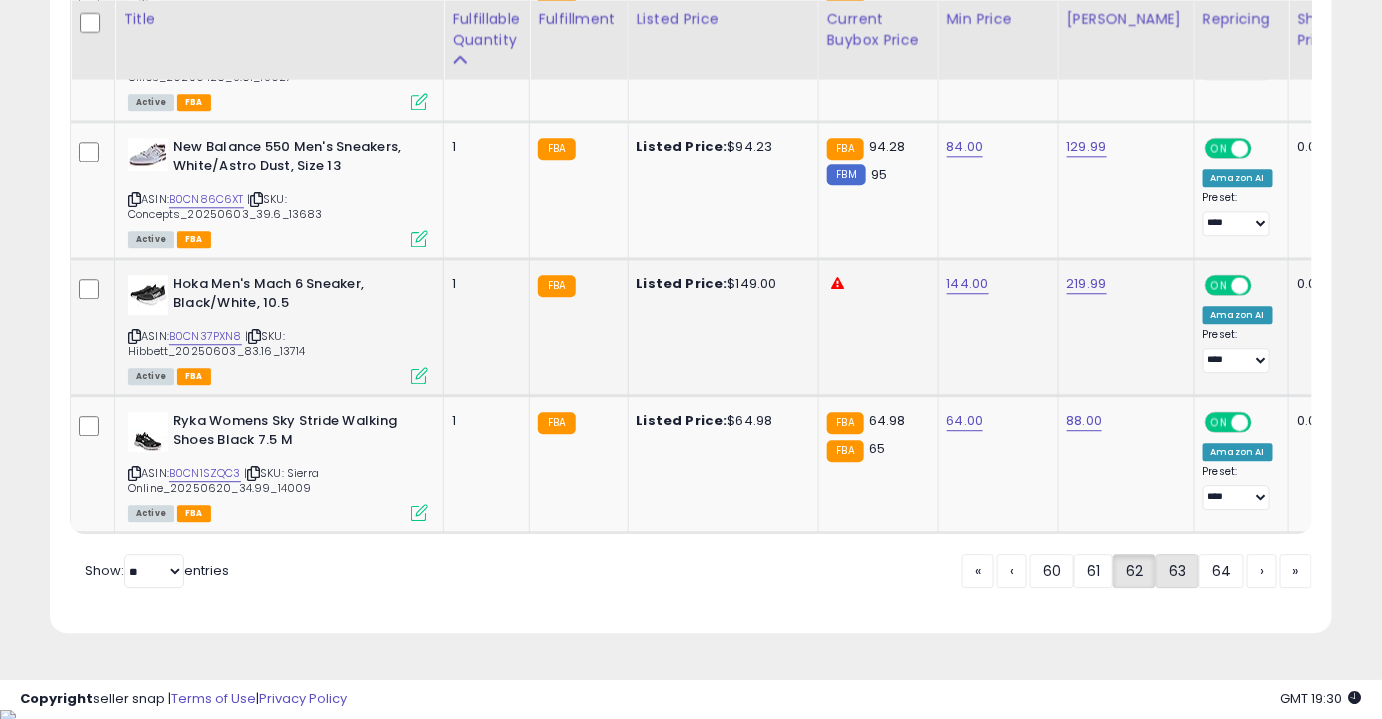 click on "63" 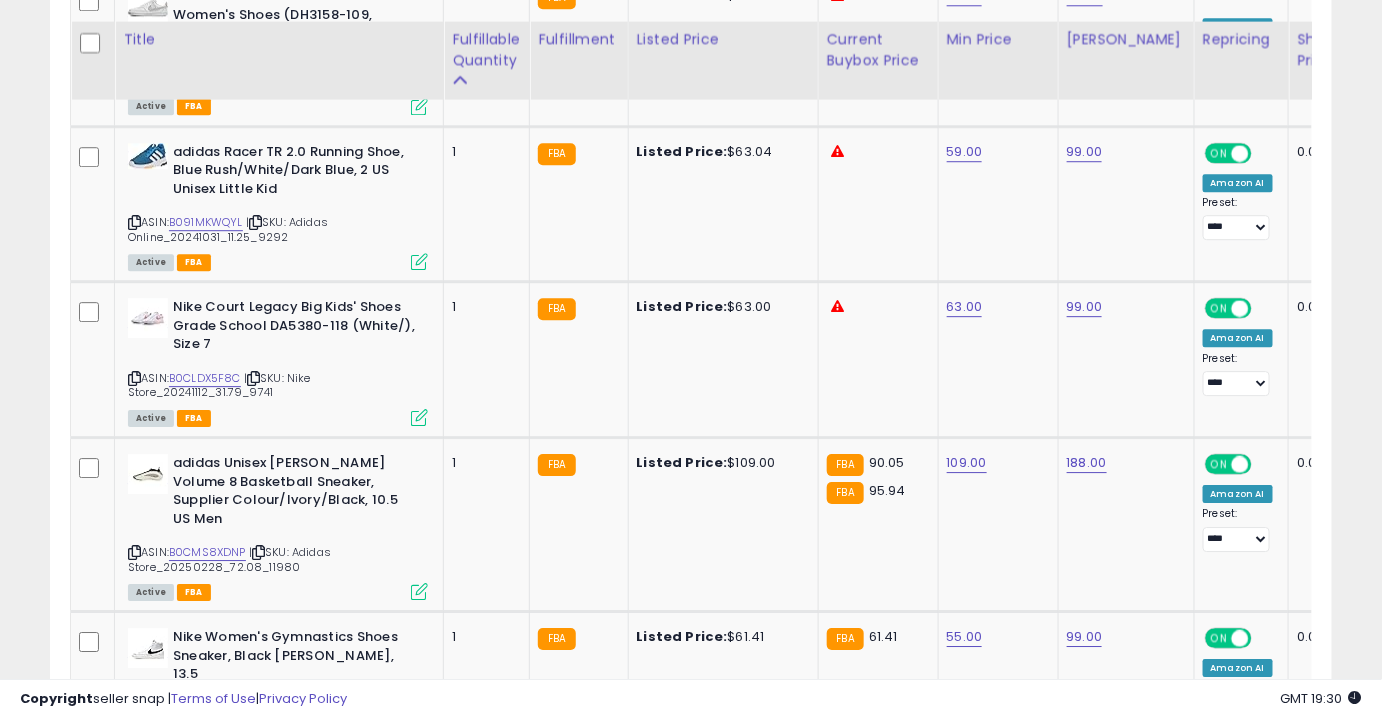 scroll, scrollTop: 1849, scrollLeft: 0, axis: vertical 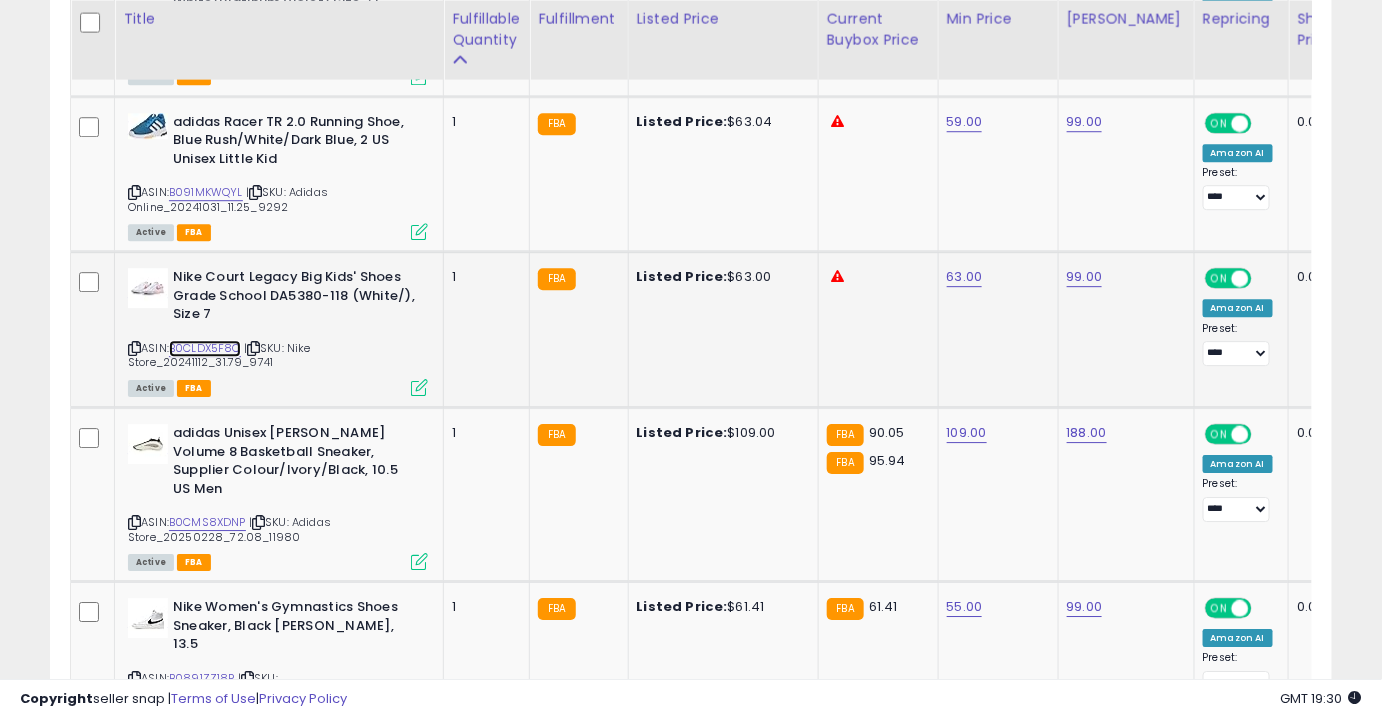 click on "B0CLDX5F8C" at bounding box center (205, 348) 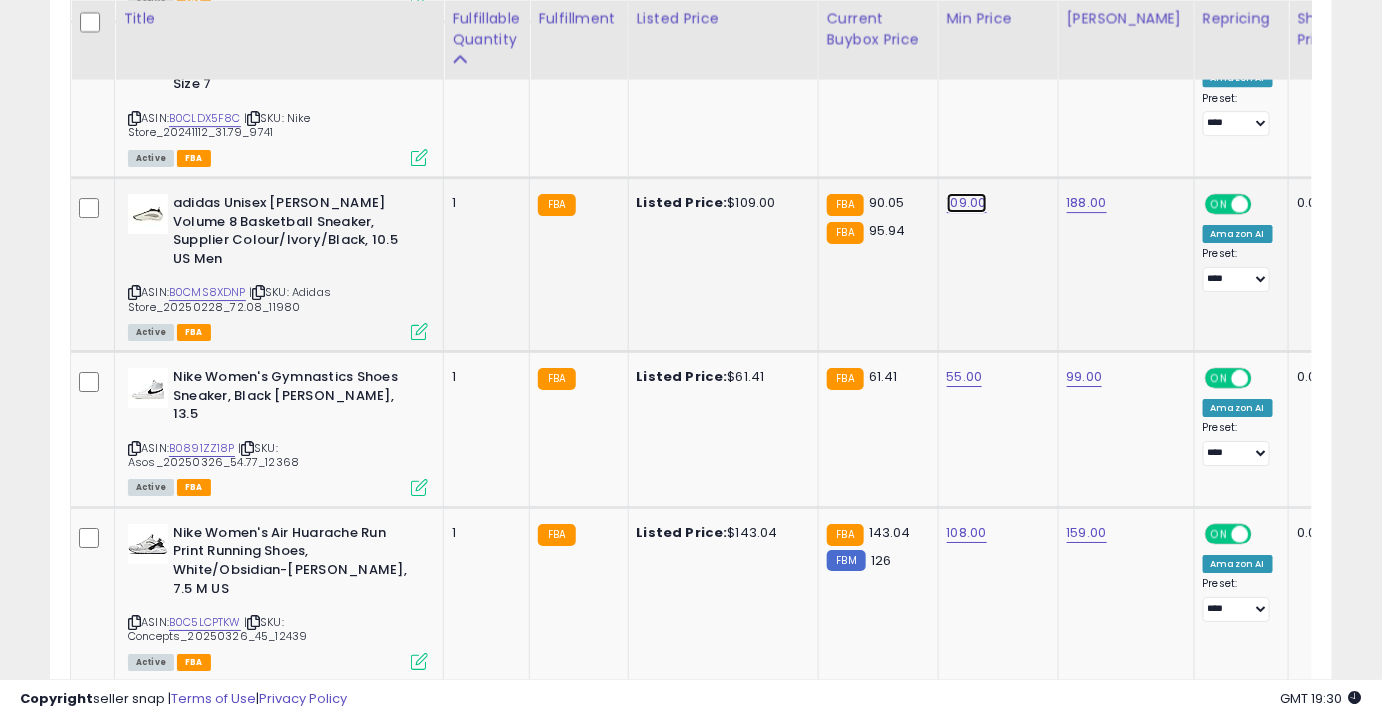 click on "109.00" at bounding box center (965, -1005) 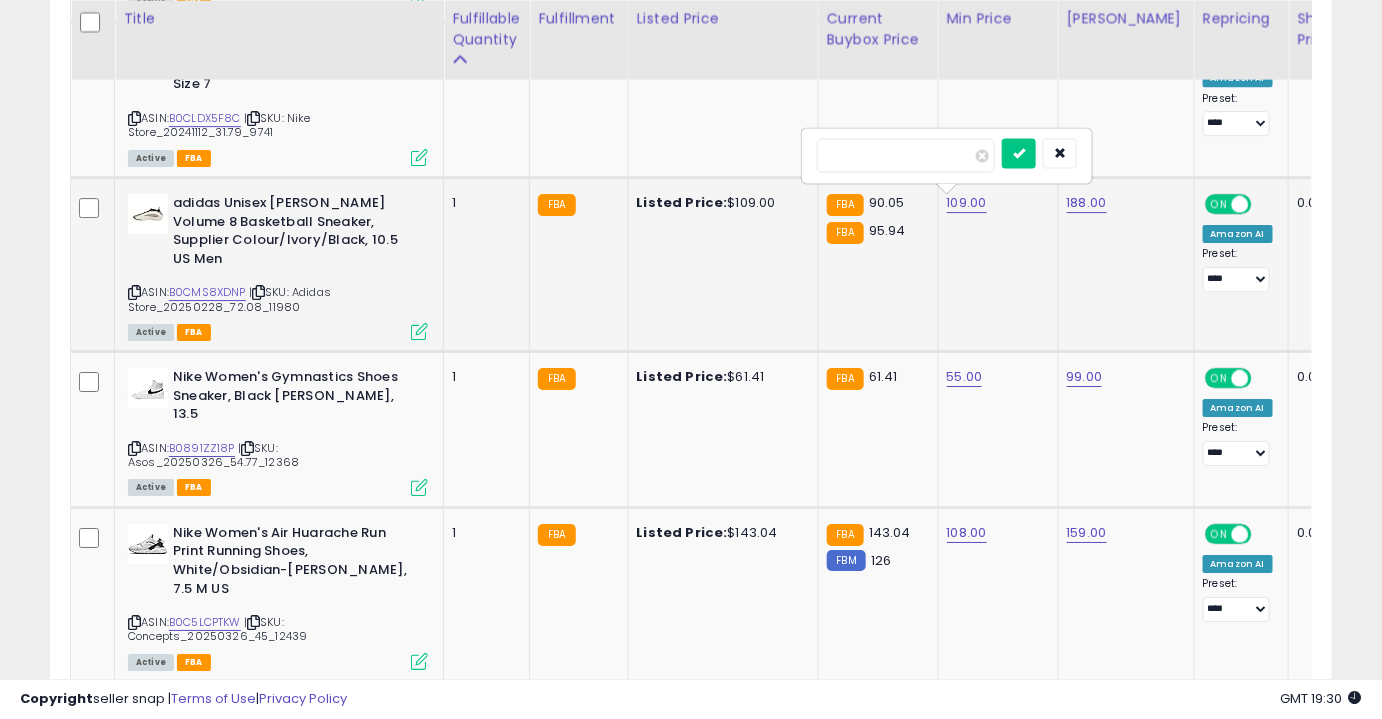 type on "**" 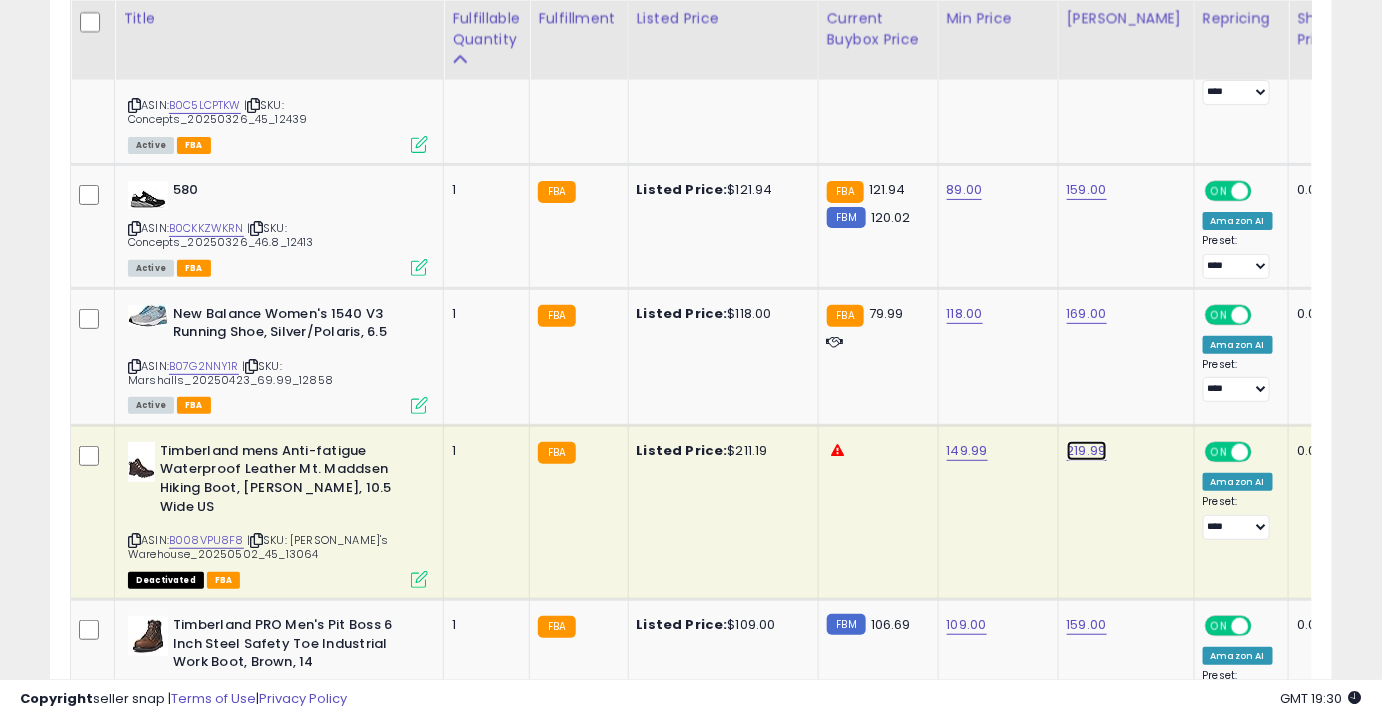 click on "219.99" at bounding box center [1087, 451] 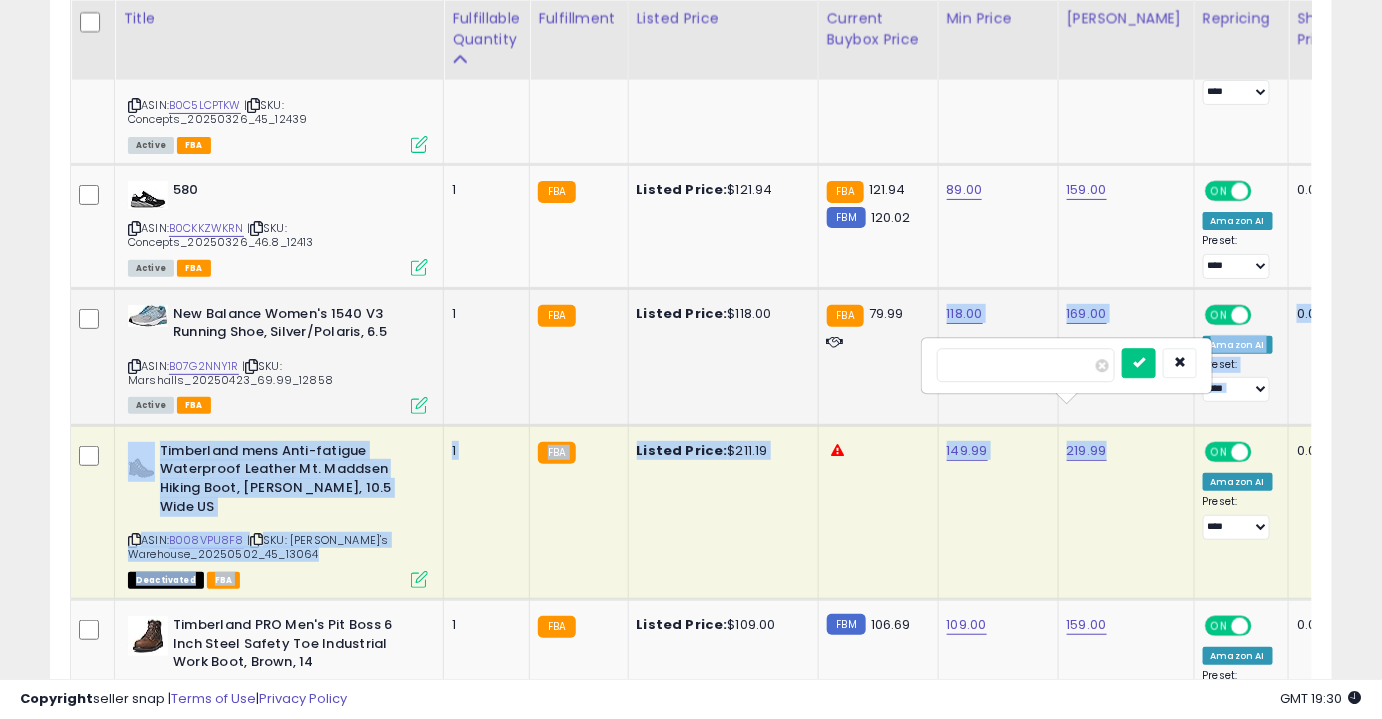 drag, startPoint x: 1037, startPoint y: 346, endPoint x: 874, endPoint y: 357, distance: 163.37074 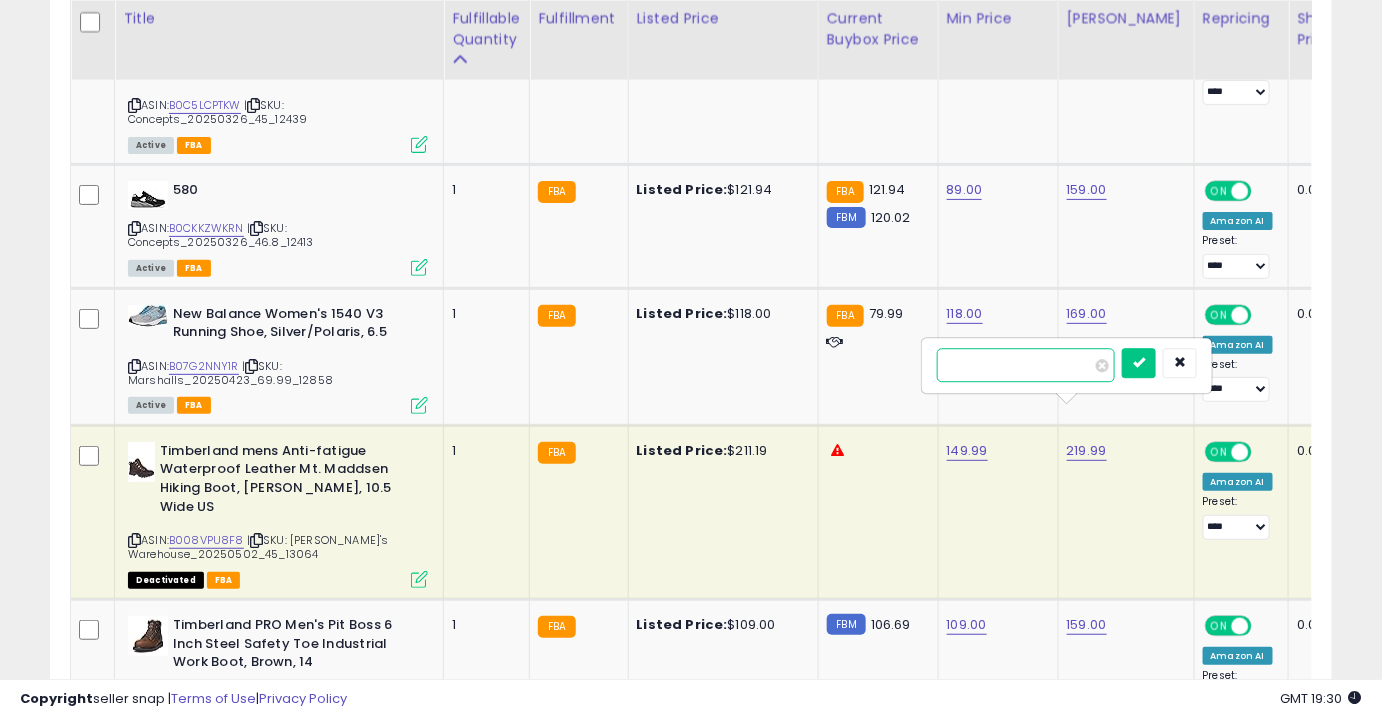 click on "******" at bounding box center [1026, 365] 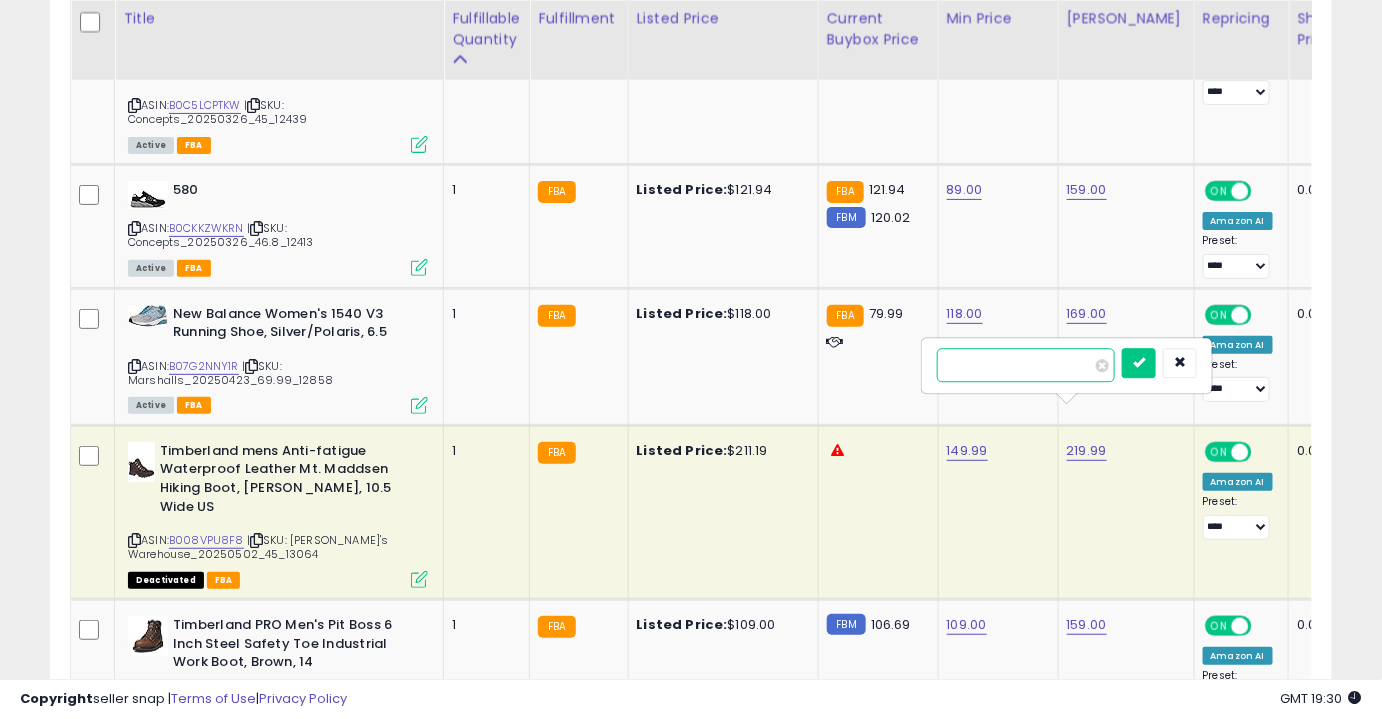 type on "******" 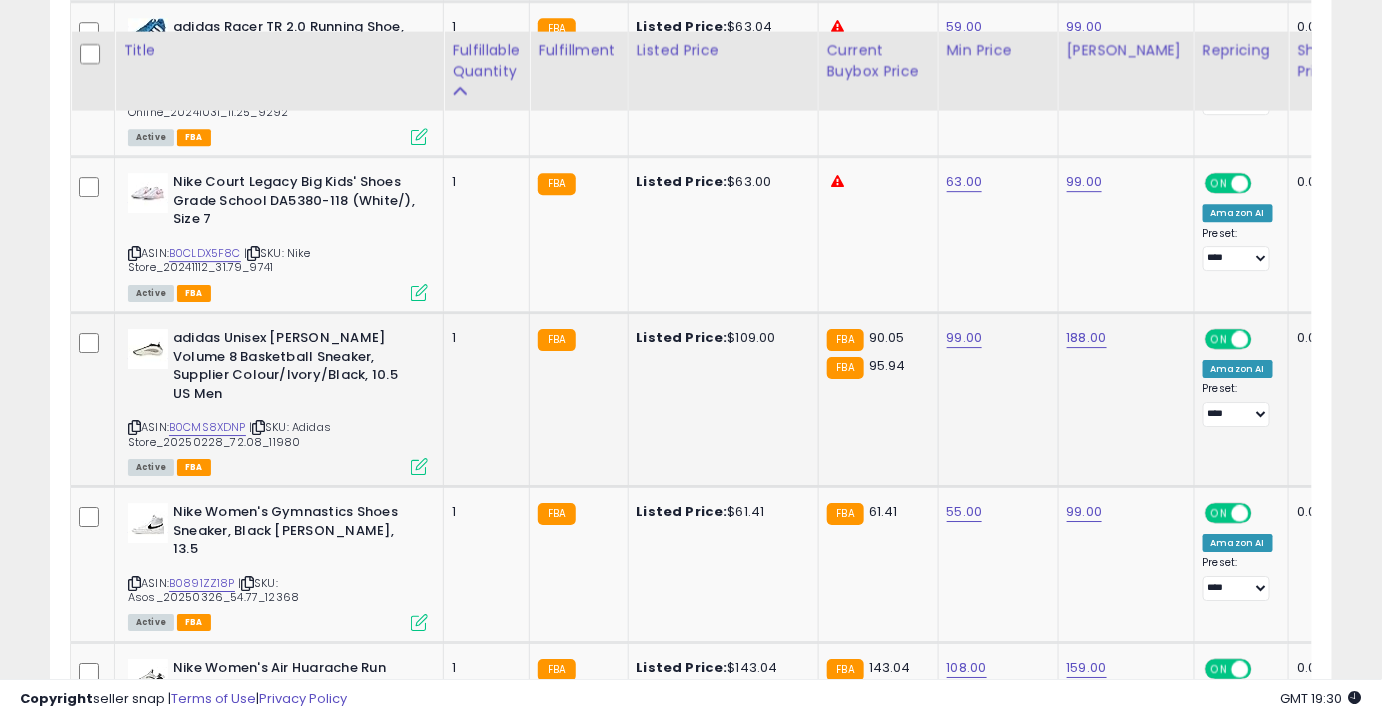 scroll, scrollTop: 1930, scrollLeft: 0, axis: vertical 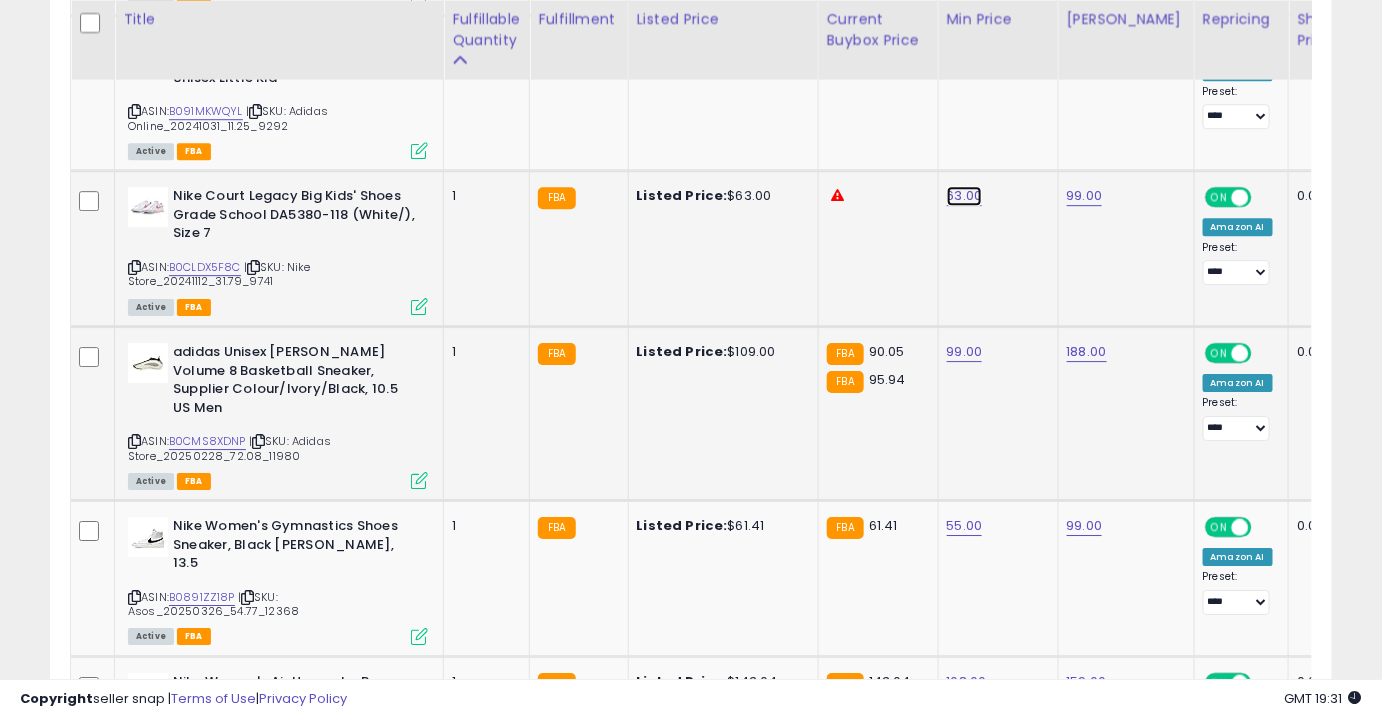 click on "63.00" at bounding box center [965, -856] 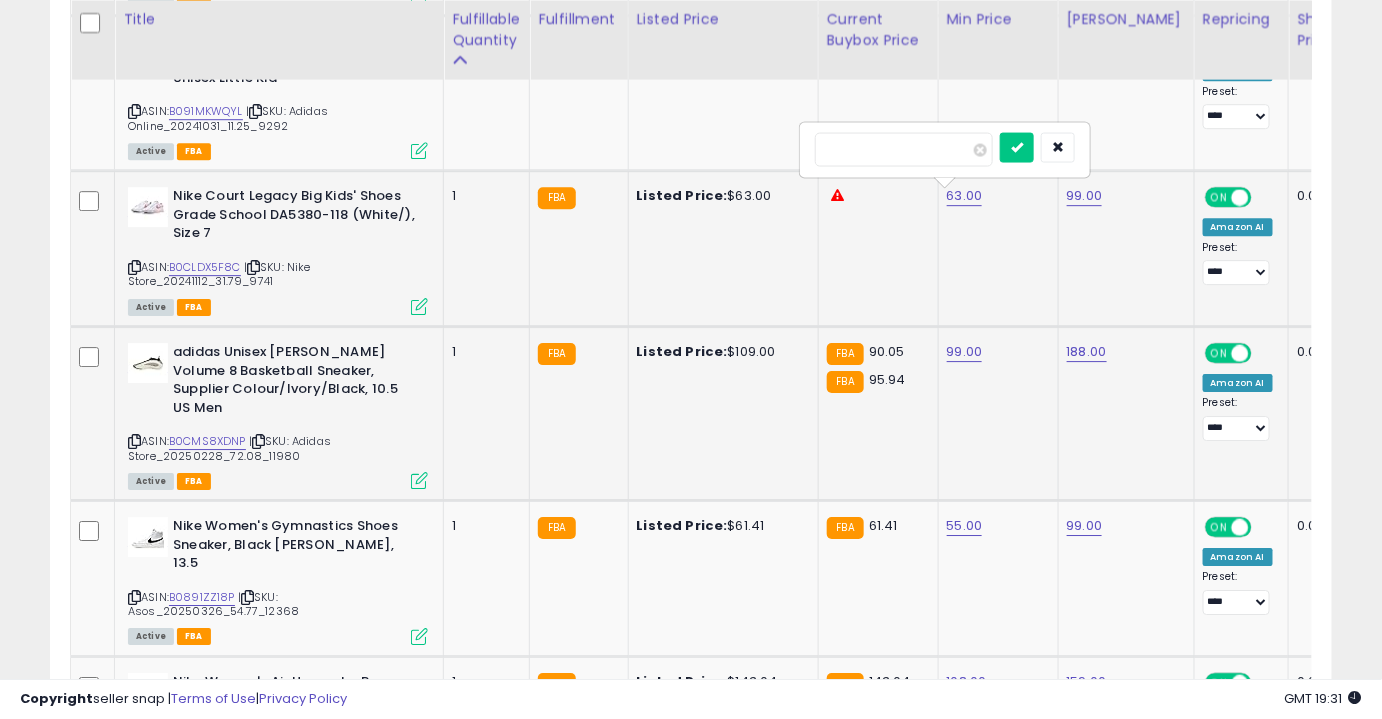 type on "**" 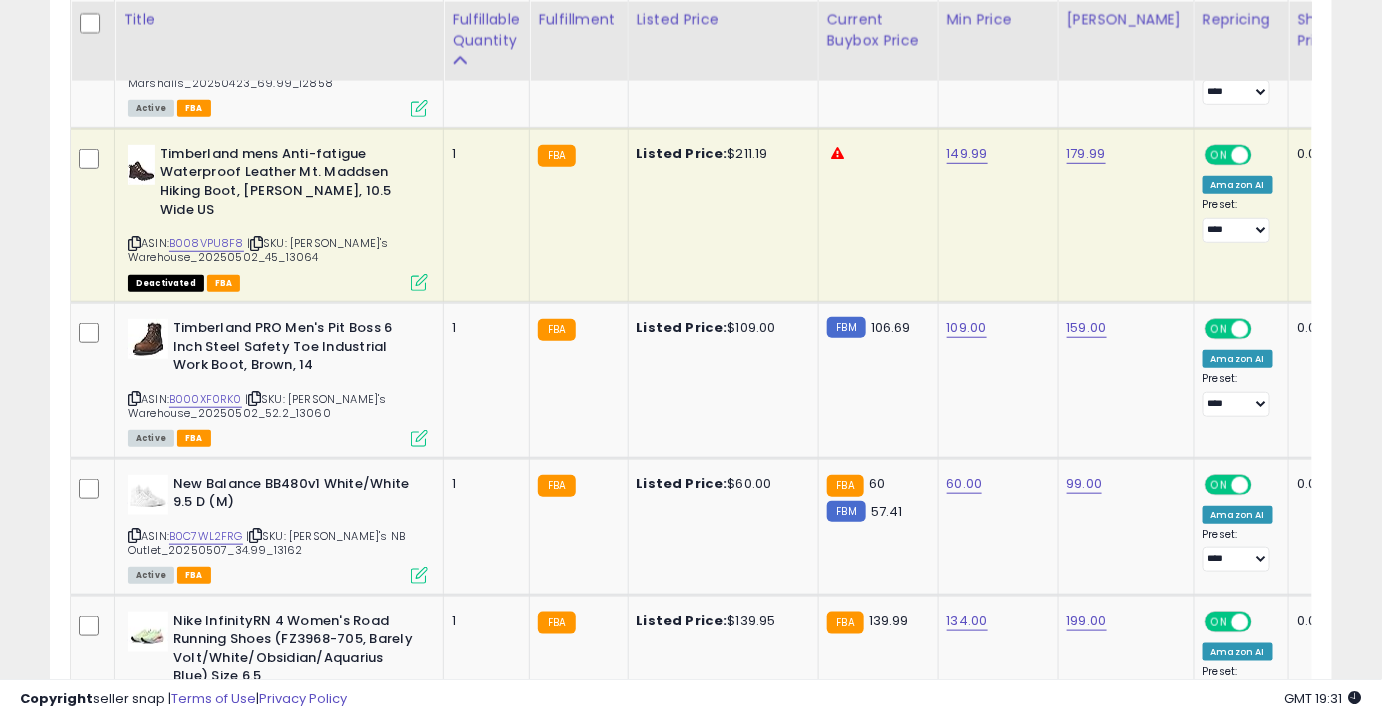 scroll, scrollTop: 2894, scrollLeft: 0, axis: vertical 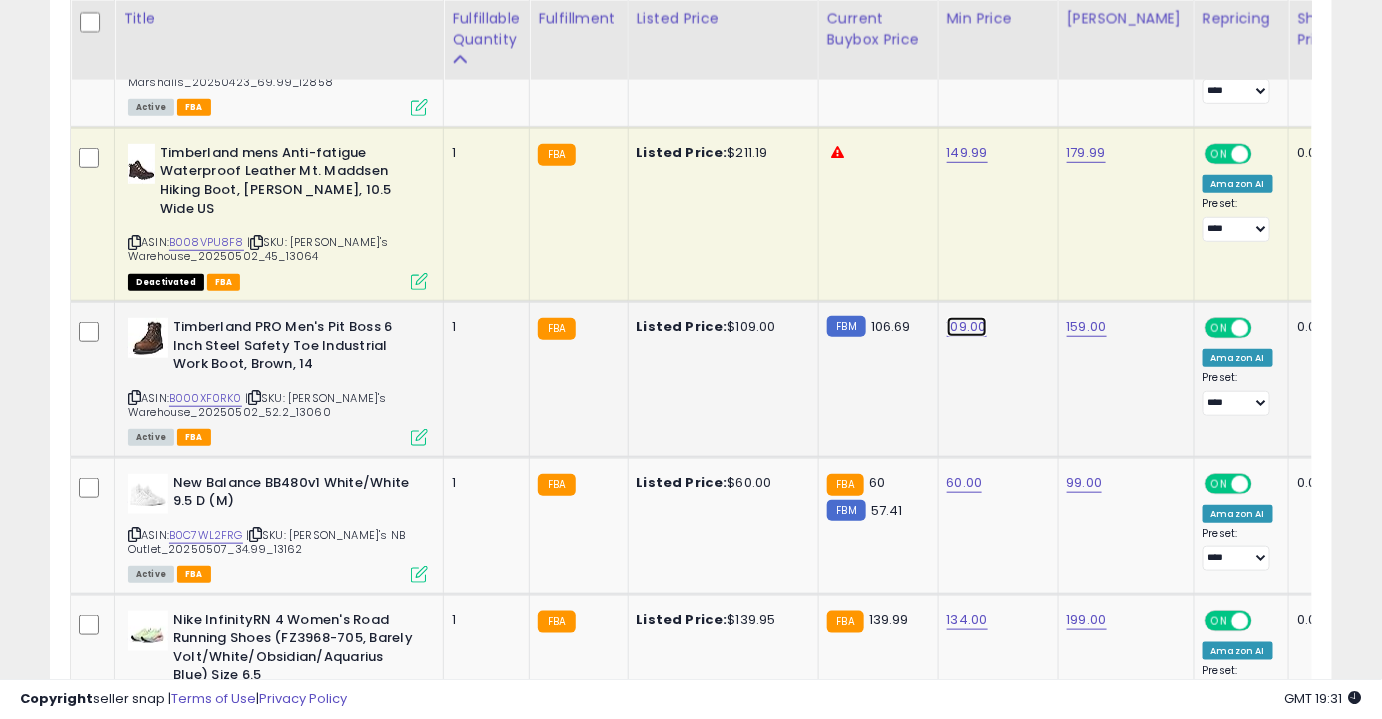 click on "109.00" at bounding box center (965, -1820) 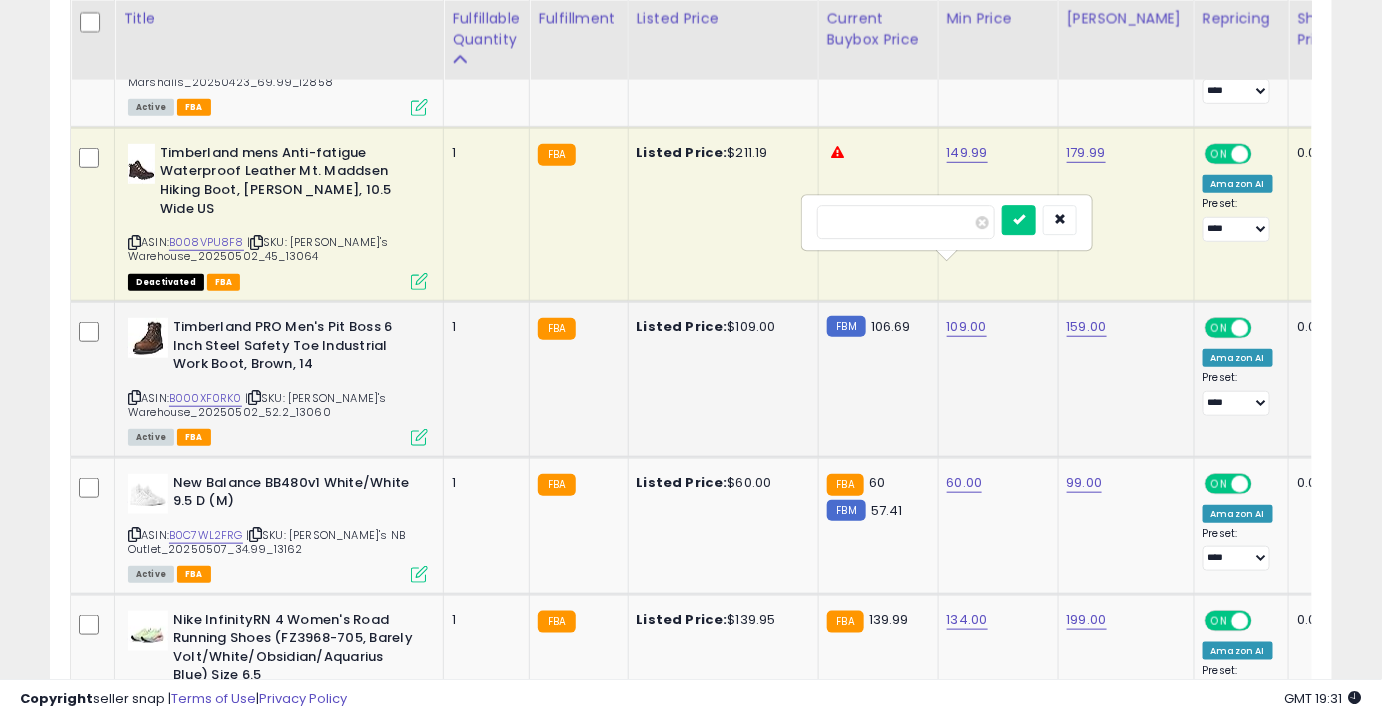 type on "***" 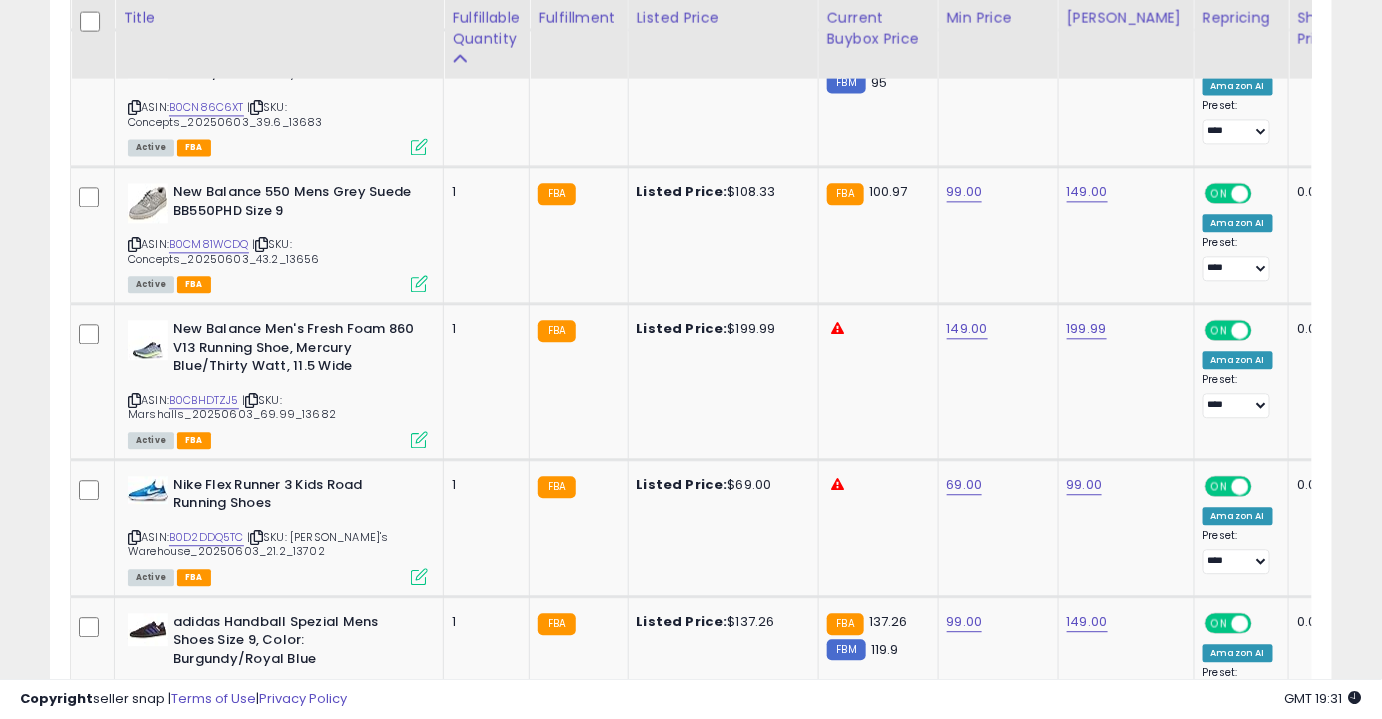 scroll, scrollTop: 3945, scrollLeft: 0, axis: vertical 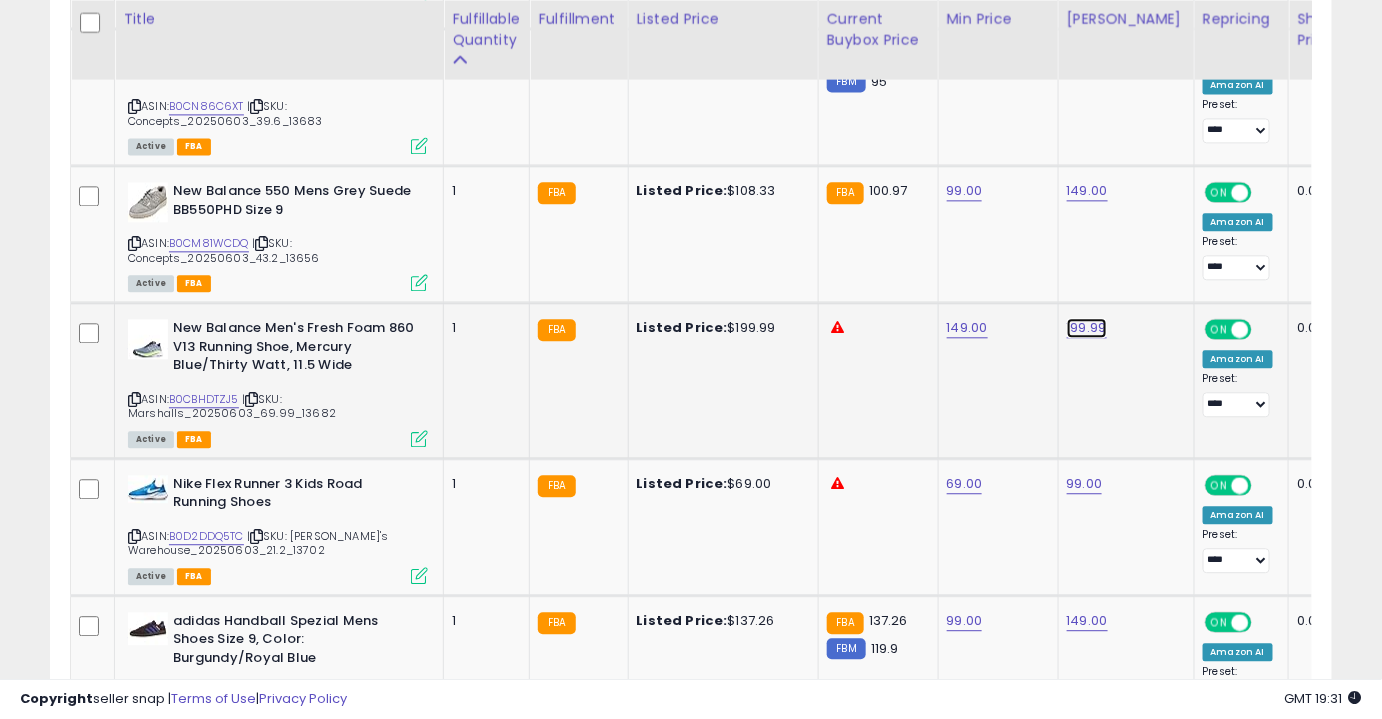 click on "199.99" at bounding box center [1089, -2871] 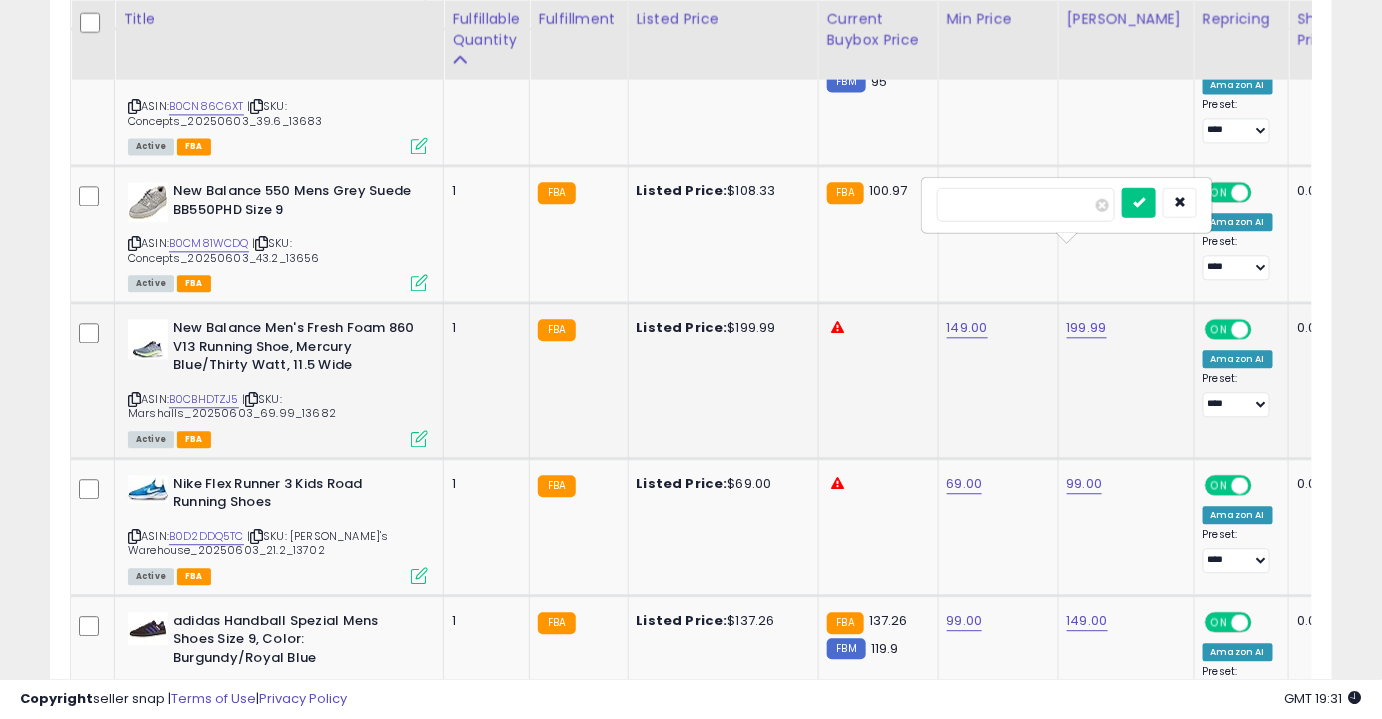 click on "******" at bounding box center [1026, 204] 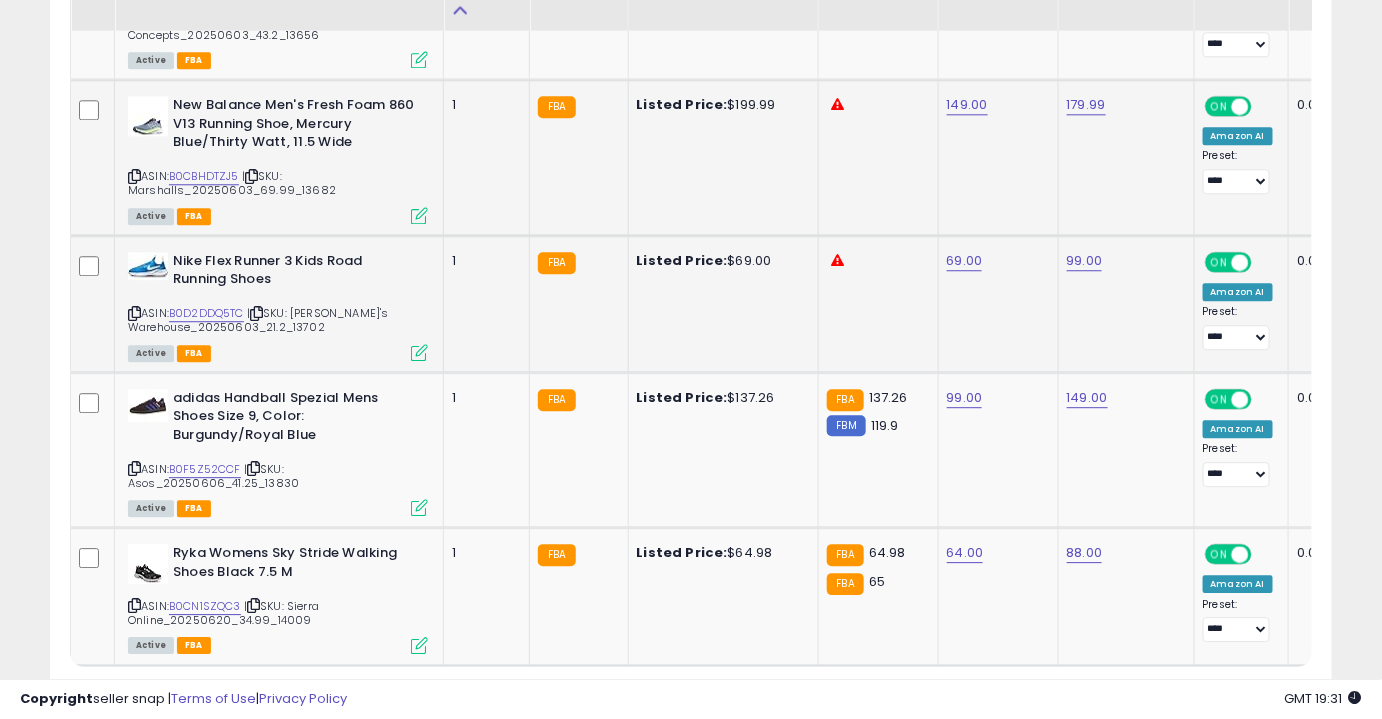 scroll, scrollTop: 4226, scrollLeft: 0, axis: vertical 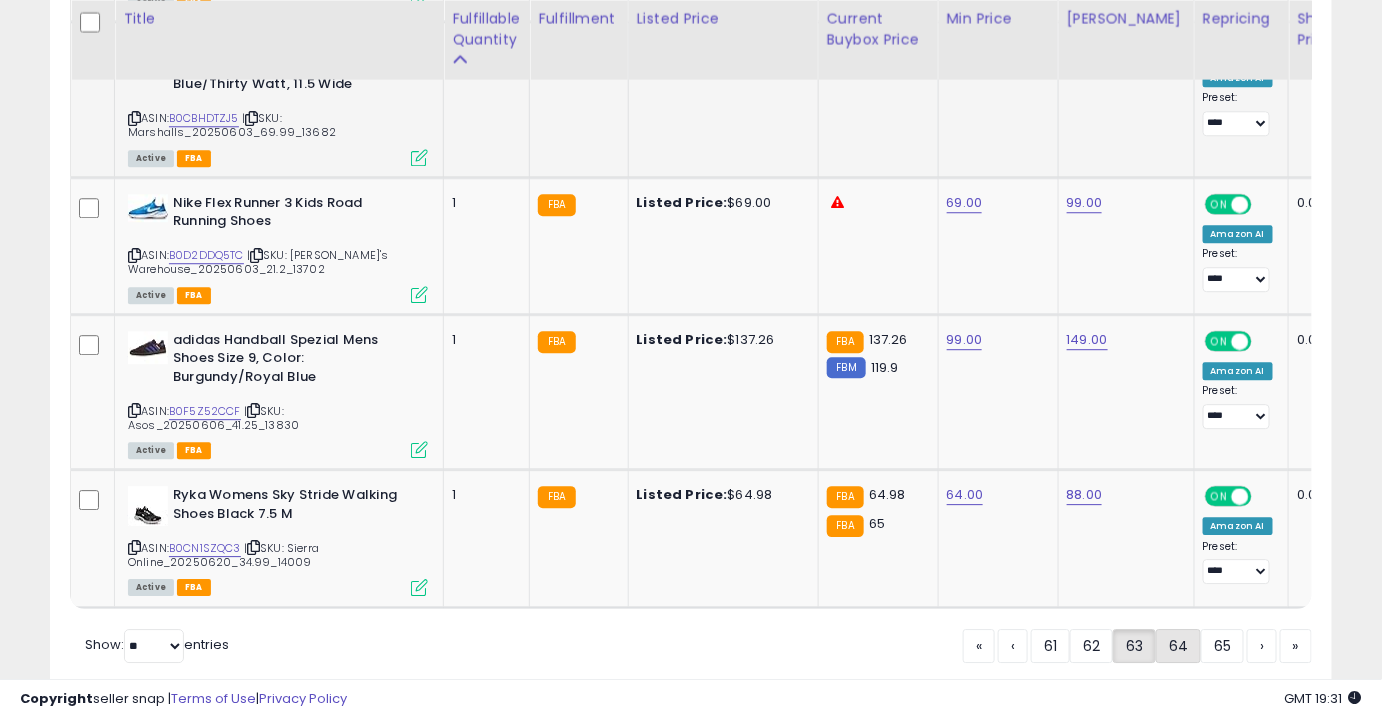 click on "64" 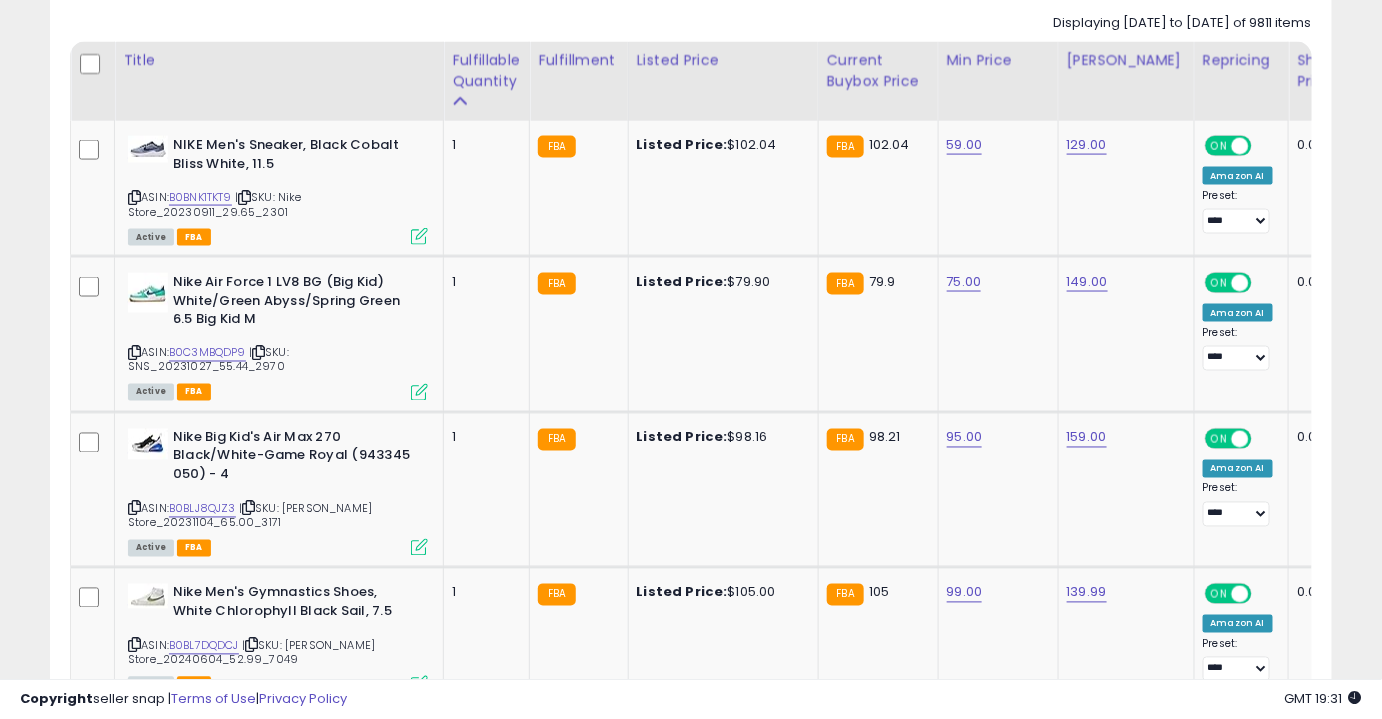 scroll, scrollTop: 933, scrollLeft: 0, axis: vertical 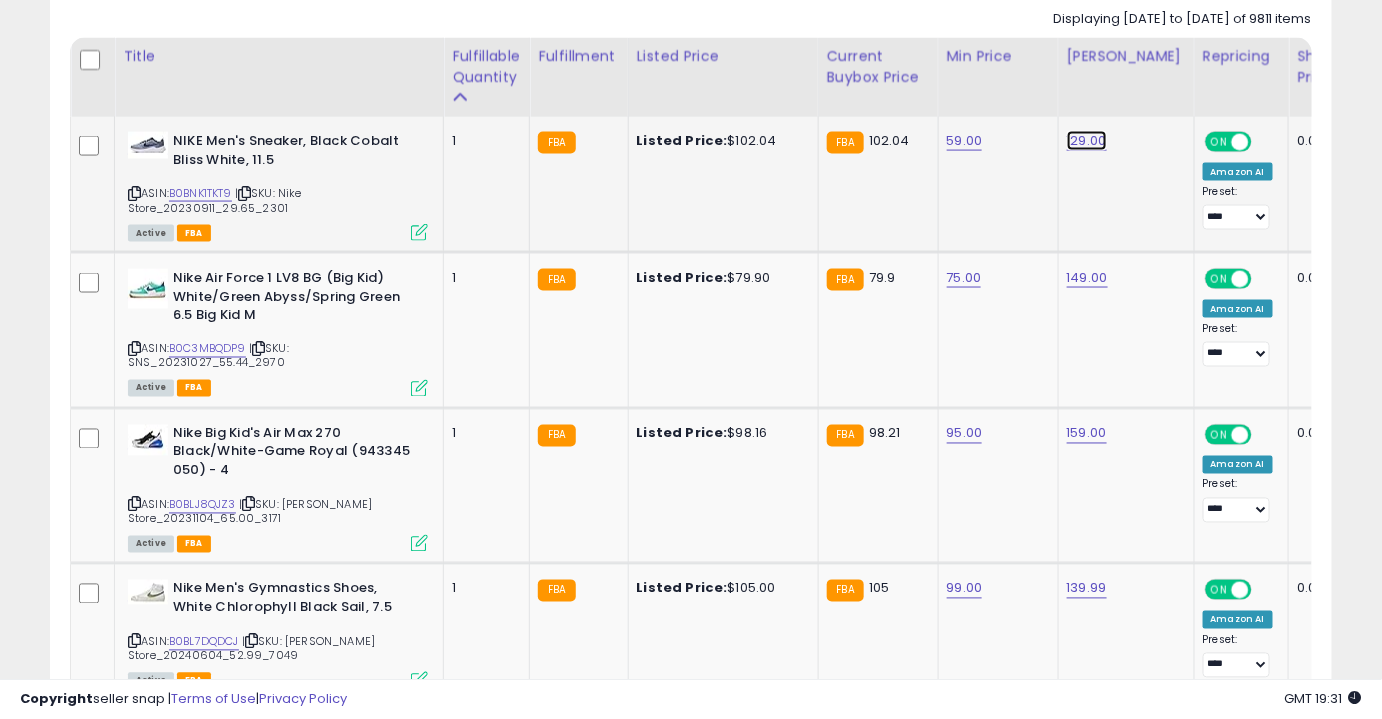 click on "129.00" at bounding box center (1087, 141) 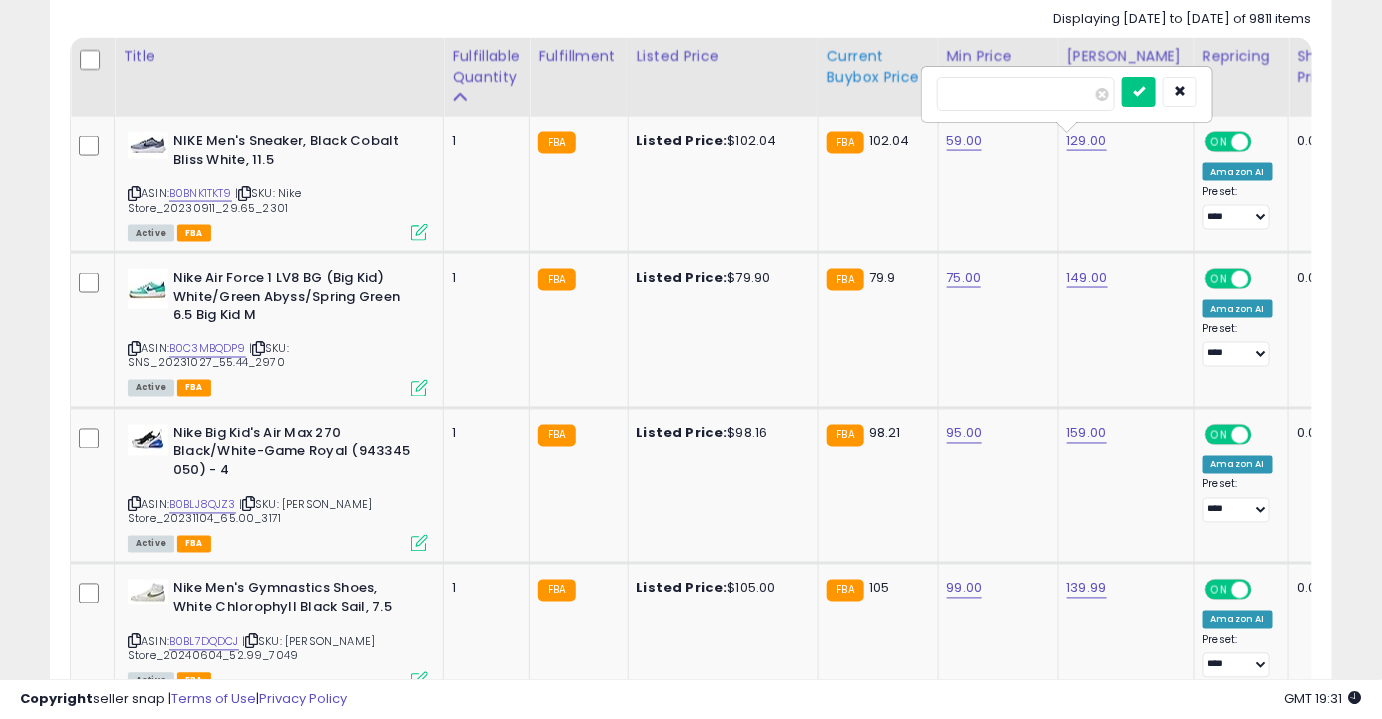 drag, startPoint x: 949, startPoint y: 99, endPoint x: 853, endPoint y: 98, distance: 96.00521 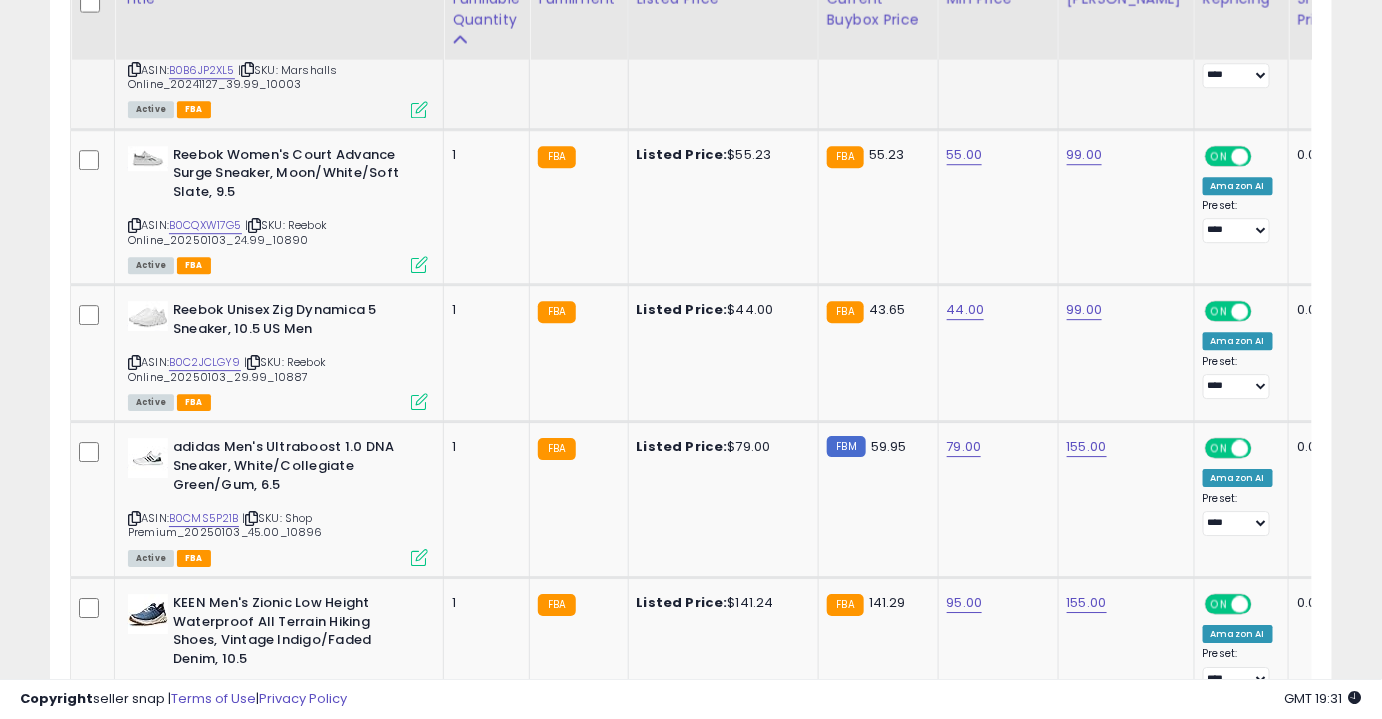 scroll, scrollTop: 1821, scrollLeft: 0, axis: vertical 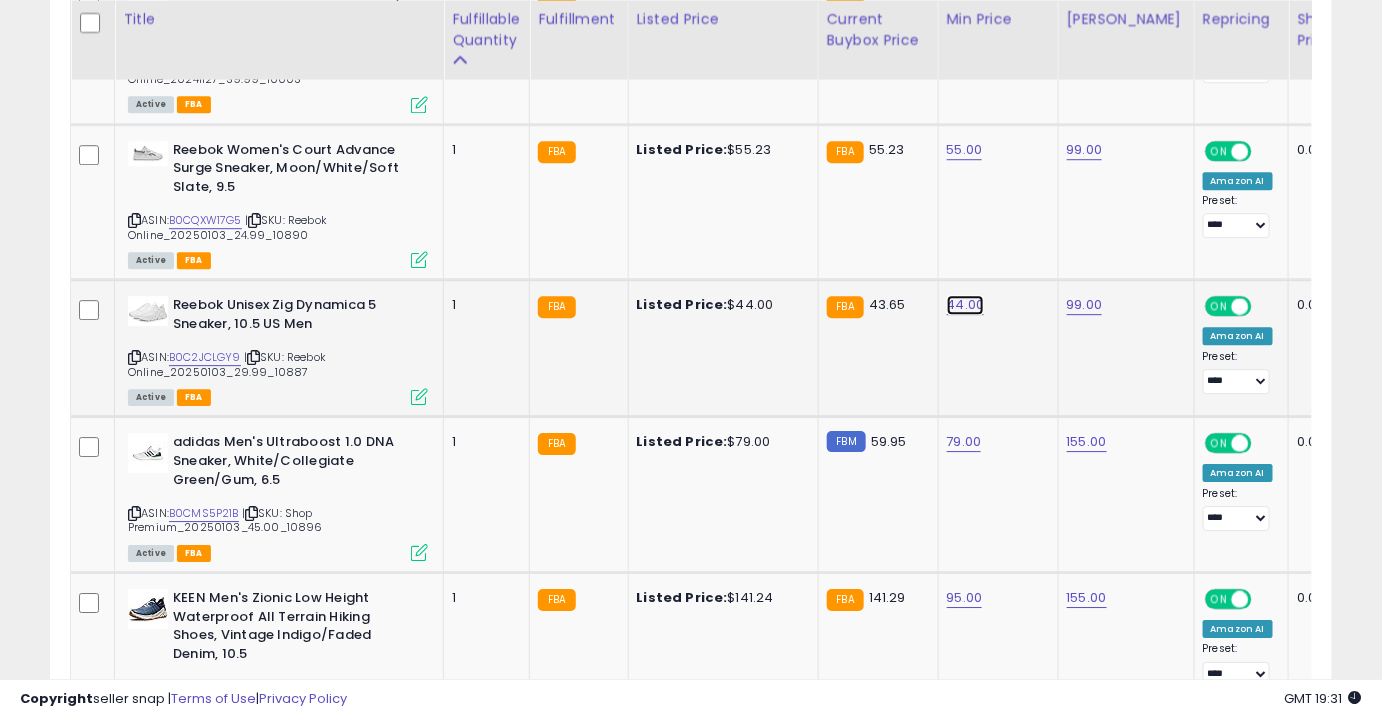 click on "44.00" at bounding box center (965, -747) 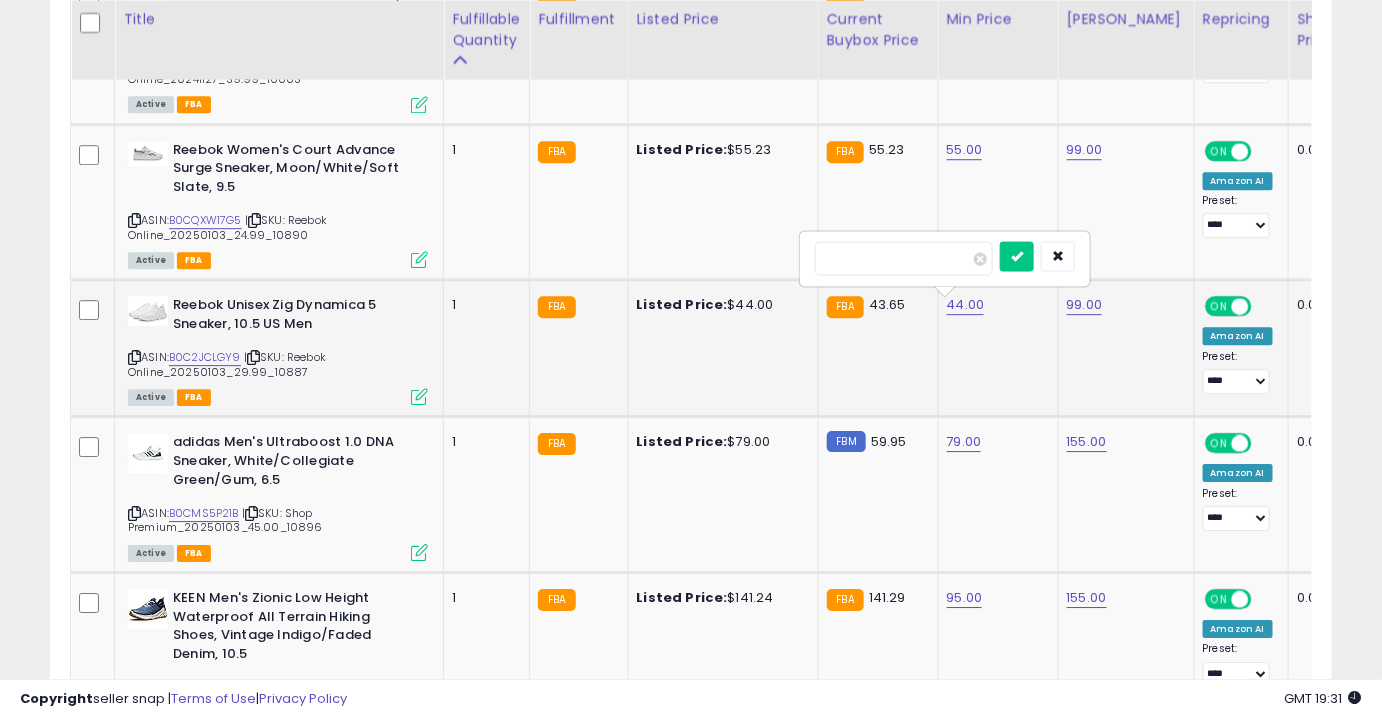 type on "**" 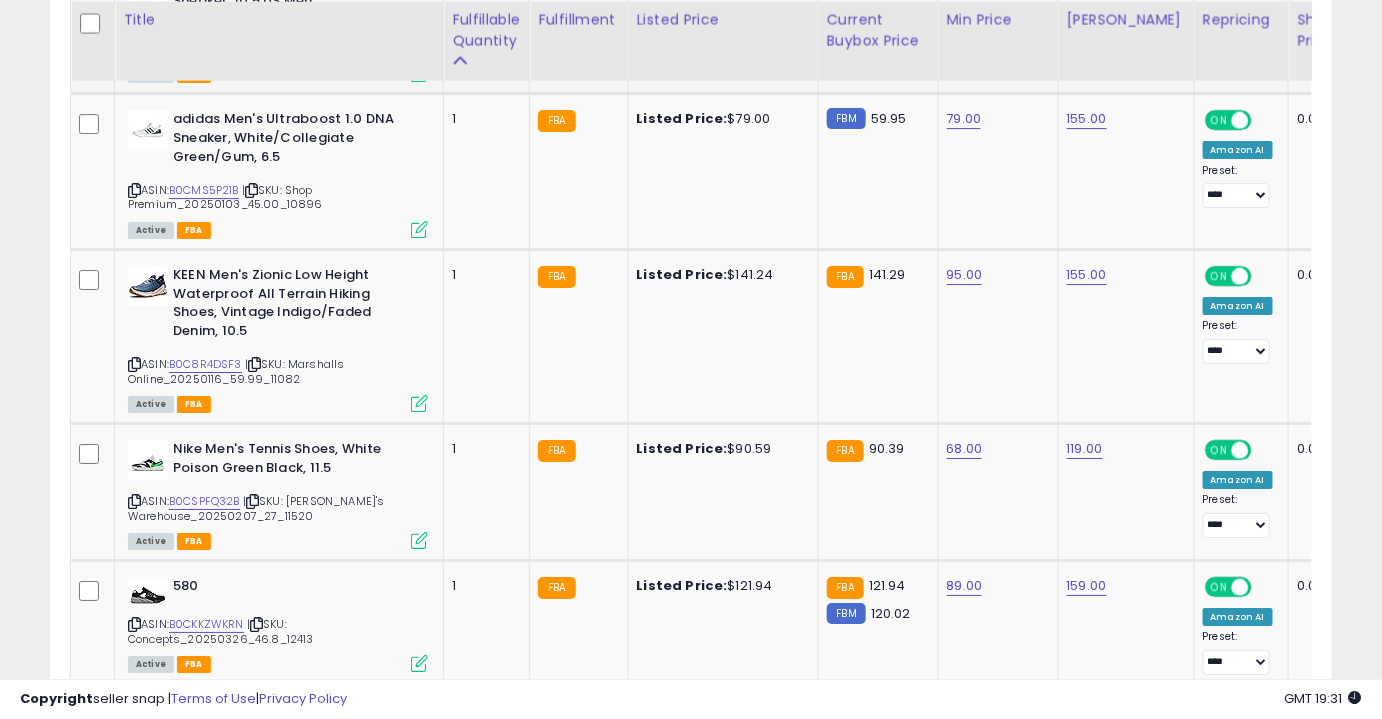 scroll, scrollTop: 2145, scrollLeft: 0, axis: vertical 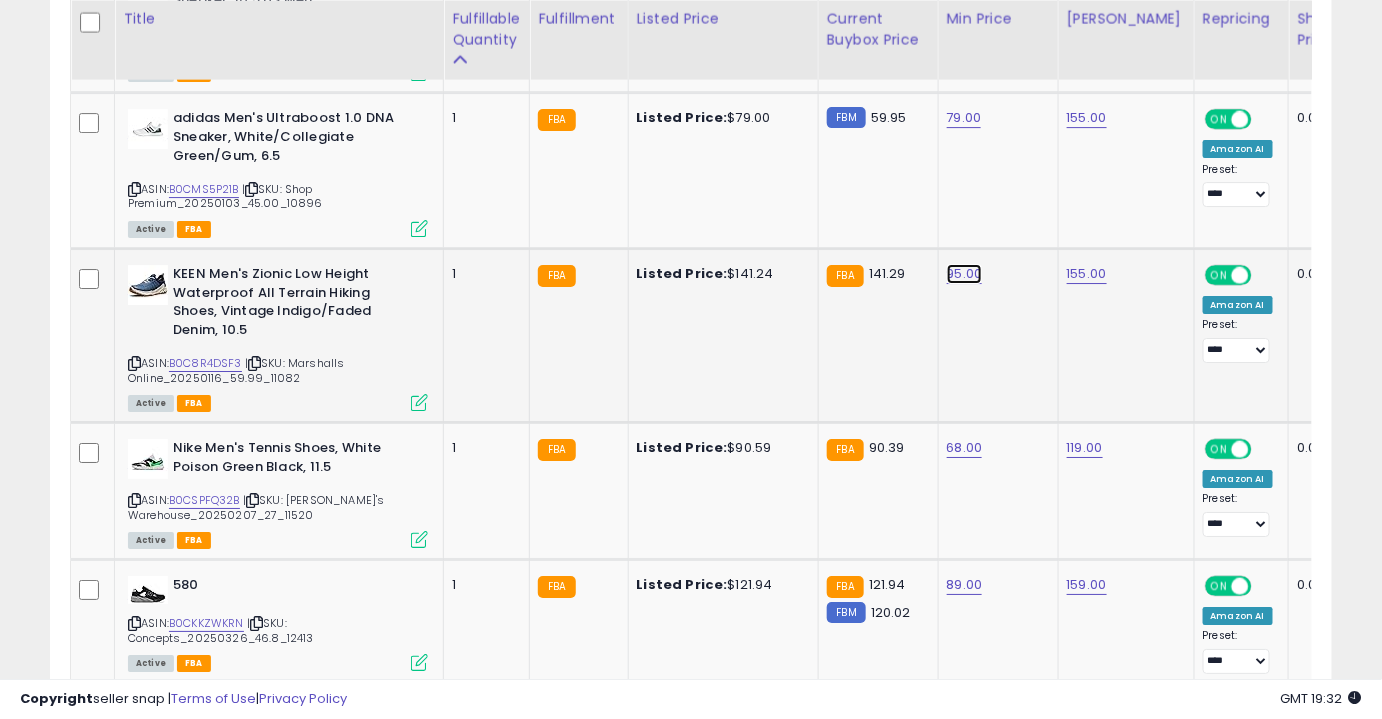click on "95.00" at bounding box center [965, -1071] 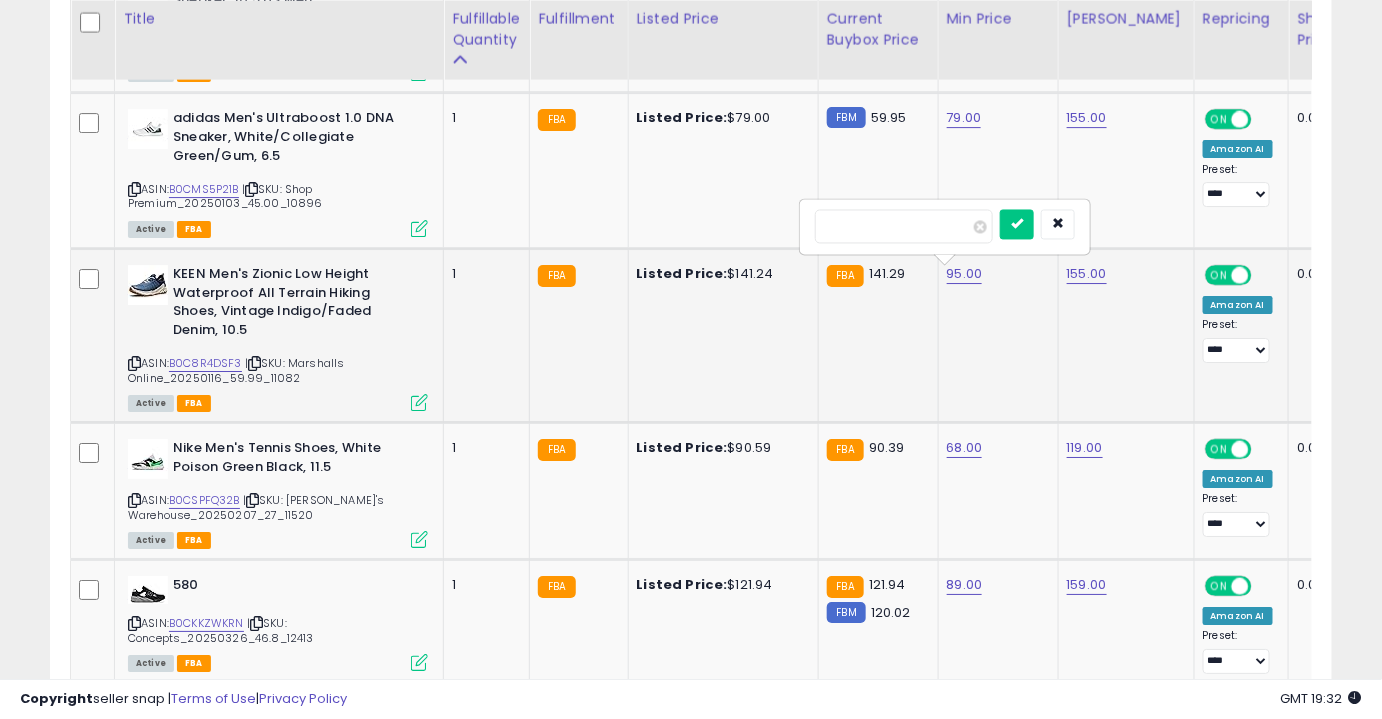 type on "***" 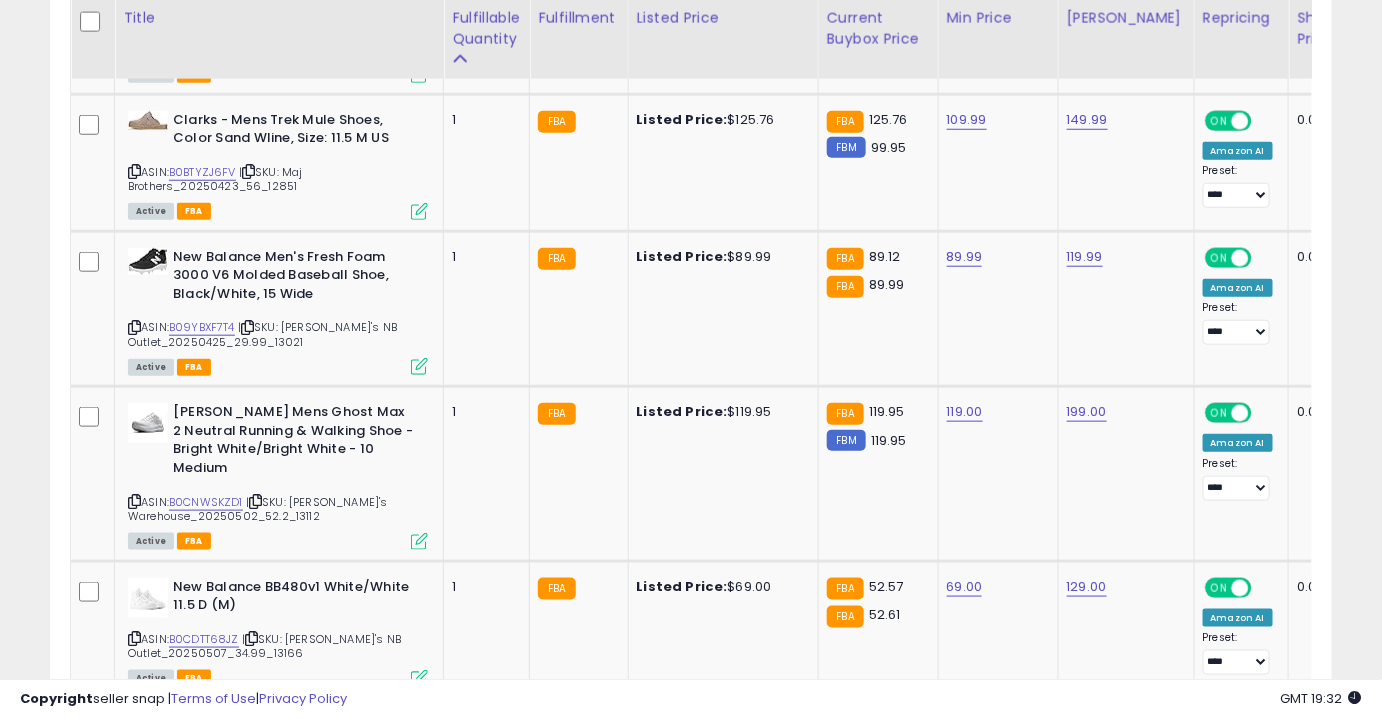 scroll, scrollTop: 3028, scrollLeft: 0, axis: vertical 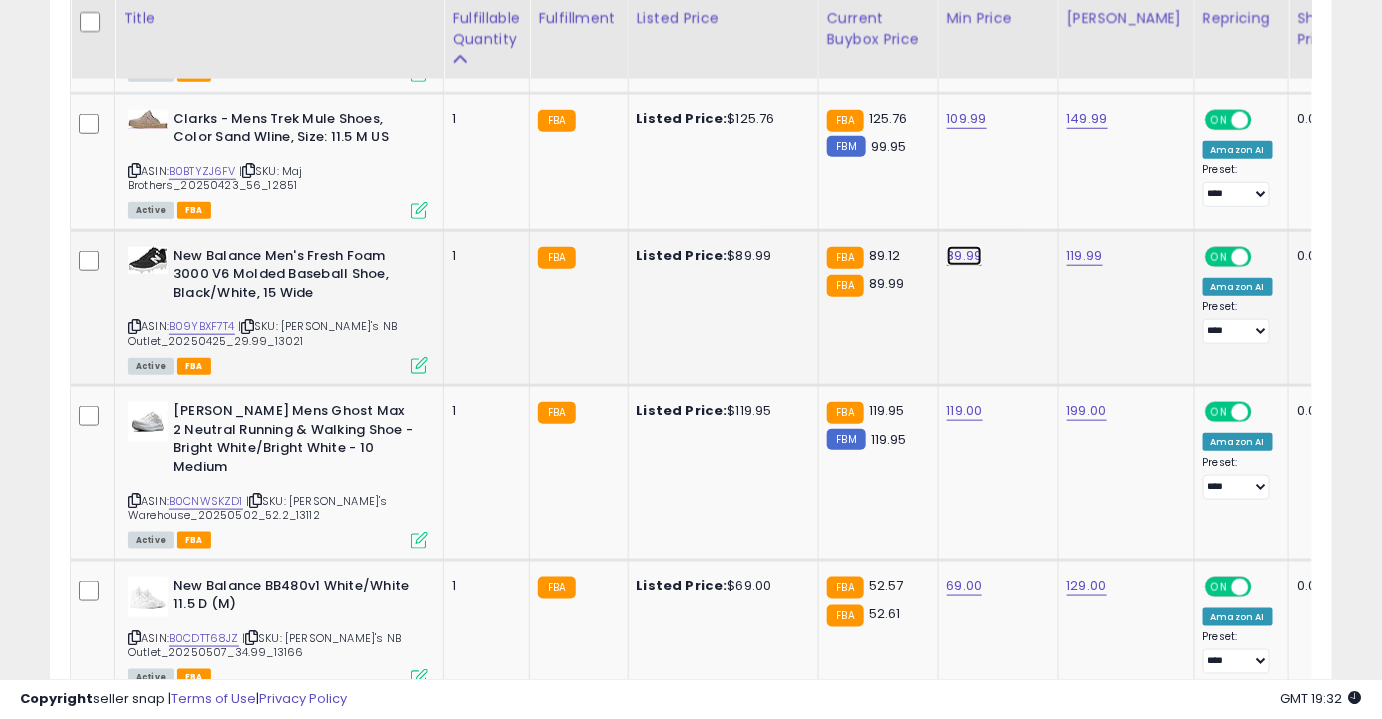 click on "89.99" at bounding box center [965, -1954] 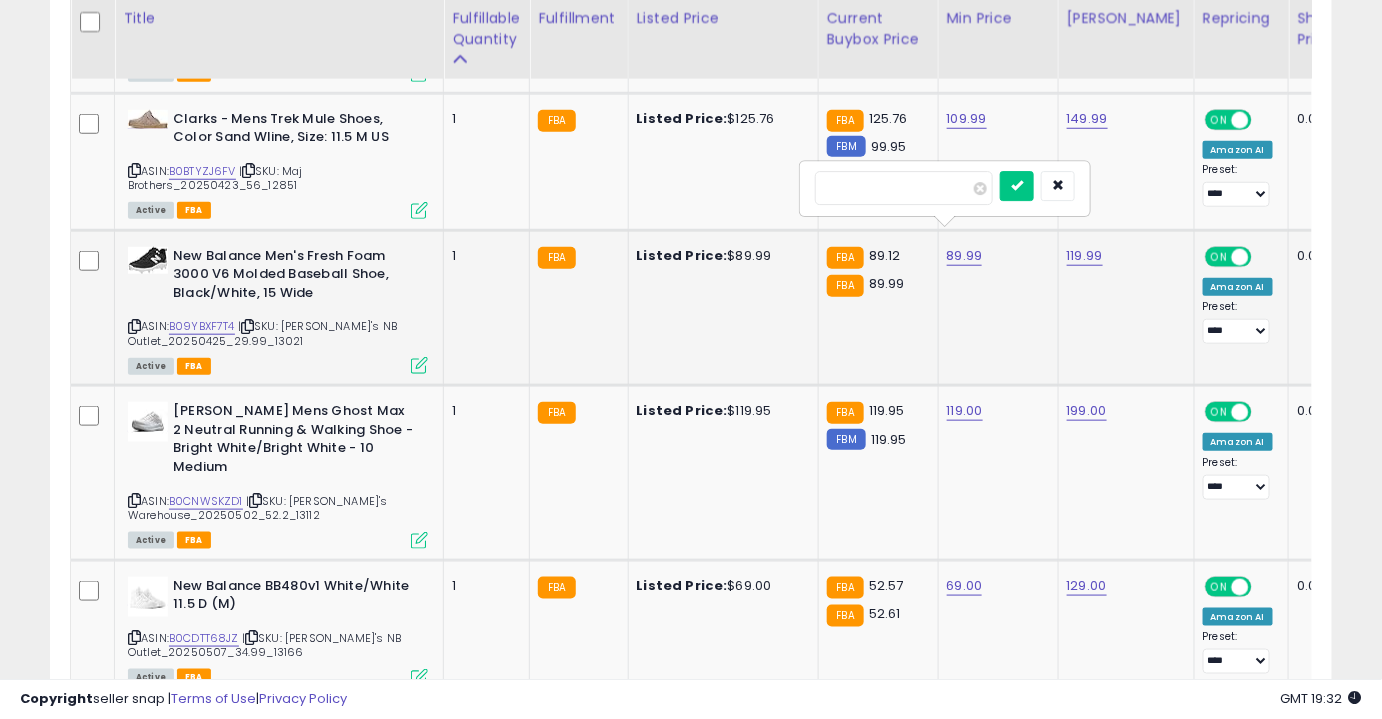 type on "**" 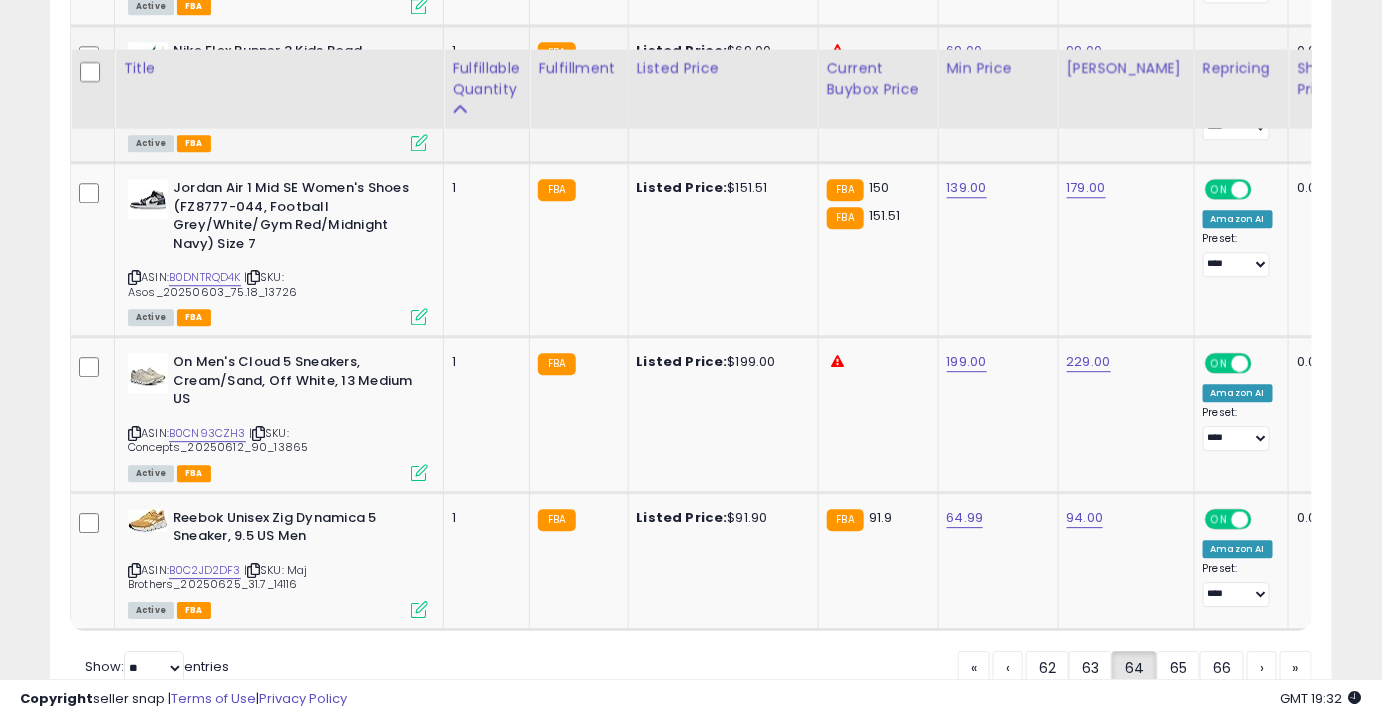 scroll, scrollTop: 4238, scrollLeft: 0, axis: vertical 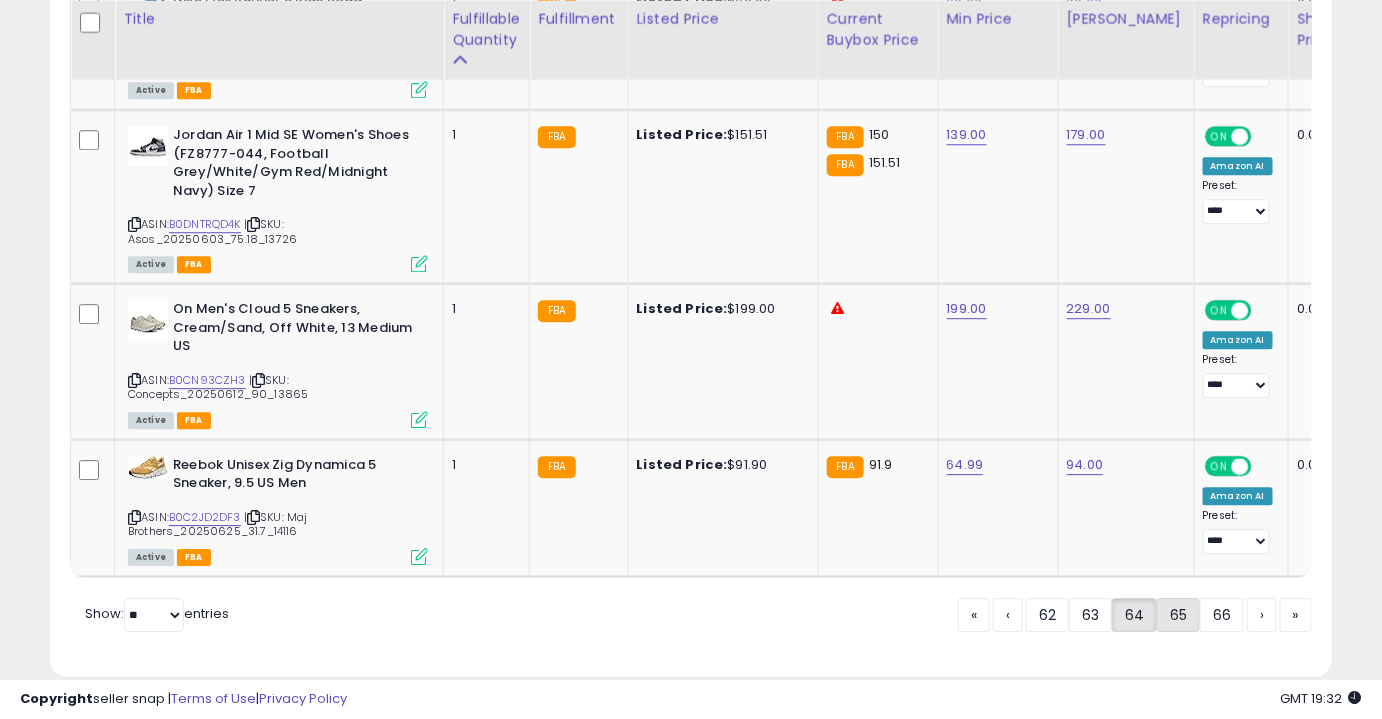 click on "65" 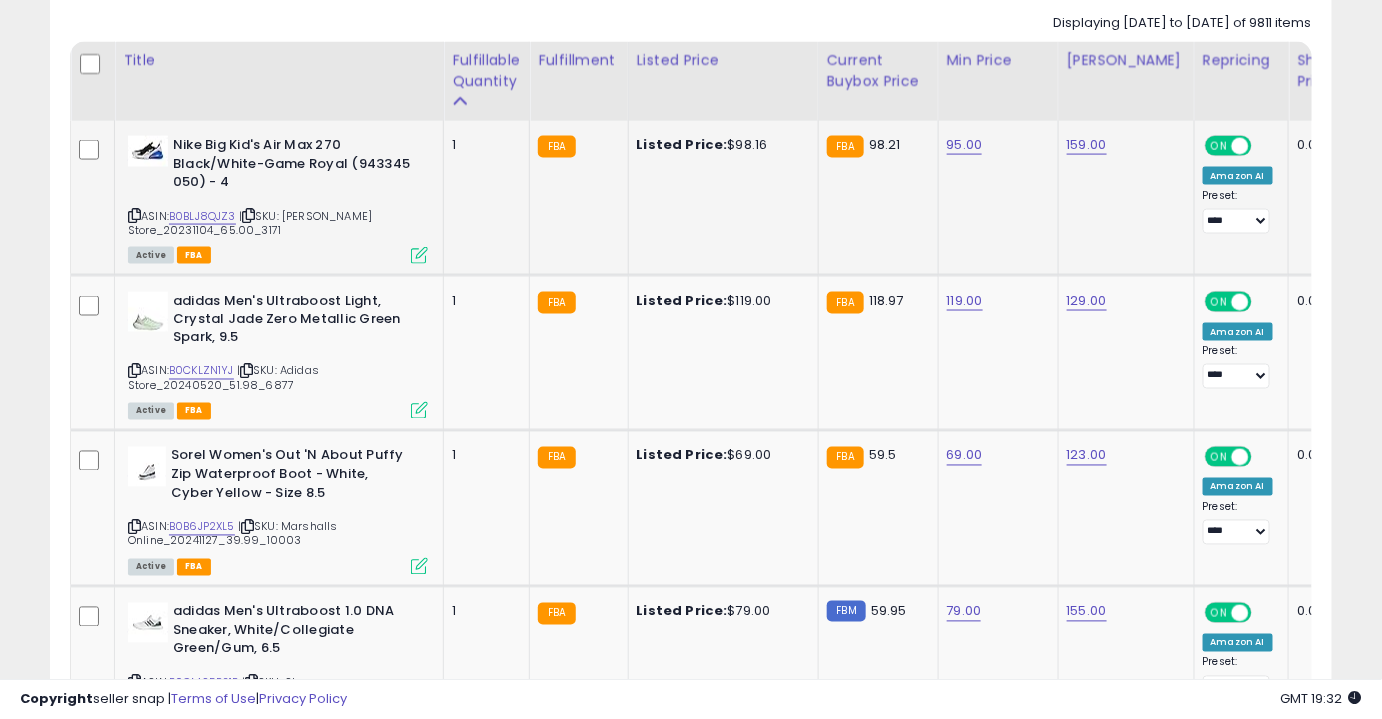 scroll, scrollTop: 930, scrollLeft: 0, axis: vertical 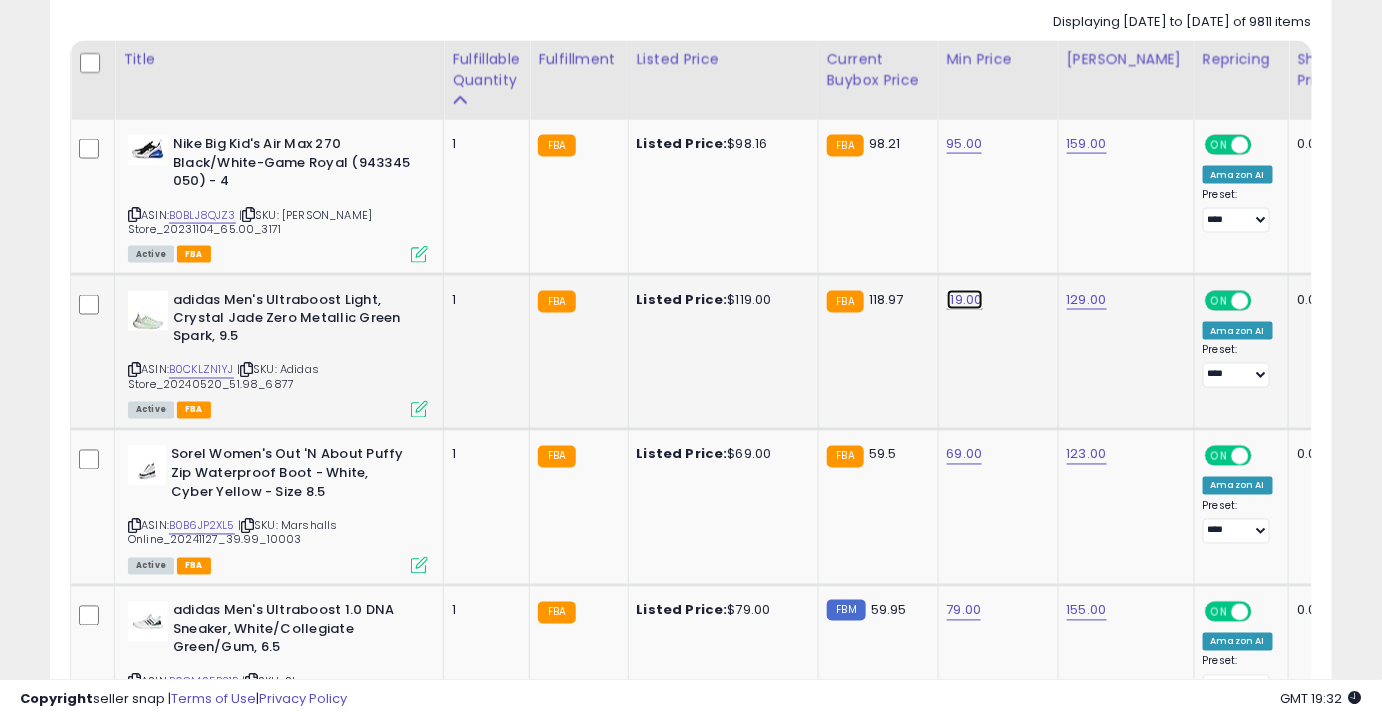 click on "119.00" at bounding box center [965, 144] 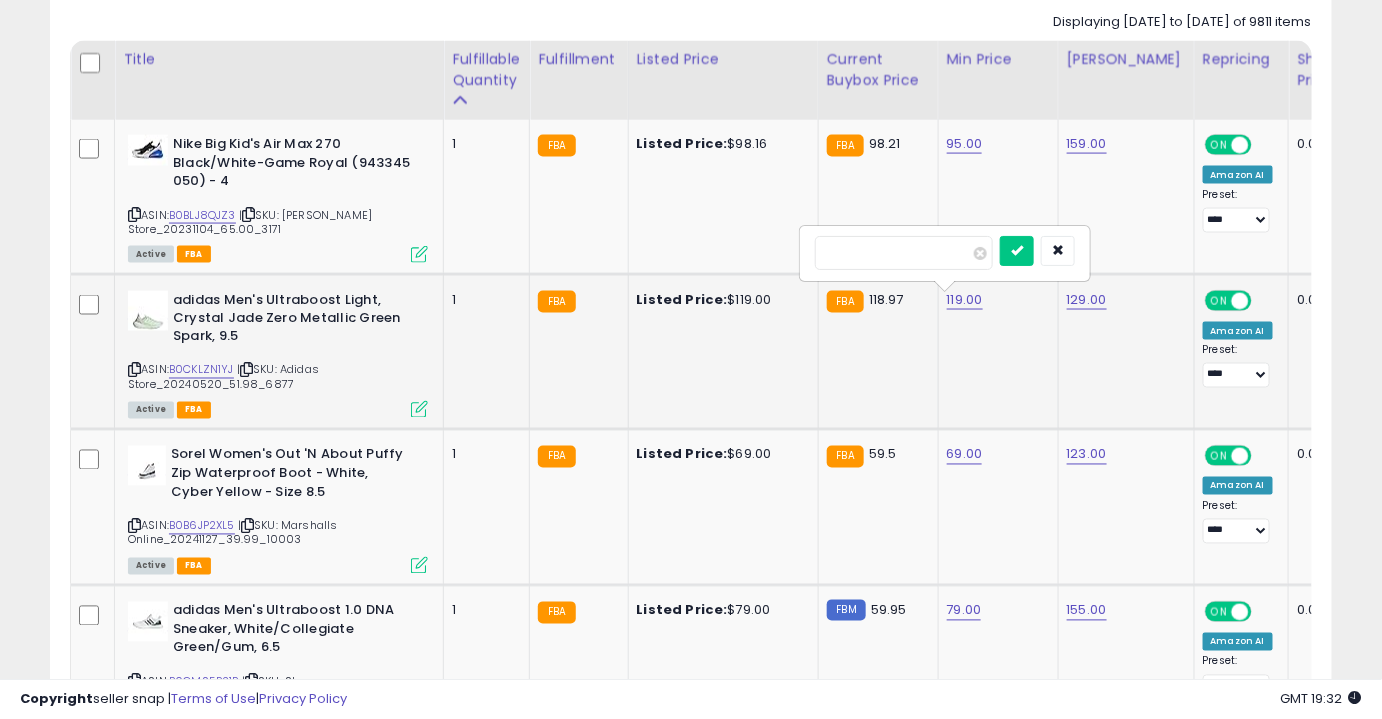 type on "***" 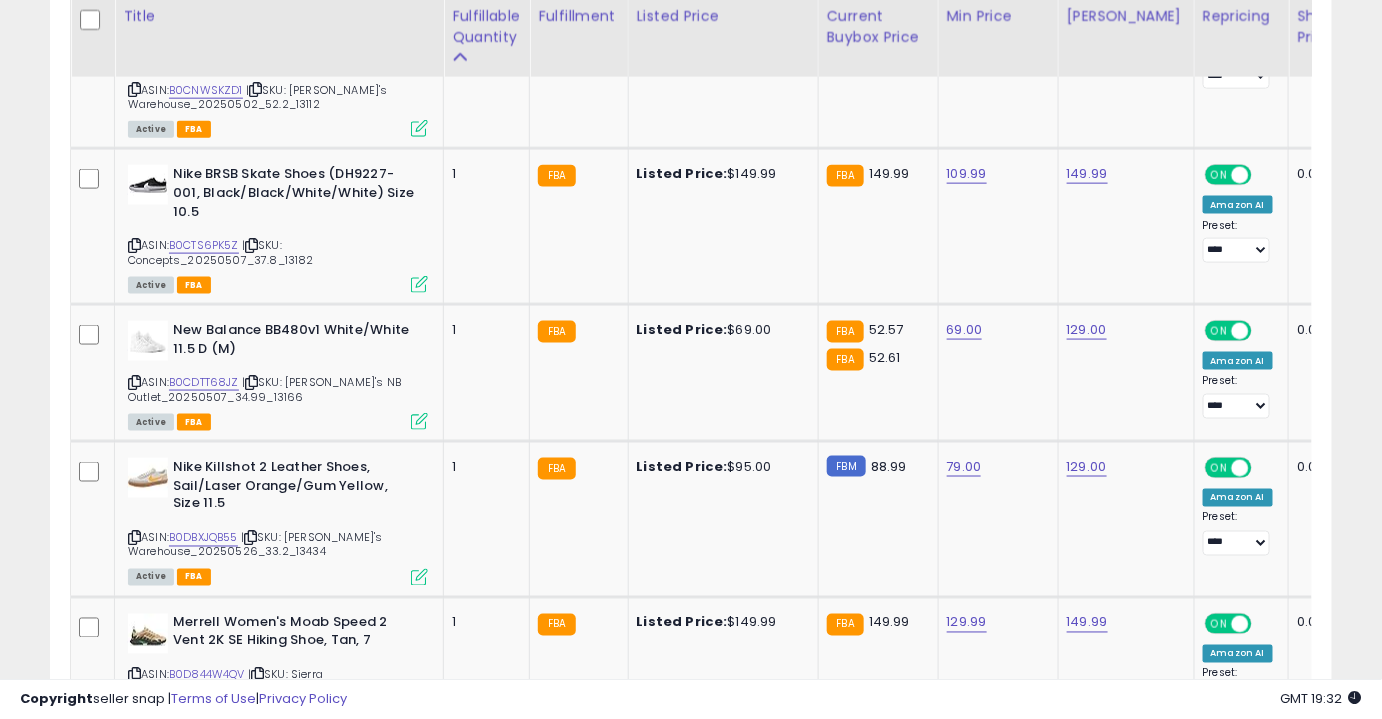 scroll, scrollTop: 3304, scrollLeft: 0, axis: vertical 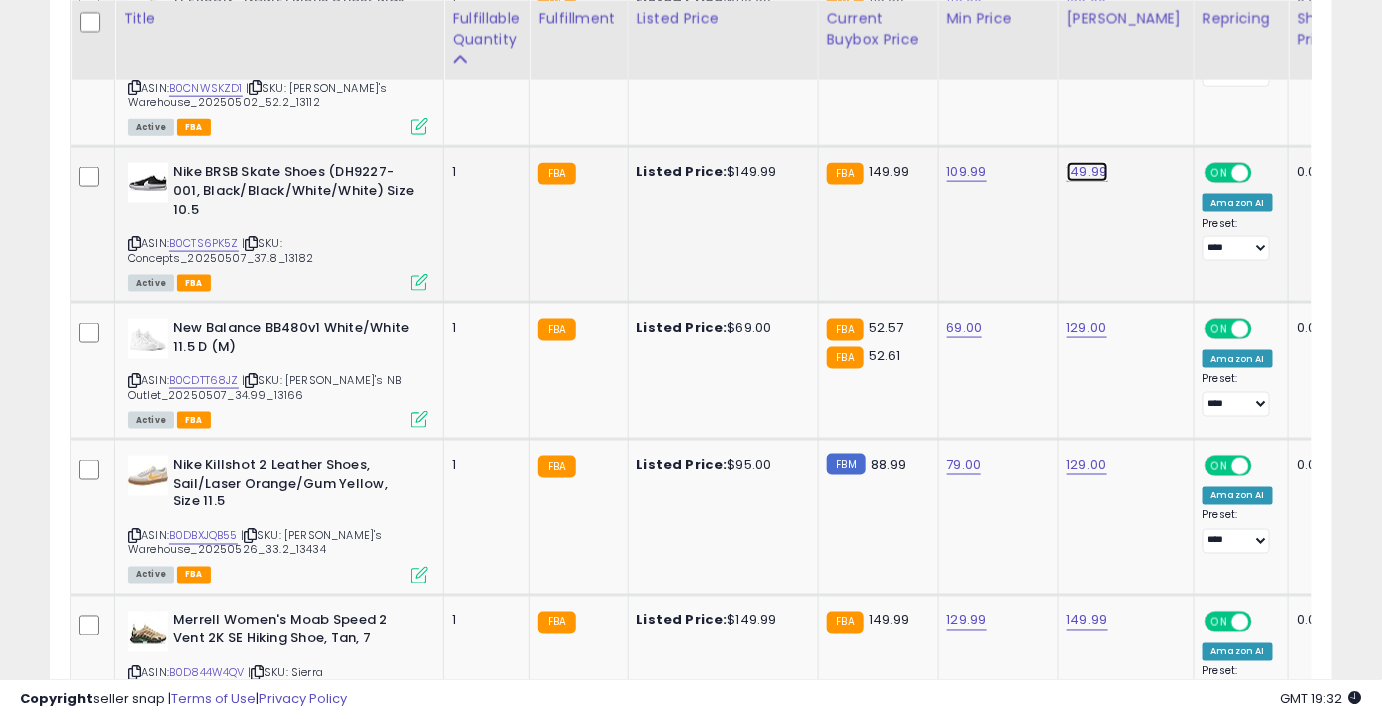 click on "149.99" at bounding box center [1087, -2230] 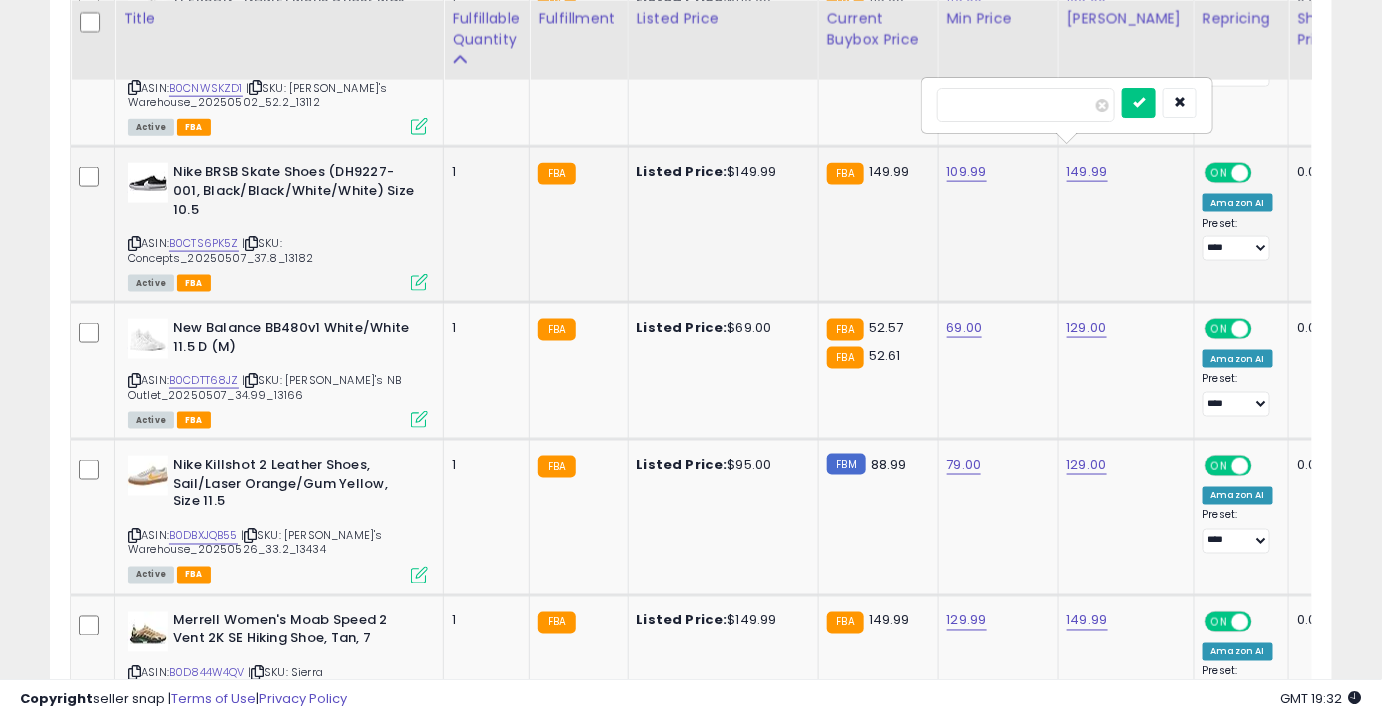 click on "******" at bounding box center (1026, 105) 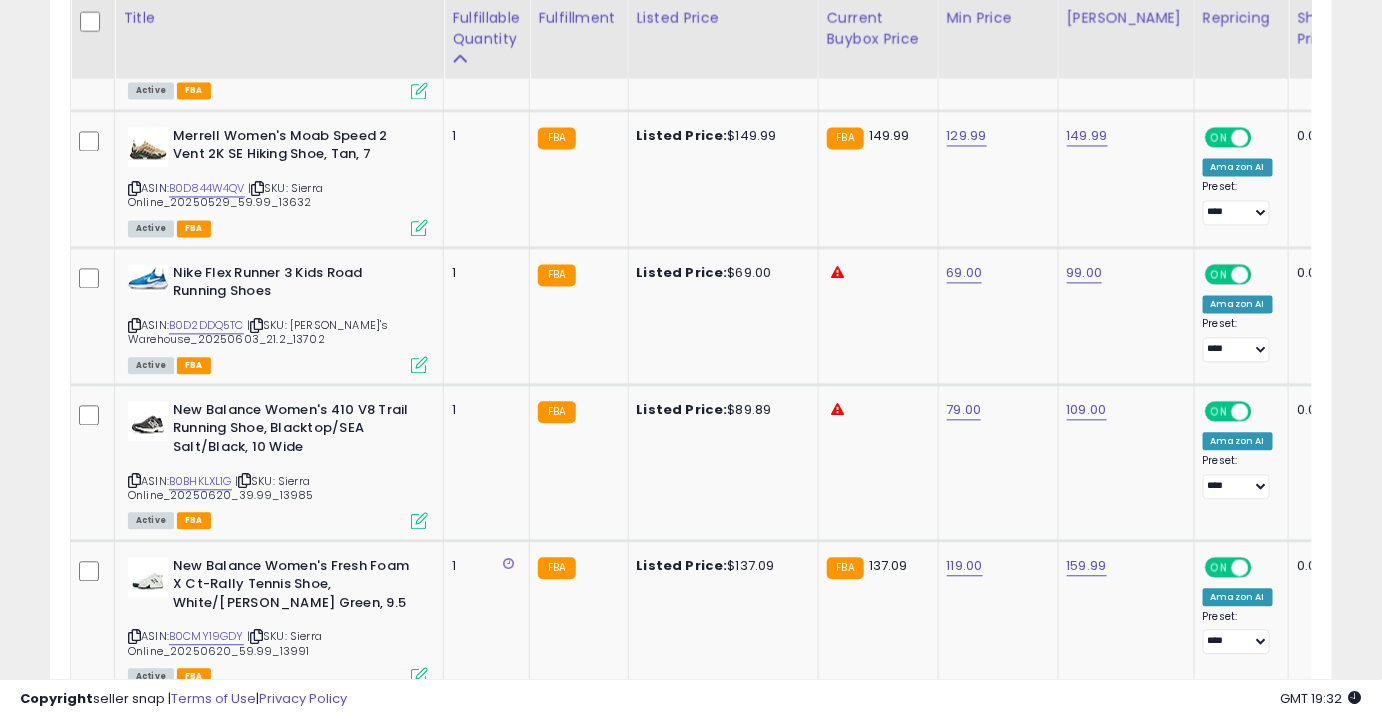 scroll, scrollTop: 3789, scrollLeft: 0, axis: vertical 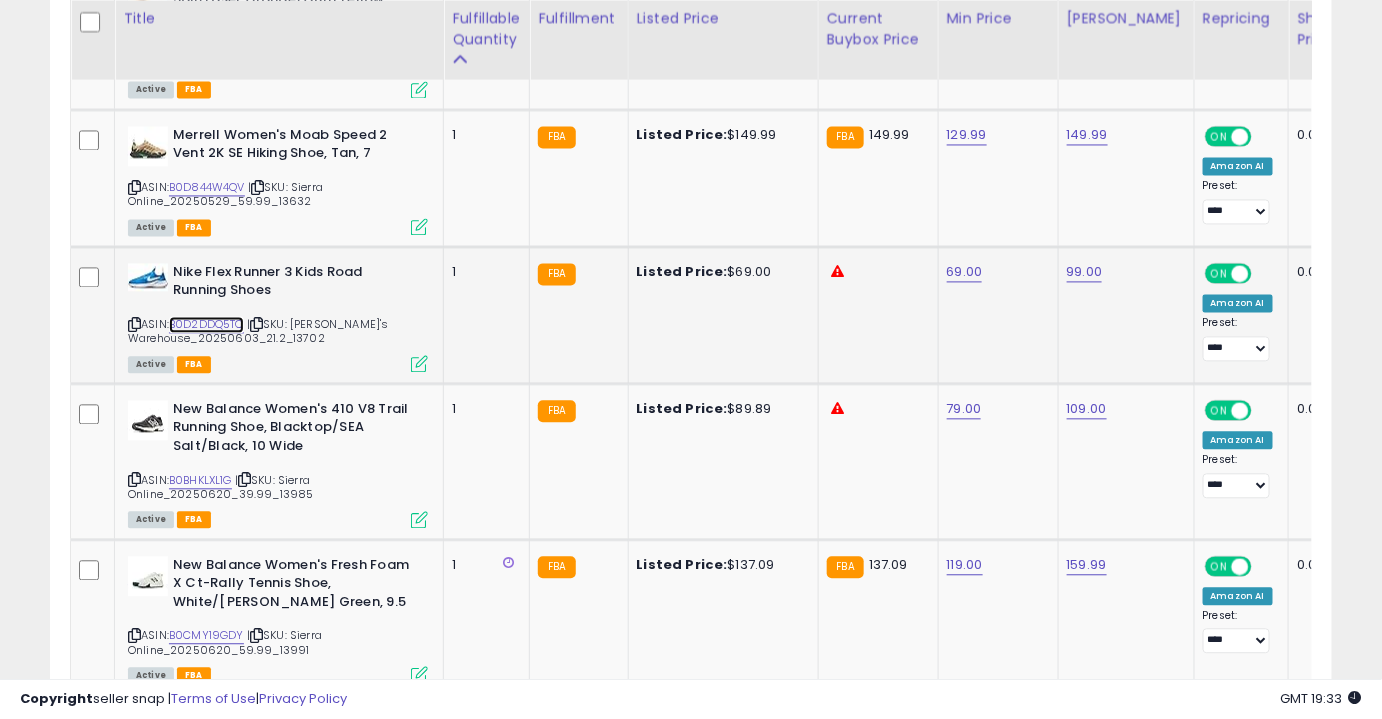 click on "B0D2DDQ5TC" at bounding box center [206, 325] 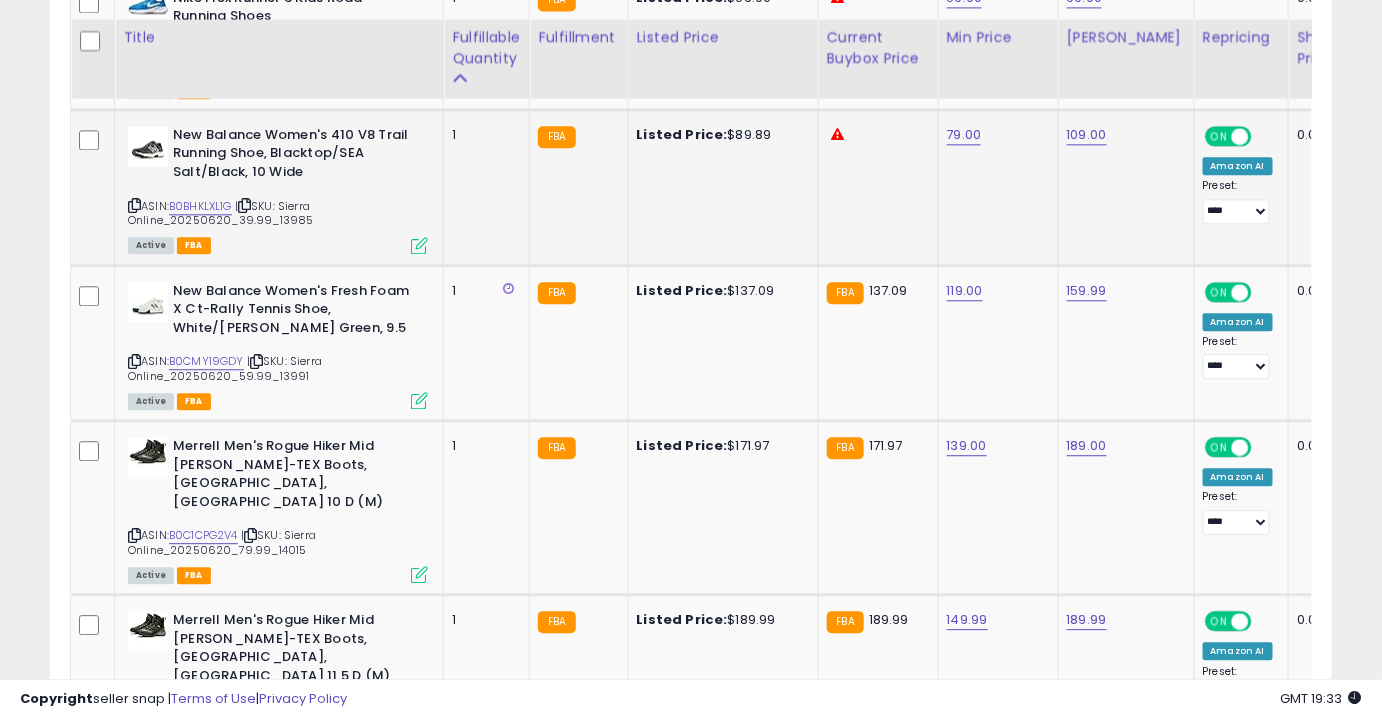 scroll, scrollTop: 4082, scrollLeft: 0, axis: vertical 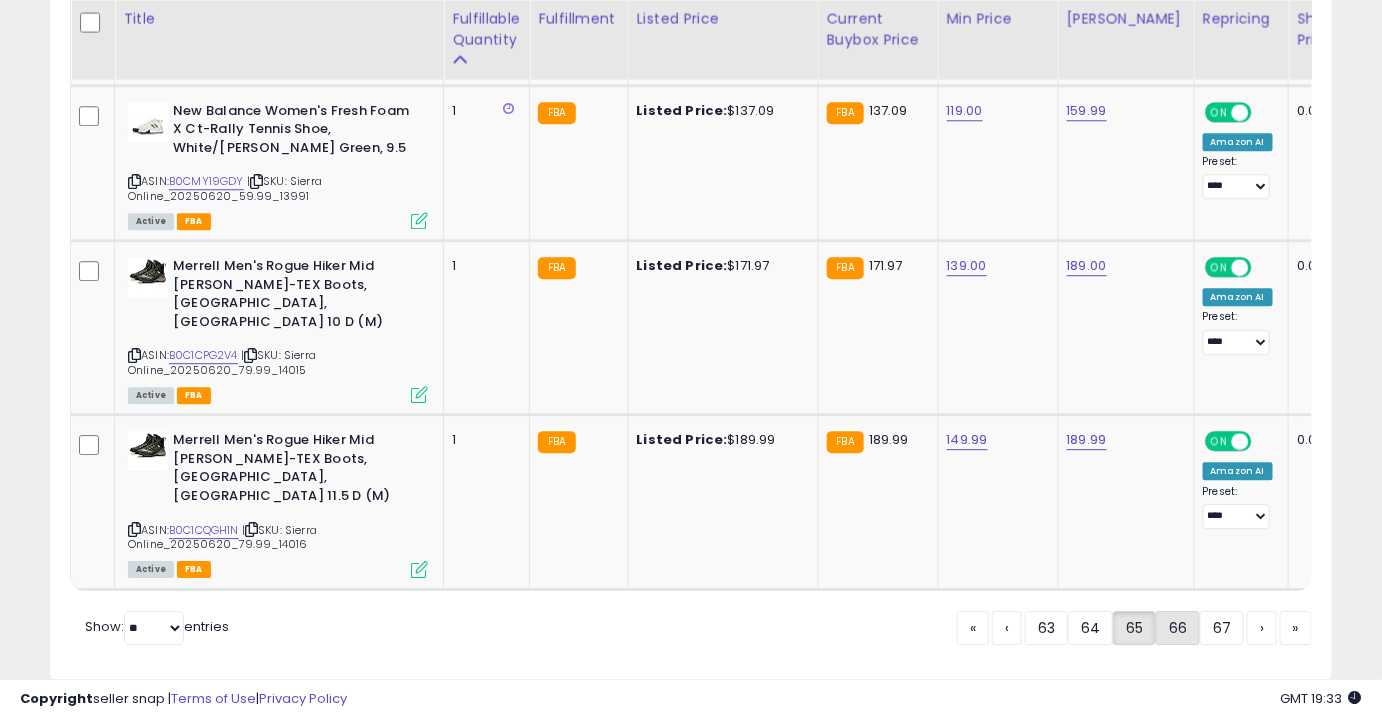 click on "66" 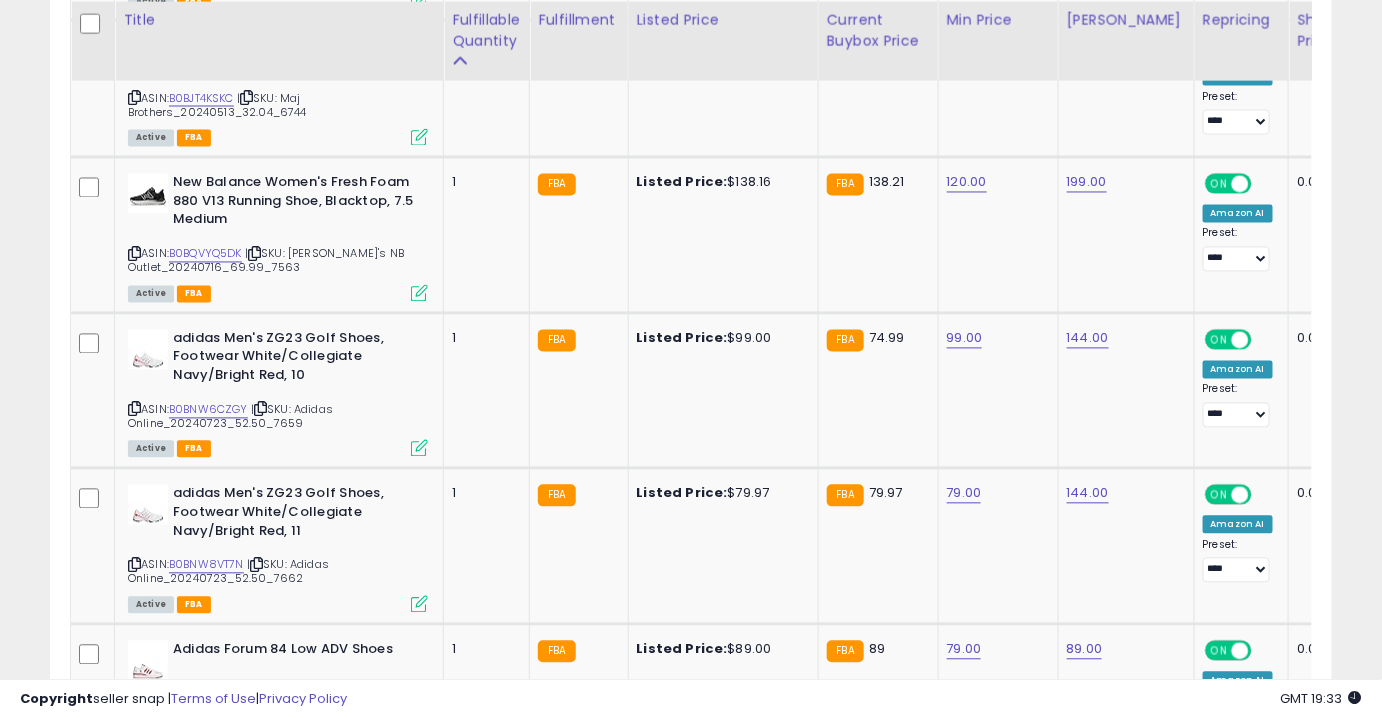 scroll, scrollTop: 1170, scrollLeft: 0, axis: vertical 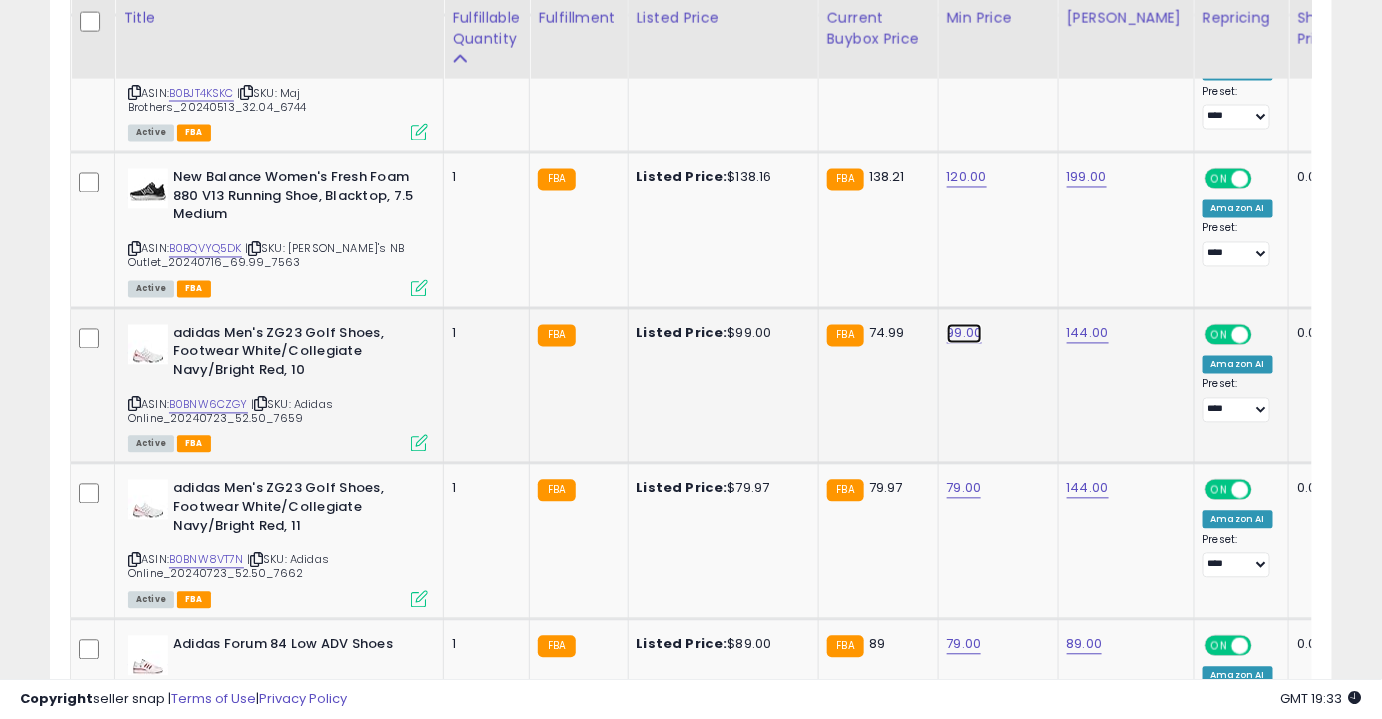 click on "99.00" at bounding box center [965, -96] 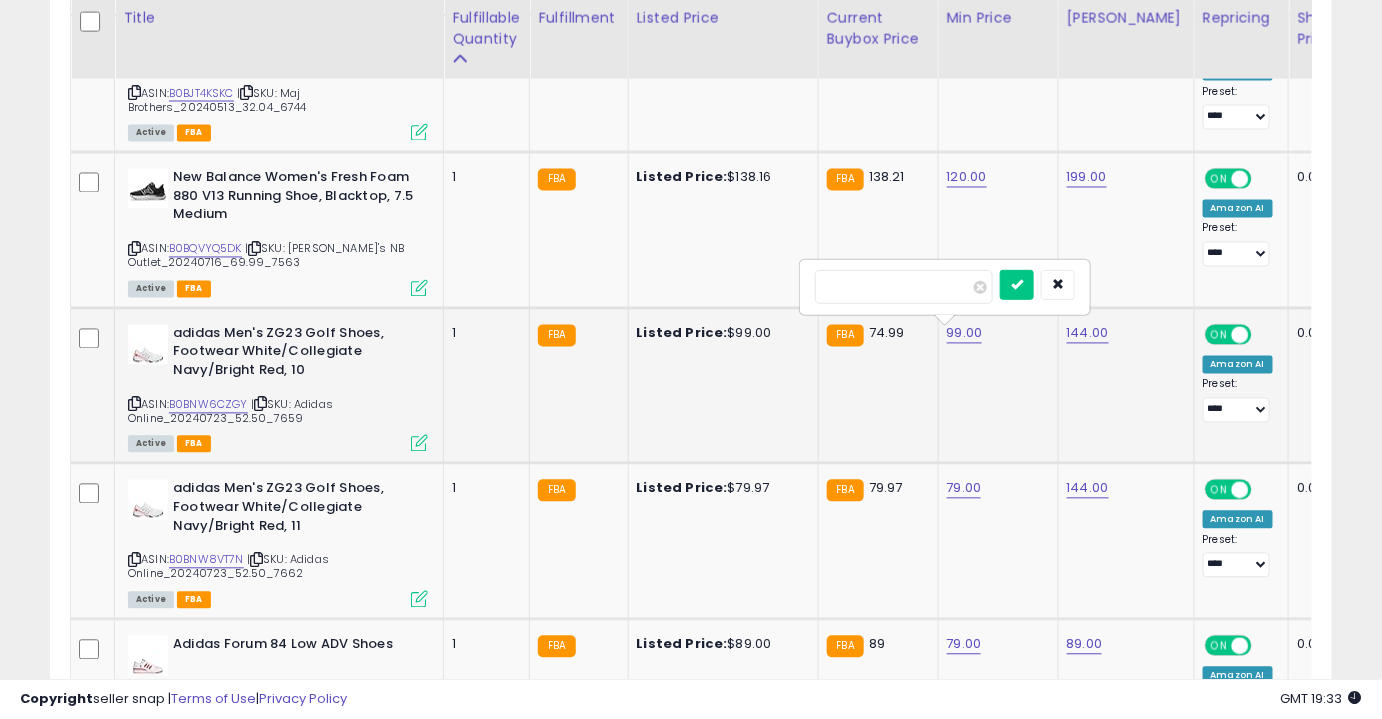 type on "**" 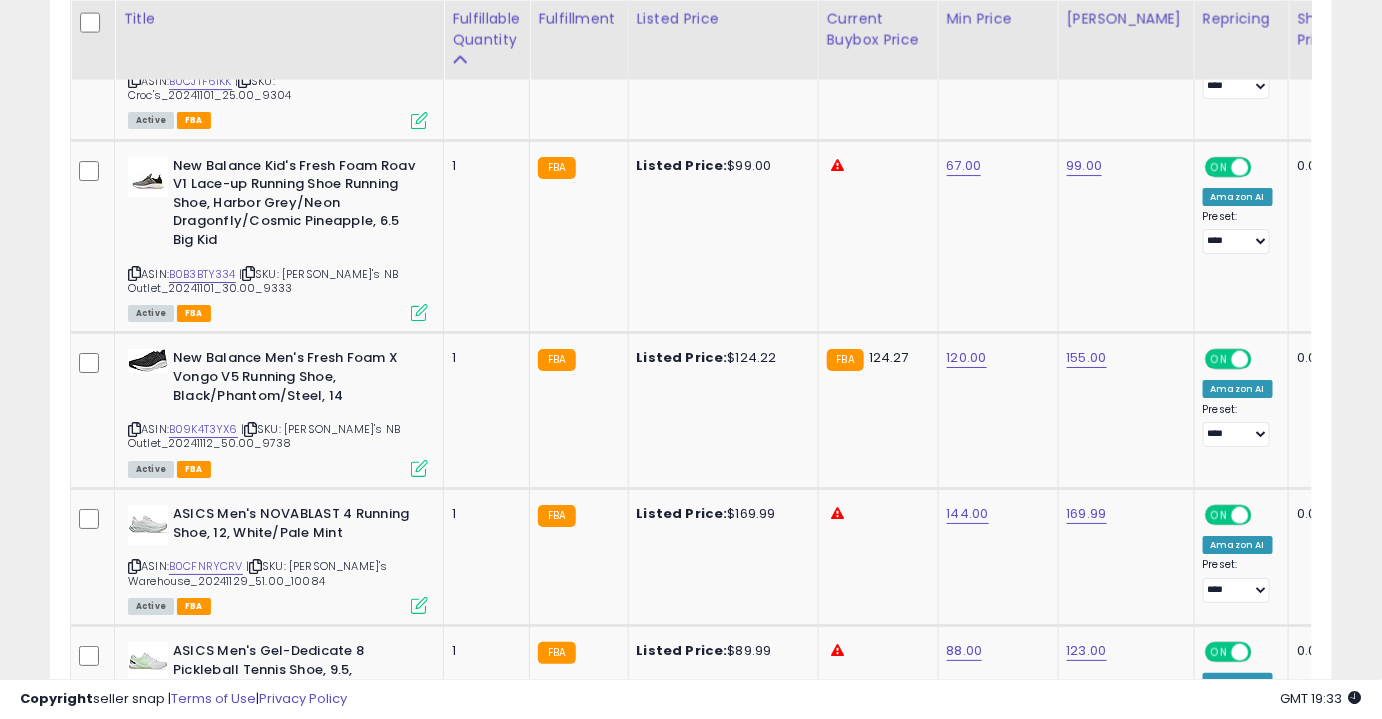 scroll, scrollTop: 2225, scrollLeft: 0, axis: vertical 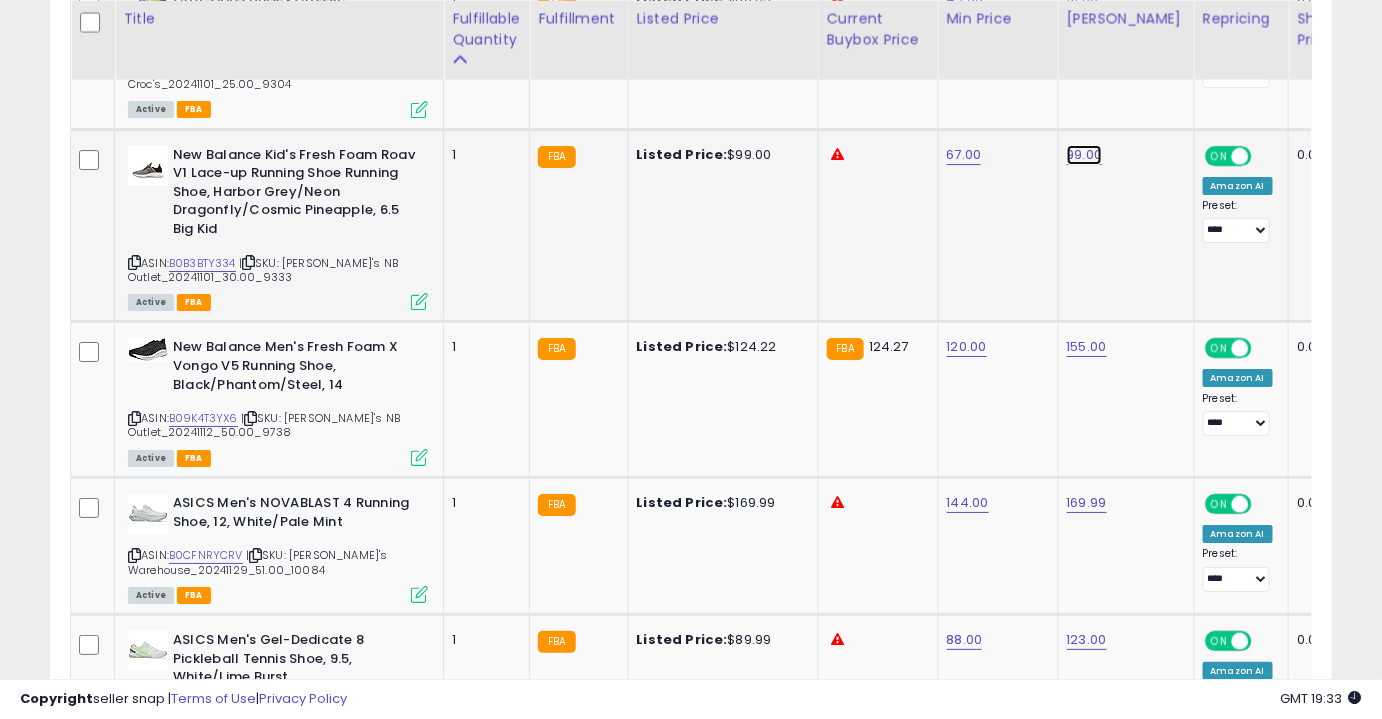 click on "99.00" at bounding box center [1087, -1151] 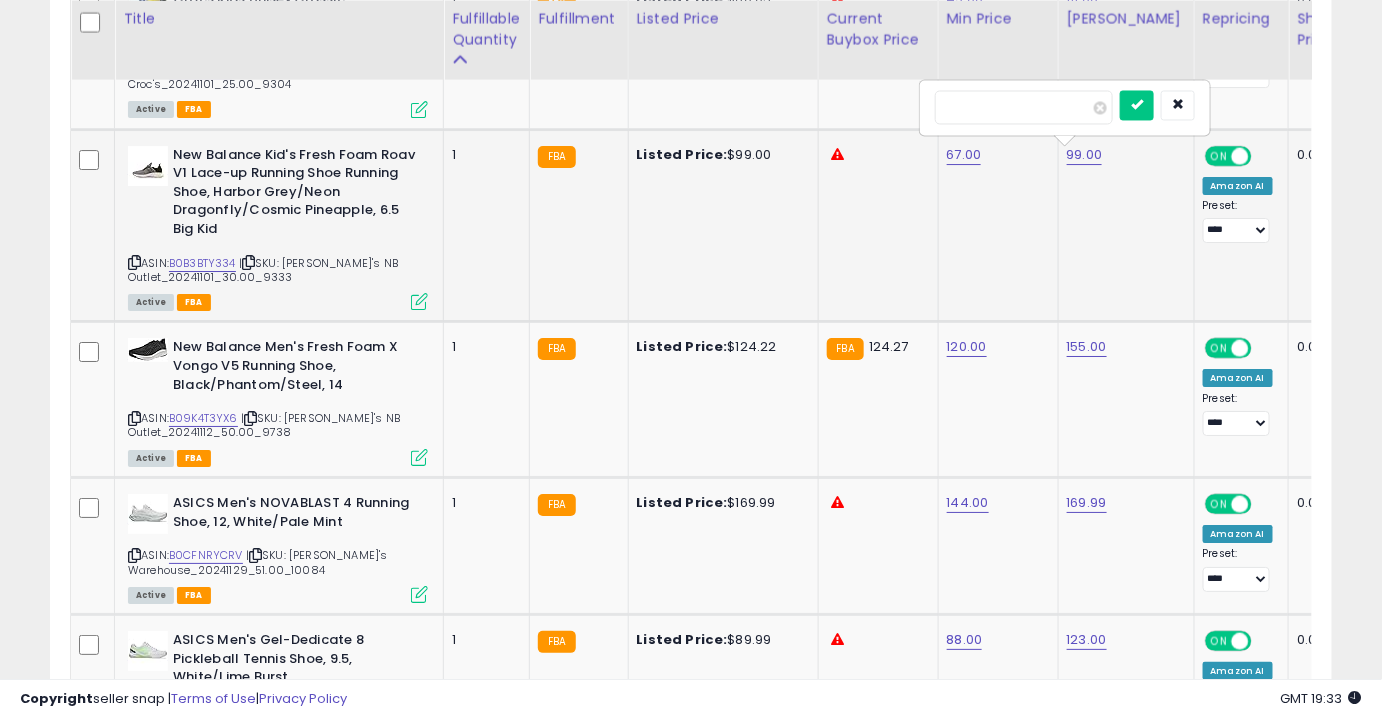 type on "*****" 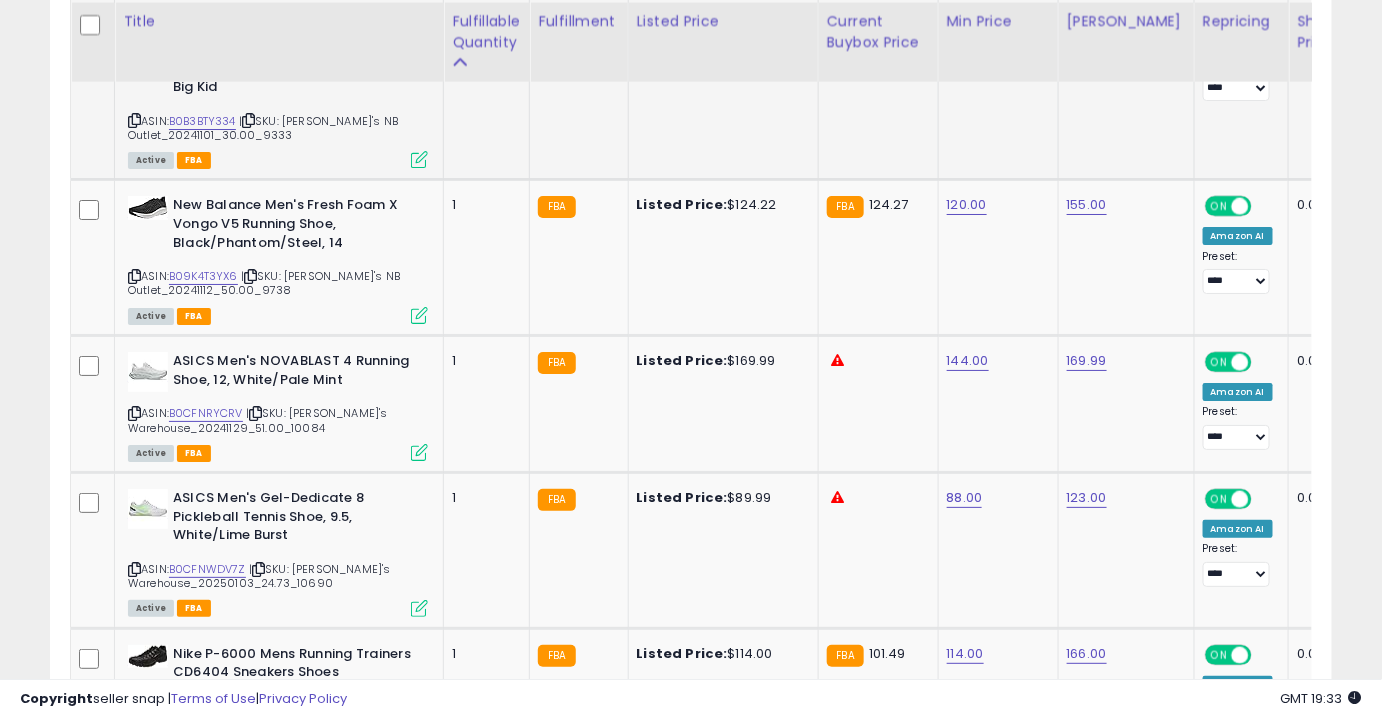 scroll, scrollTop: 2370, scrollLeft: 0, axis: vertical 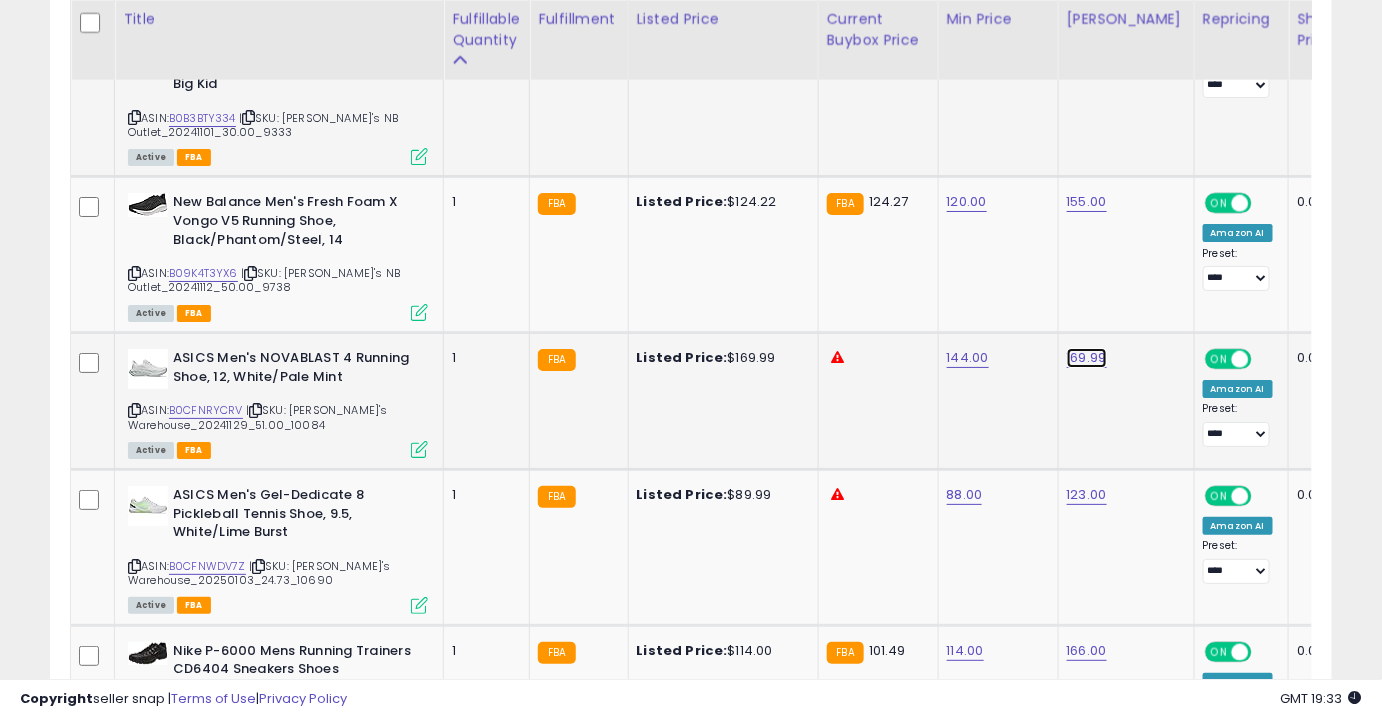 click on "169.99" at bounding box center [1087, -1296] 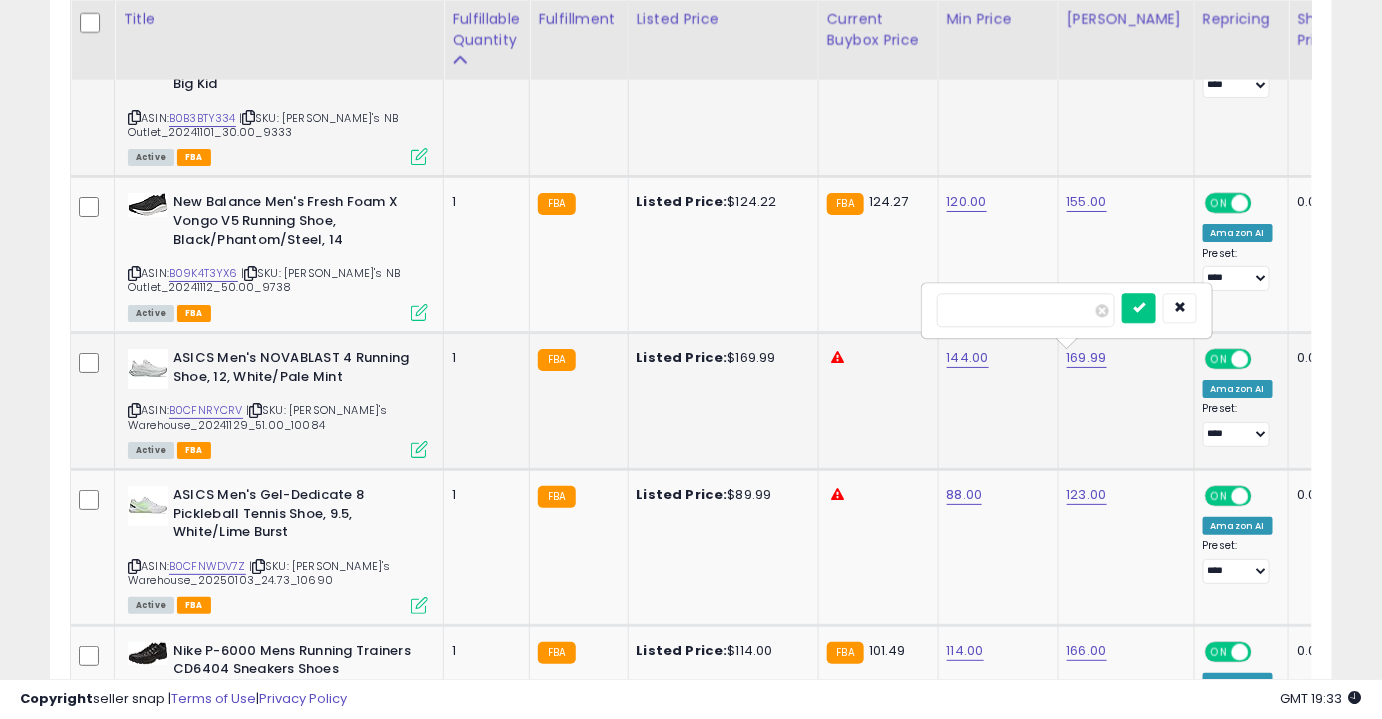 type on "******" 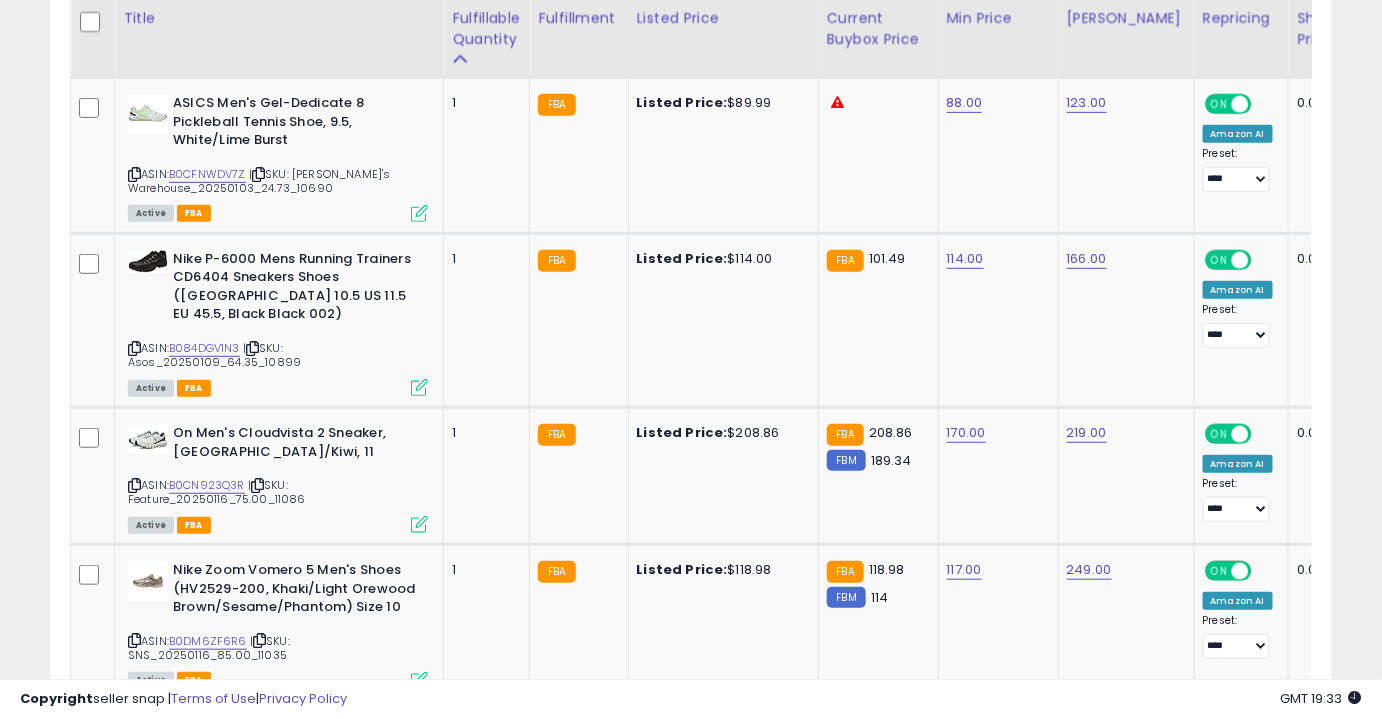 scroll, scrollTop: 2762, scrollLeft: 0, axis: vertical 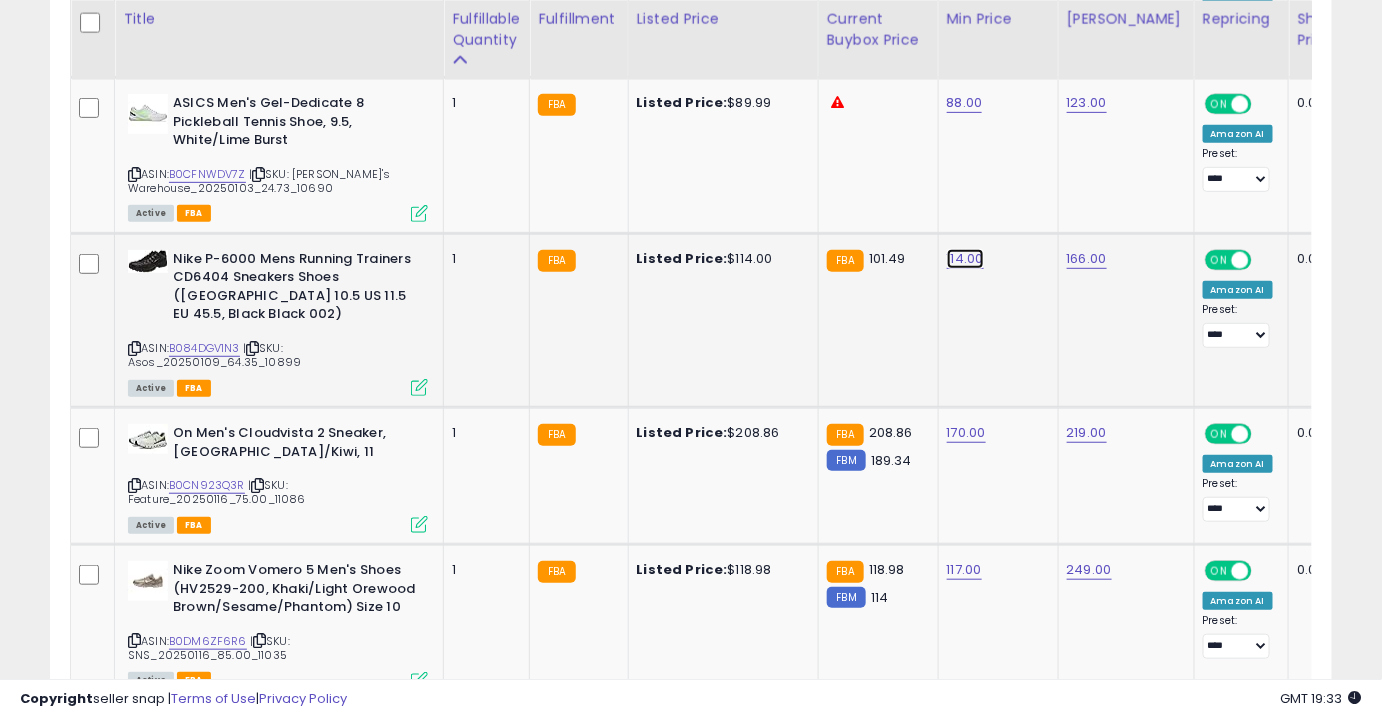 click on "114.00" at bounding box center (965, -1688) 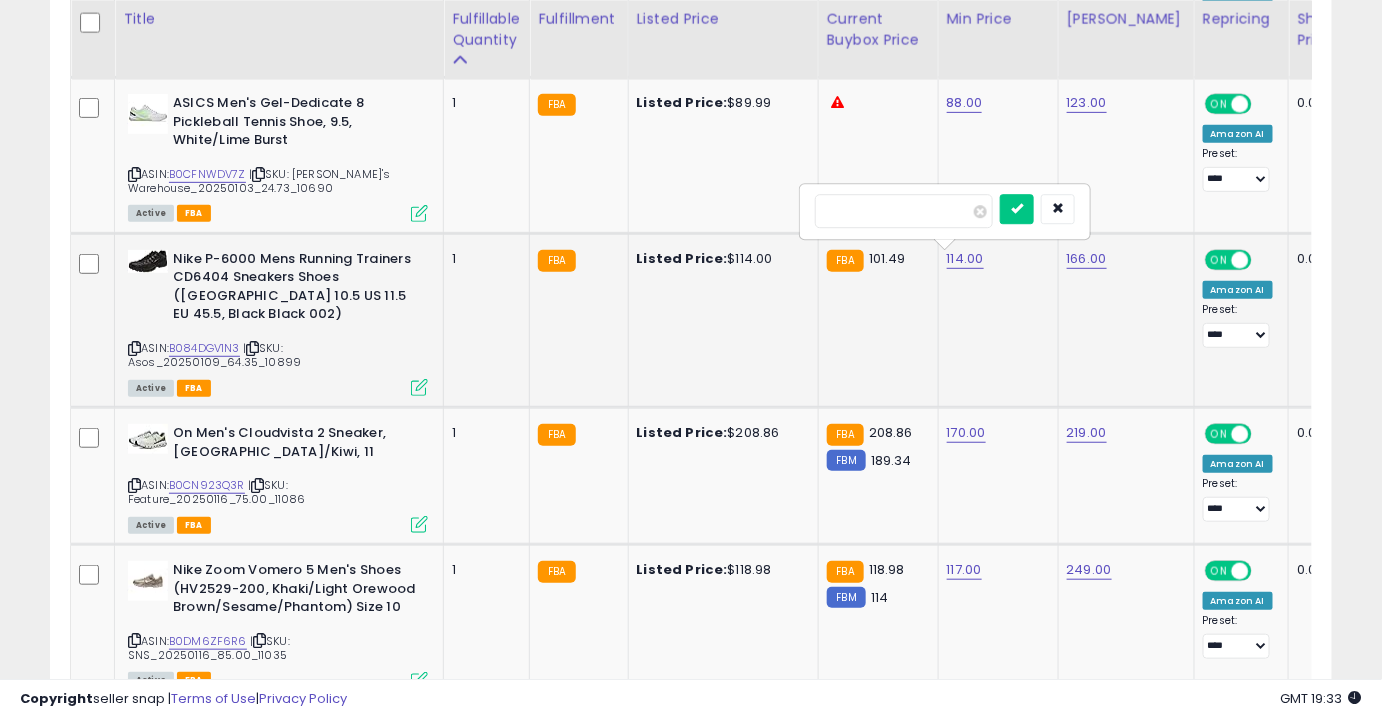 click at bounding box center (1017, 209) 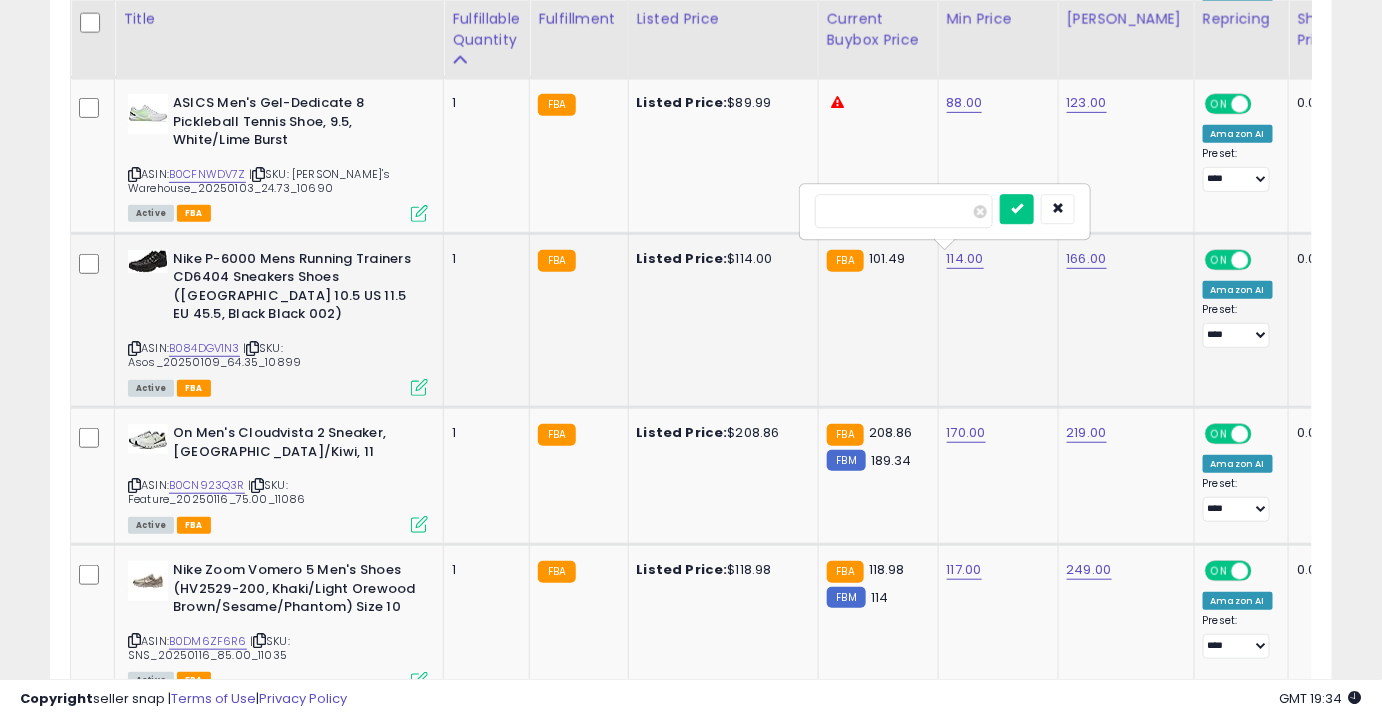 type on "***" 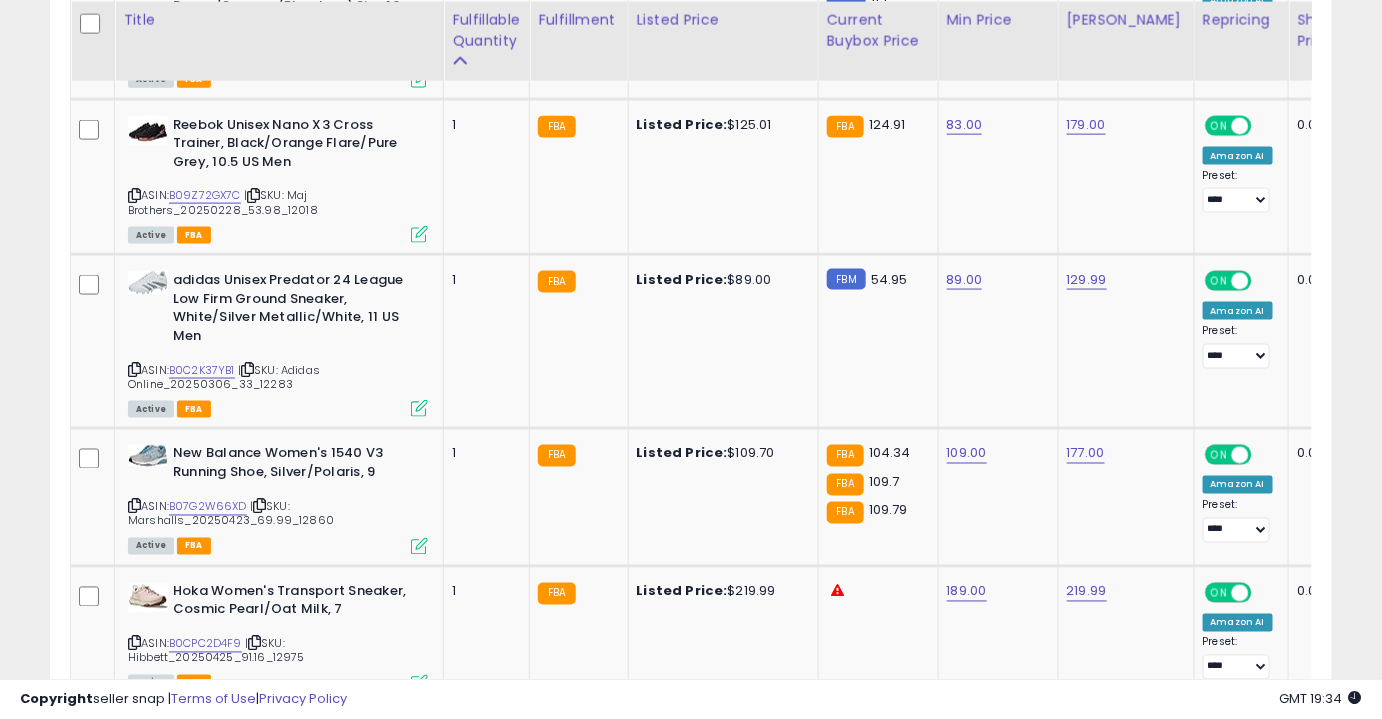 scroll, scrollTop: 3365, scrollLeft: 0, axis: vertical 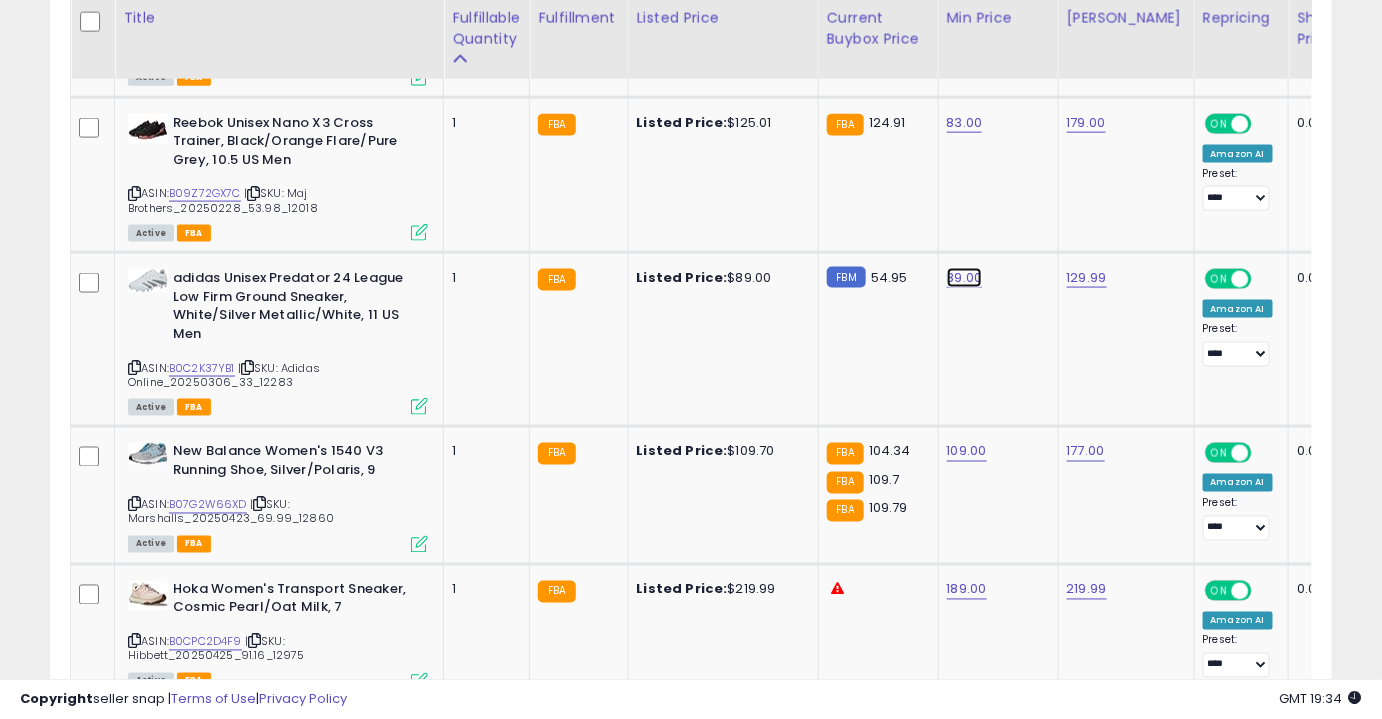 click on "89.00" at bounding box center [965, -2291] 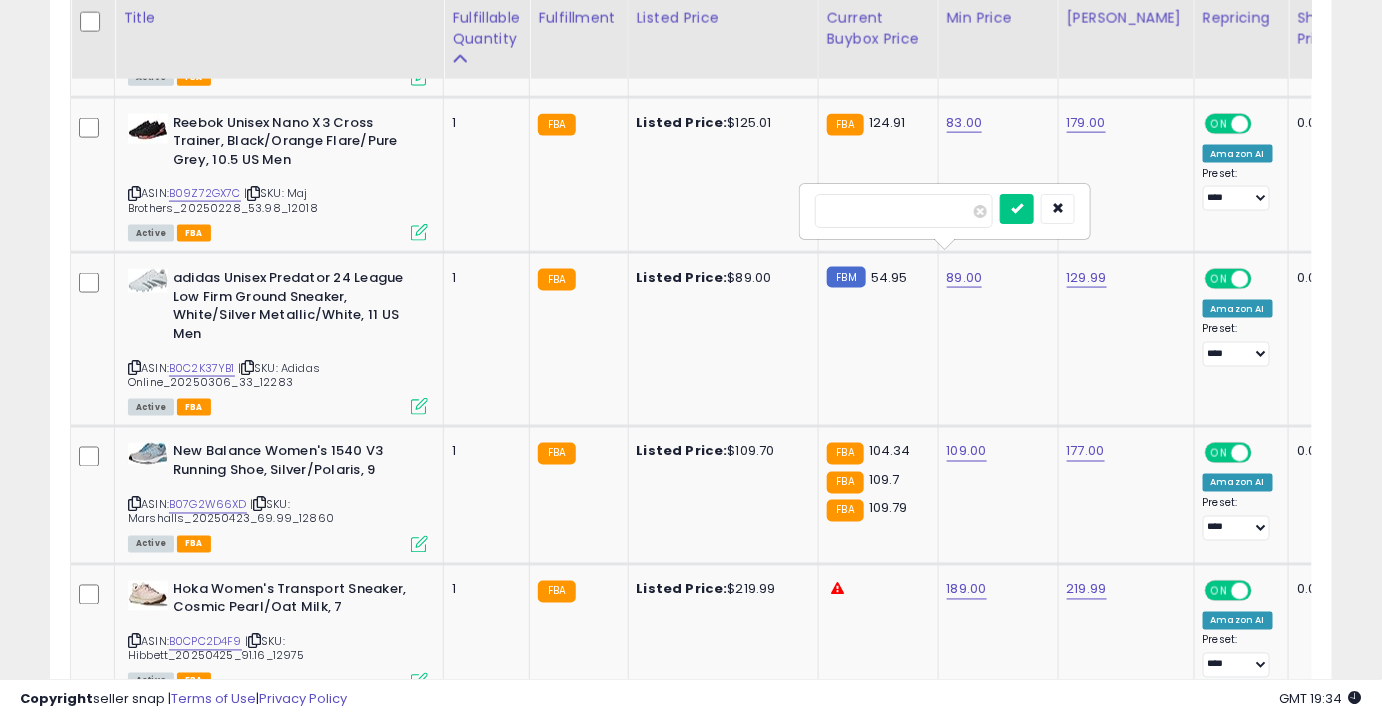 type on "**" 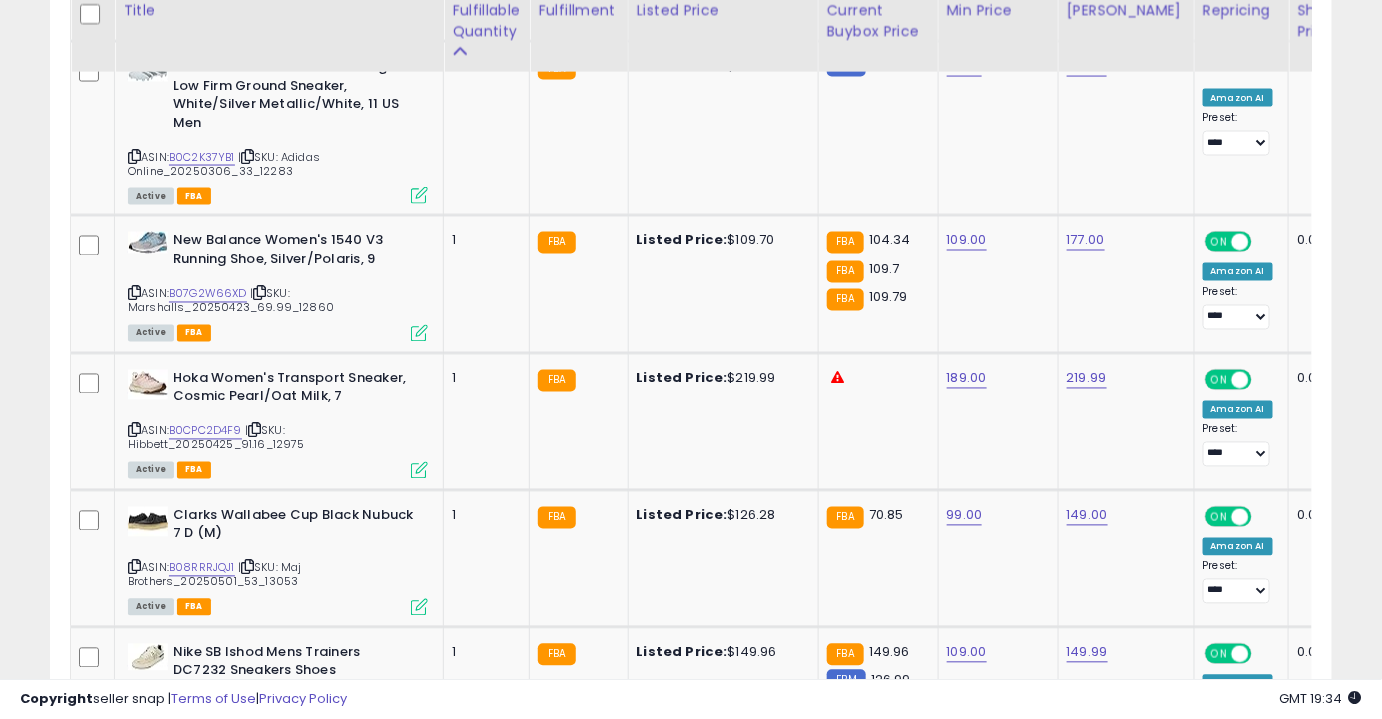 scroll, scrollTop: 3581, scrollLeft: 0, axis: vertical 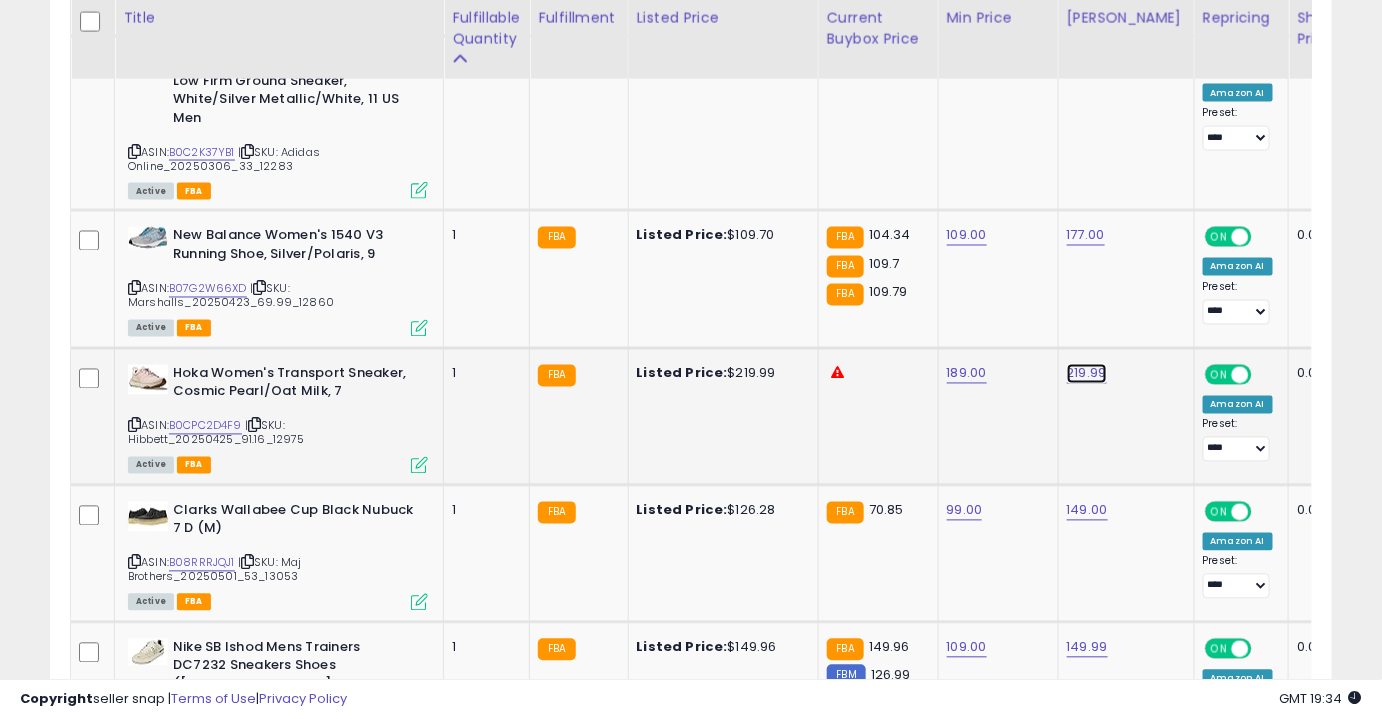 click on "219.99" at bounding box center (1087, -2507) 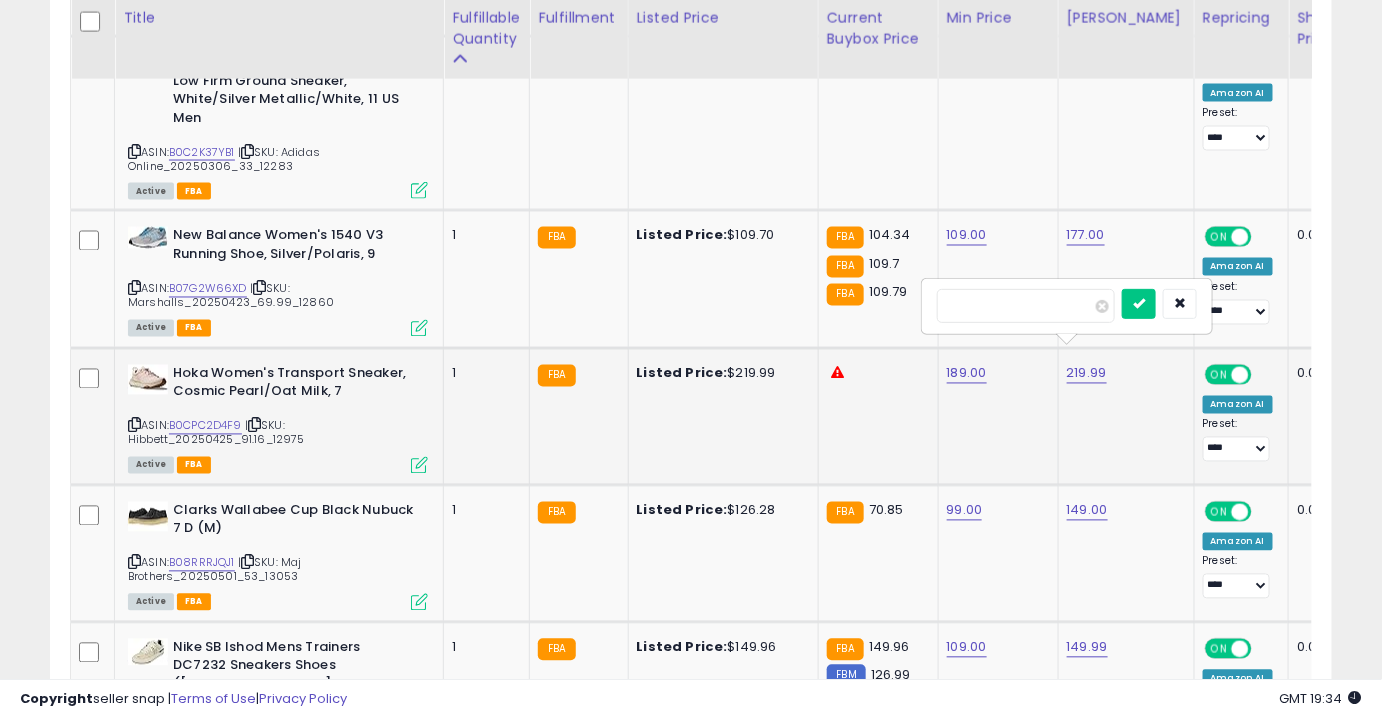 type on "******" 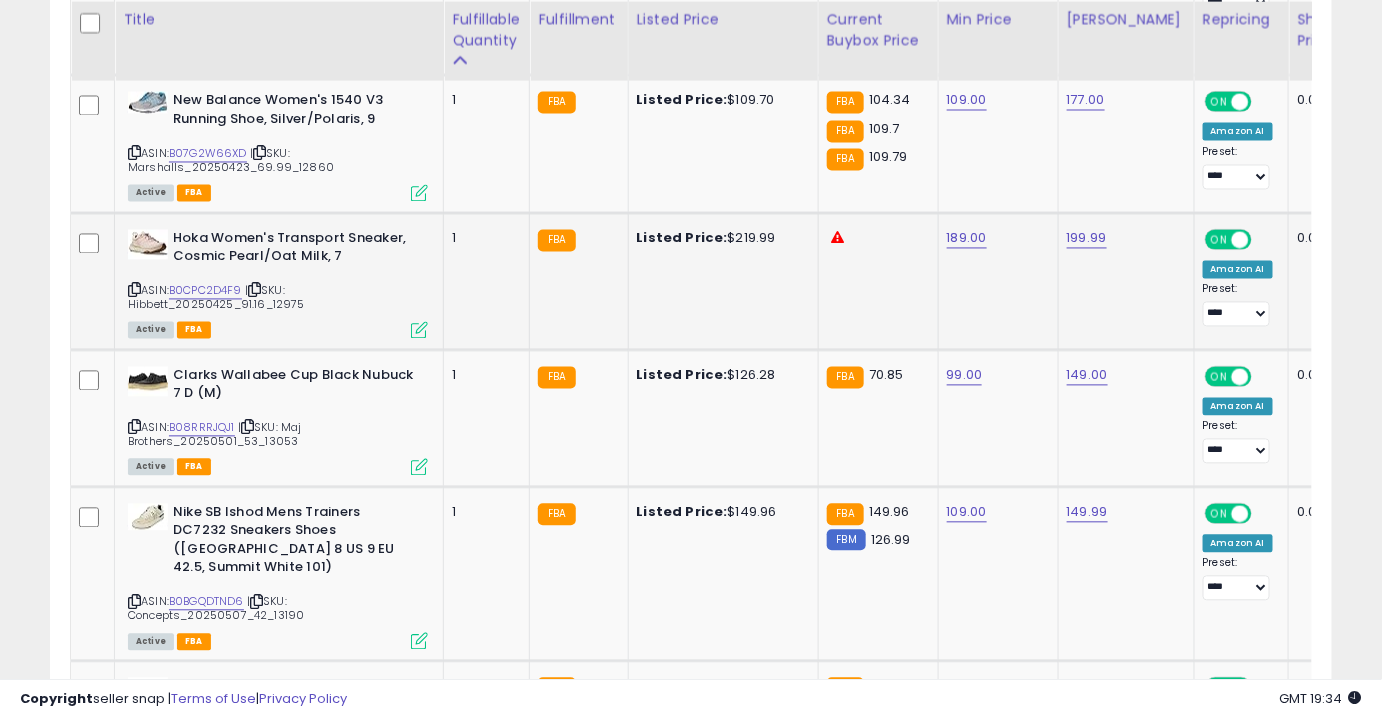 scroll, scrollTop: 3719, scrollLeft: 0, axis: vertical 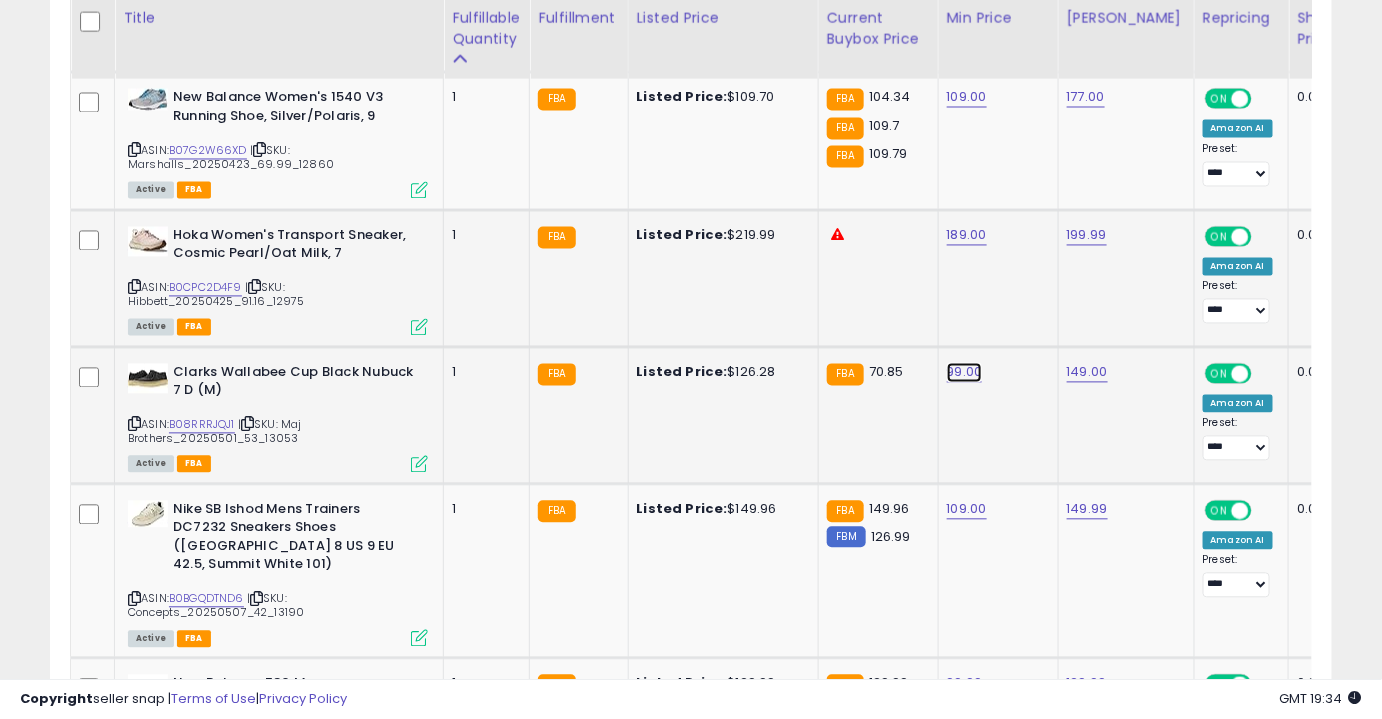 click on "99.00" at bounding box center (965, -2645) 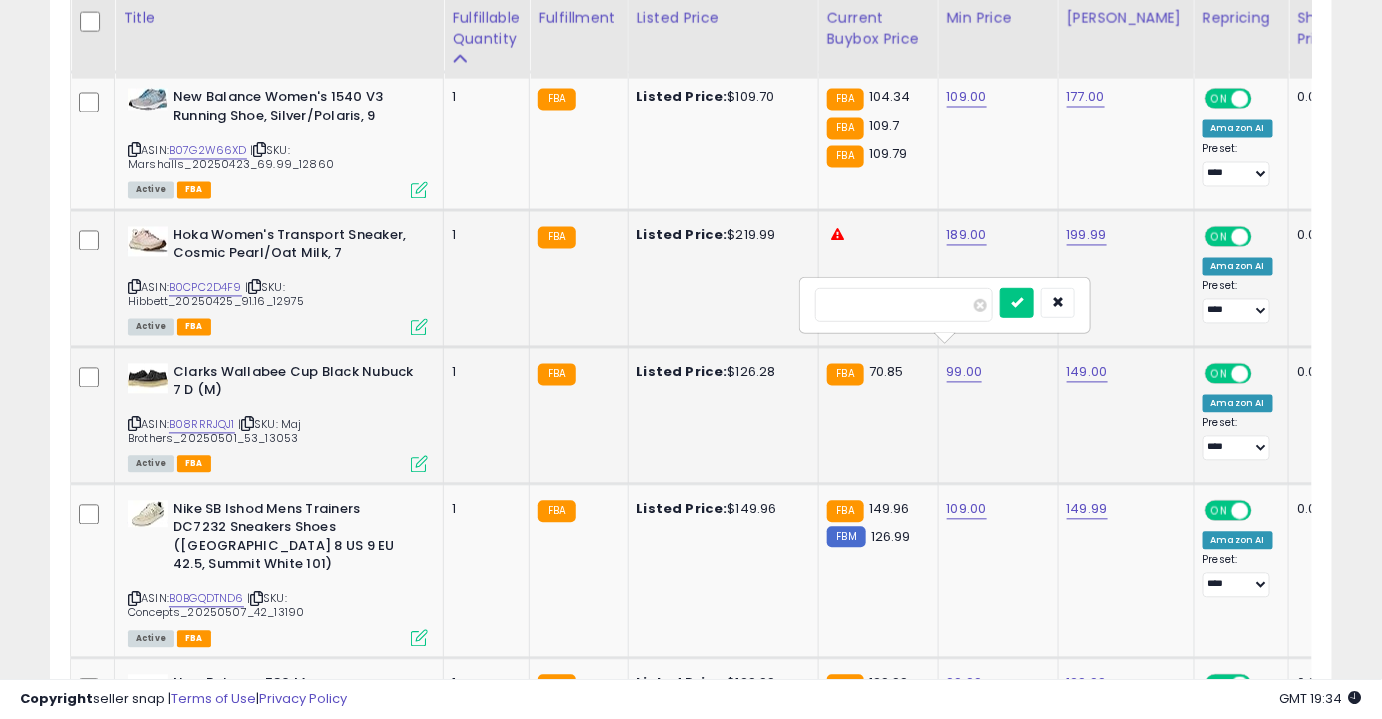 type on "*" 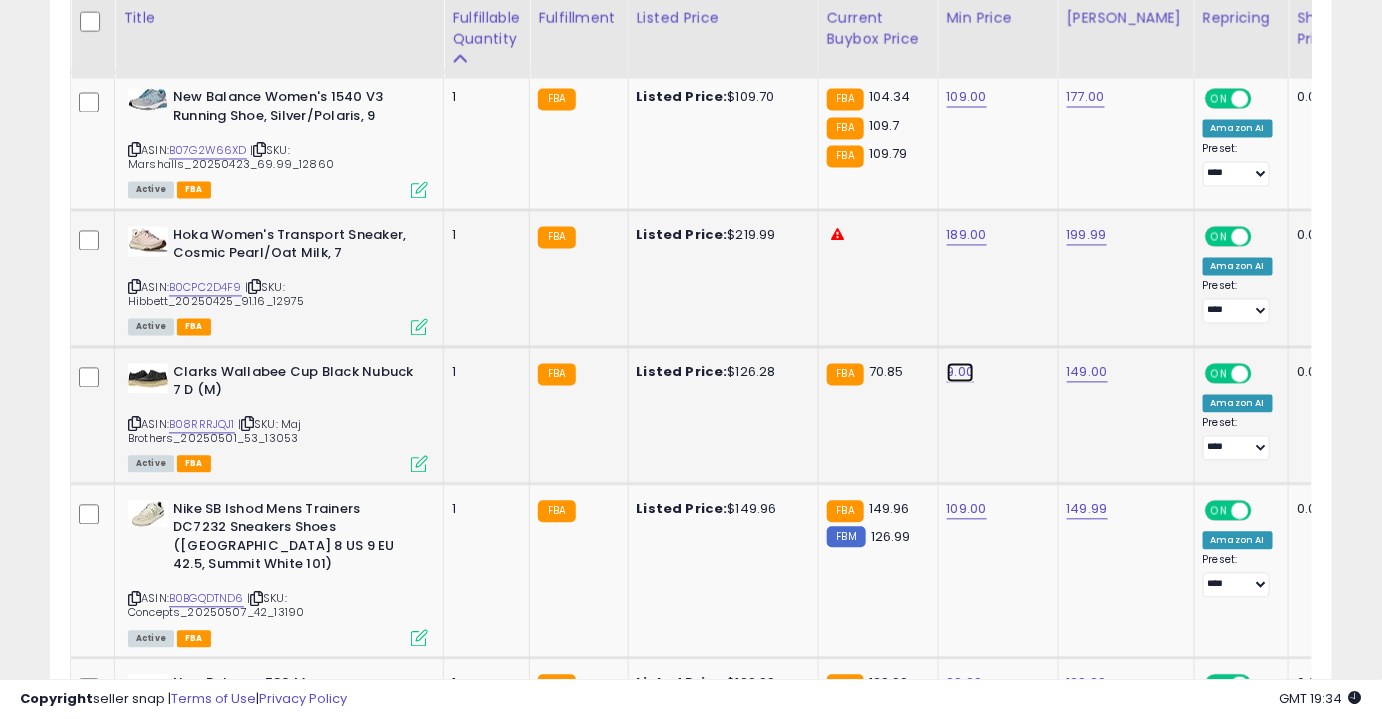 click on "9.00" at bounding box center (965, -2645) 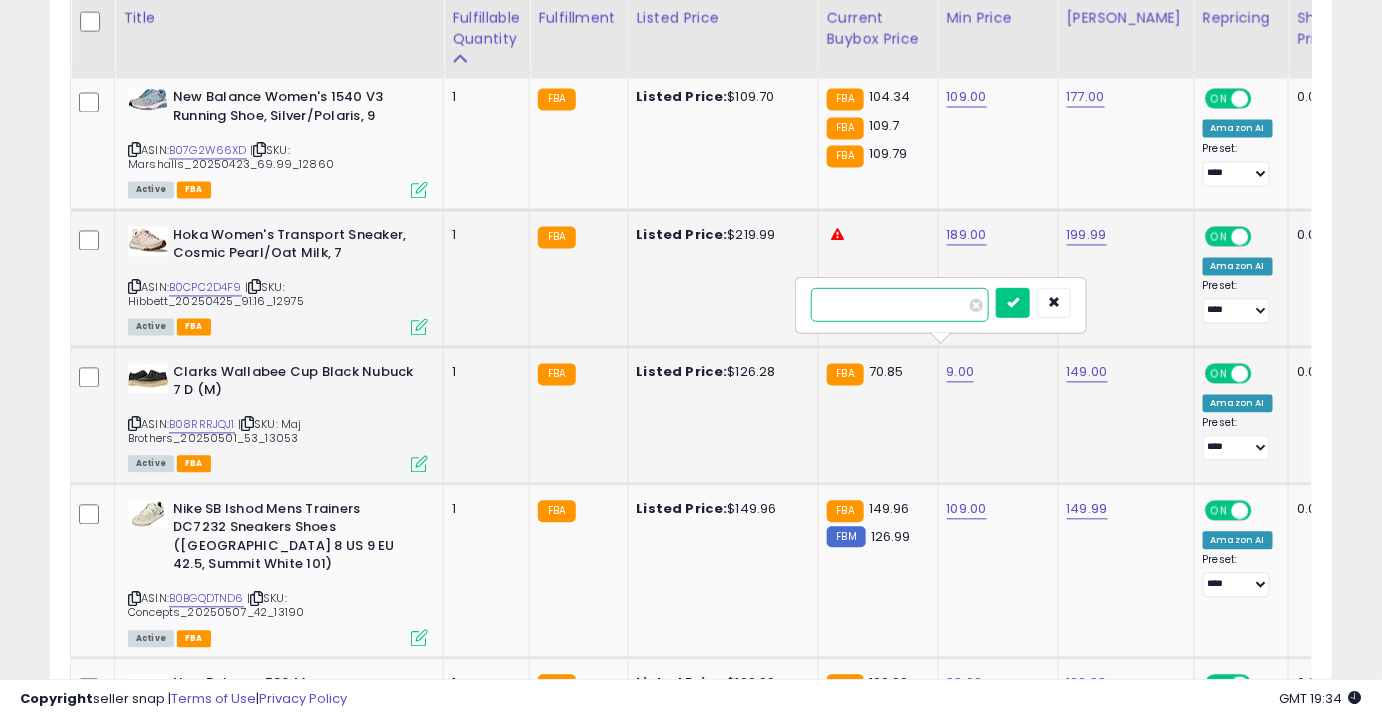 type on "**" 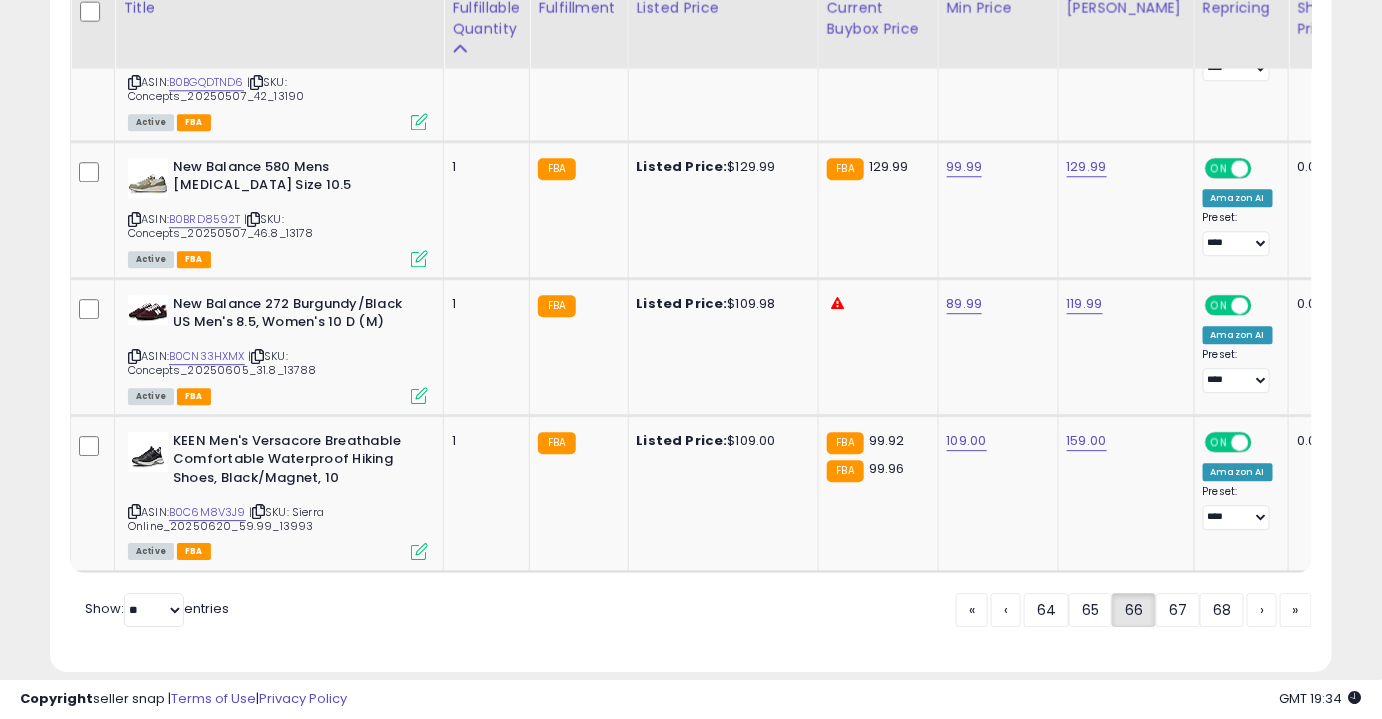 scroll, scrollTop: 4237, scrollLeft: 0, axis: vertical 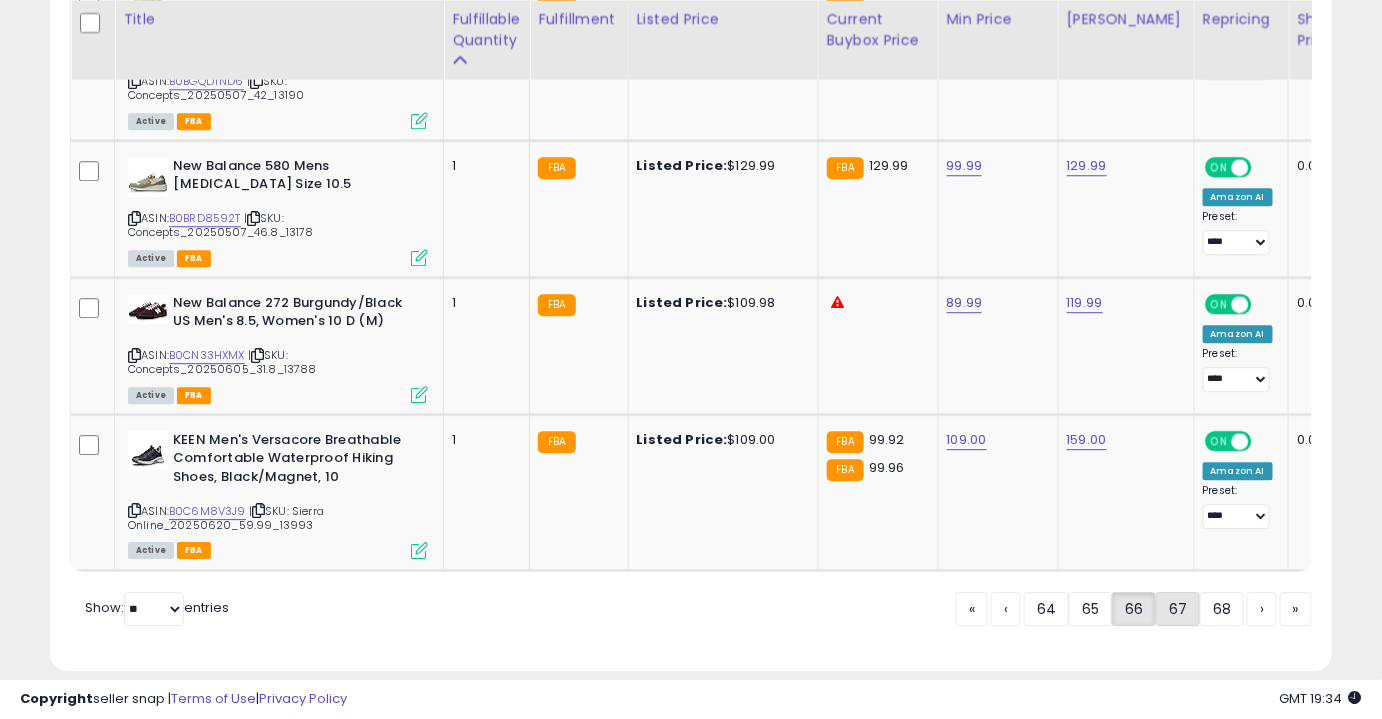 click on "67" 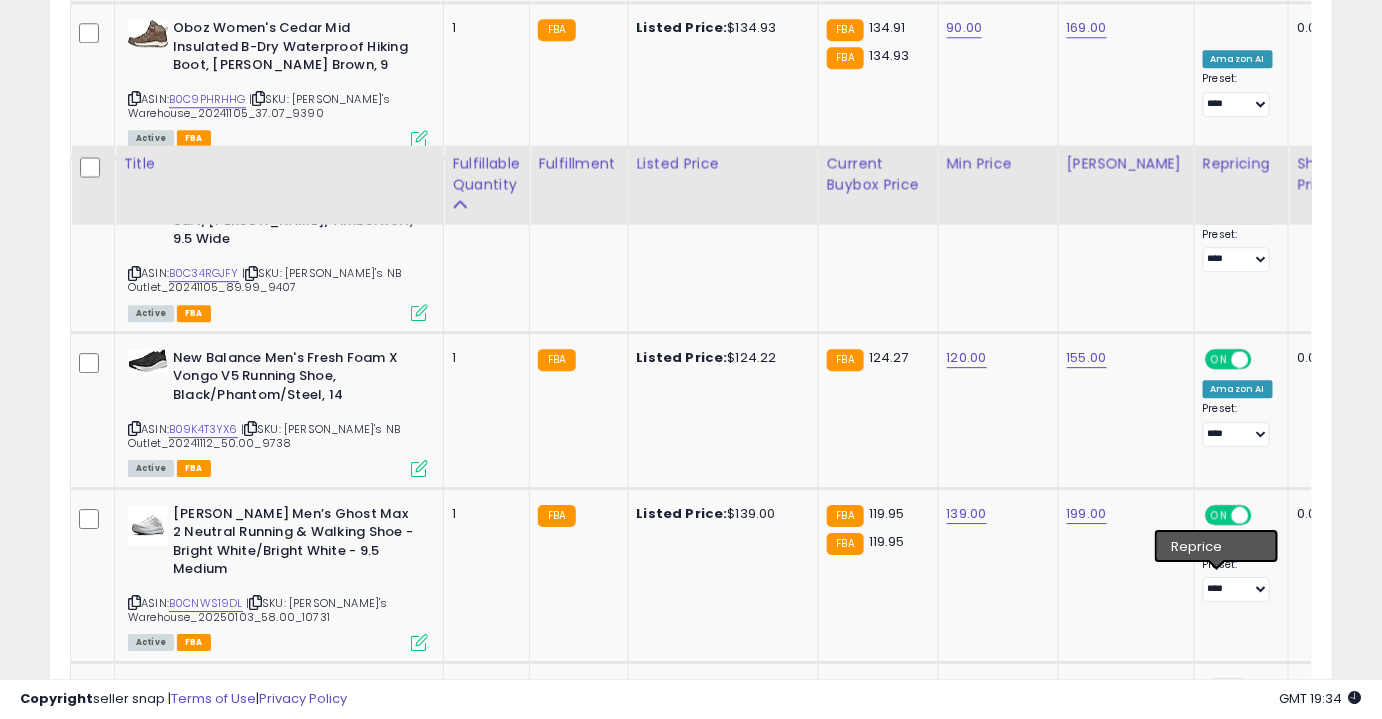 scroll, scrollTop: 1961, scrollLeft: 0, axis: vertical 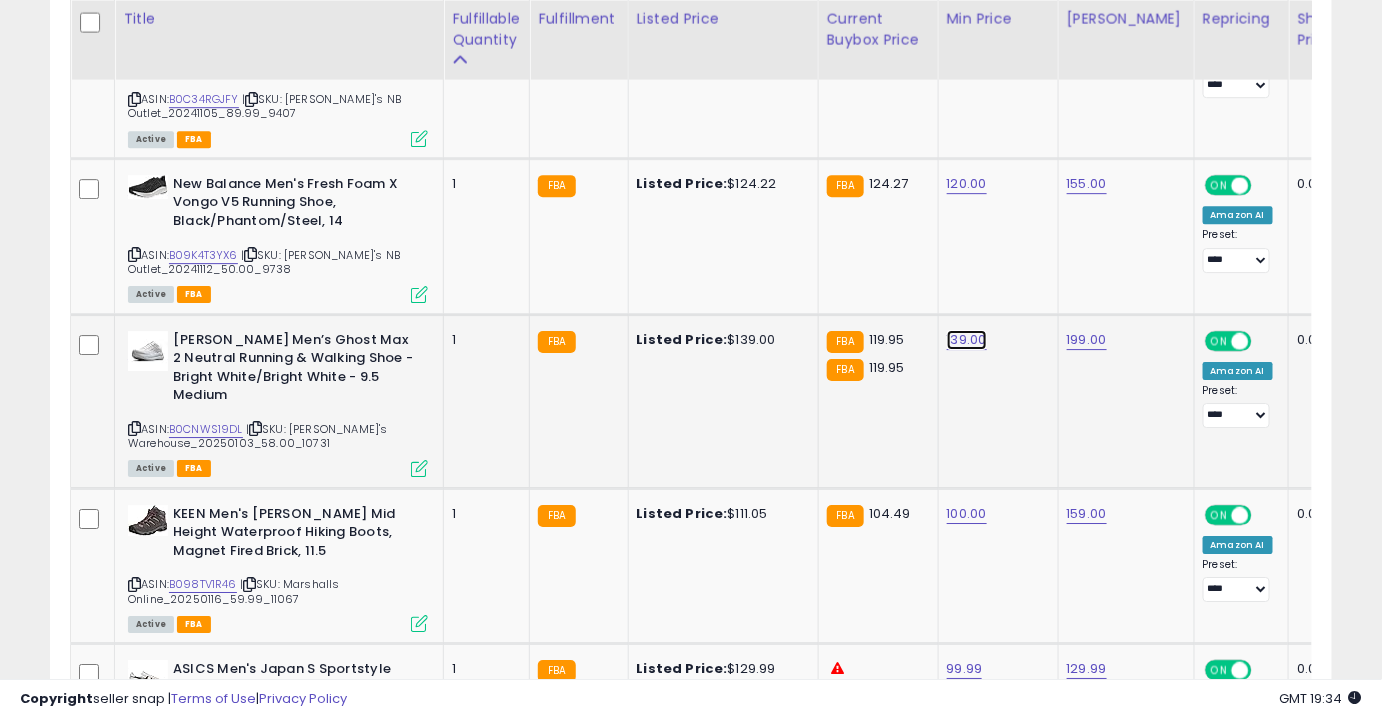 click on "139.00" at bounding box center (965, -887) 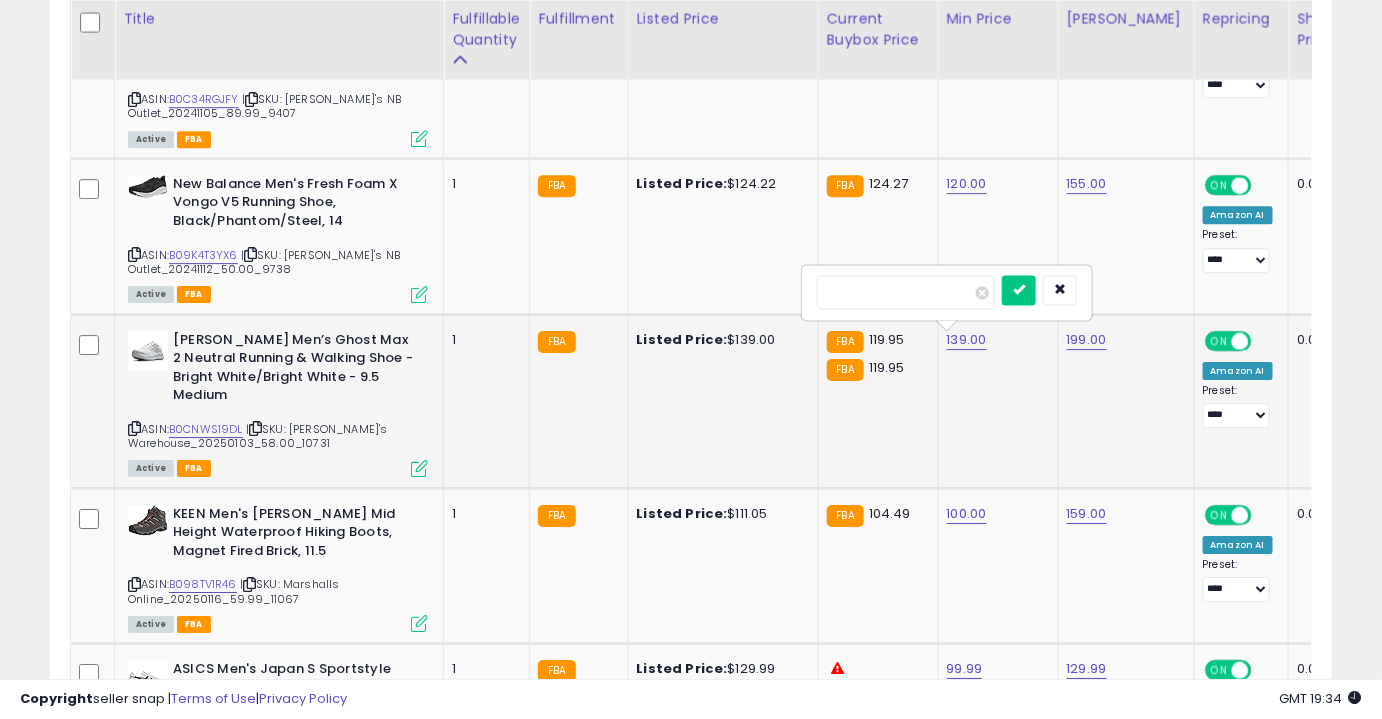 type on "***" 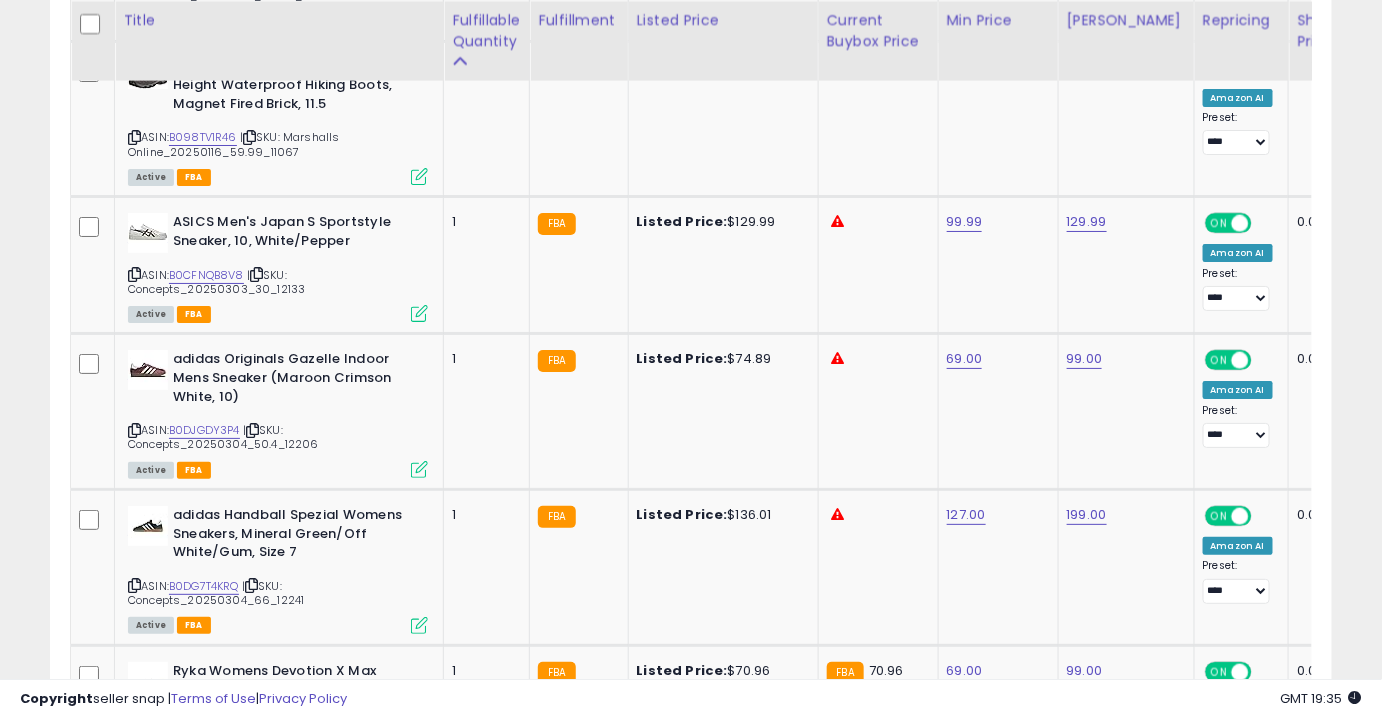 scroll, scrollTop: 2410, scrollLeft: 0, axis: vertical 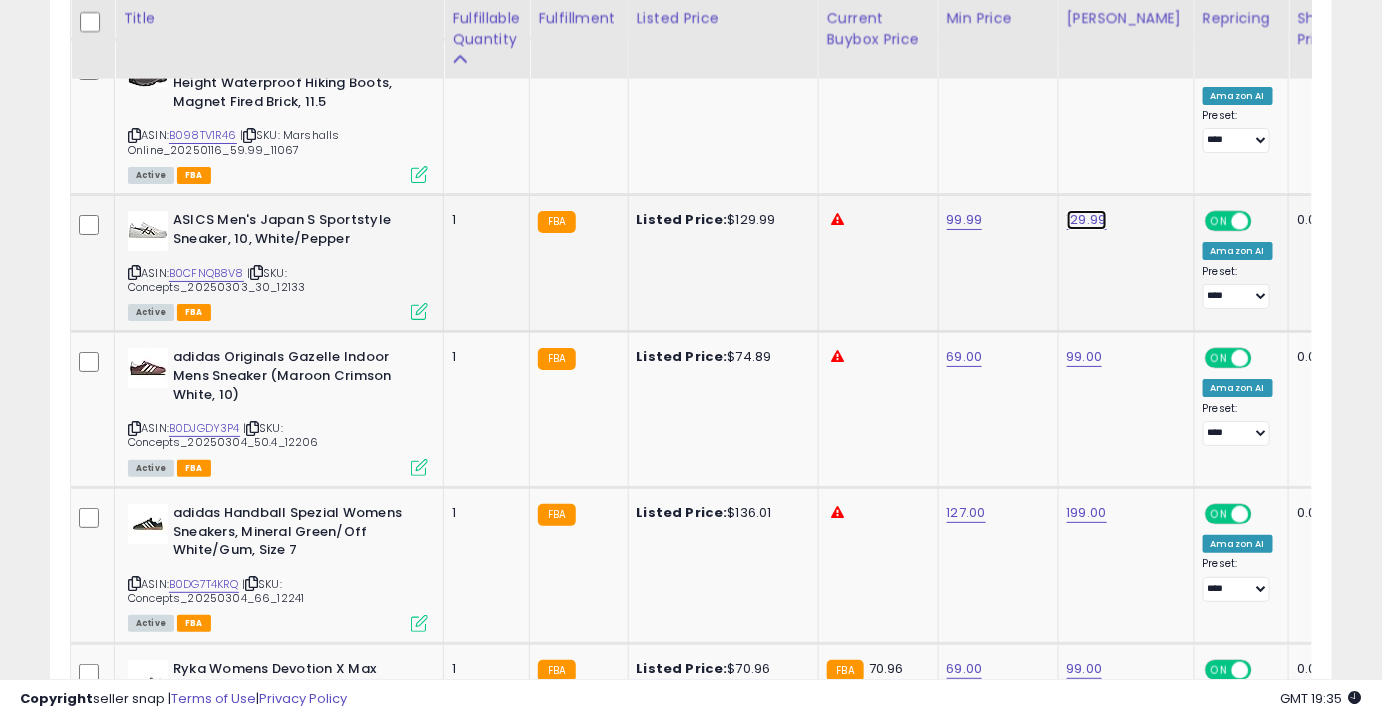 click on "129.99" at bounding box center [1087, -1336] 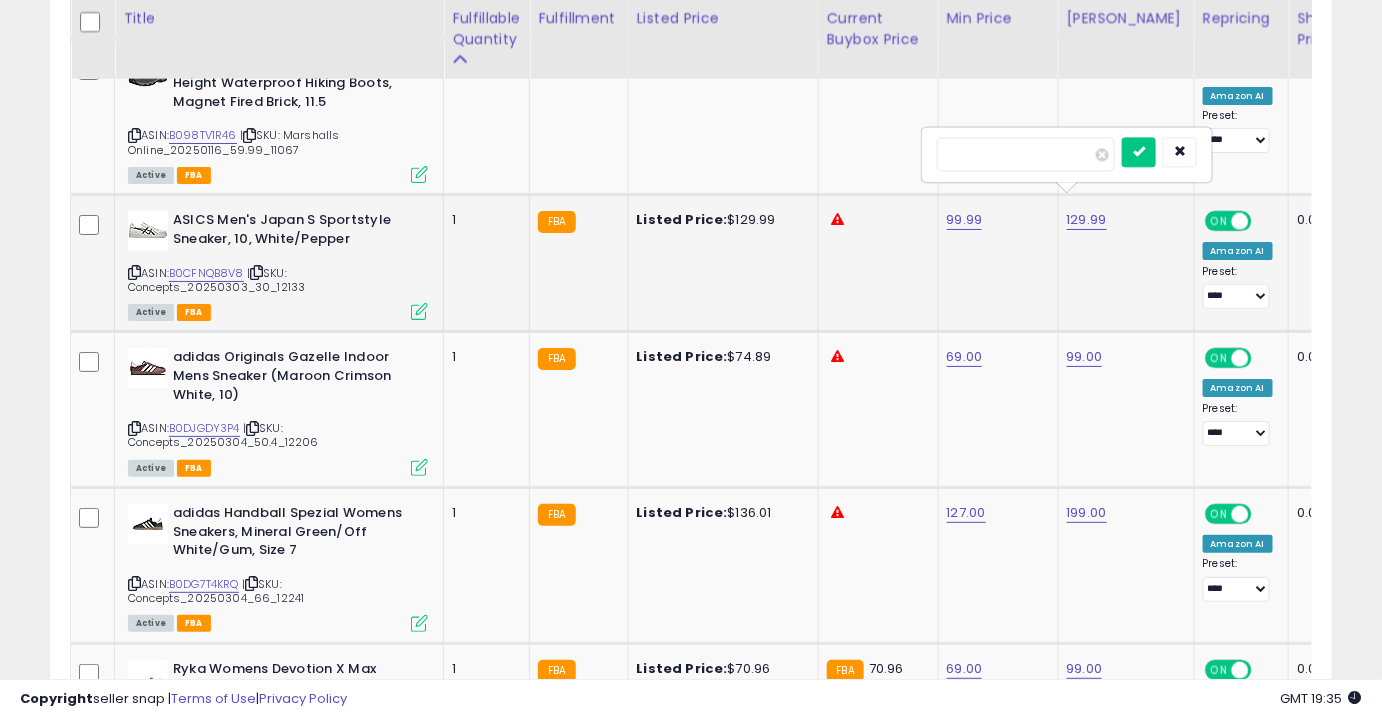click on "******" at bounding box center [1026, 154] 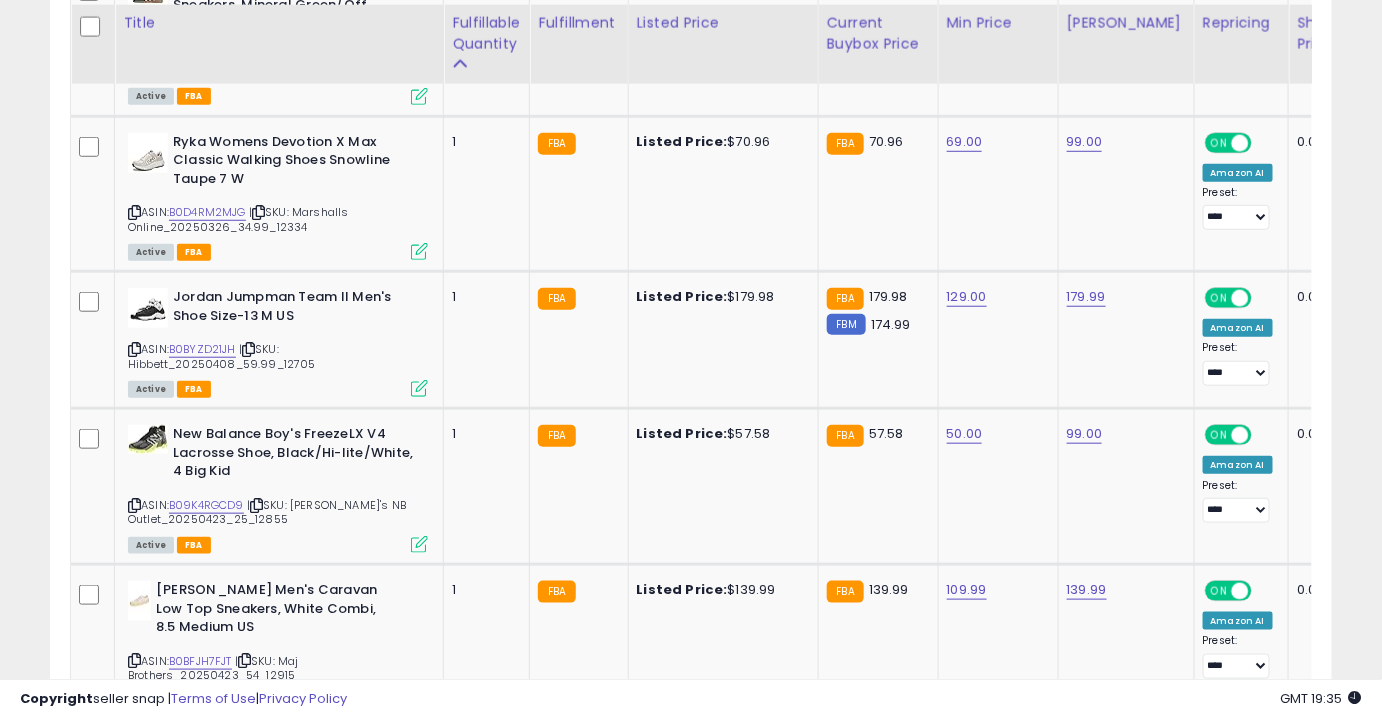 scroll, scrollTop: 2944, scrollLeft: 0, axis: vertical 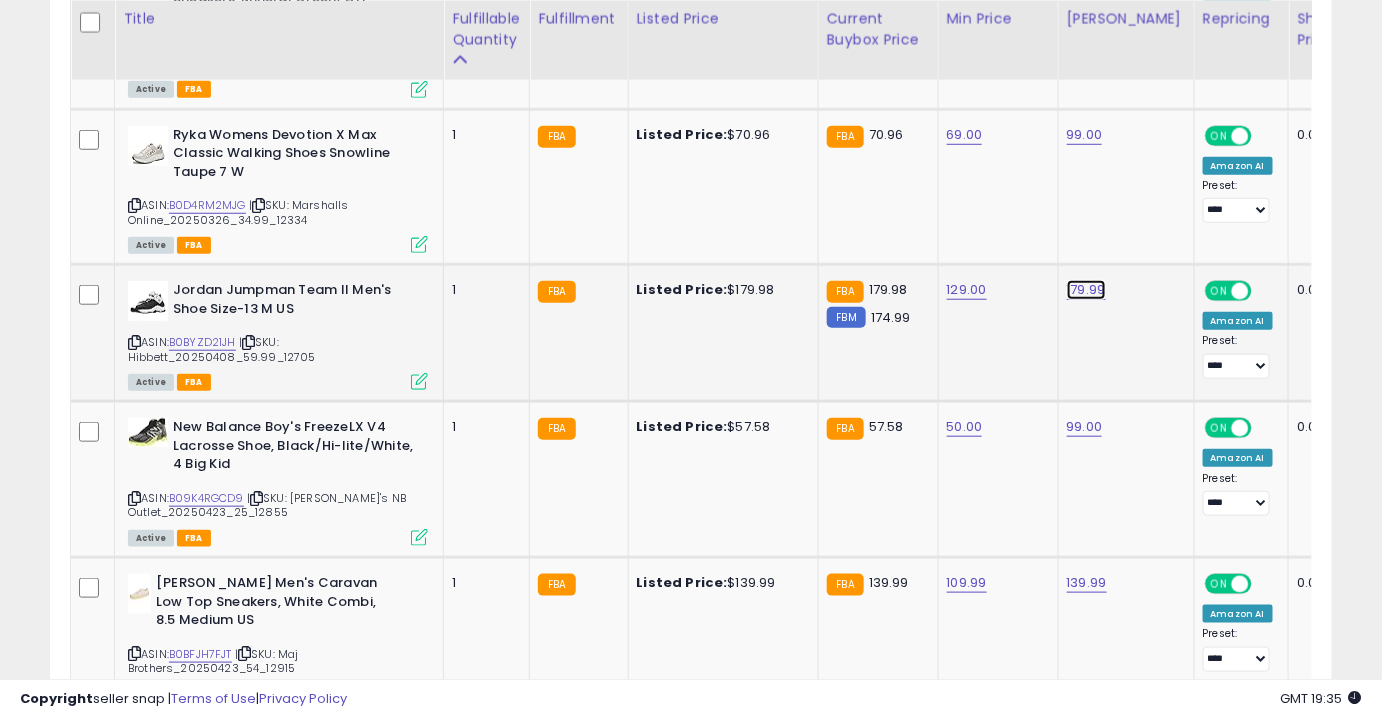 click on "179.99" at bounding box center (1087, -1870) 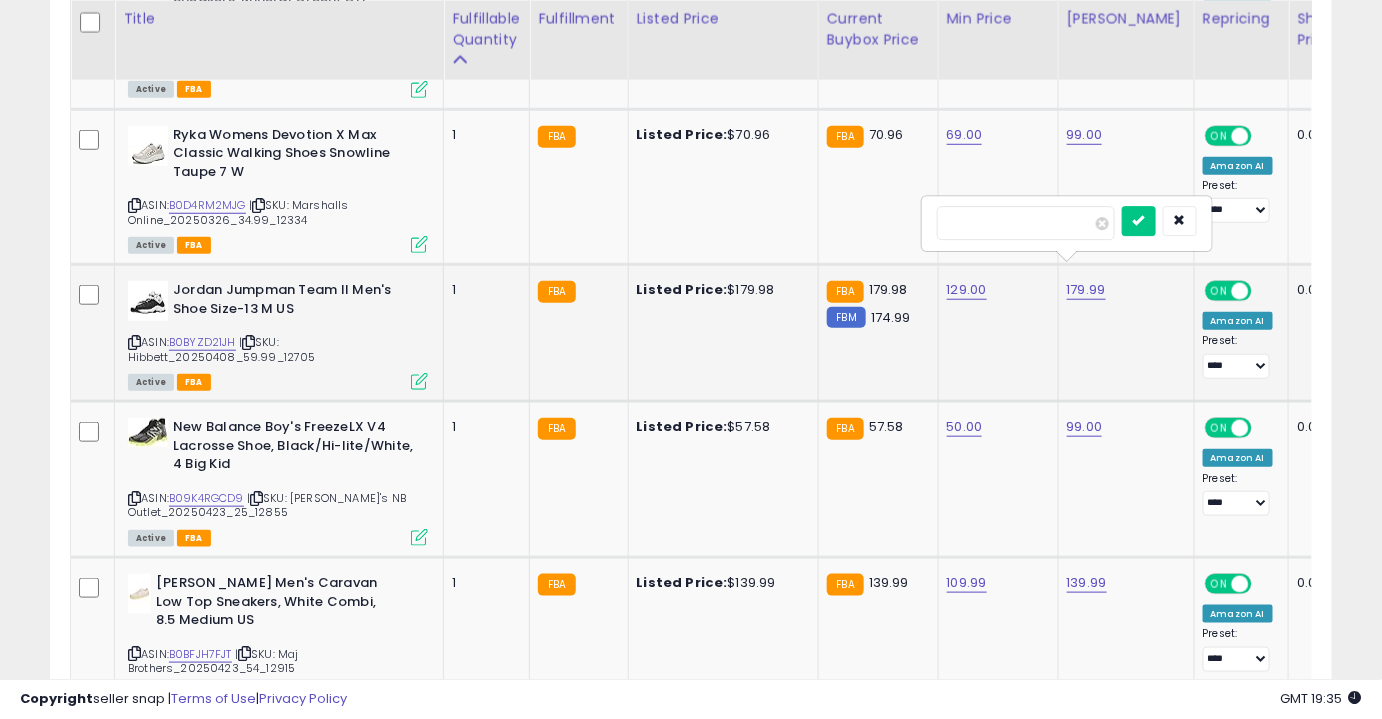 click on "******" at bounding box center [1026, 223] 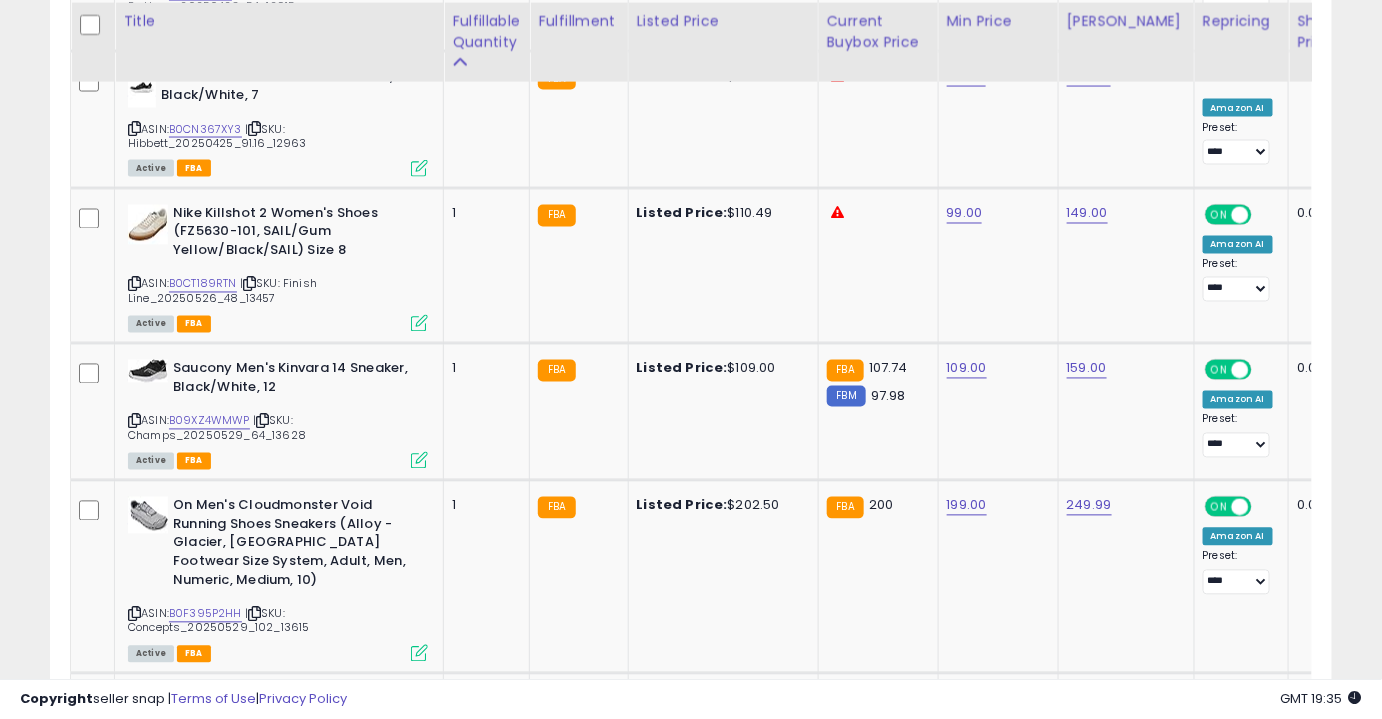 scroll, scrollTop: 3609, scrollLeft: 0, axis: vertical 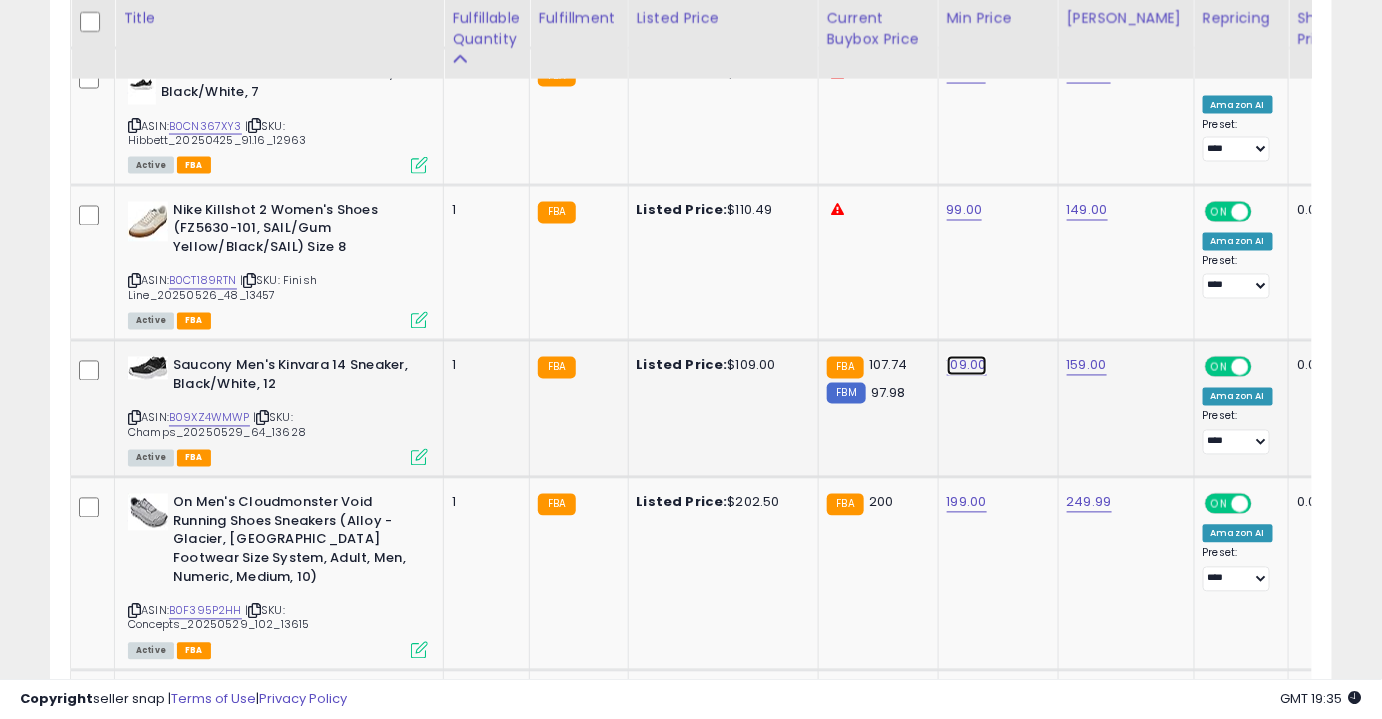click on "109.00" at bounding box center [965, -2535] 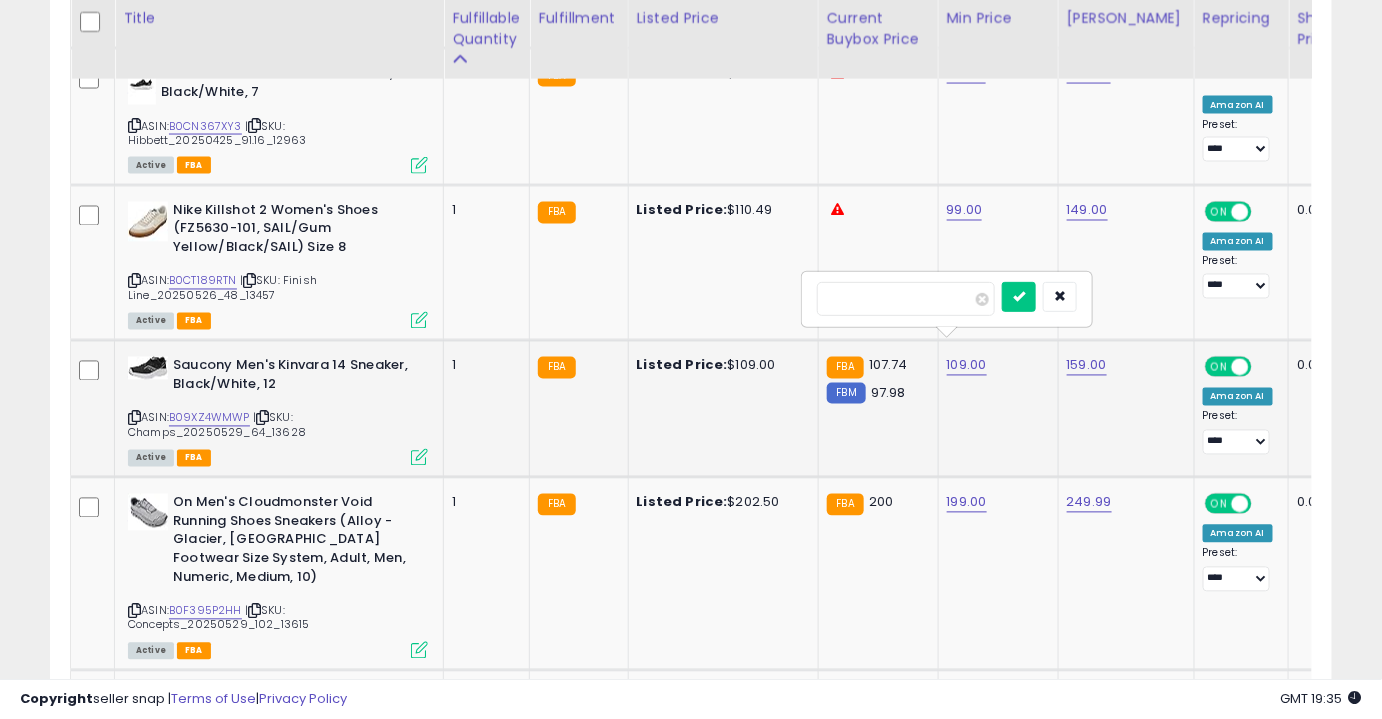 type on "***" 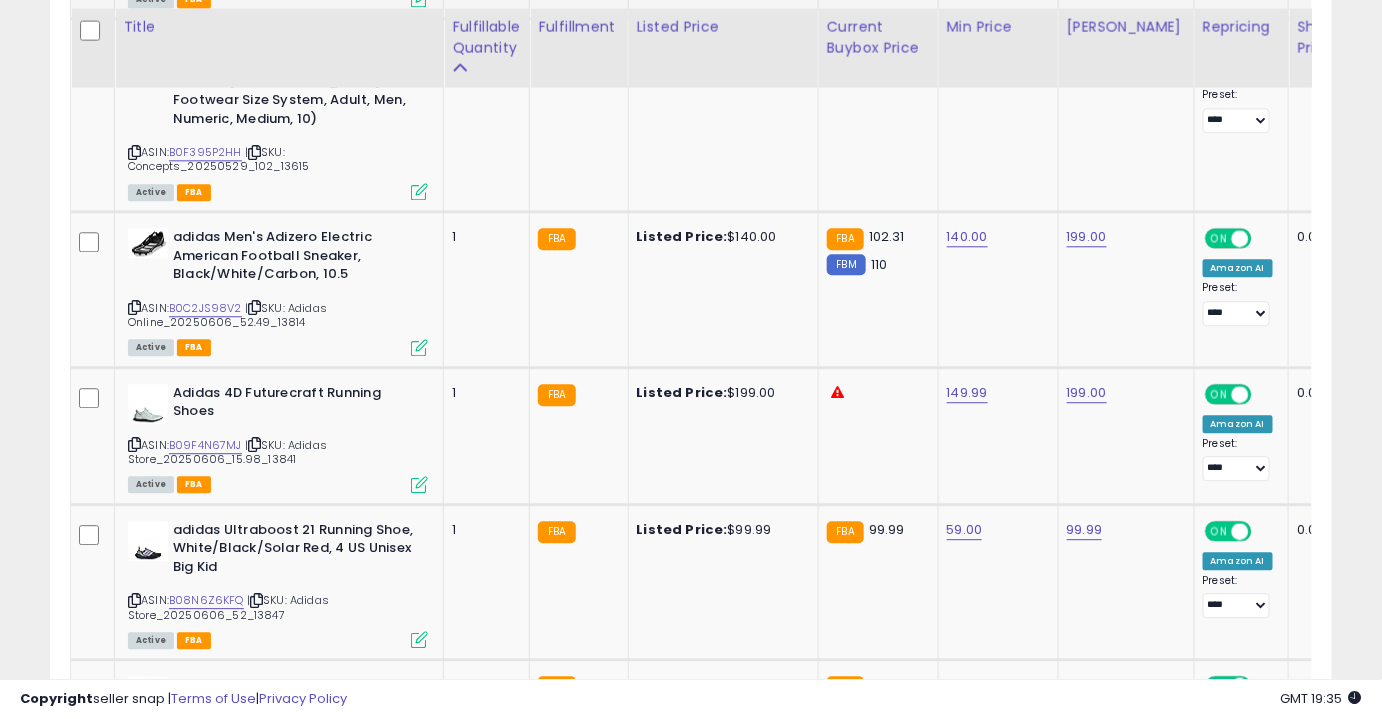 scroll, scrollTop: 4078, scrollLeft: 0, axis: vertical 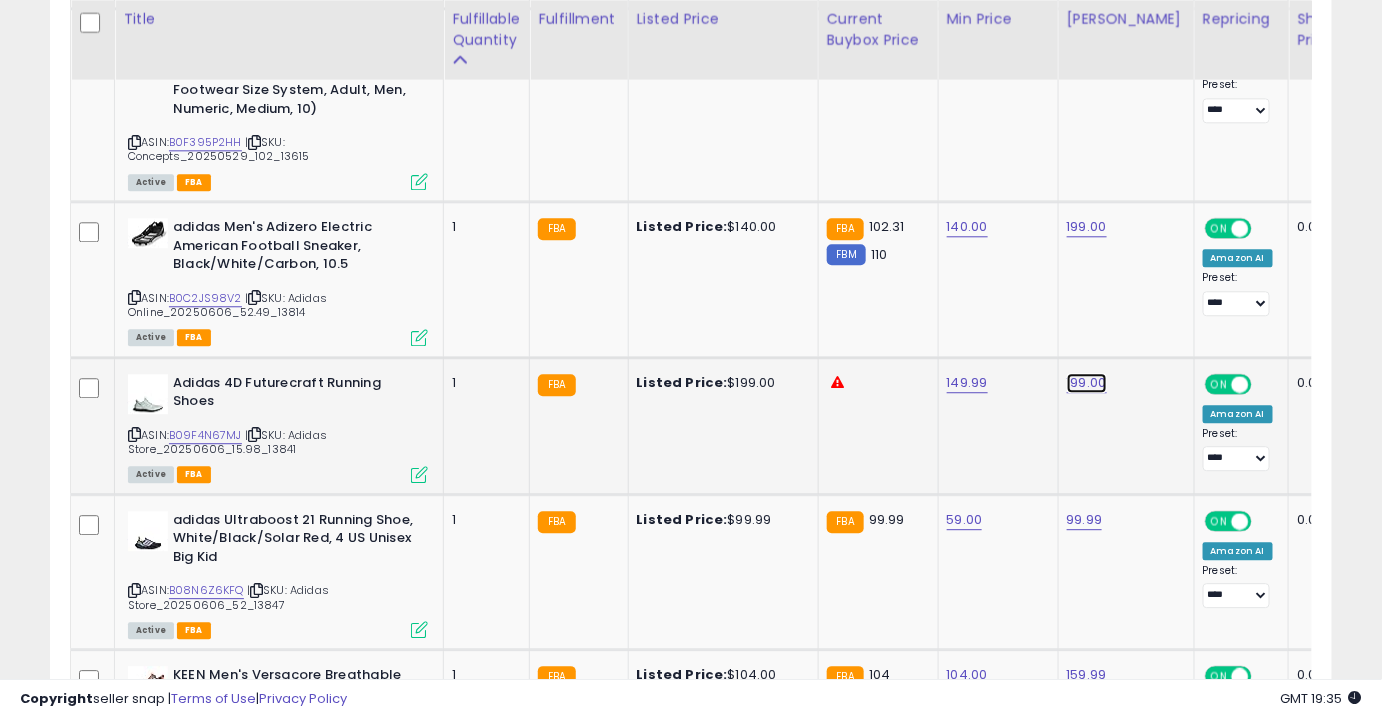 click on "199.00" at bounding box center [1087, -3004] 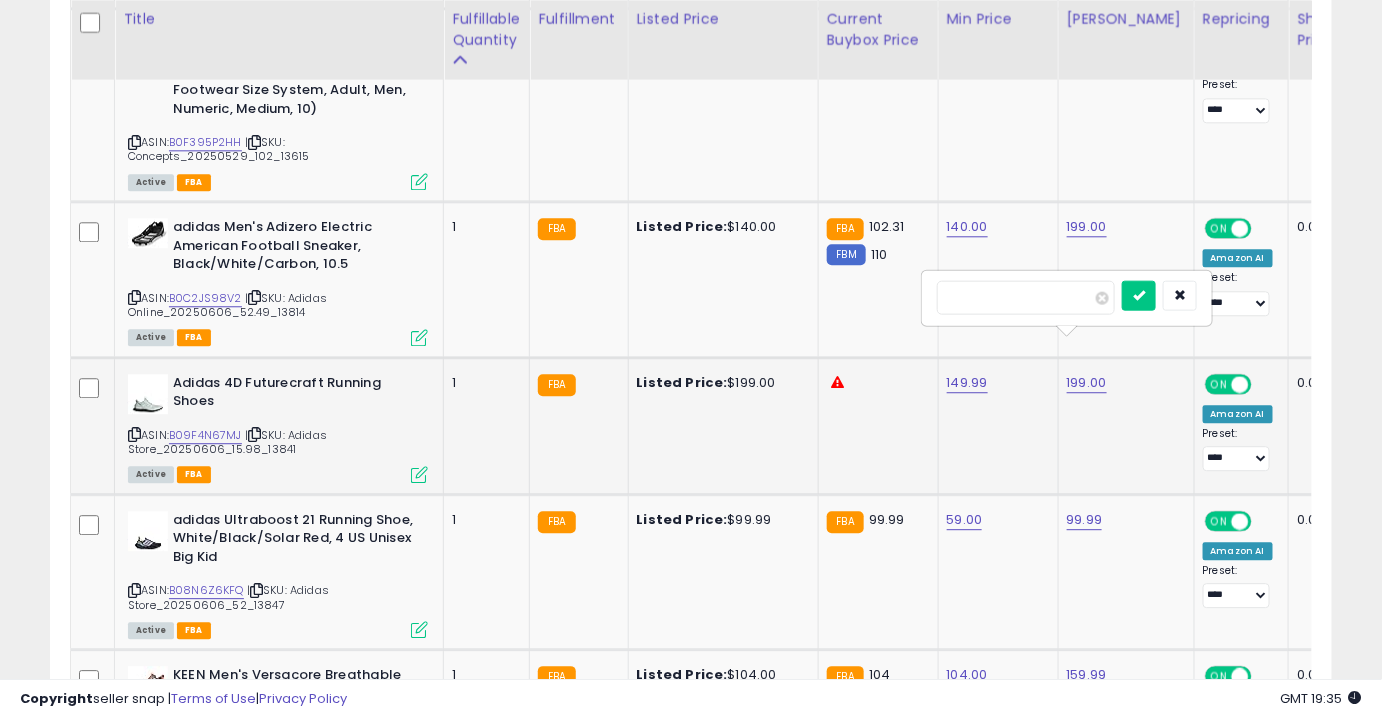 click on "******" at bounding box center (1026, 297) 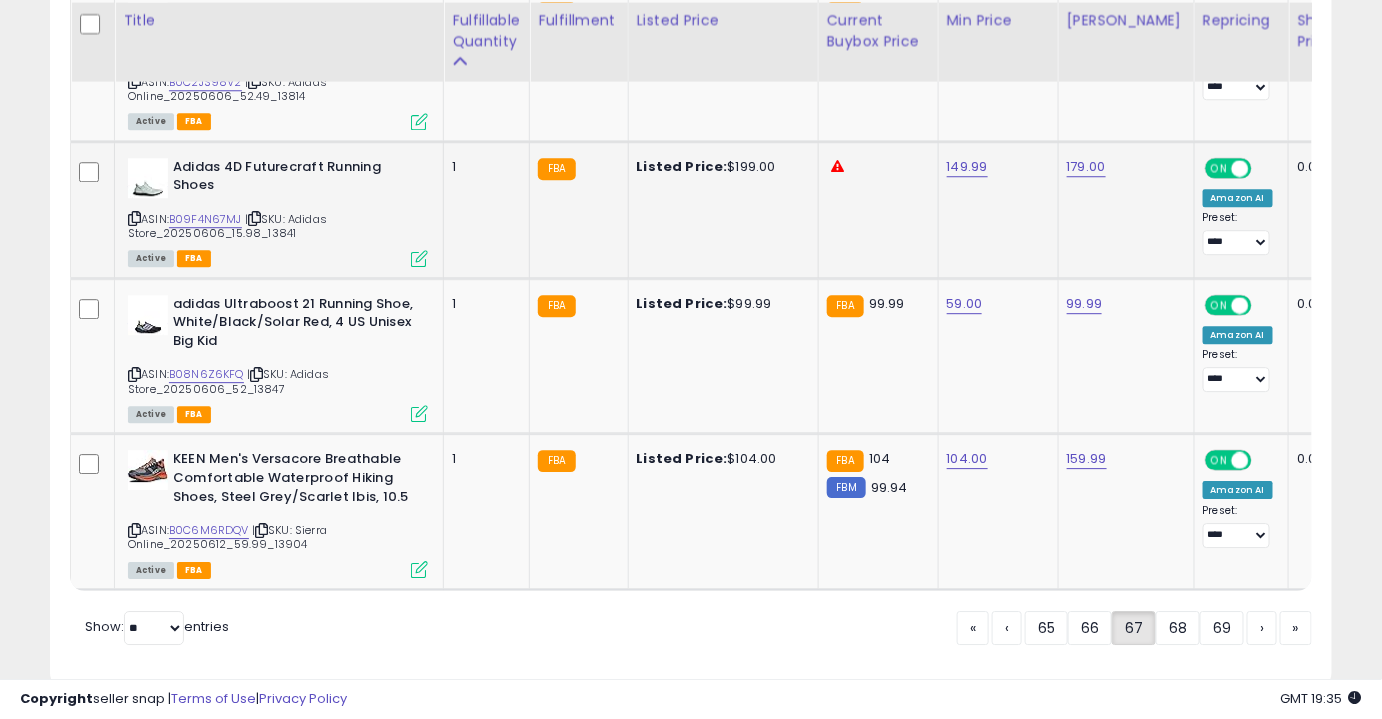 scroll, scrollTop: 4296, scrollLeft: 0, axis: vertical 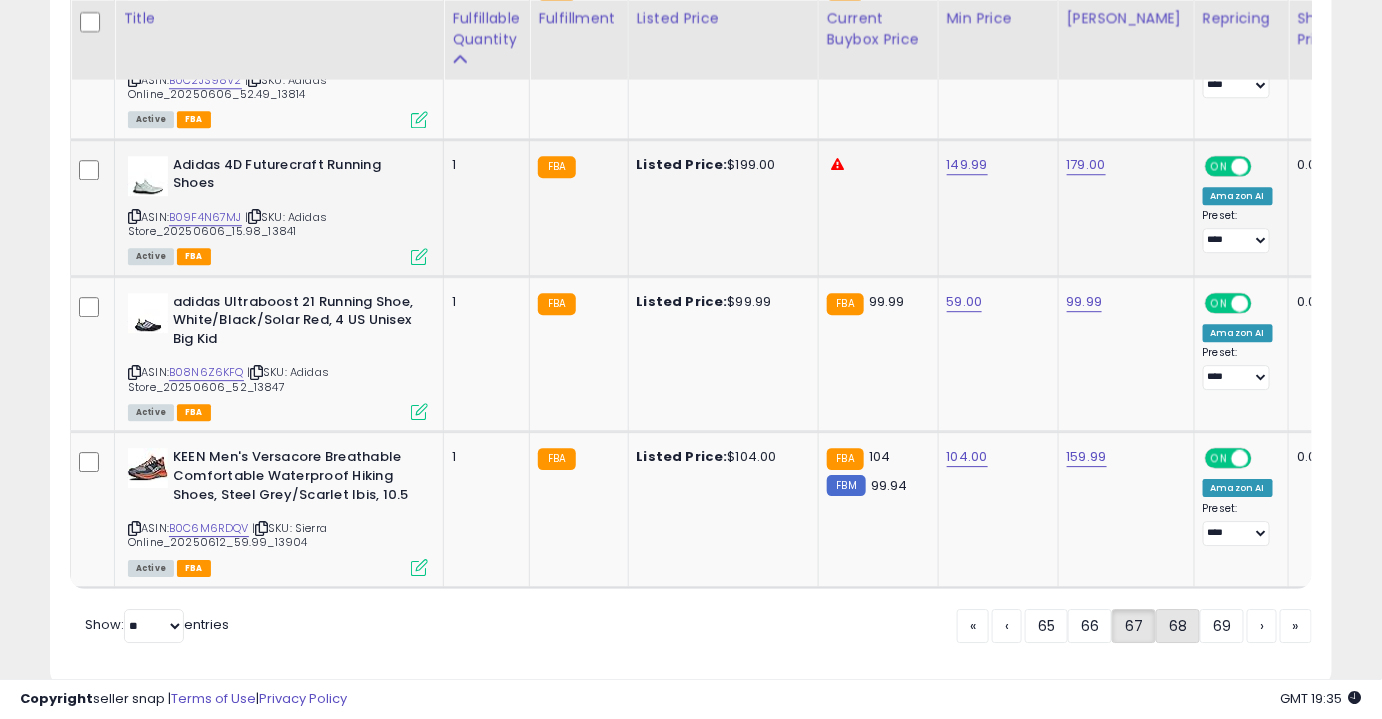 click on "68" 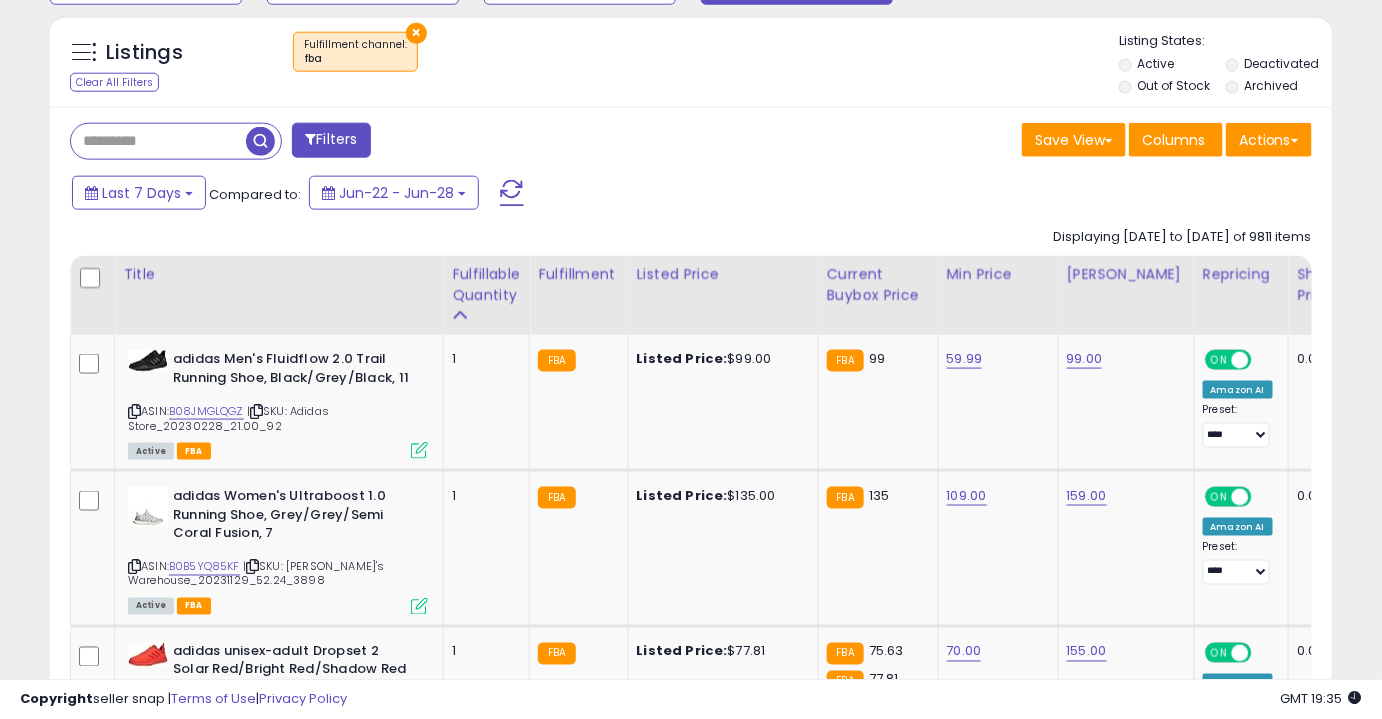 scroll, scrollTop: 728, scrollLeft: 0, axis: vertical 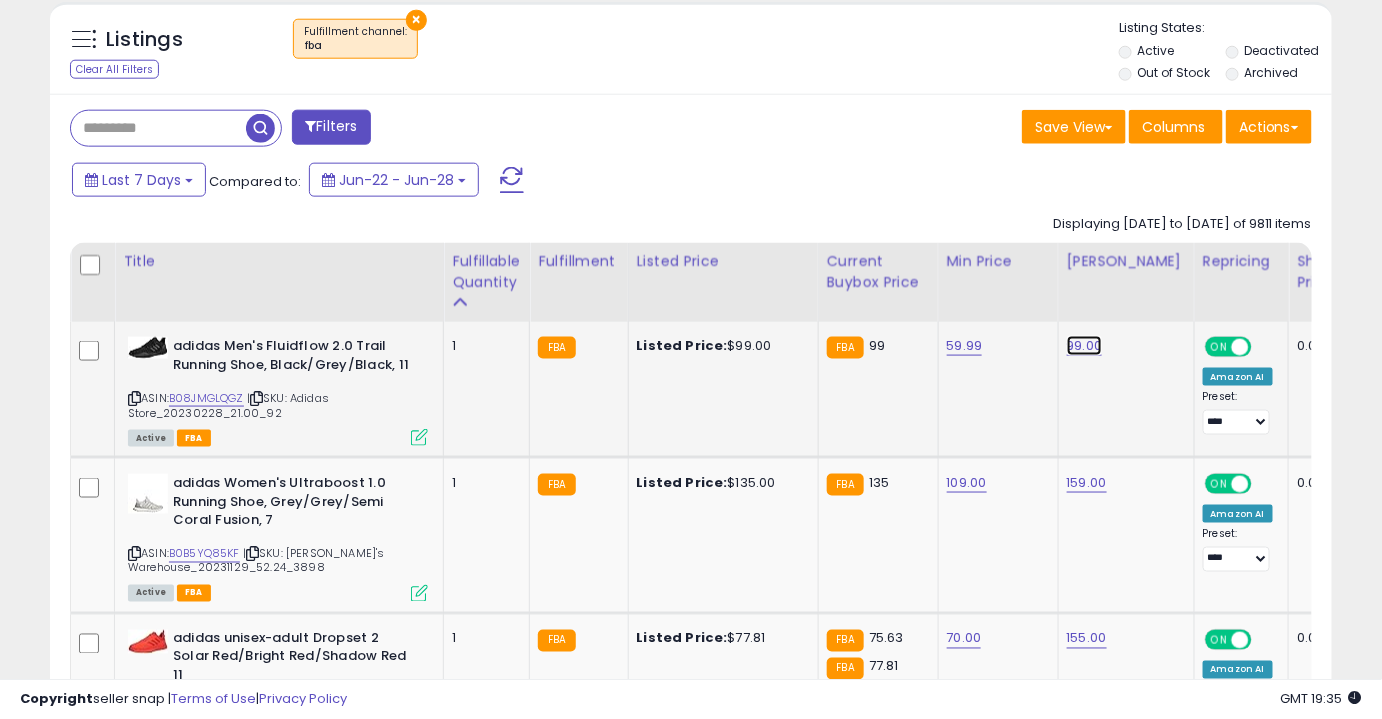 click on "99.00" at bounding box center [1085, 346] 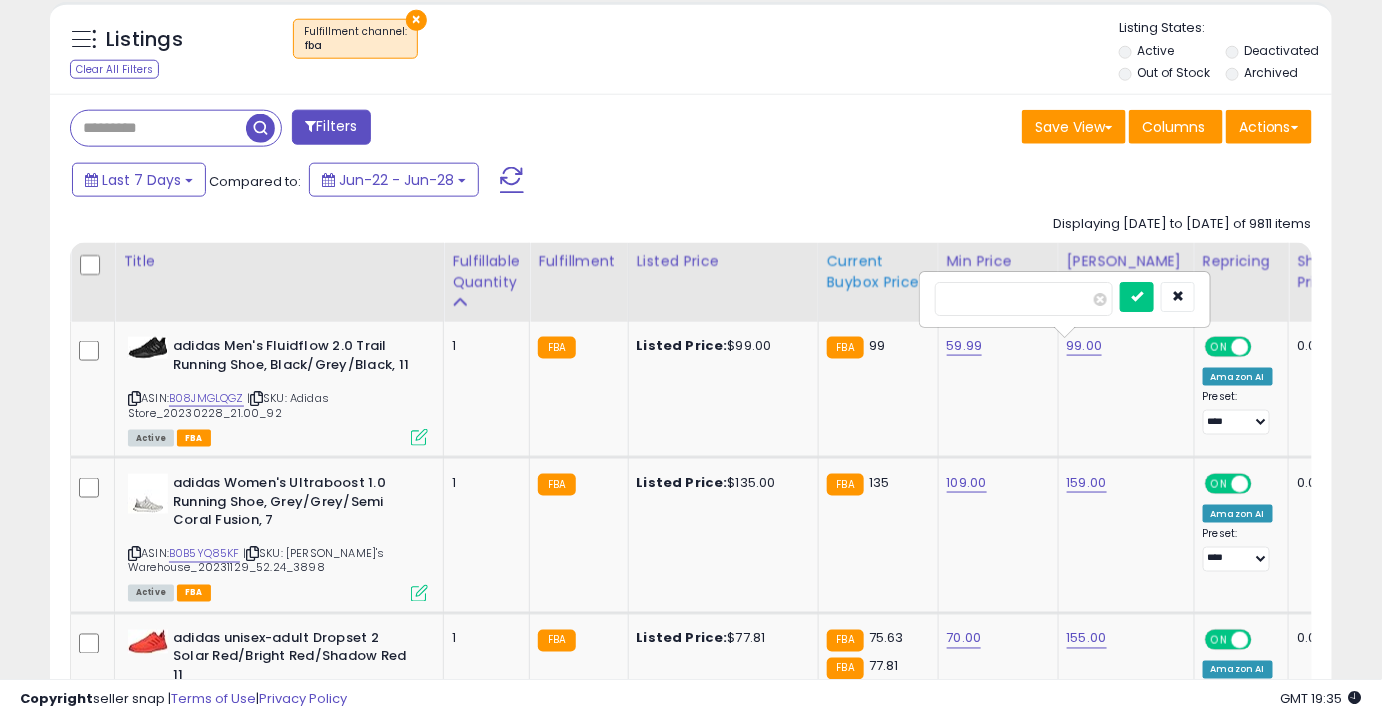 drag, startPoint x: 1000, startPoint y: 287, endPoint x: 875, endPoint y: 308, distance: 126.751724 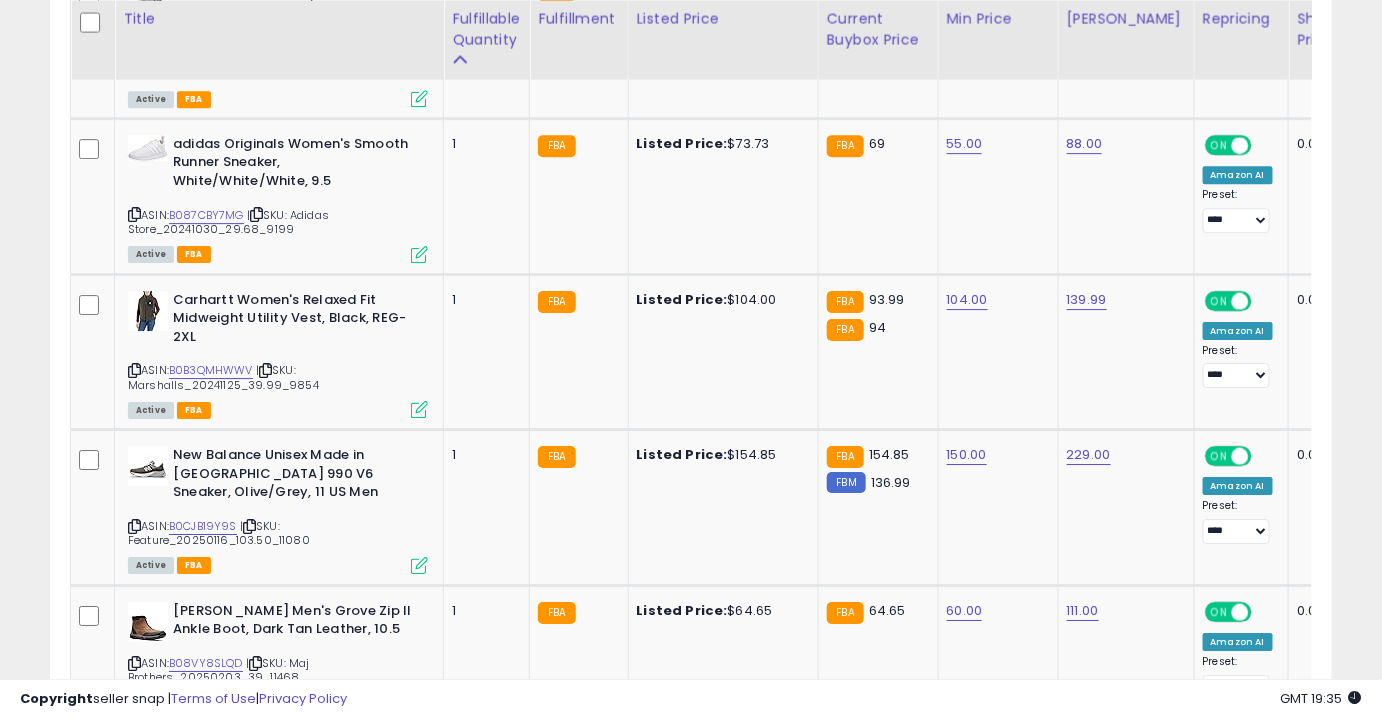 scroll, scrollTop: 2005, scrollLeft: 0, axis: vertical 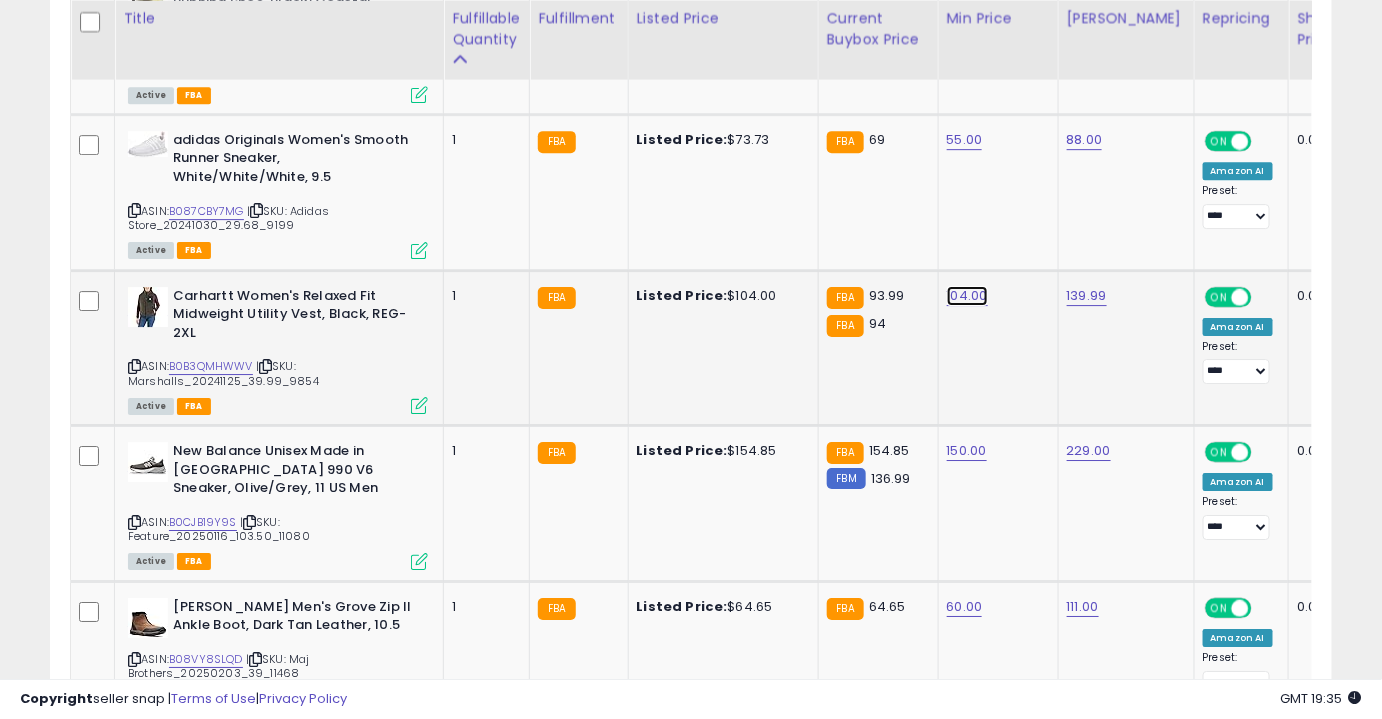 click on "104.00" at bounding box center [965, -931] 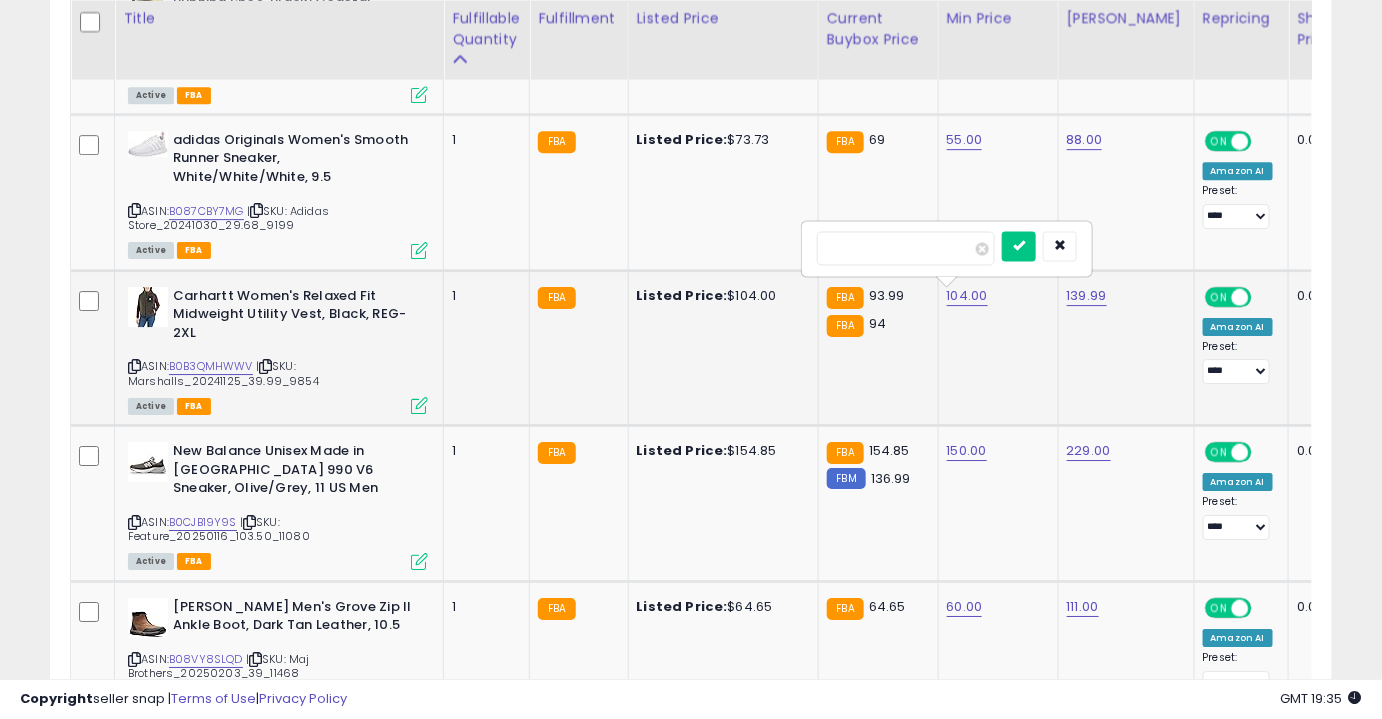 type on "**" 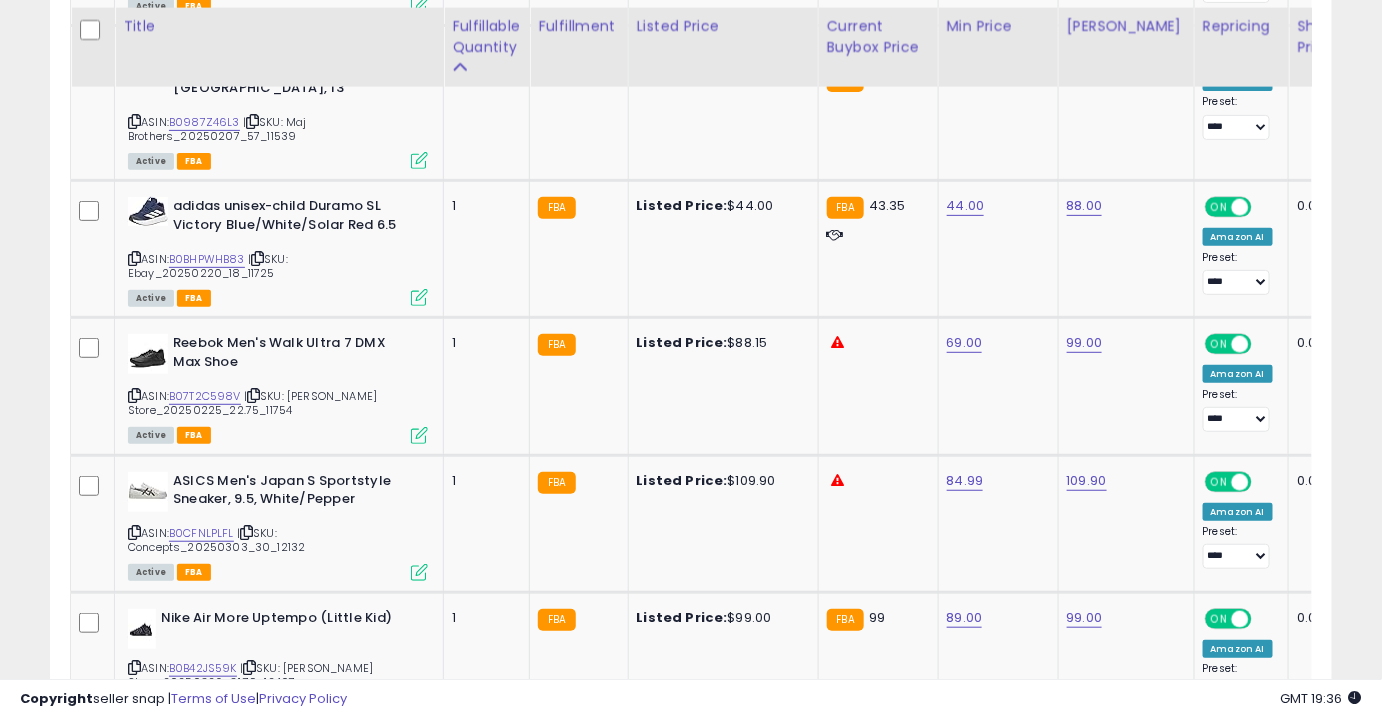 scroll, scrollTop: 2706, scrollLeft: 0, axis: vertical 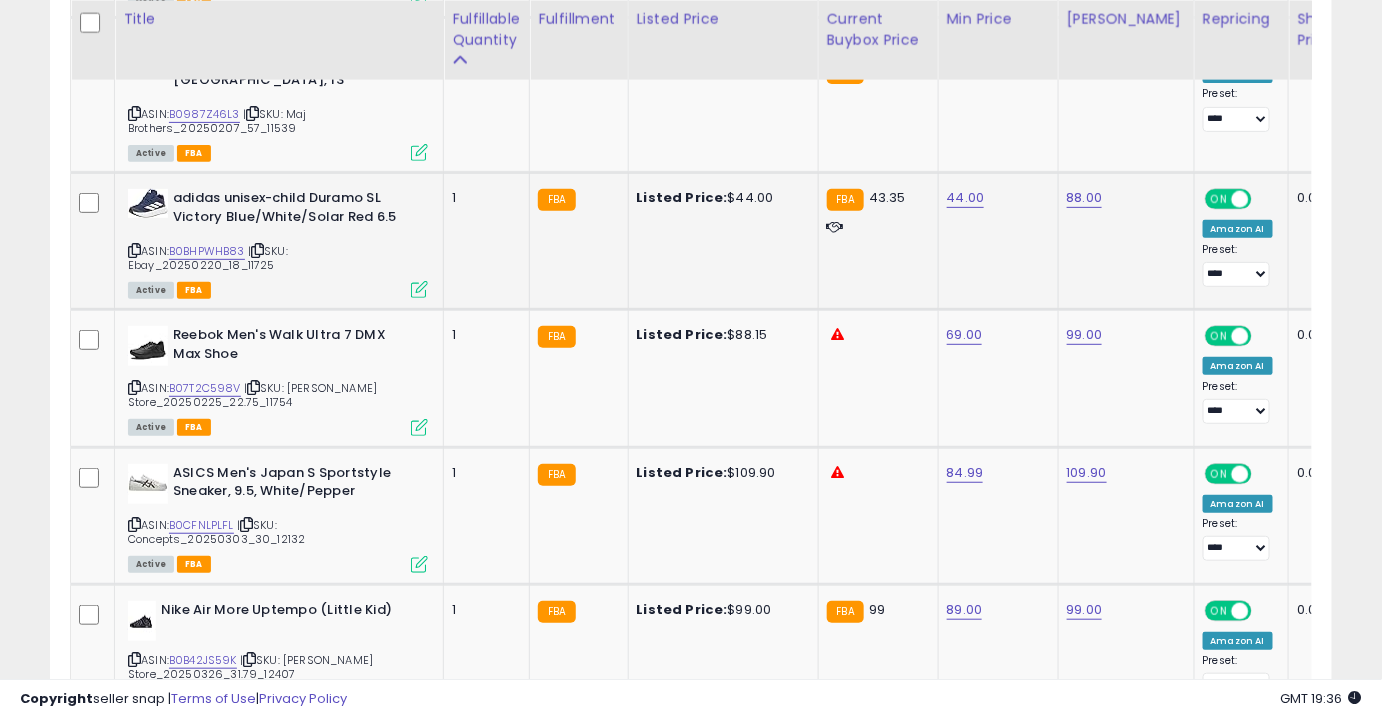 click on "44.00" 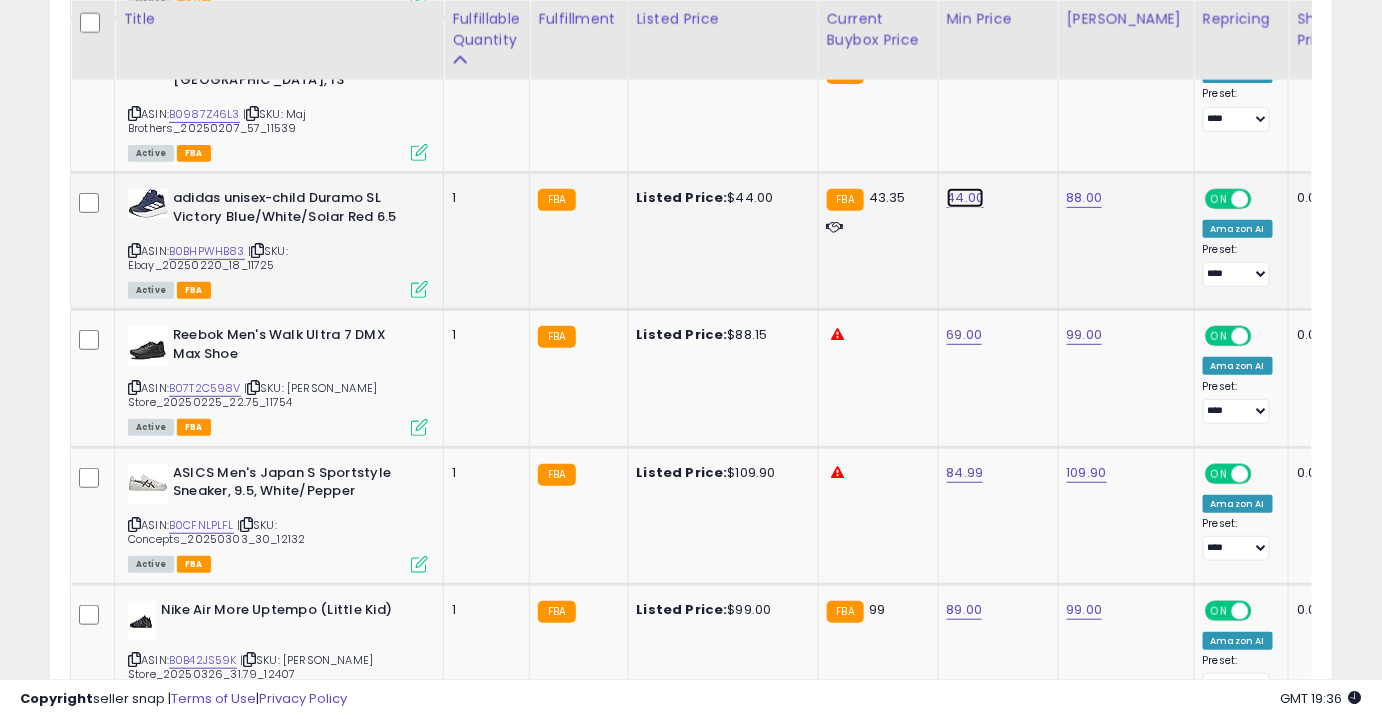 click on "44.00" at bounding box center [965, -1632] 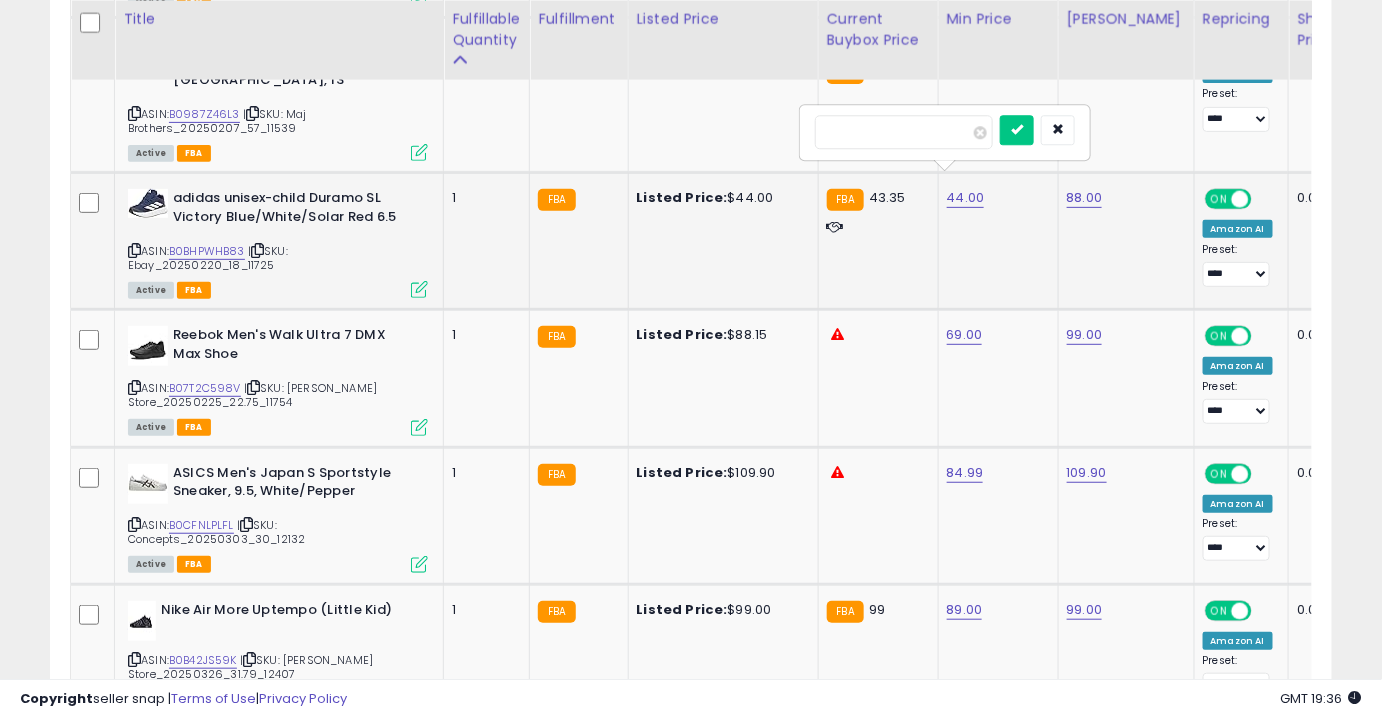 type on "**" 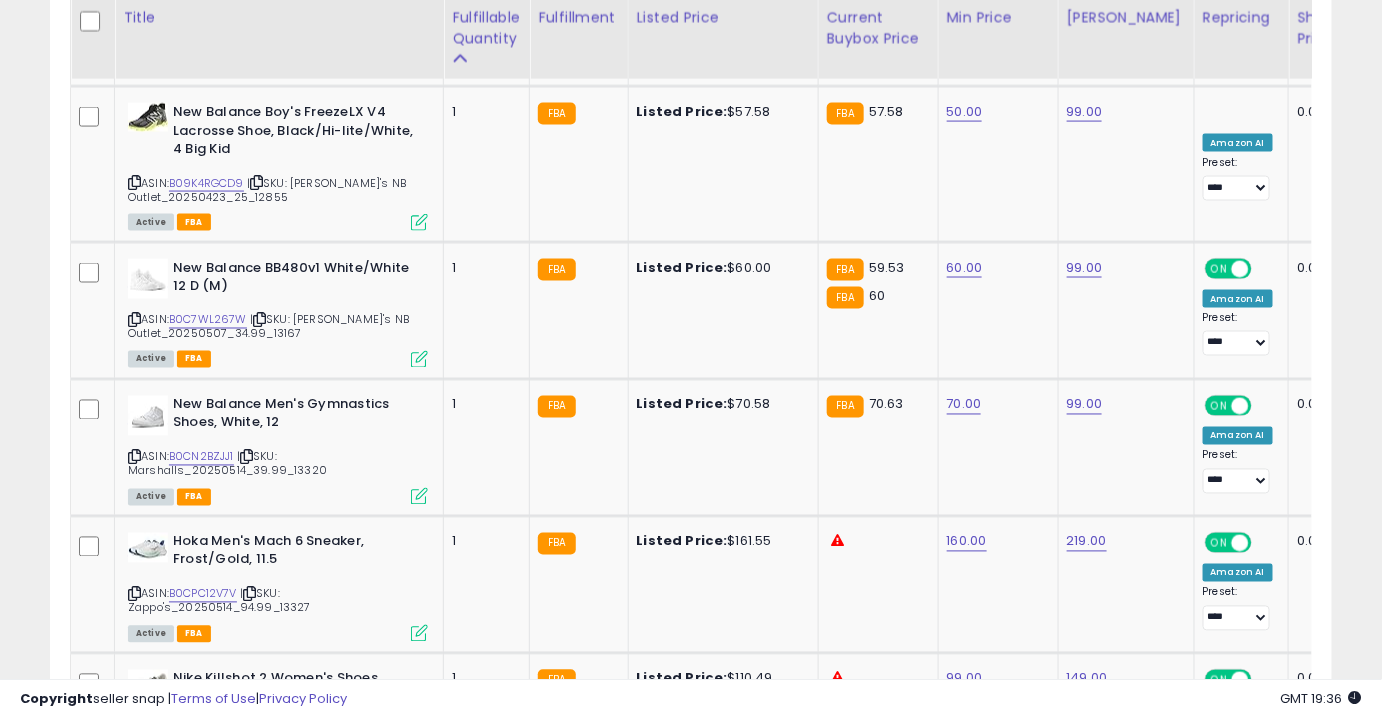 scroll, scrollTop: 3495, scrollLeft: 0, axis: vertical 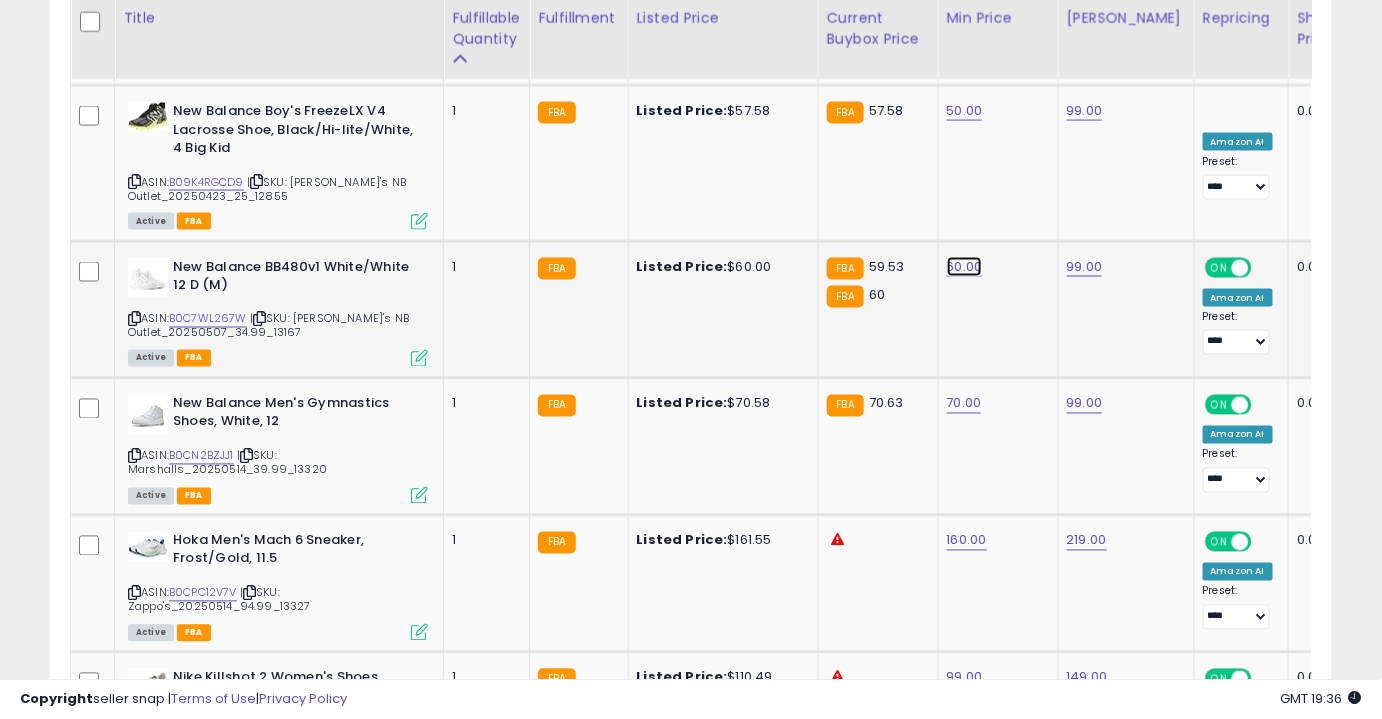 click on "60.00" at bounding box center (965, -2421) 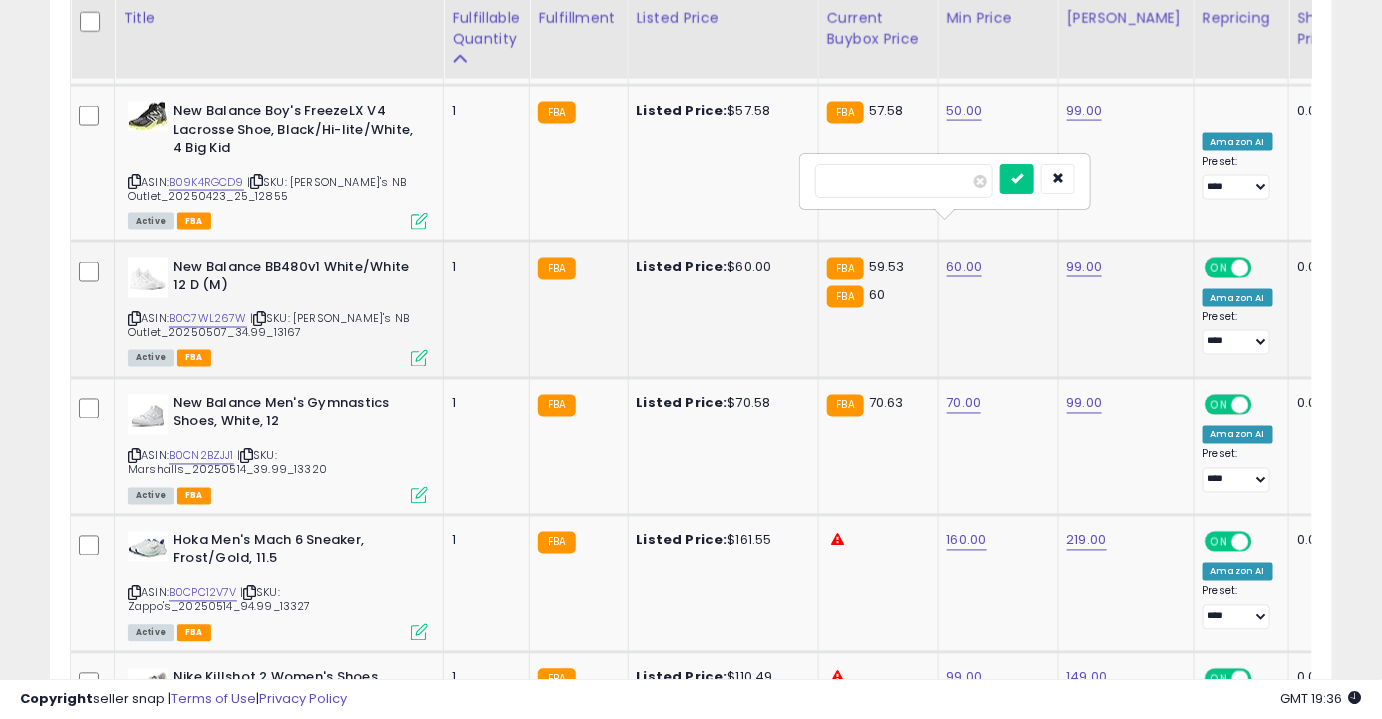 type on "**" 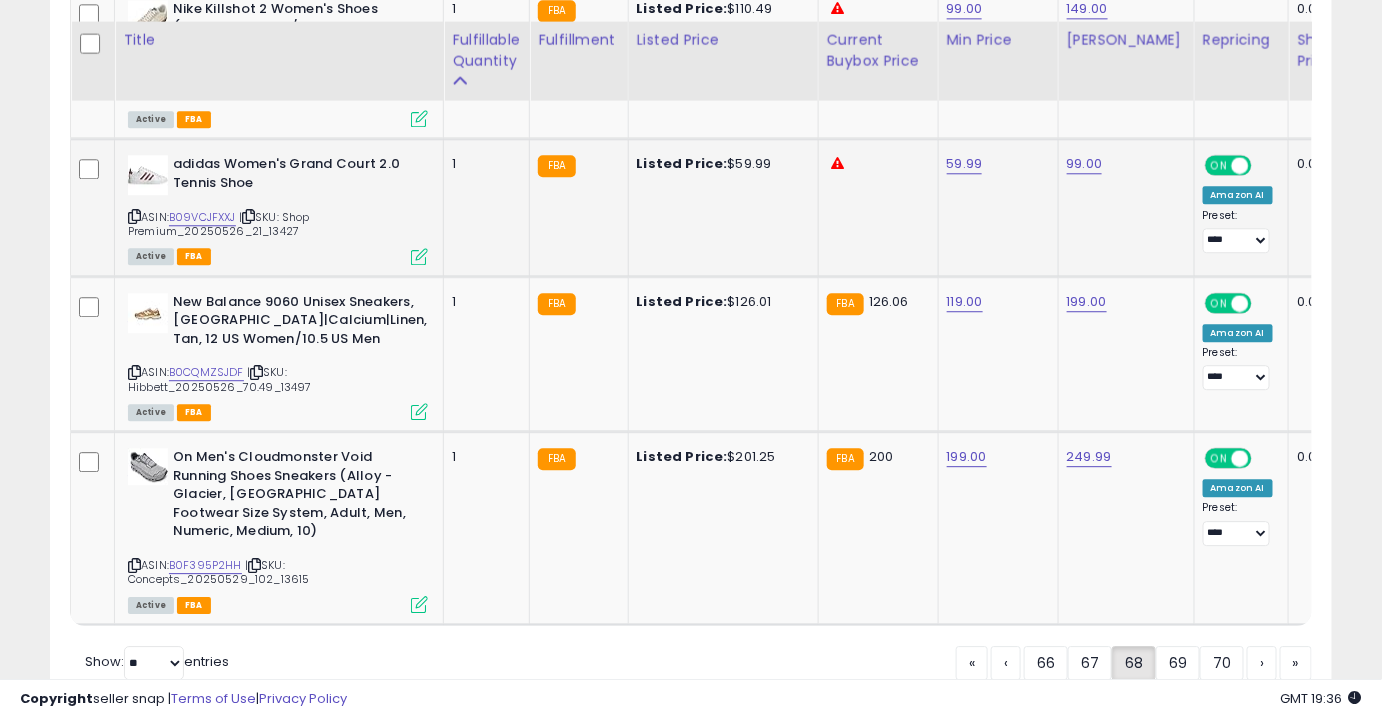 scroll, scrollTop: 4192, scrollLeft: 0, axis: vertical 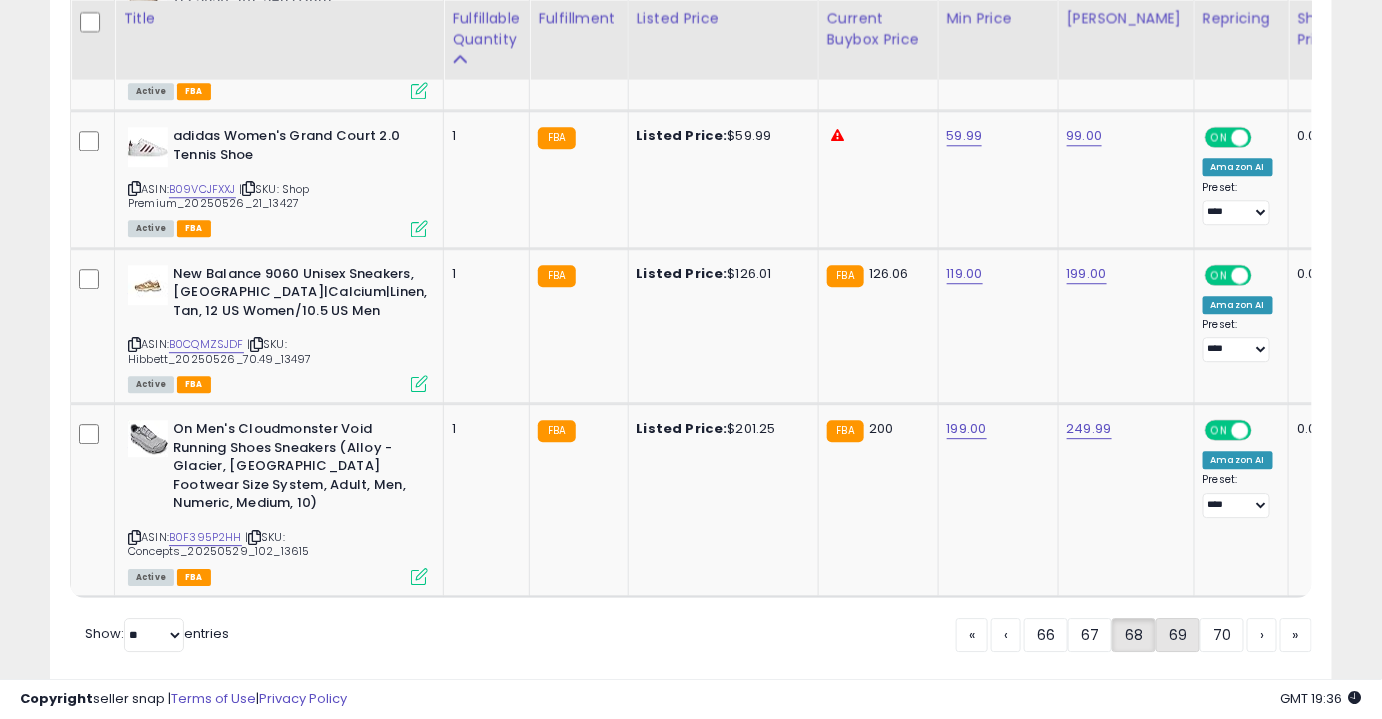 click on "69" 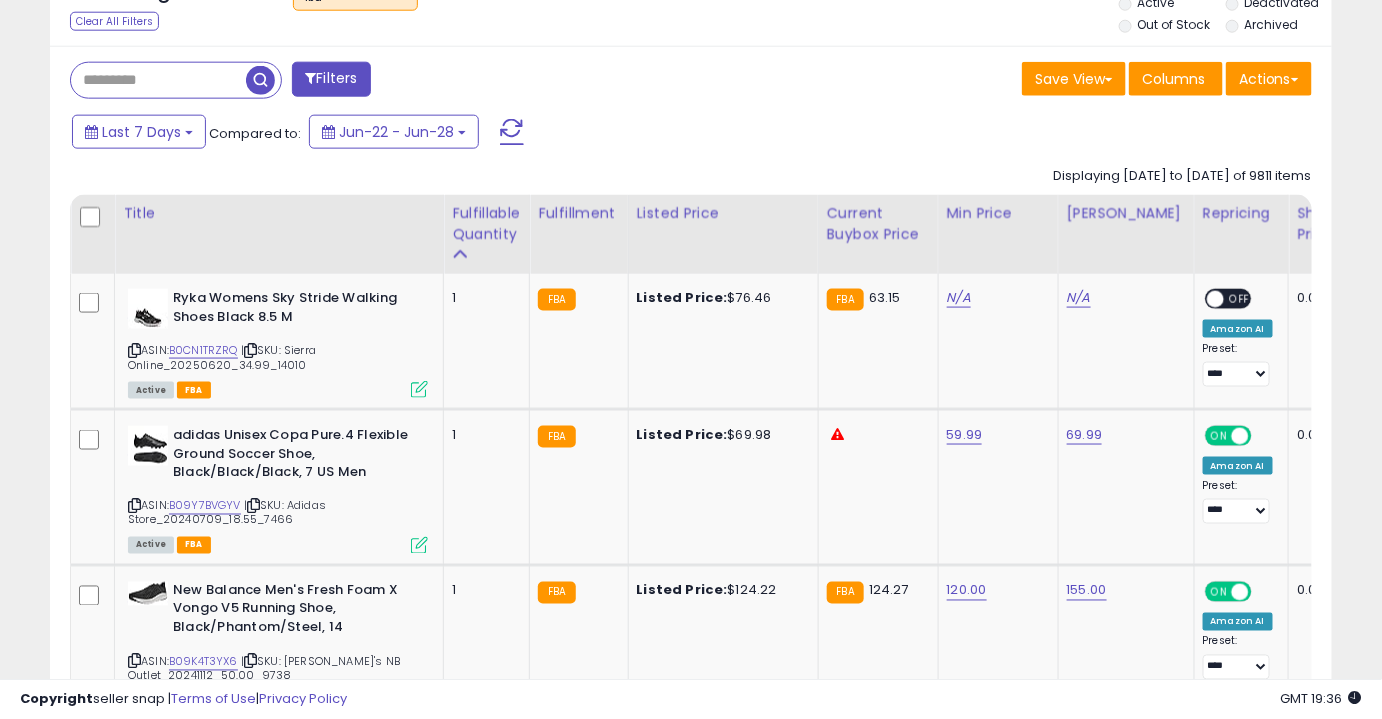 scroll, scrollTop: 795, scrollLeft: 0, axis: vertical 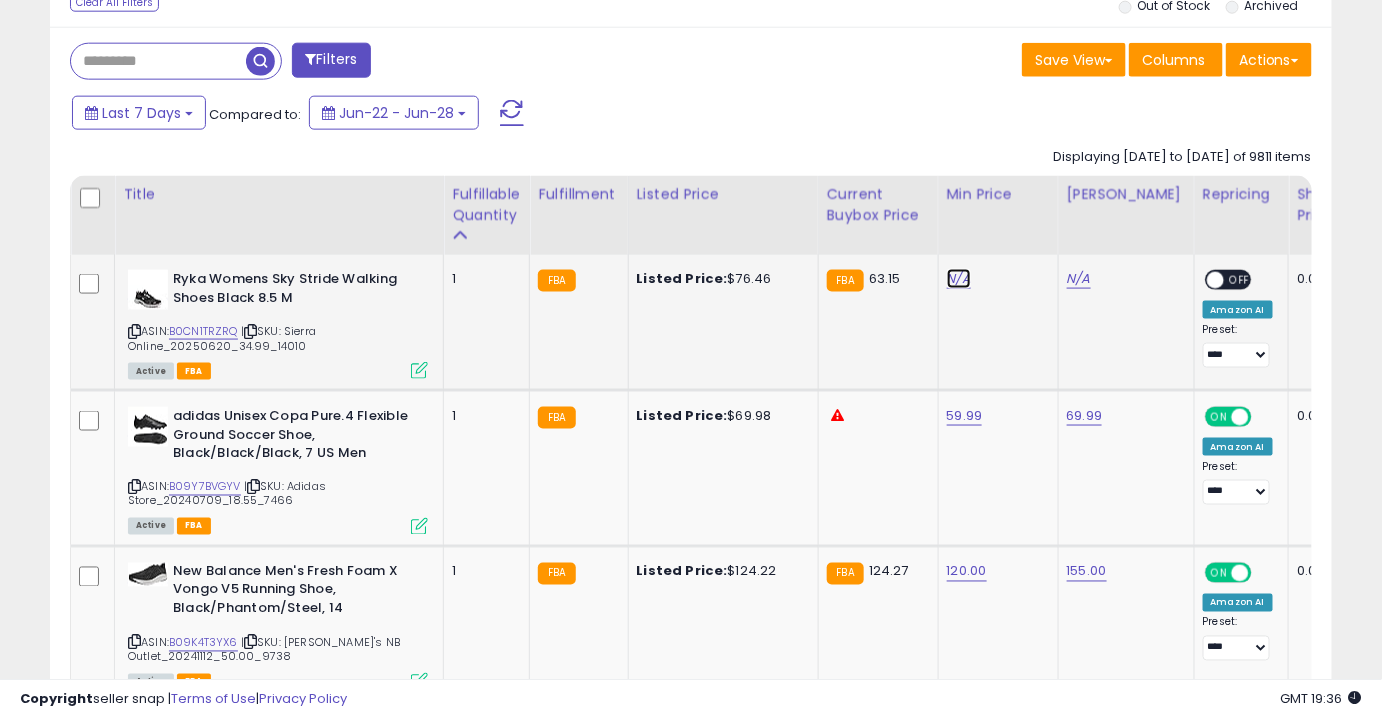 click on "N/A" at bounding box center [959, 279] 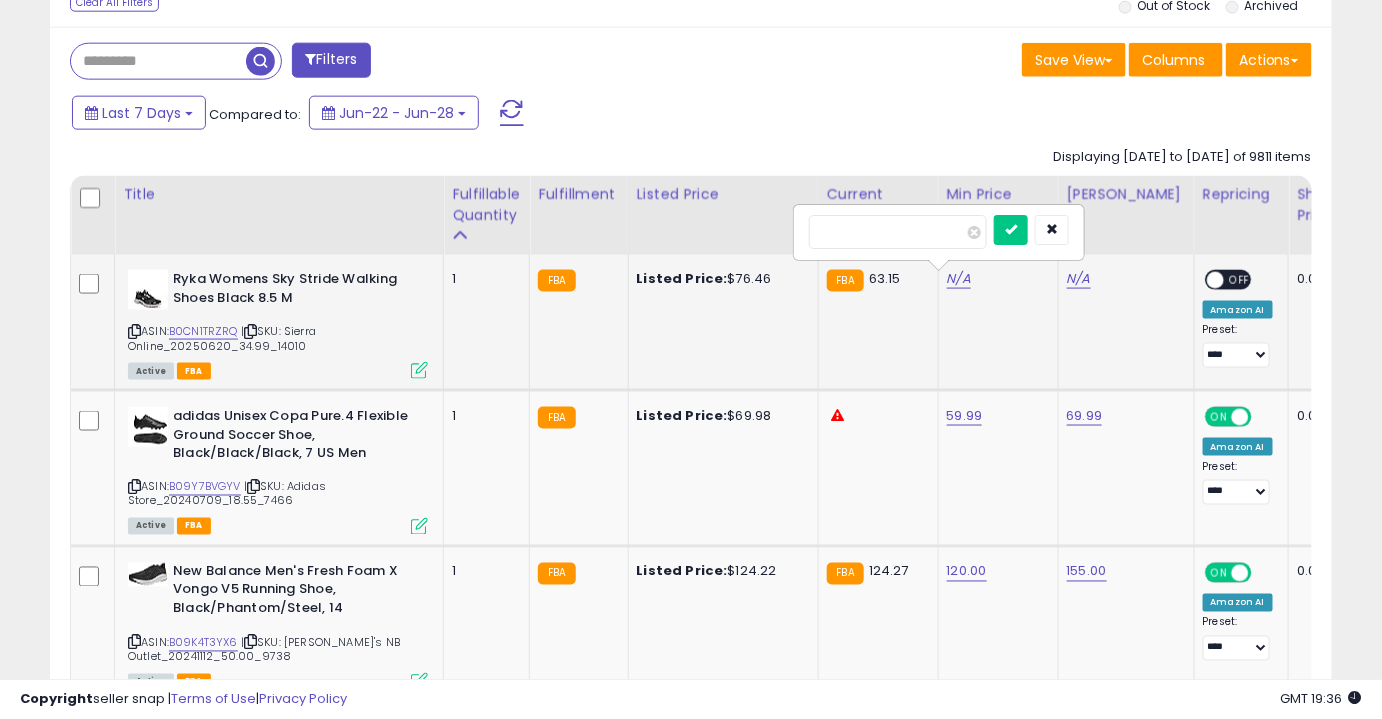 type on "**" 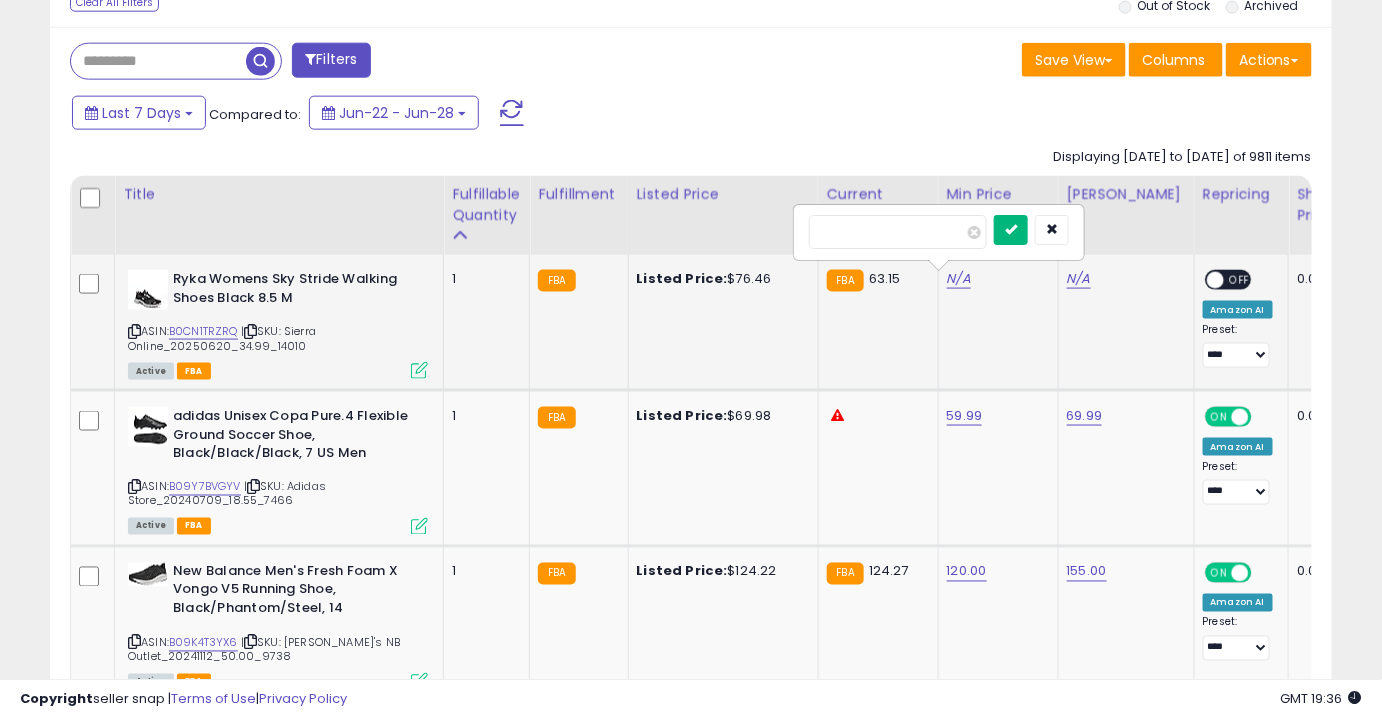 type 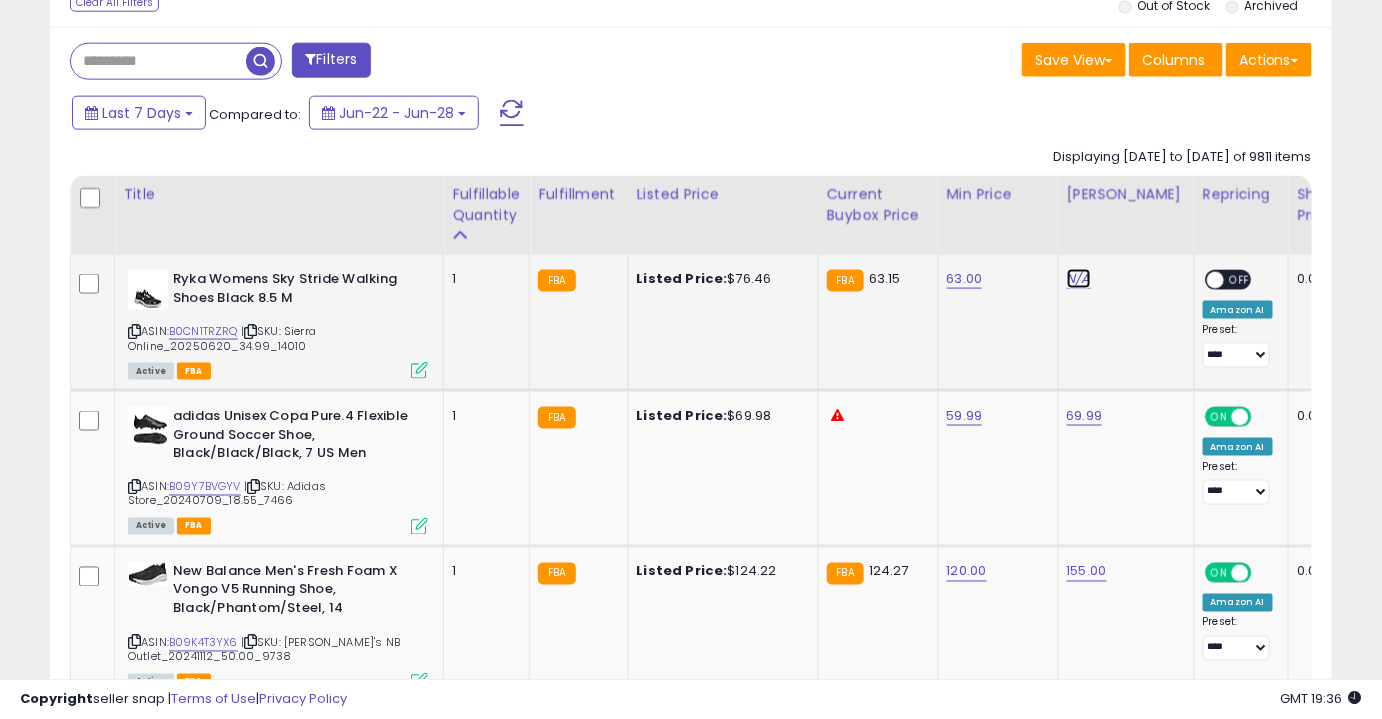 click on "N/A" at bounding box center (1079, 279) 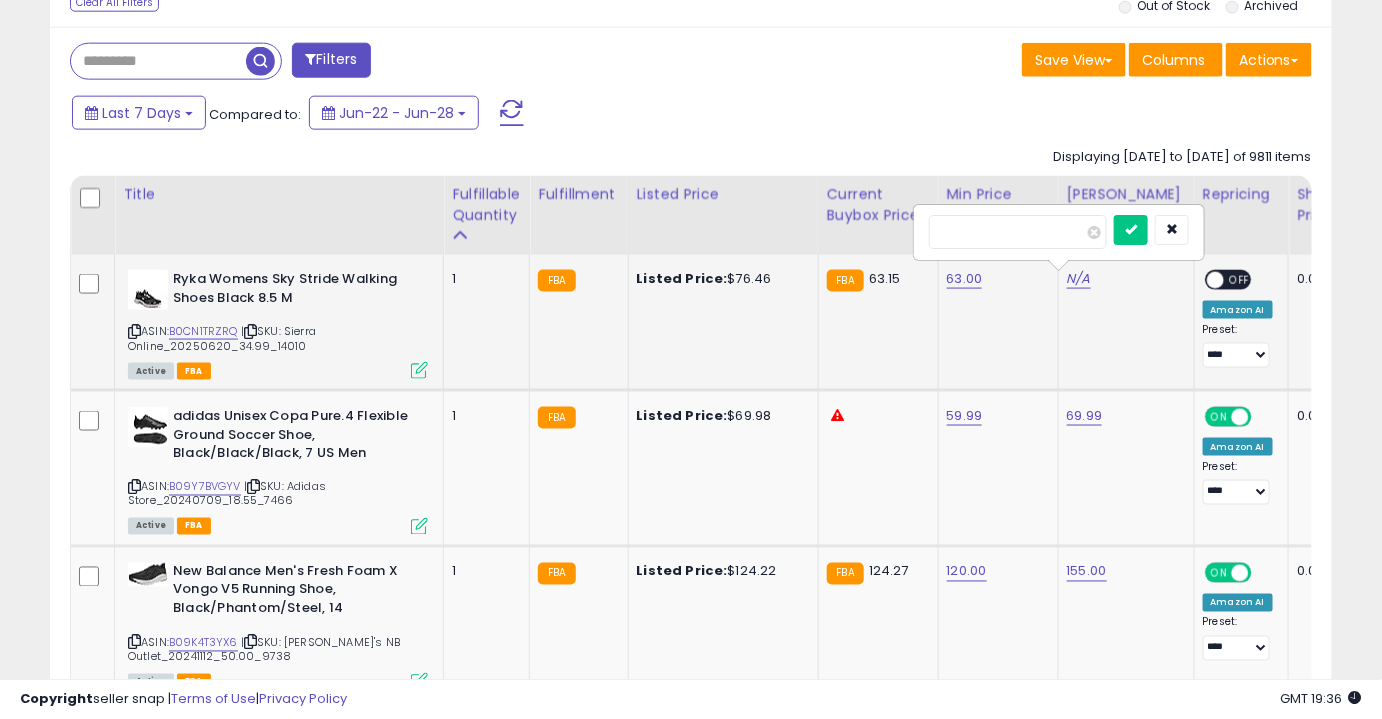 type on "**" 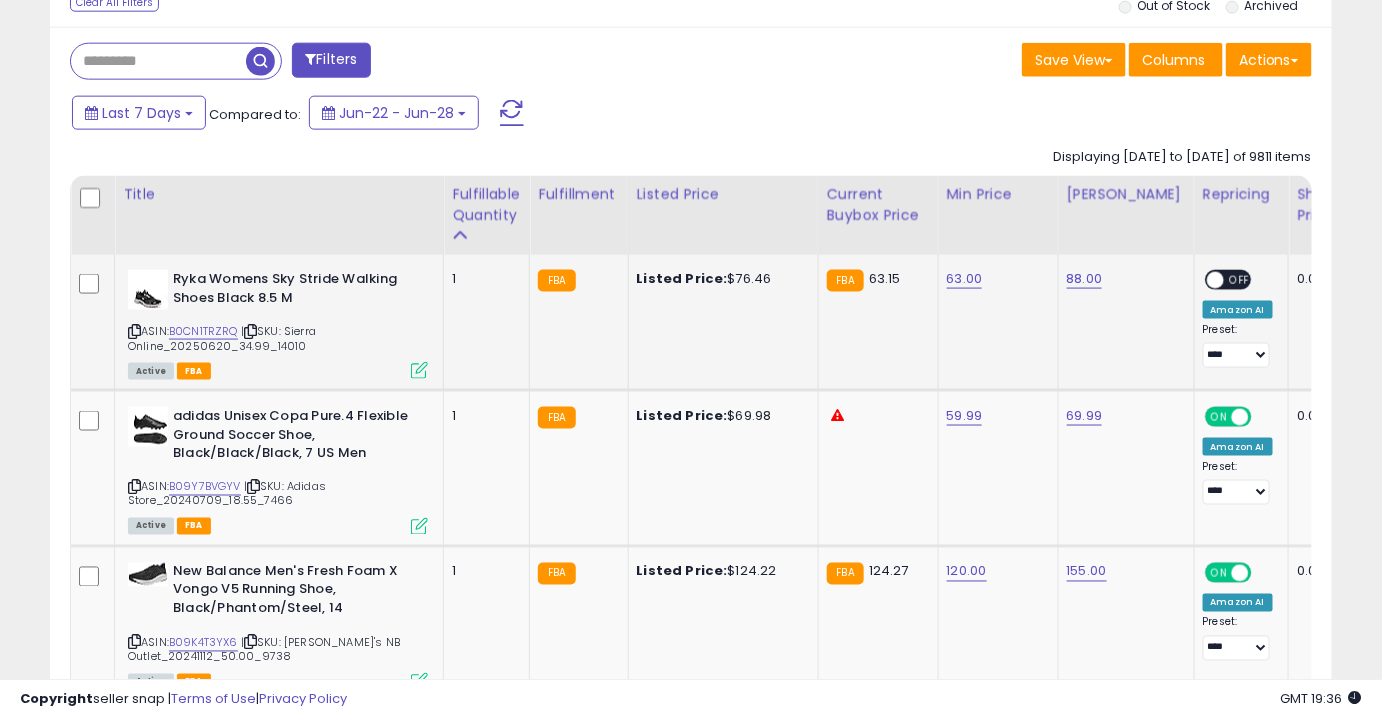 click on "OFF" at bounding box center (1240, 280) 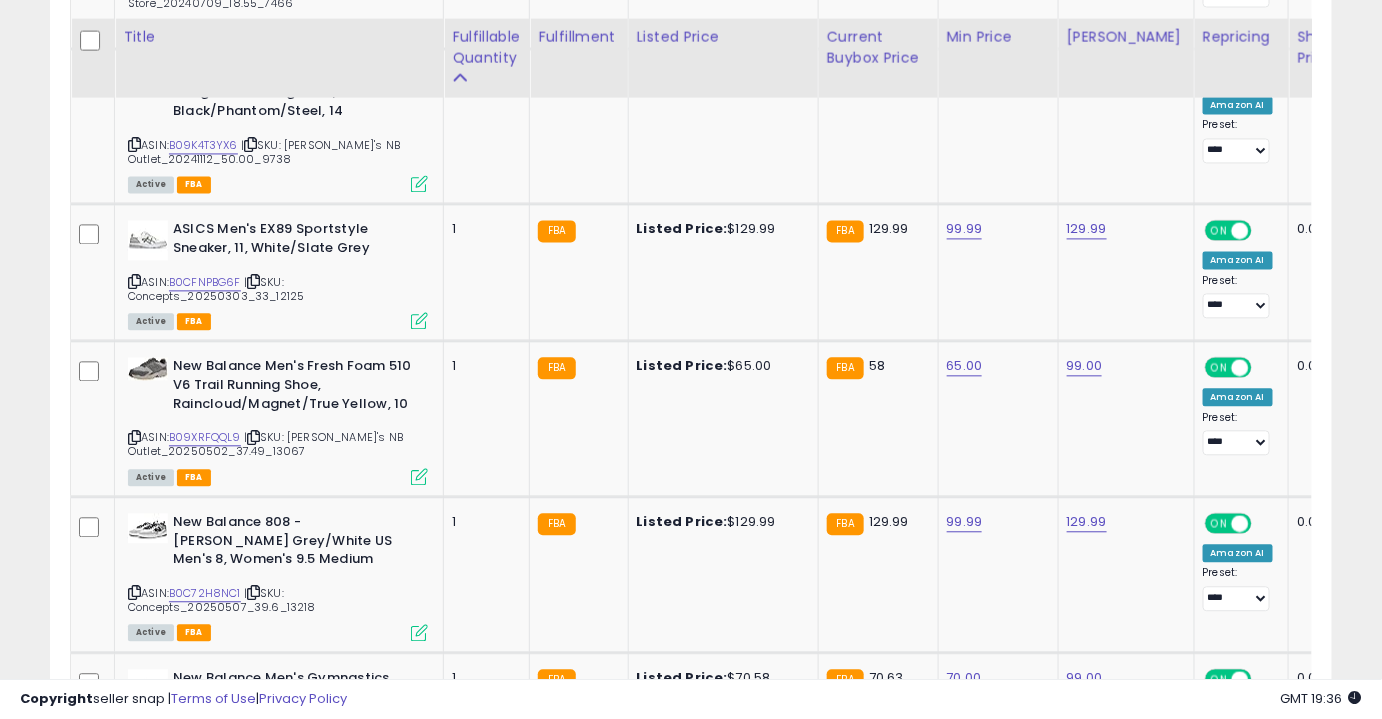 scroll, scrollTop: 1322, scrollLeft: 0, axis: vertical 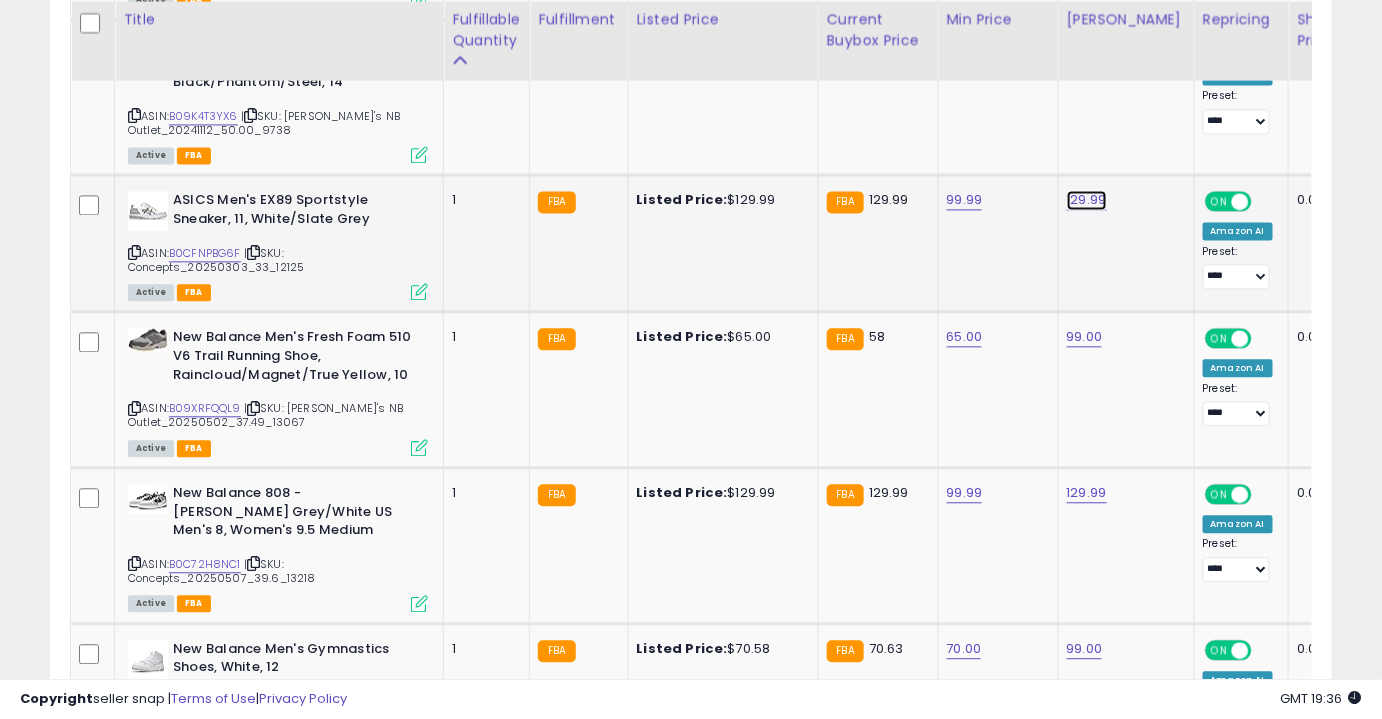 click on "129.99" at bounding box center (1085, -248) 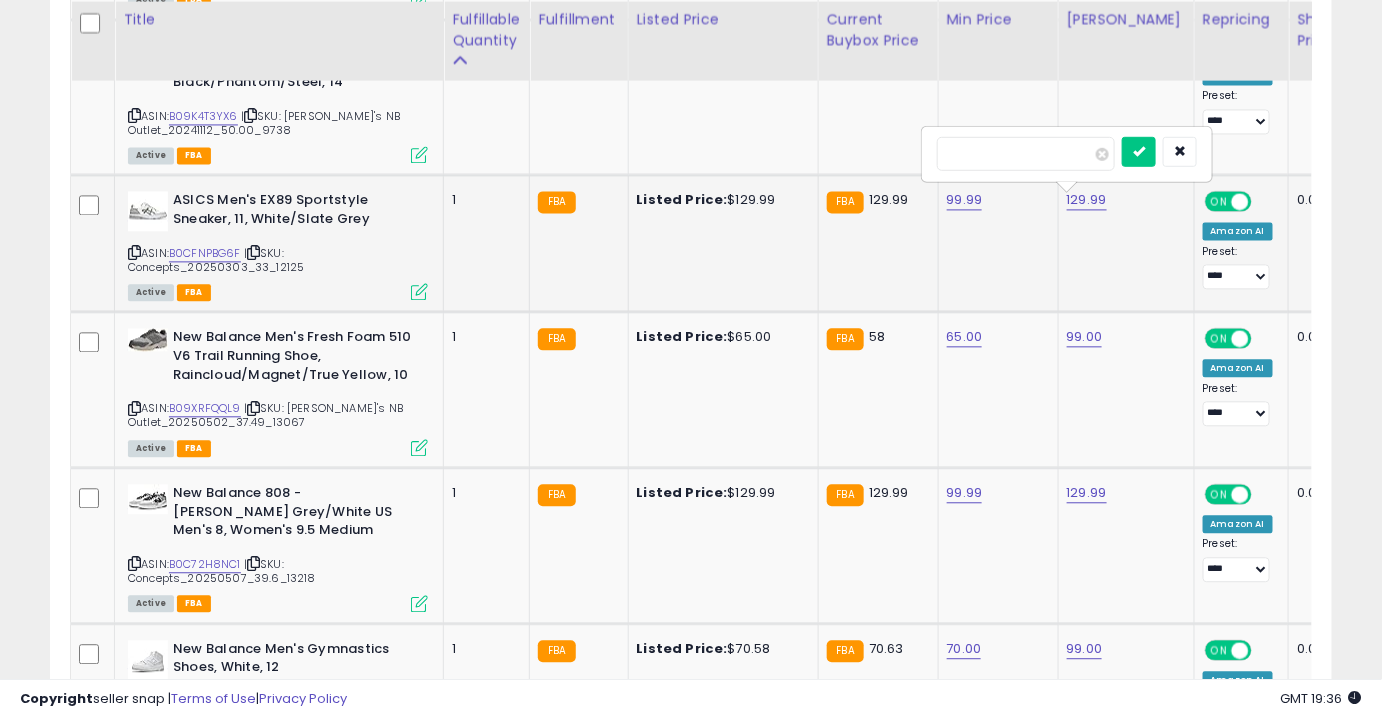 click on "******" at bounding box center [1026, 153] 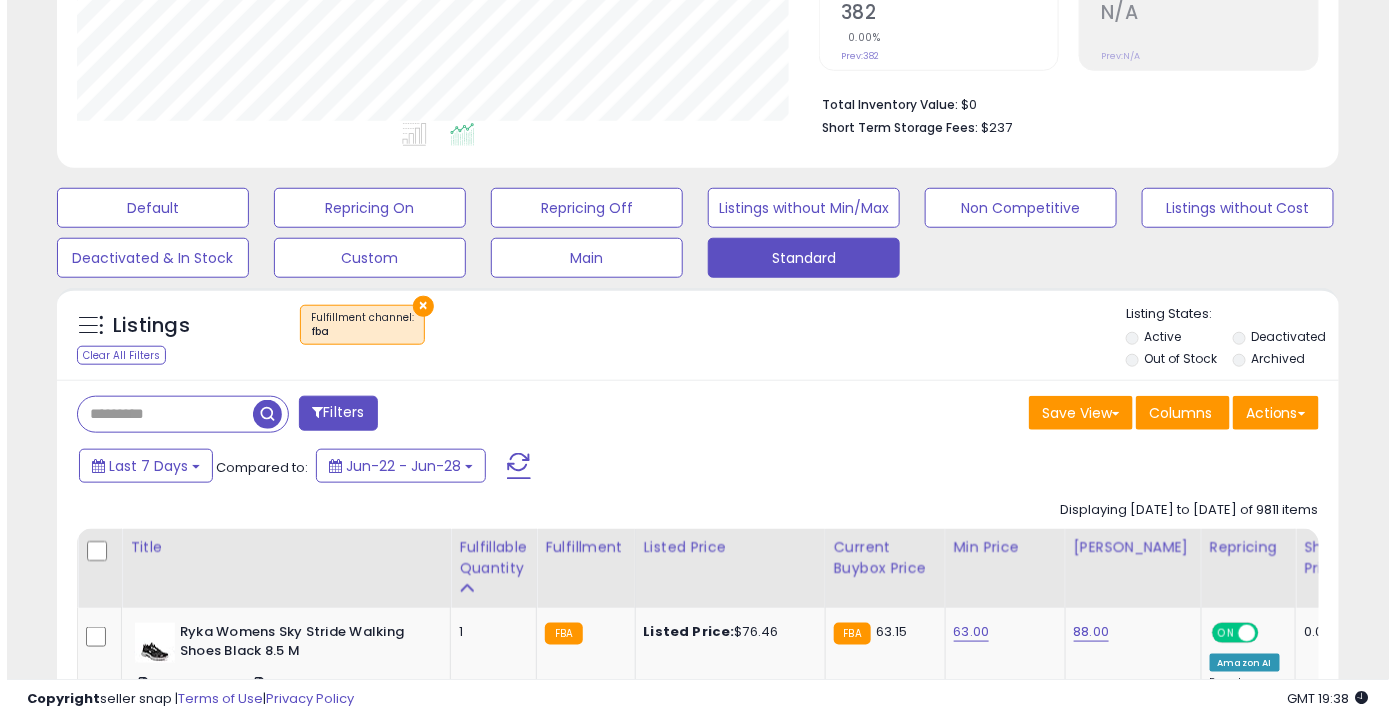 scroll, scrollTop: 449, scrollLeft: 0, axis: vertical 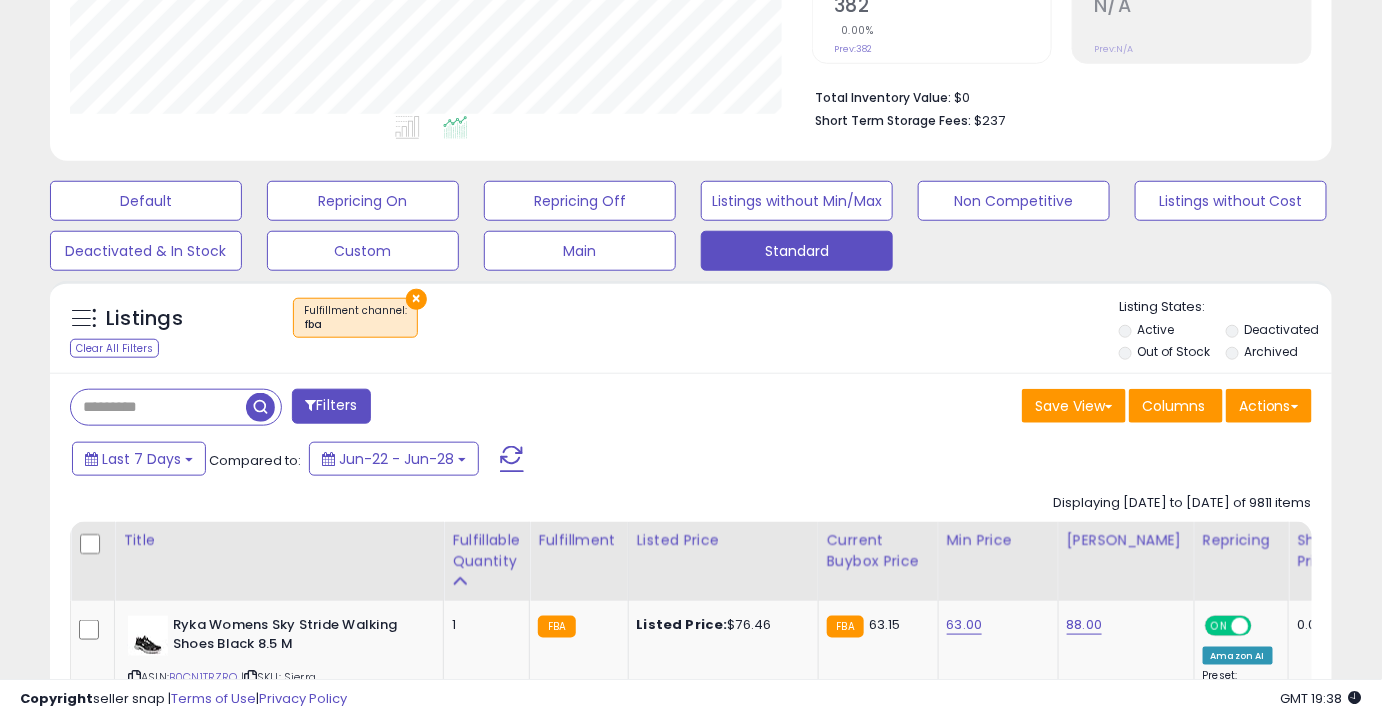click at bounding box center [158, 407] 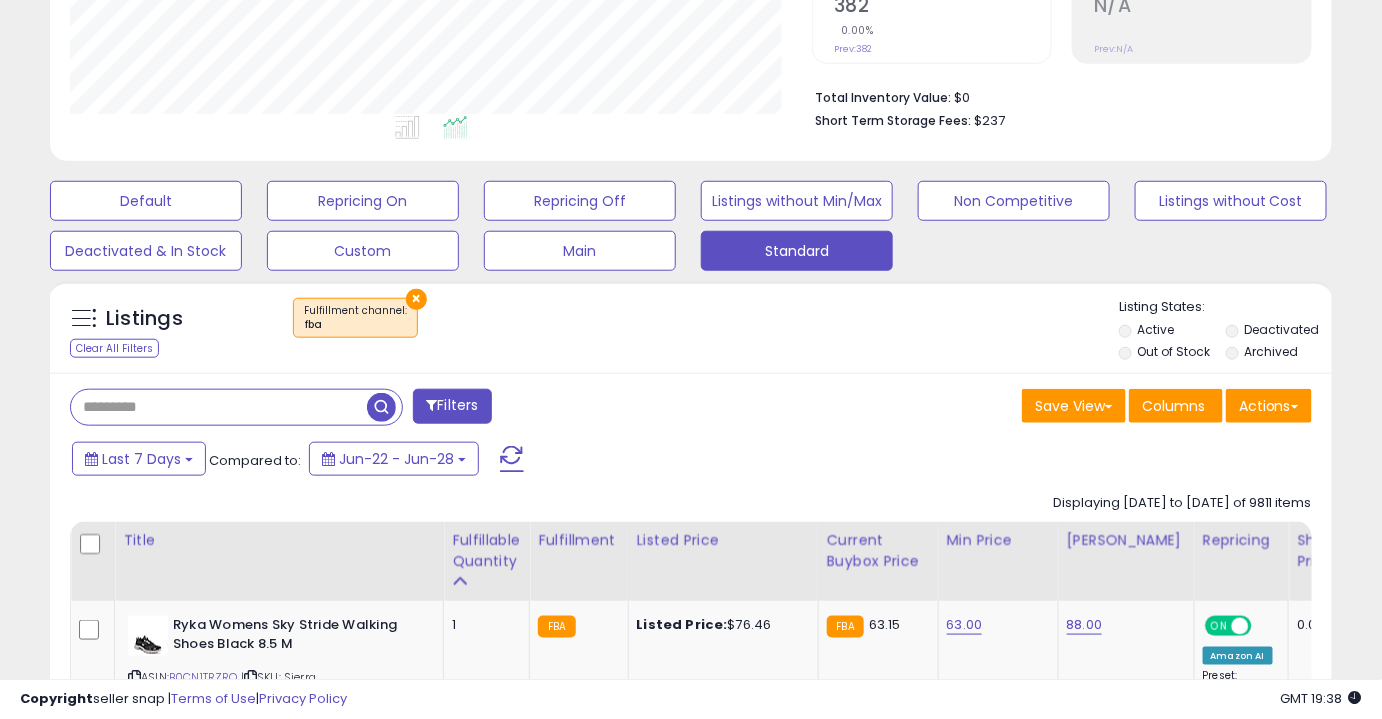 paste on "**********" 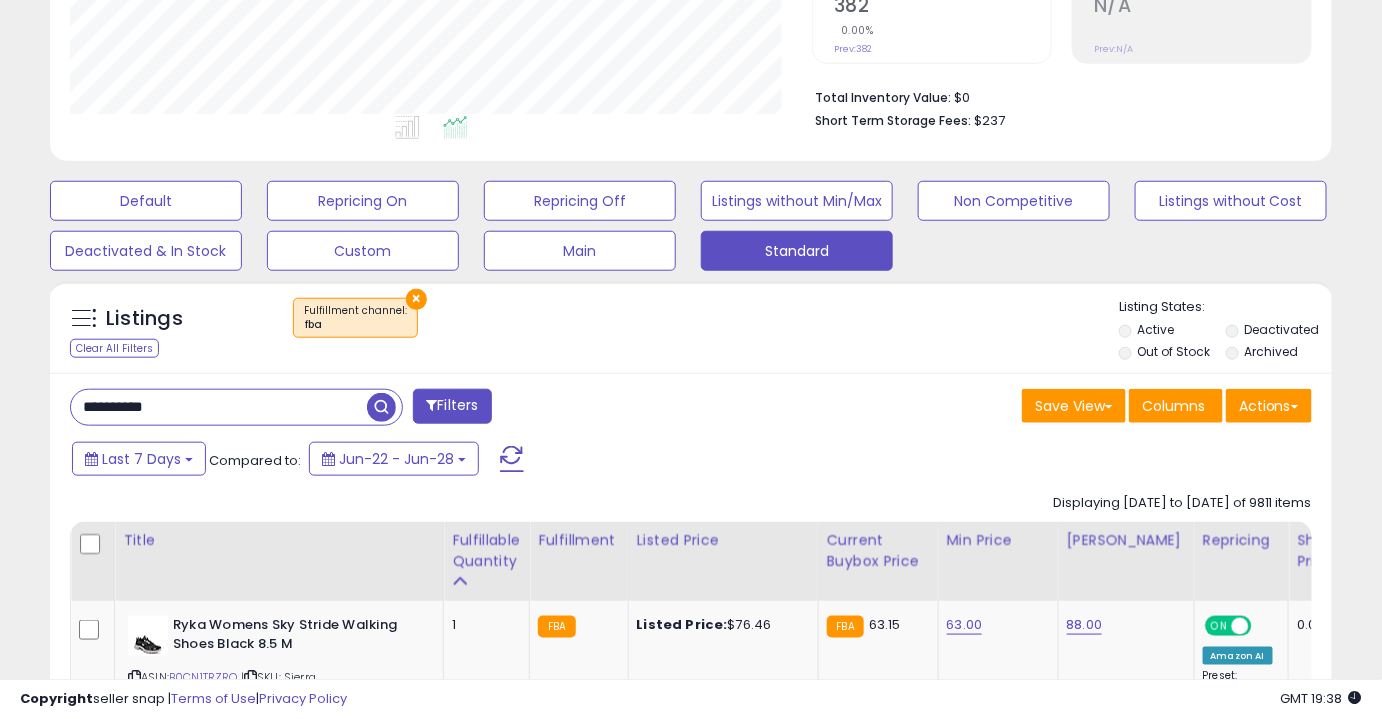type on "**********" 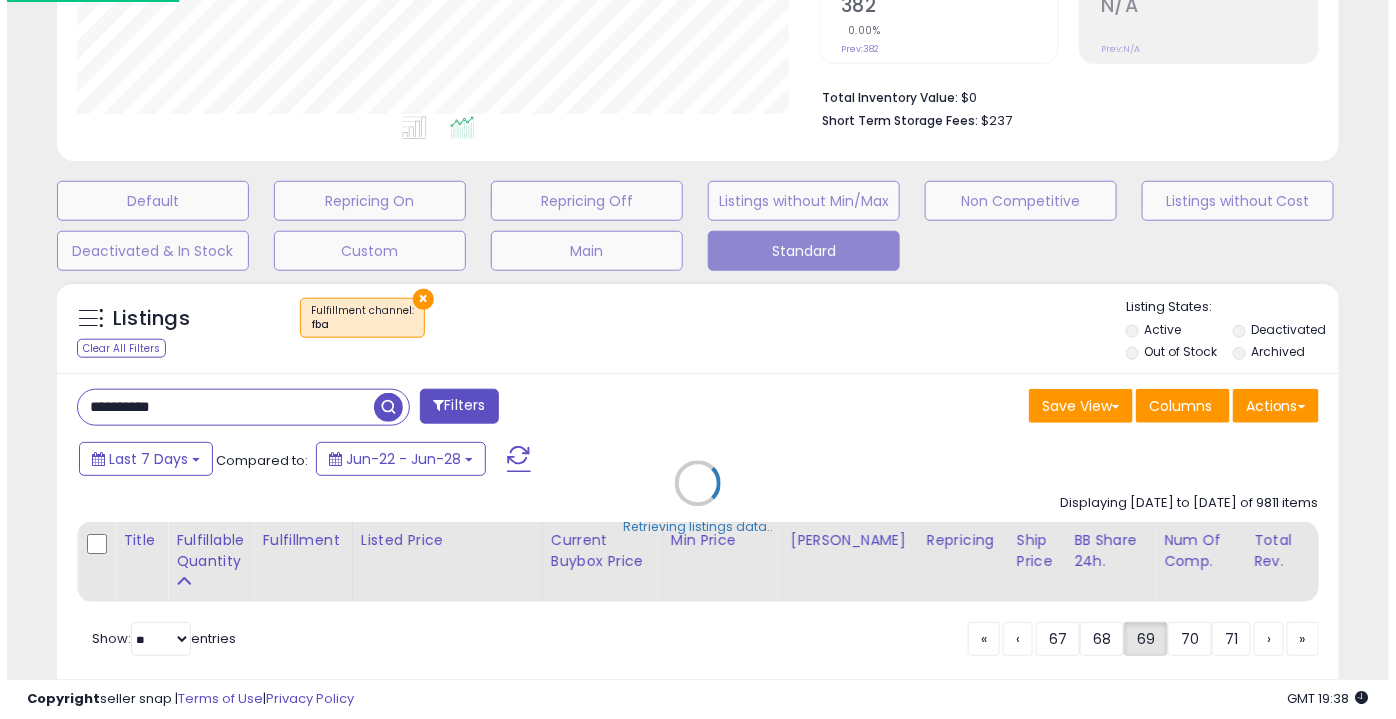 scroll, scrollTop: 999589, scrollLeft: 999249, axis: both 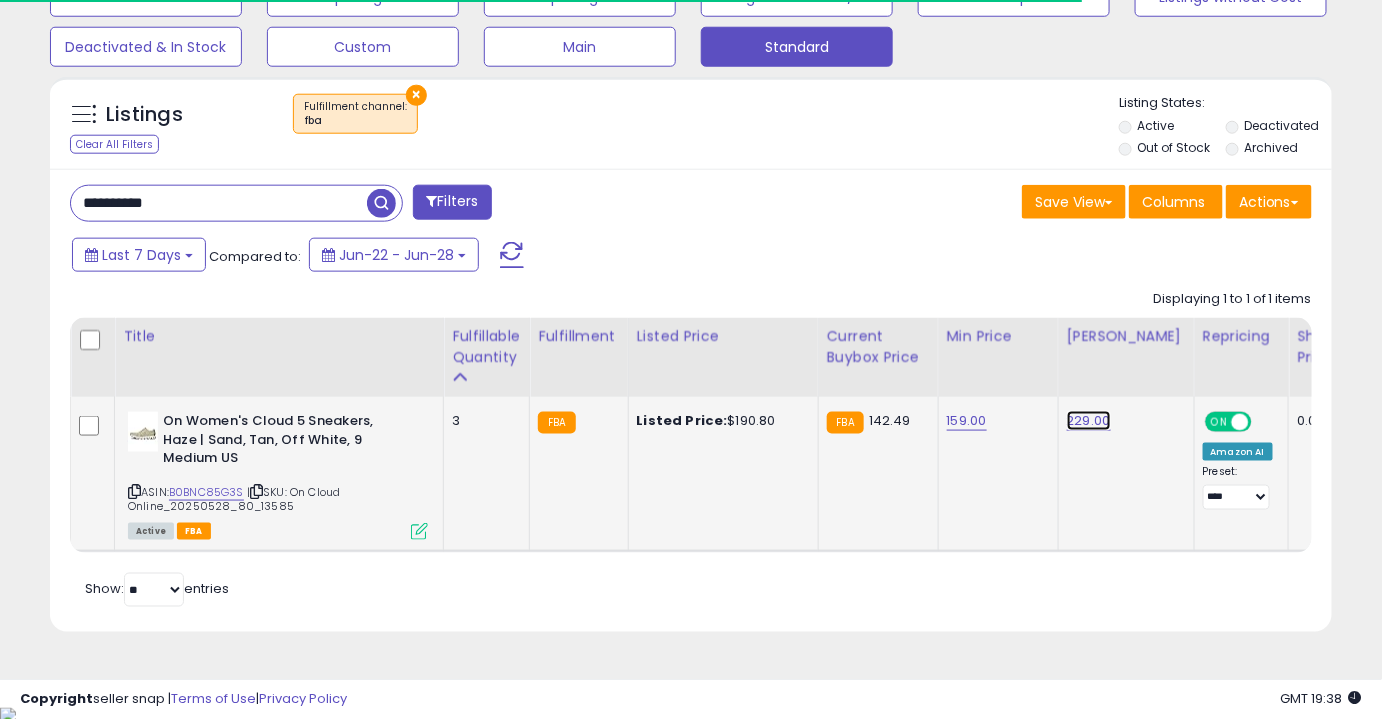 click on "229.00" at bounding box center [1089, 421] 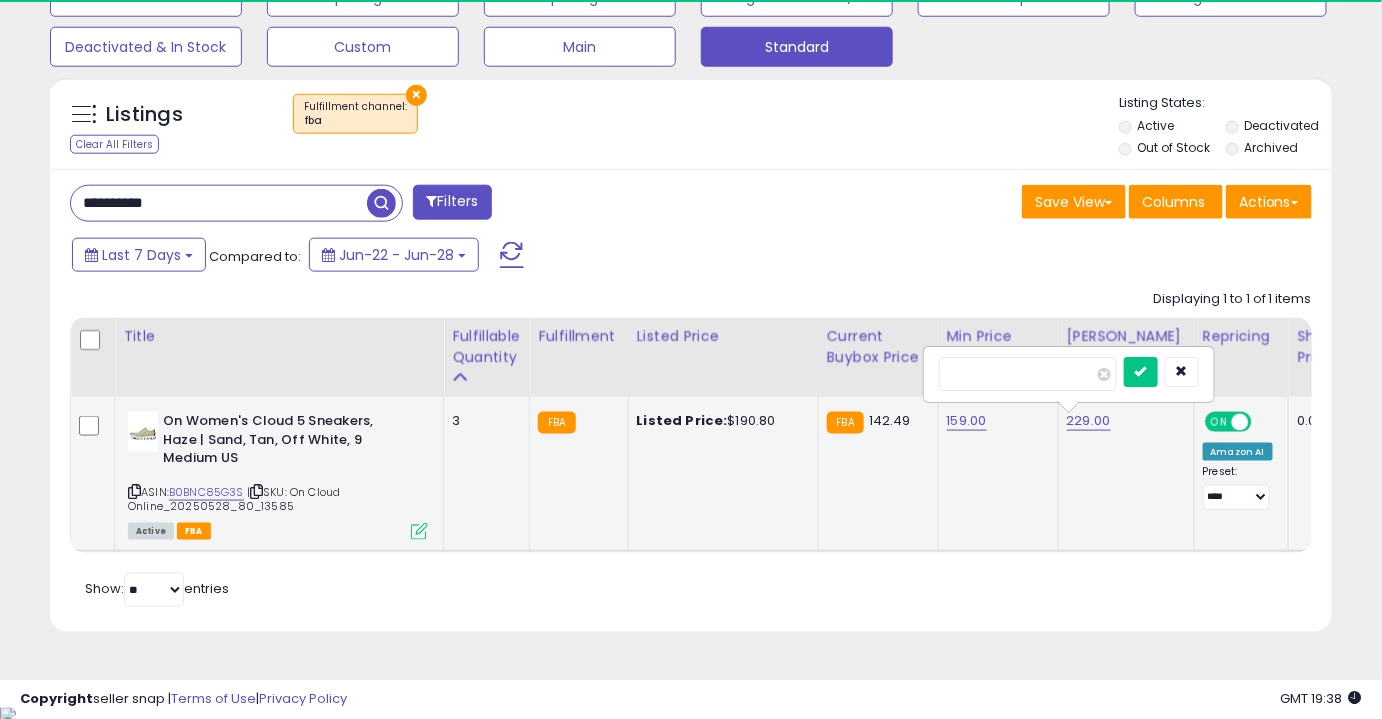 type on "*****" 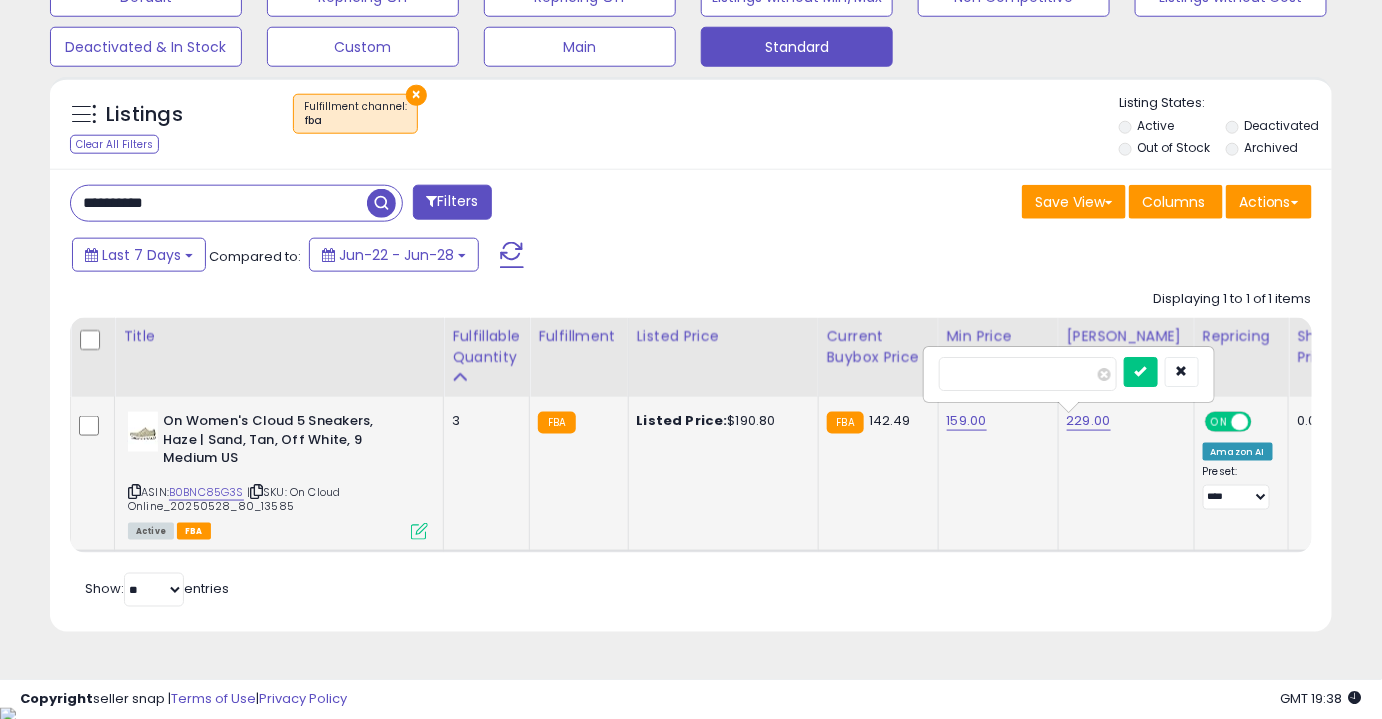 click at bounding box center (1141, 372) 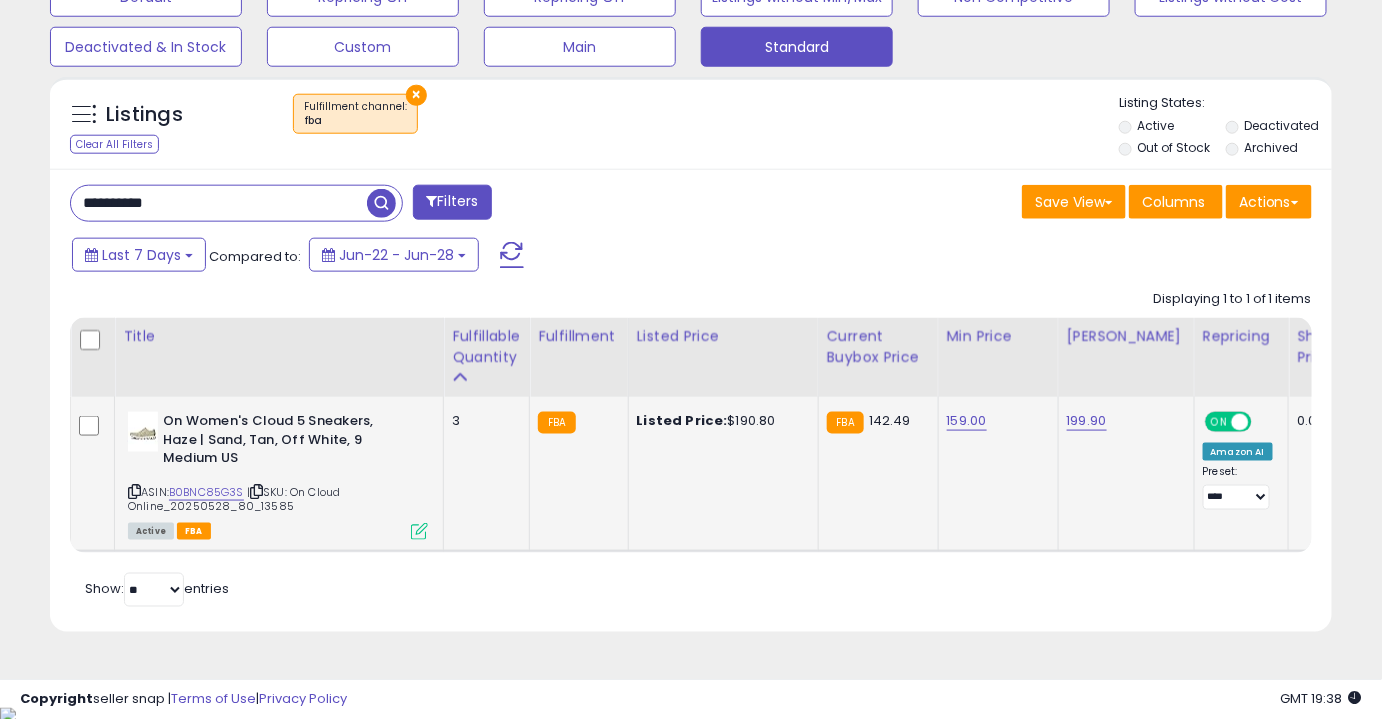 click on "**********" at bounding box center (219, 203) 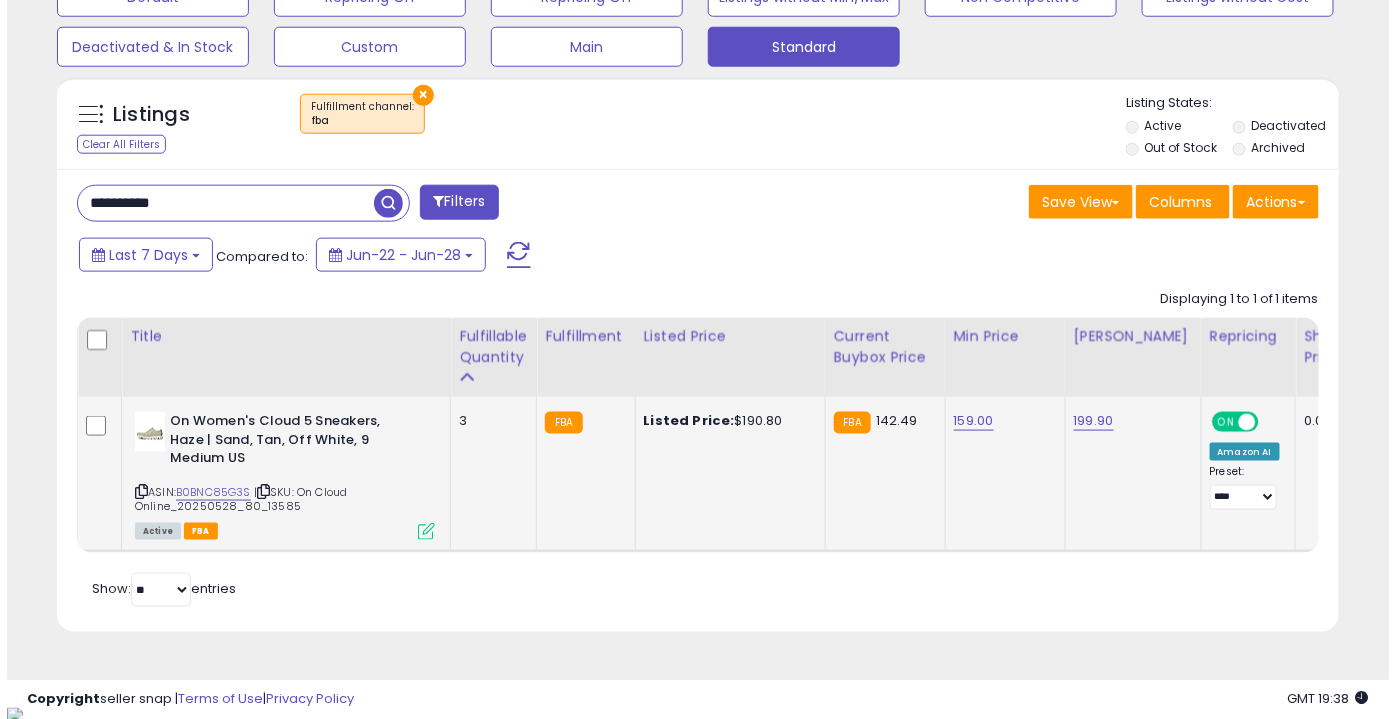 scroll, scrollTop: 499, scrollLeft: 0, axis: vertical 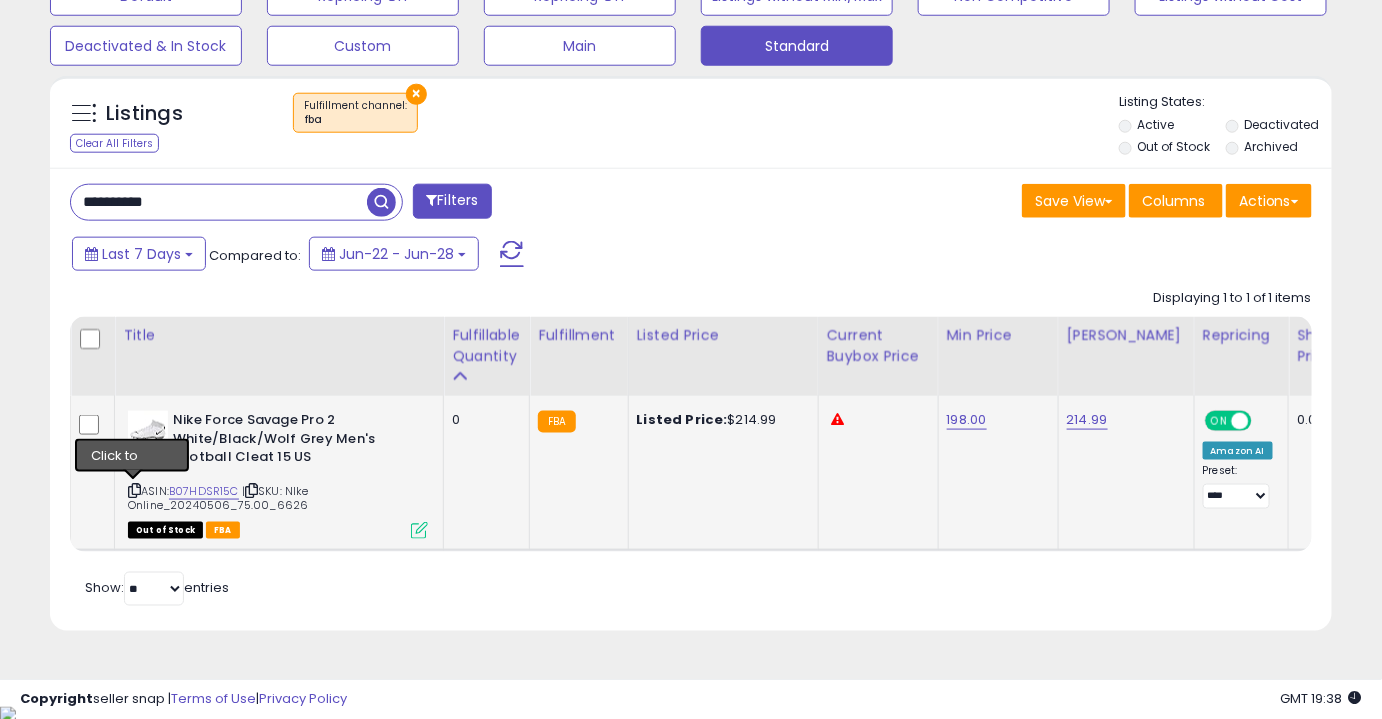 click at bounding box center [134, 490] 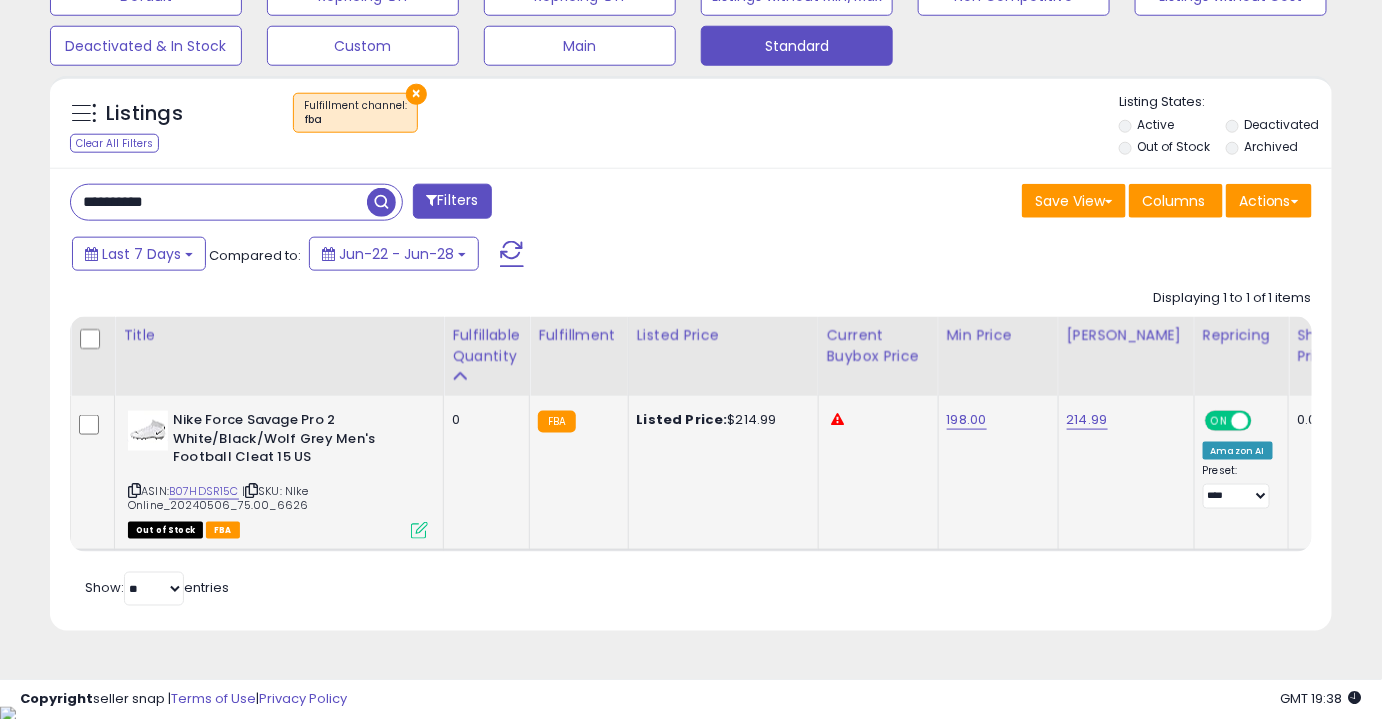 click at bounding box center [134, 490] 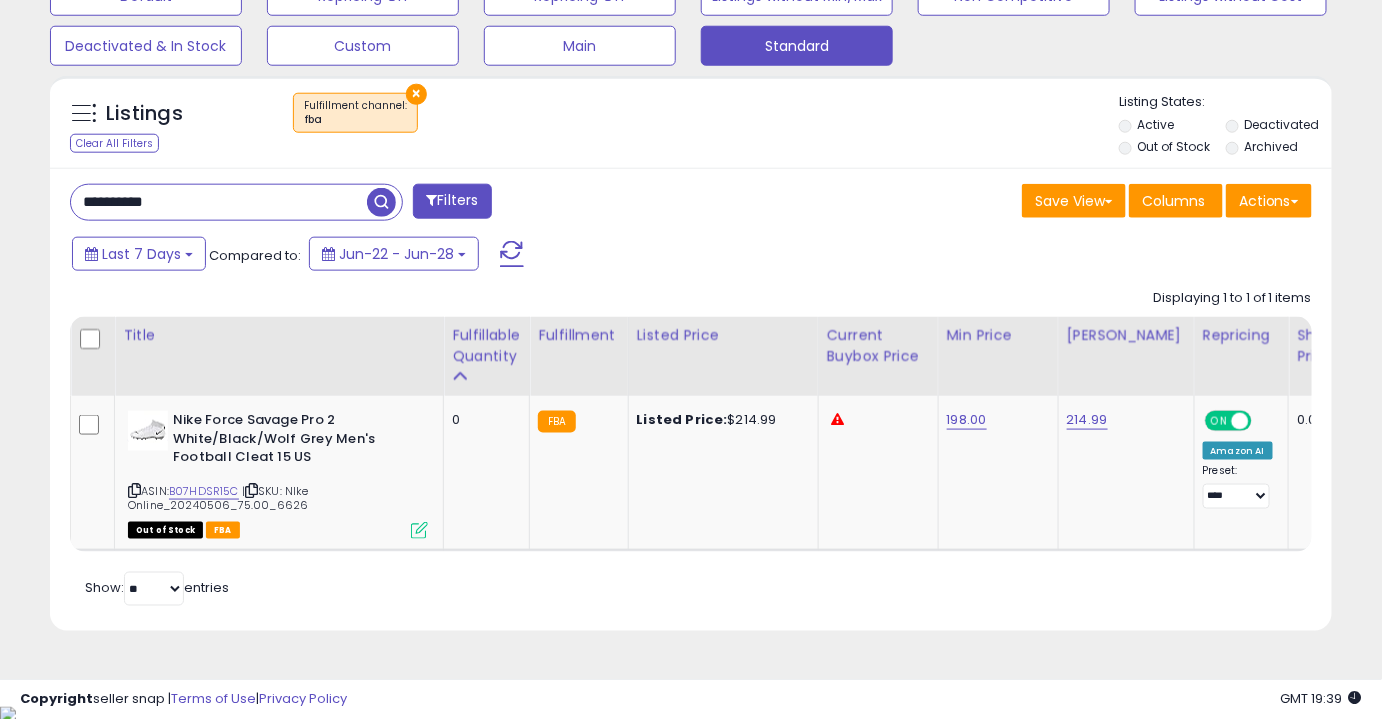 click on "**********" at bounding box center (219, 202) 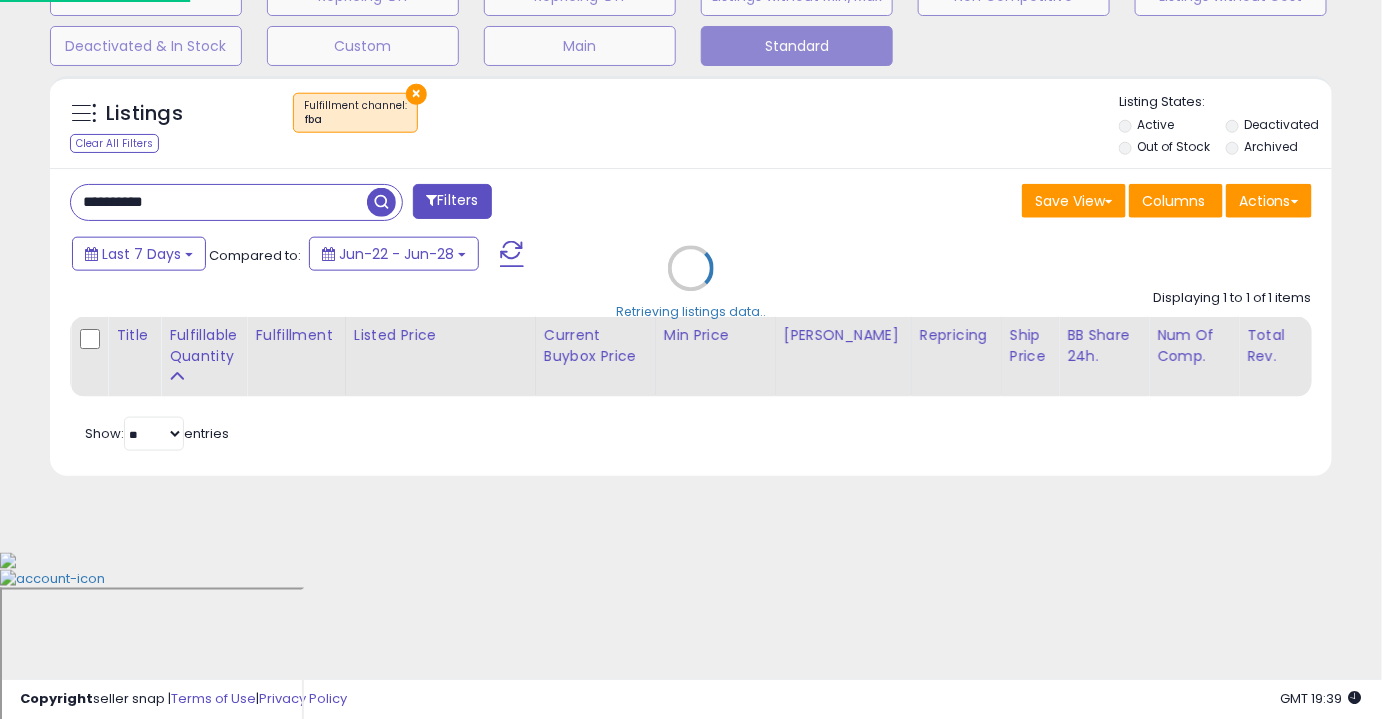 scroll, scrollTop: 999589, scrollLeft: 999249, axis: both 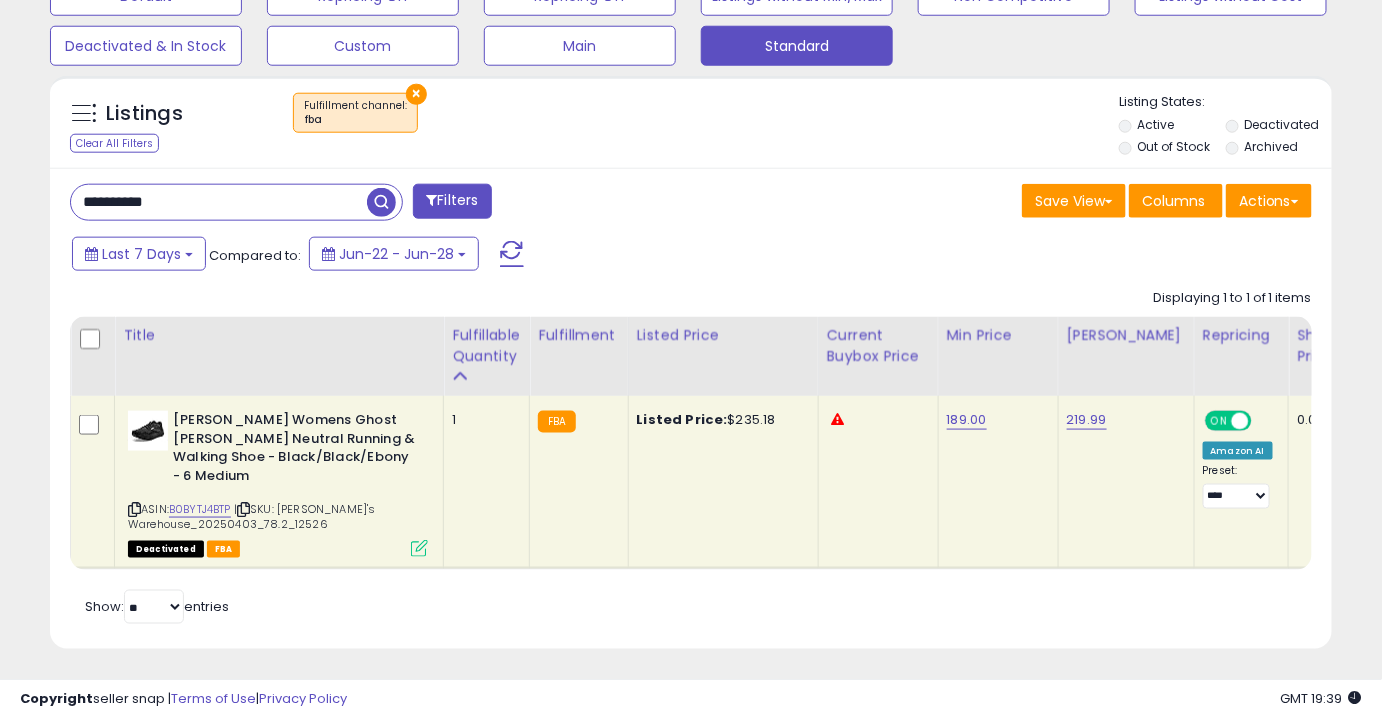 click at bounding box center [134, 509] 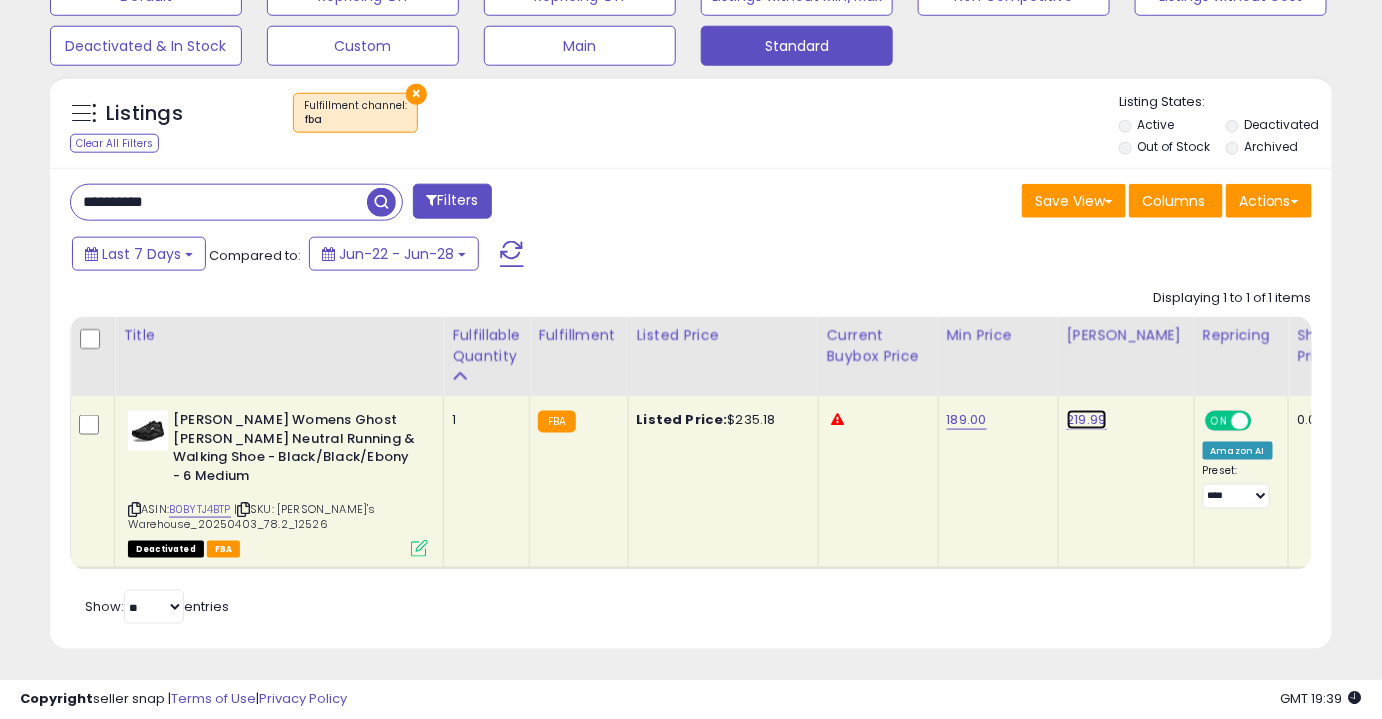 click on "219.99" at bounding box center (1087, 420) 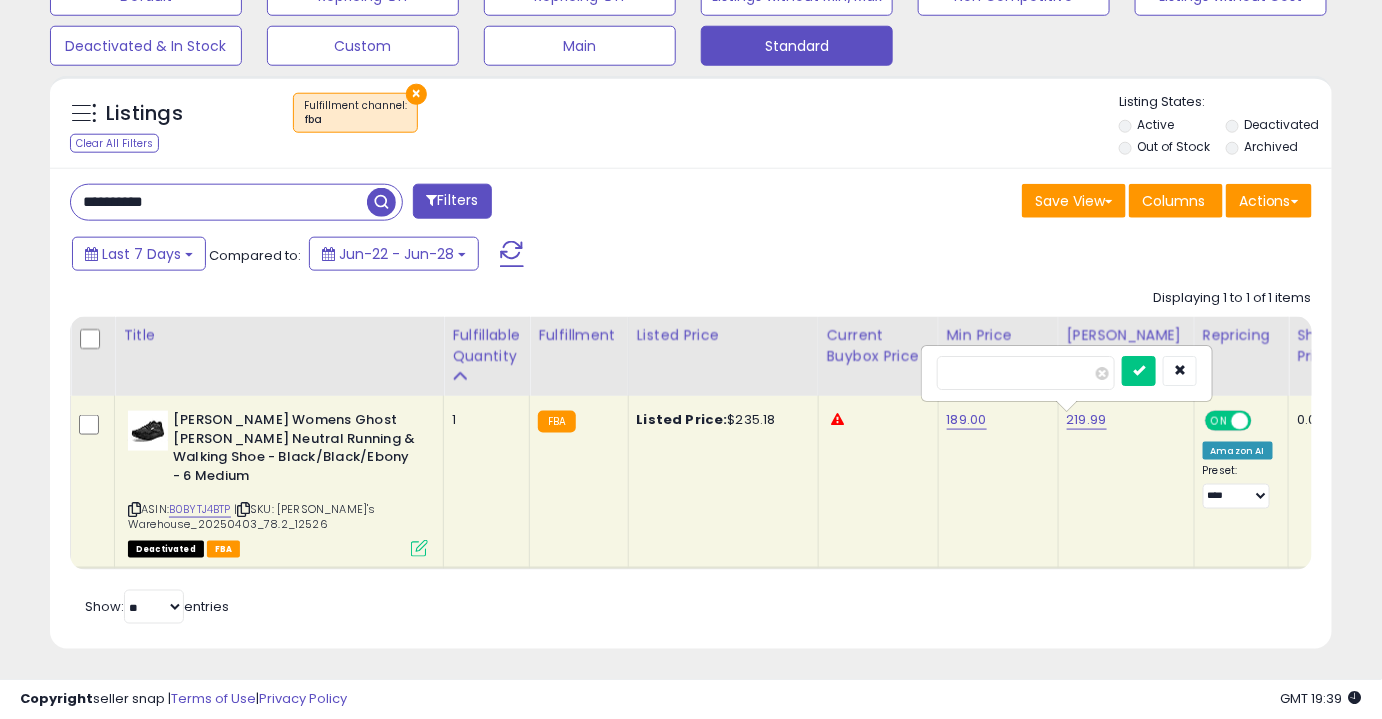 type on "******" 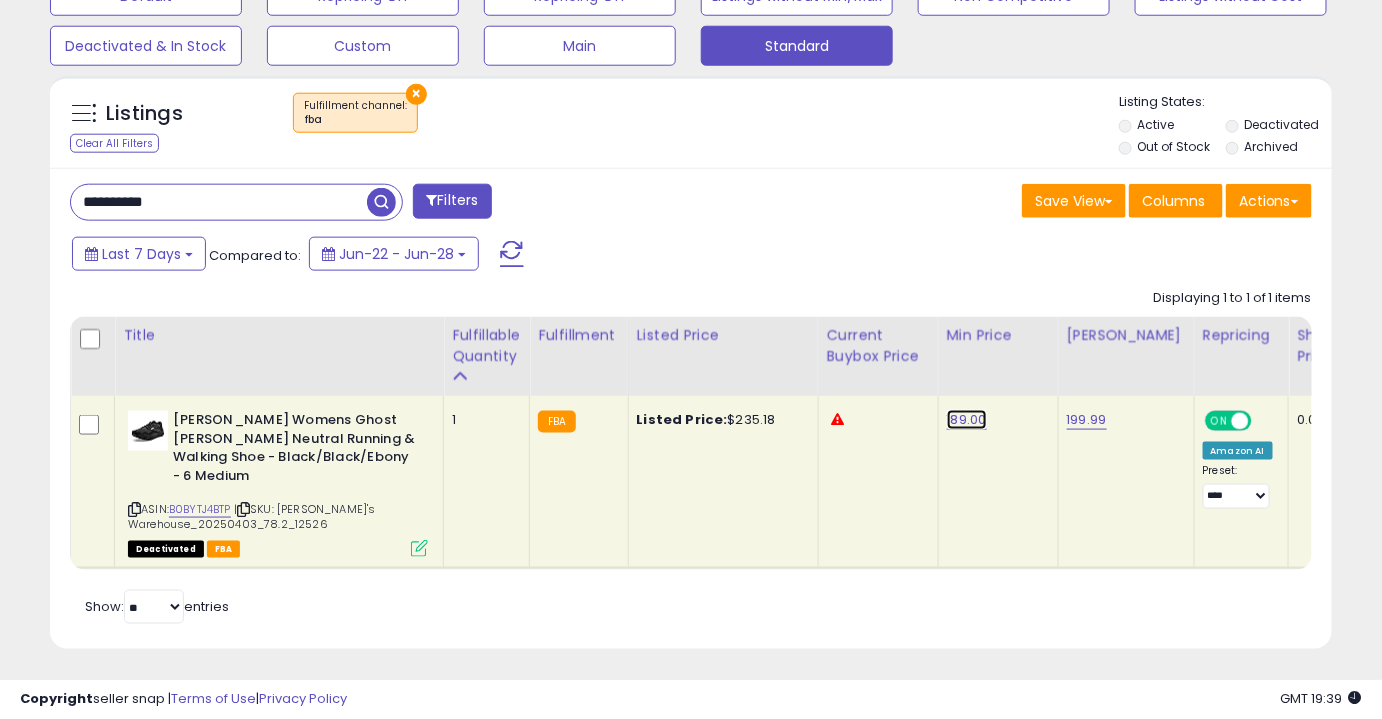 click on "189.00" at bounding box center [967, 420] 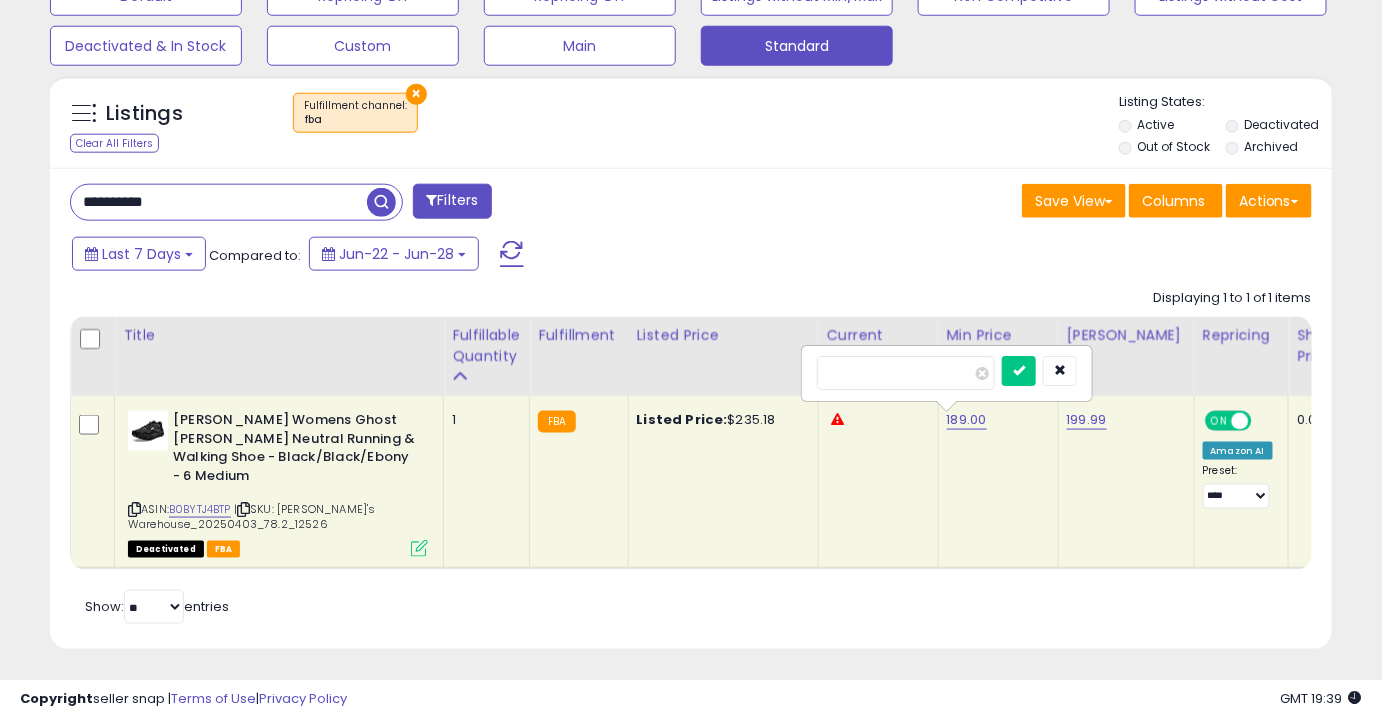 type on "***" 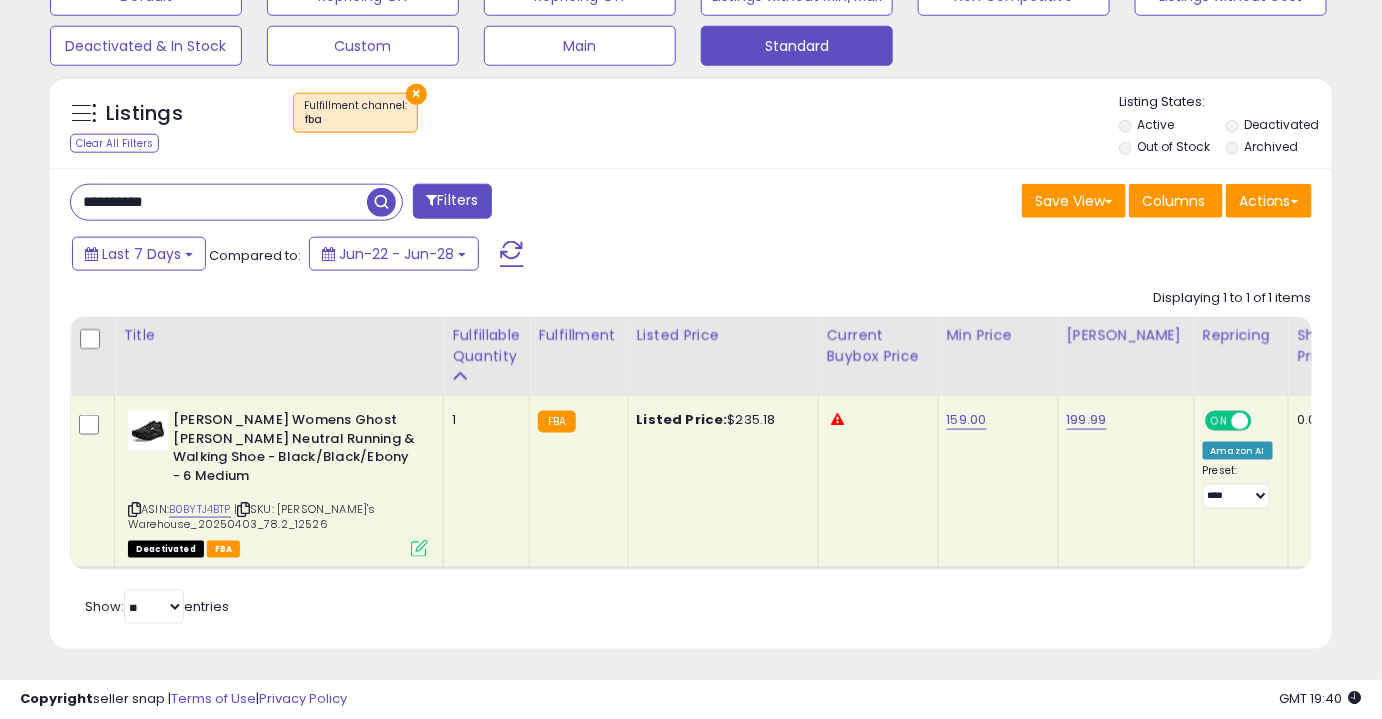 click on "**********" at bounding box center (219, 202) 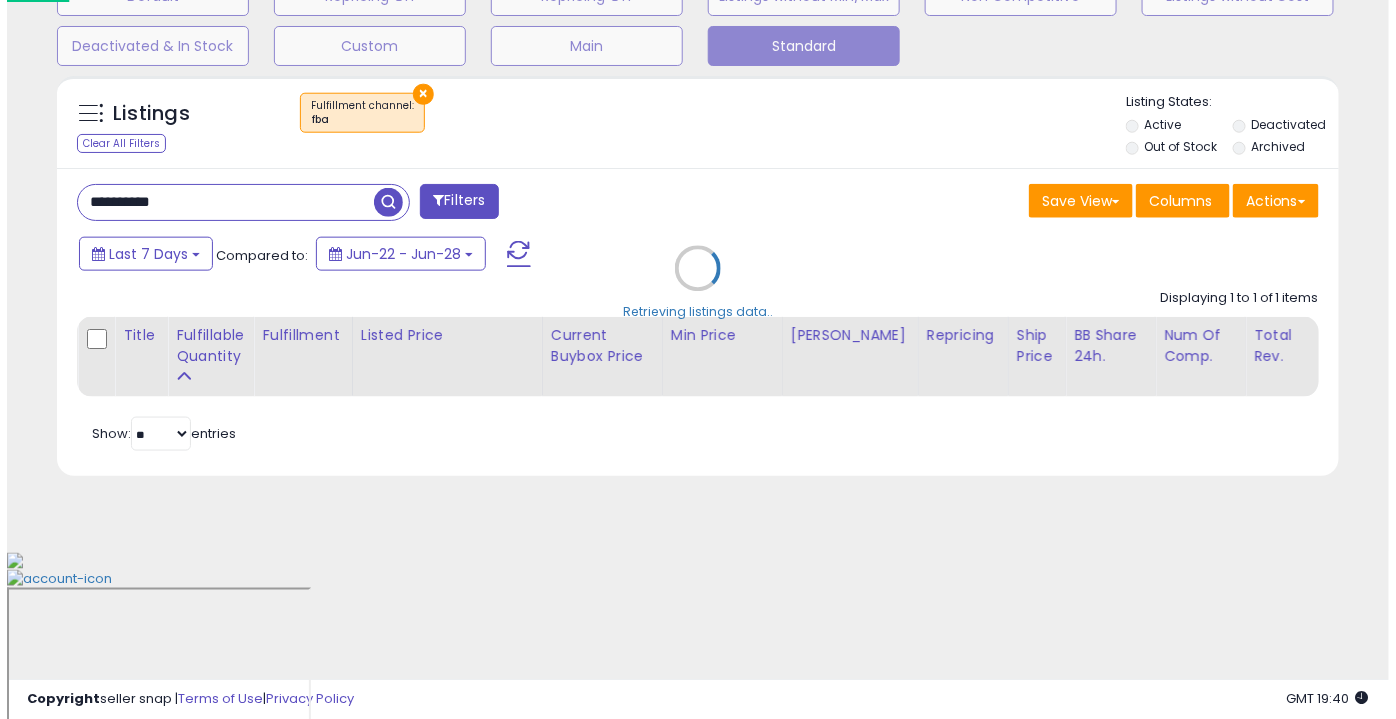 scroll, scrollTop: 499, scrollLeft: 0, axis: vertical 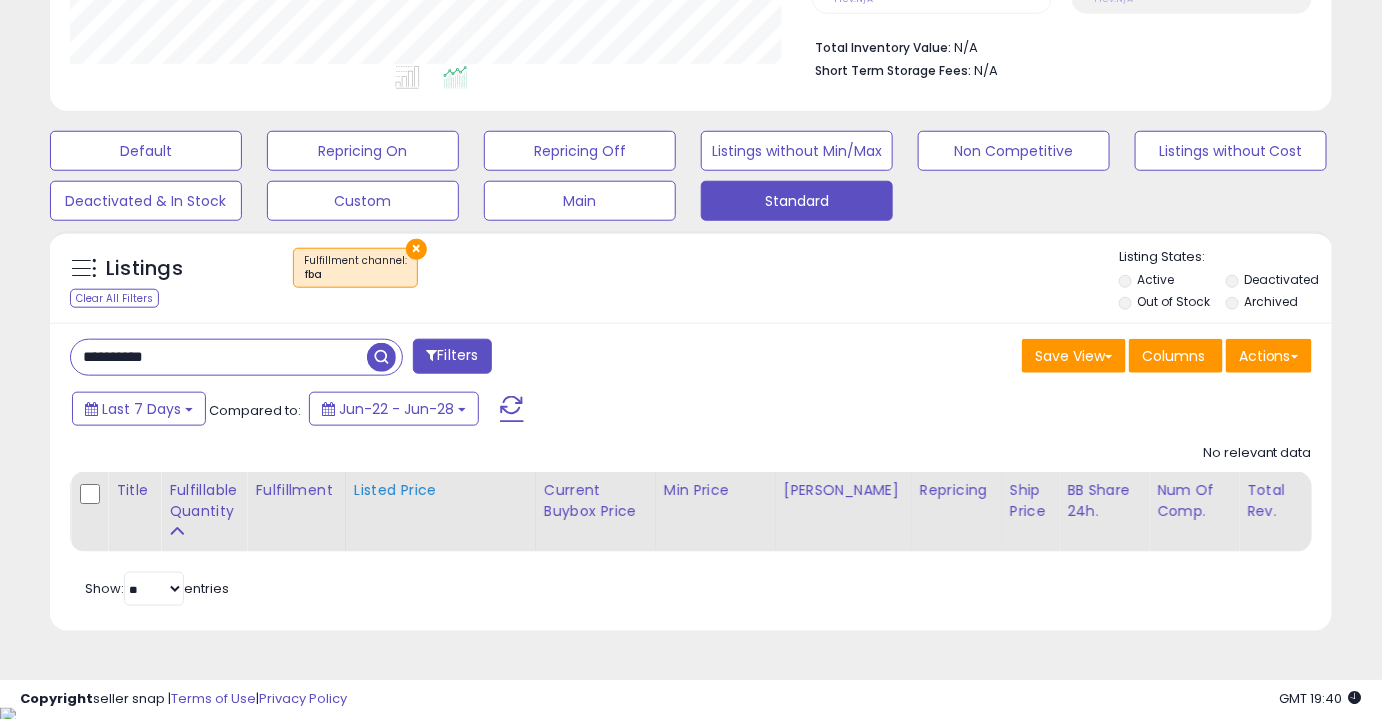 paste 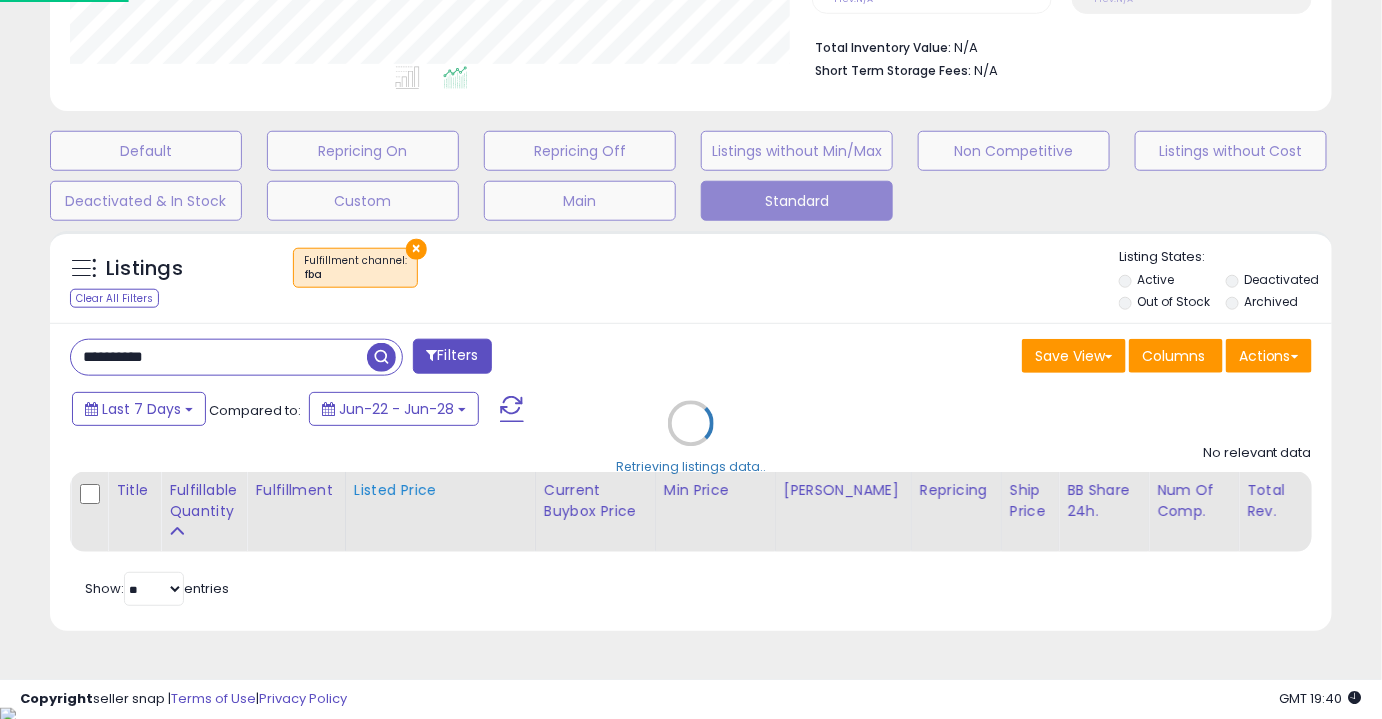 scroll, scrollTop: 999589, scrollLeft: 999249, axis: both 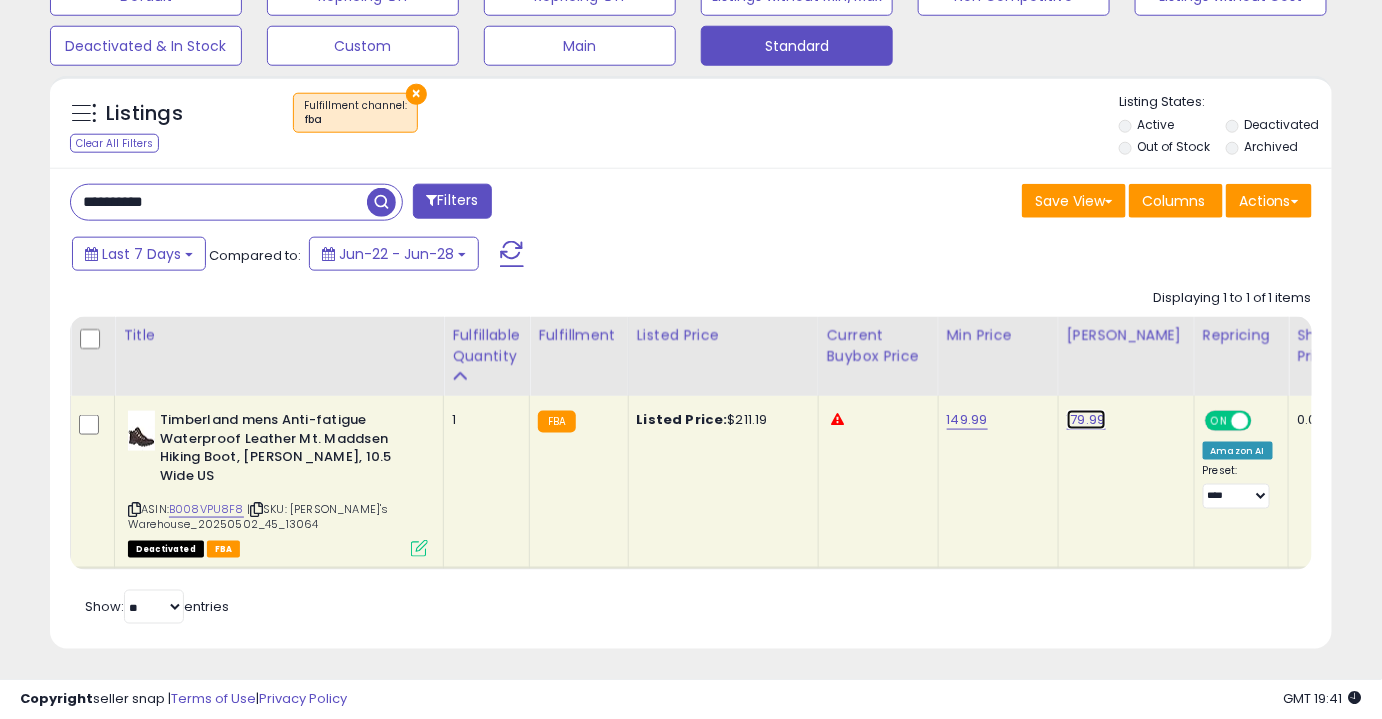 click on "179.99" at bounding box center [1086, 420] 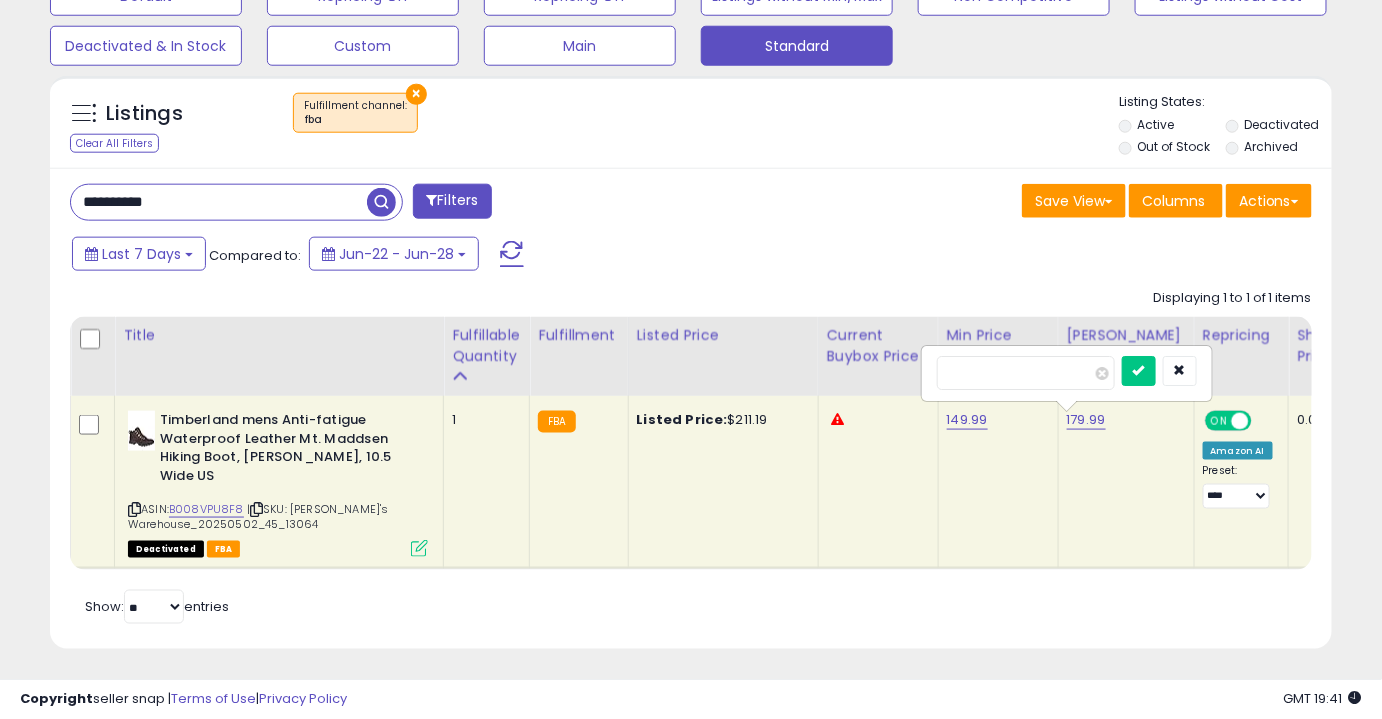 click on "******" at bounding box center [1026, 373] 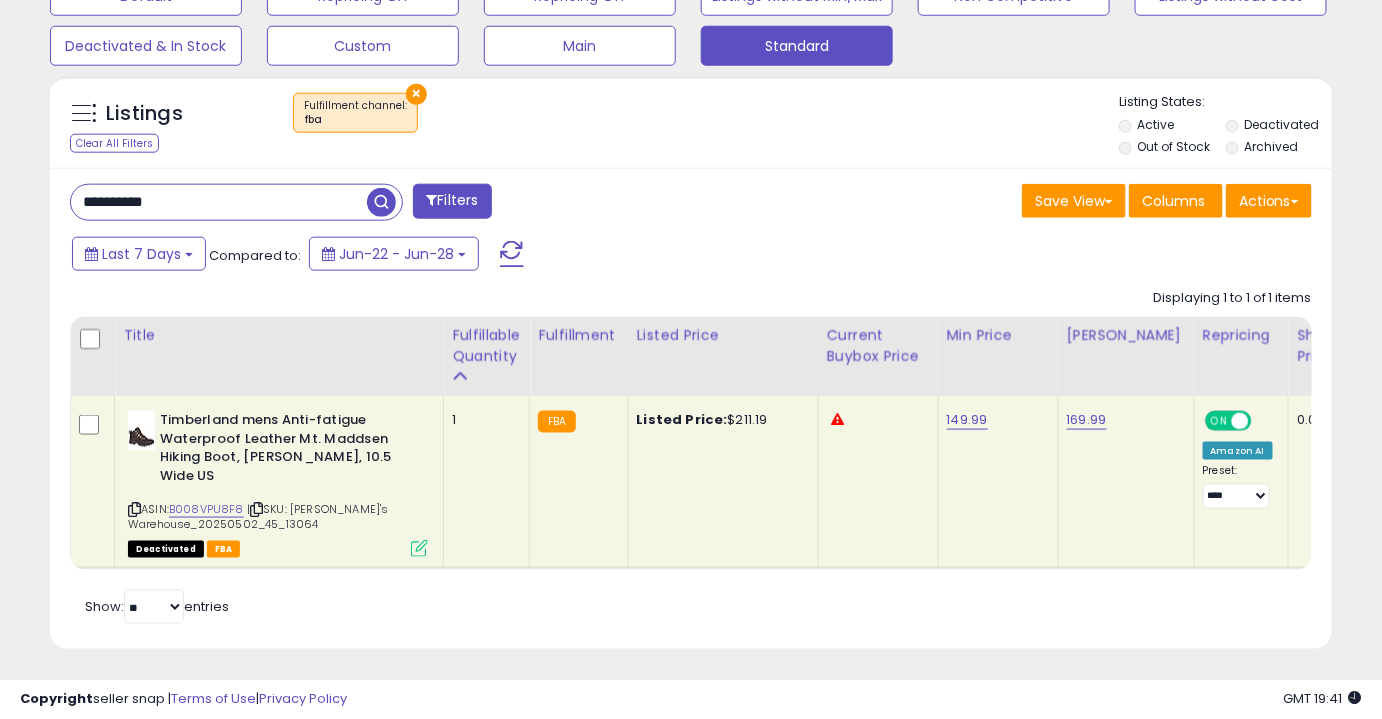 click at bounding box center [134, 509] 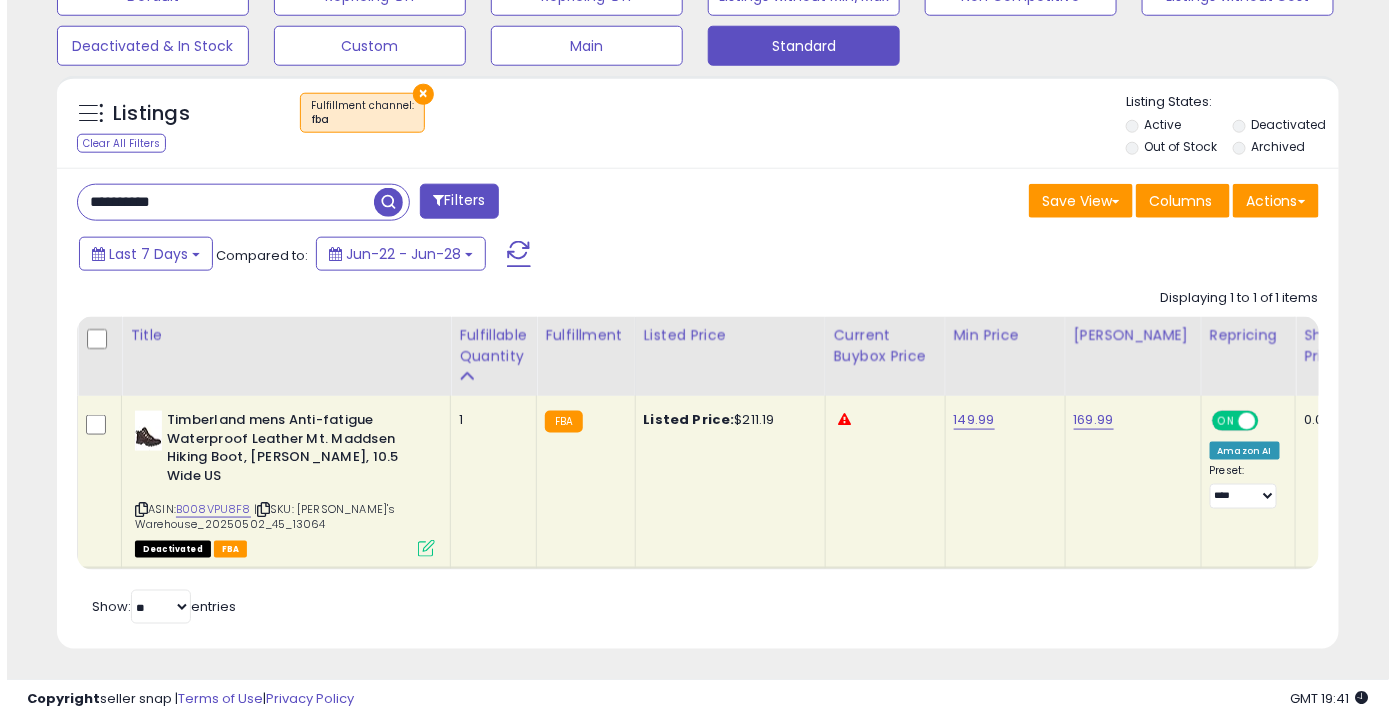 scroll, scrollTop: 499, scrollLeft: 0, axis: vertical 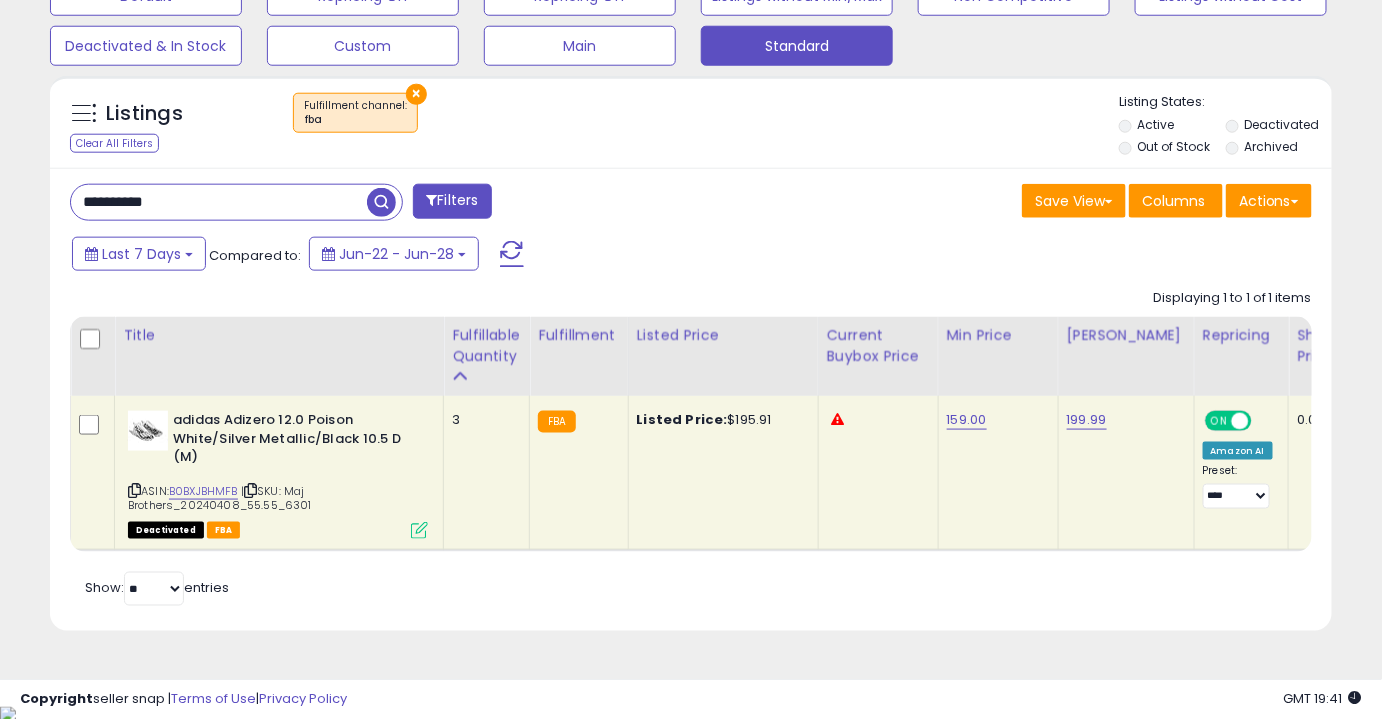 click at bounding box center (134, 490) 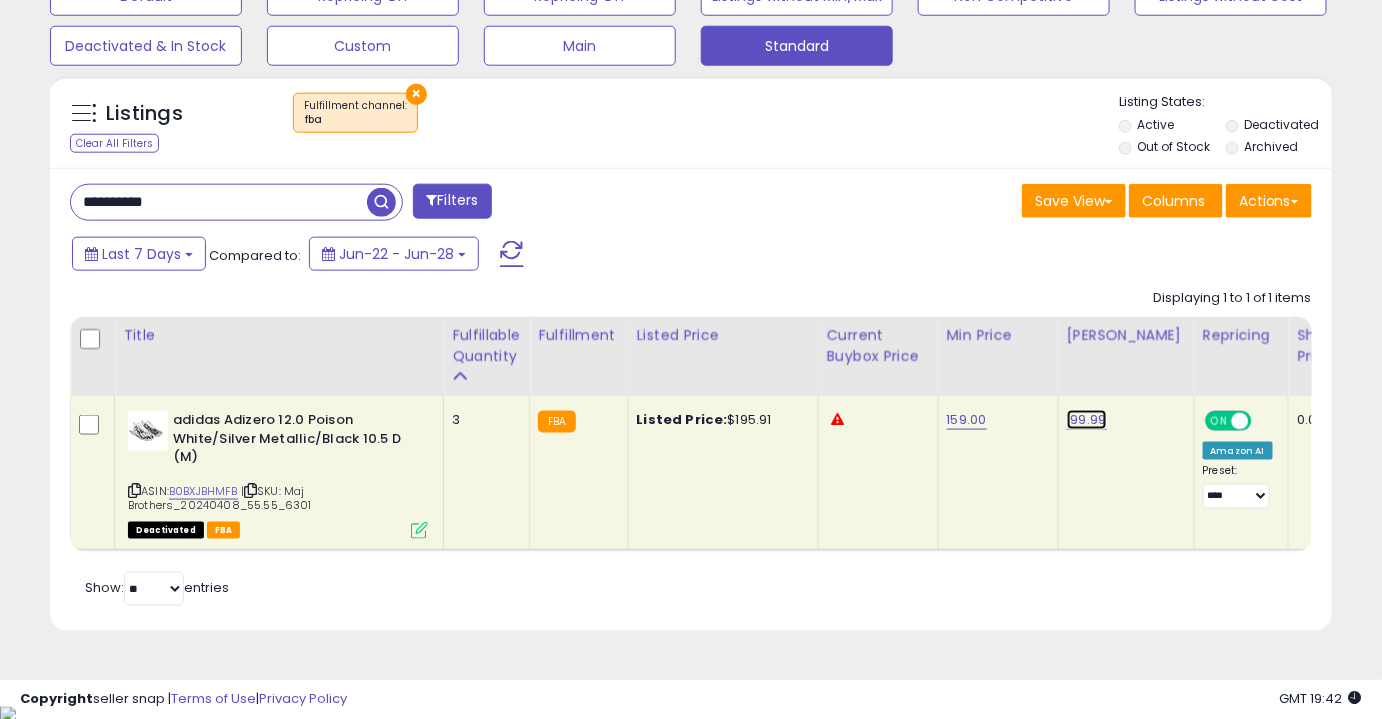click on "199.99" at bounding box center (1087, 420) 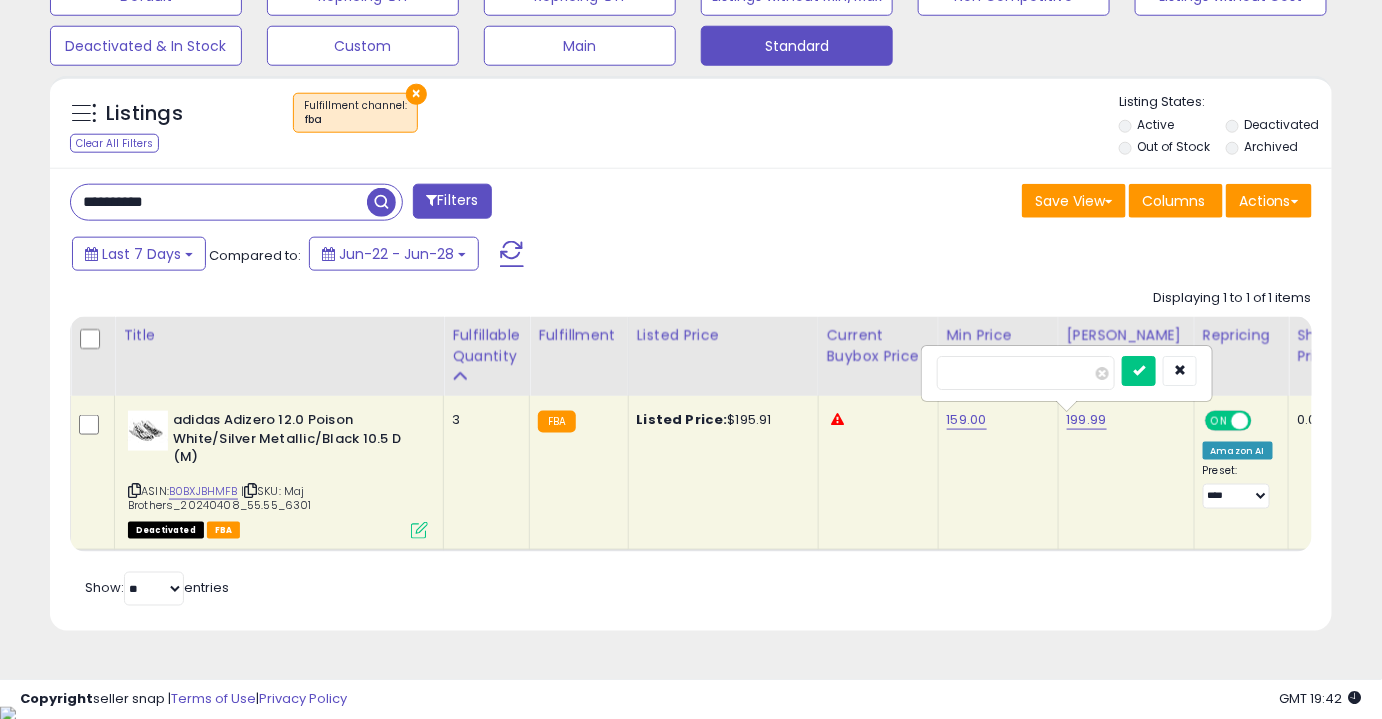 click on "******" at bounding box center (1026, 373) 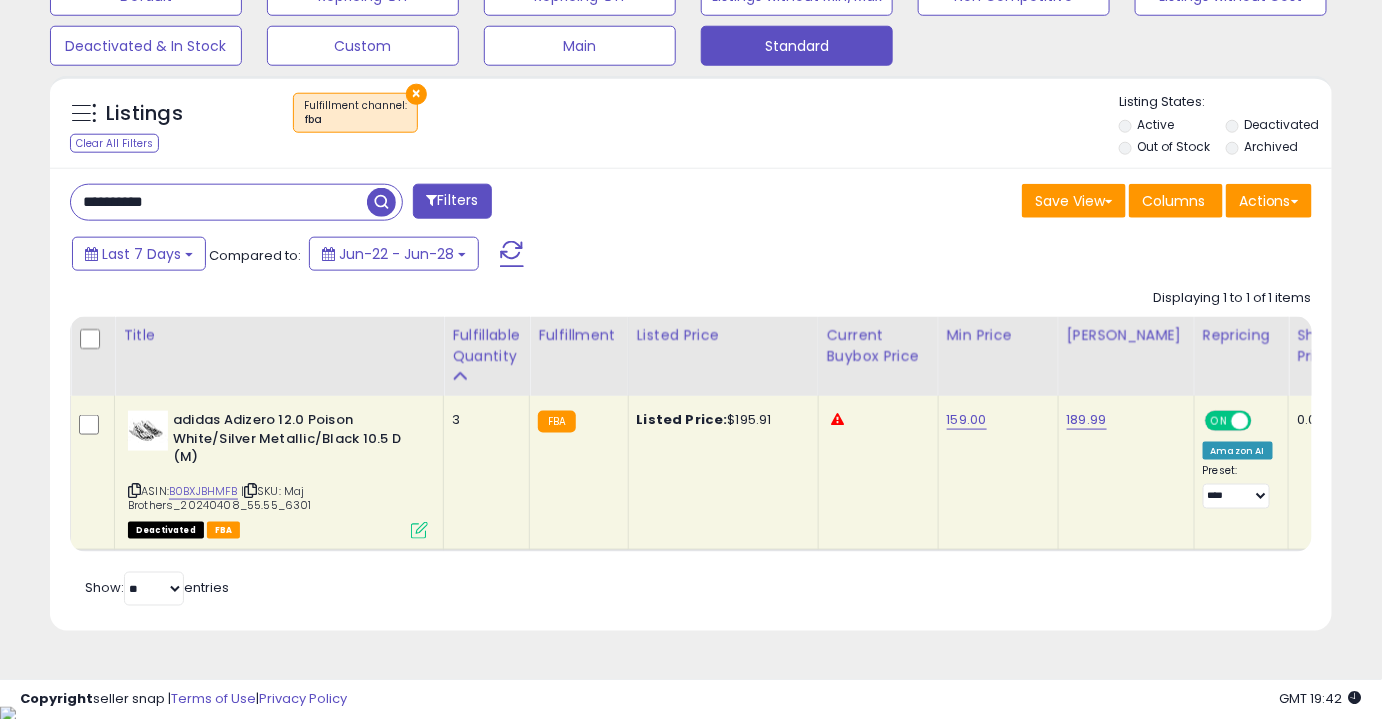 click on "**********" at bounding box center [219, 202] 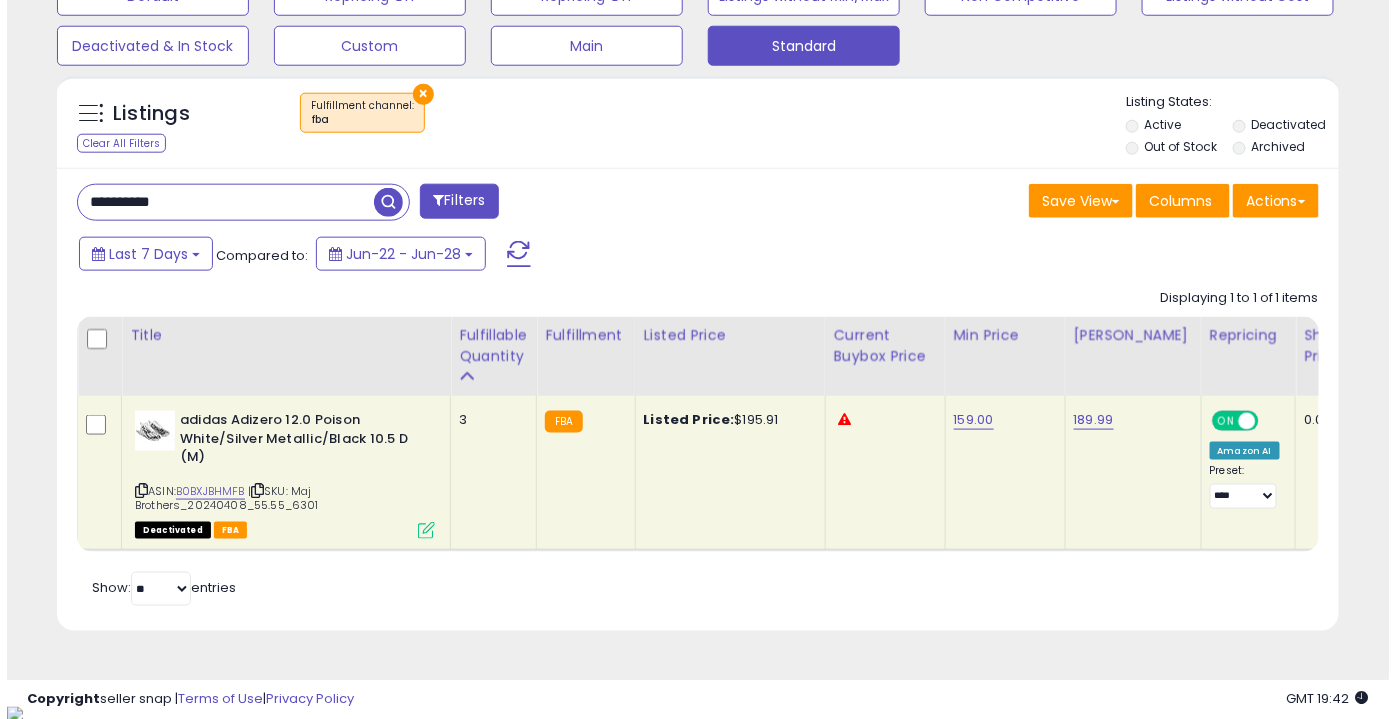 scroll, scrollTop: 499, scrollLeft: 0, axis: vertical 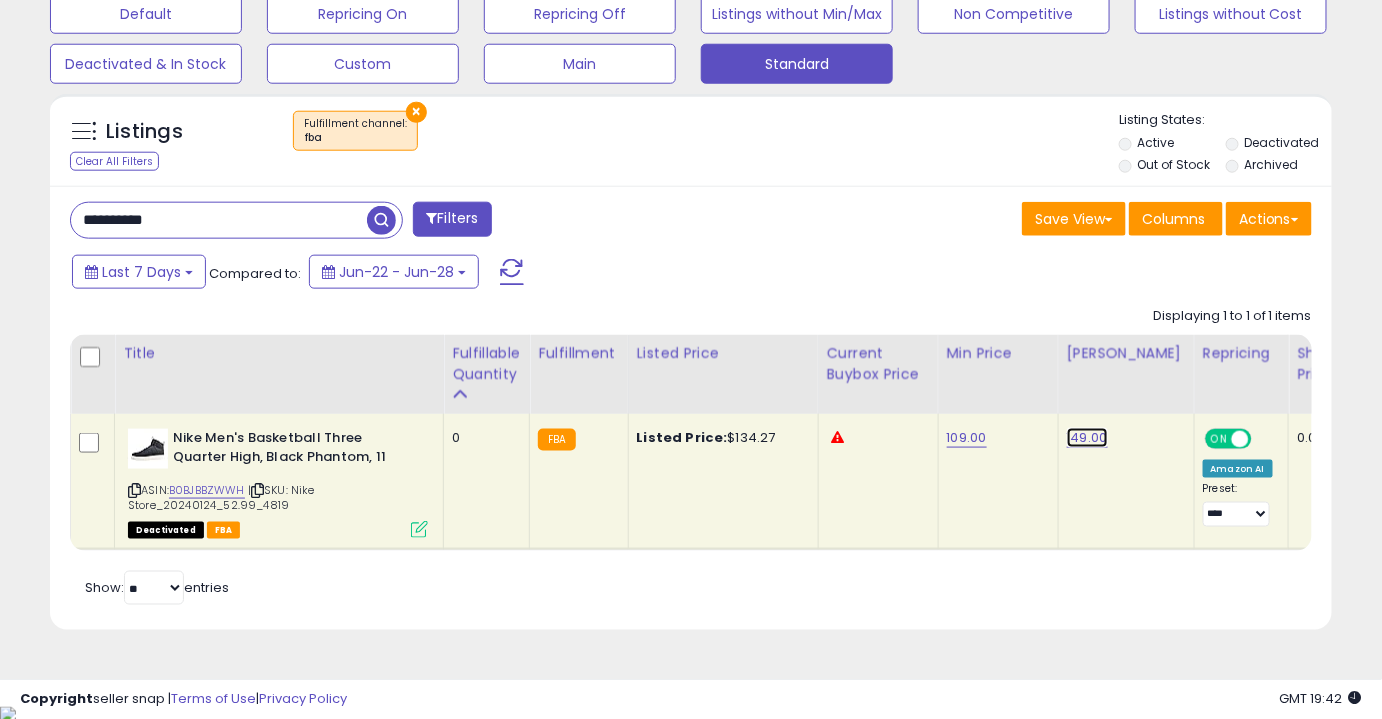 click on "149.00" at bounding box center (1087, 438) 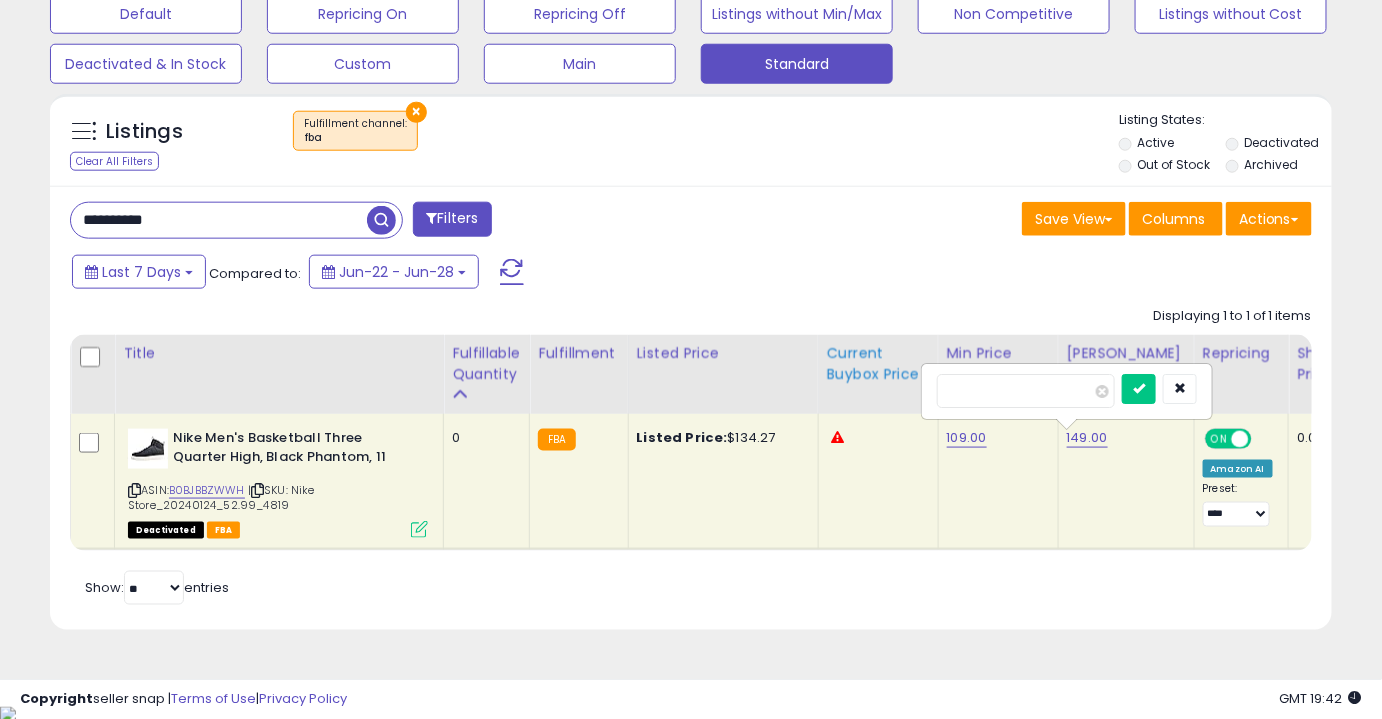 drag, startPoint x: 1009, startPoint y: 393, endPoint x: 862, endPoint y: 405, distance: 147.48898 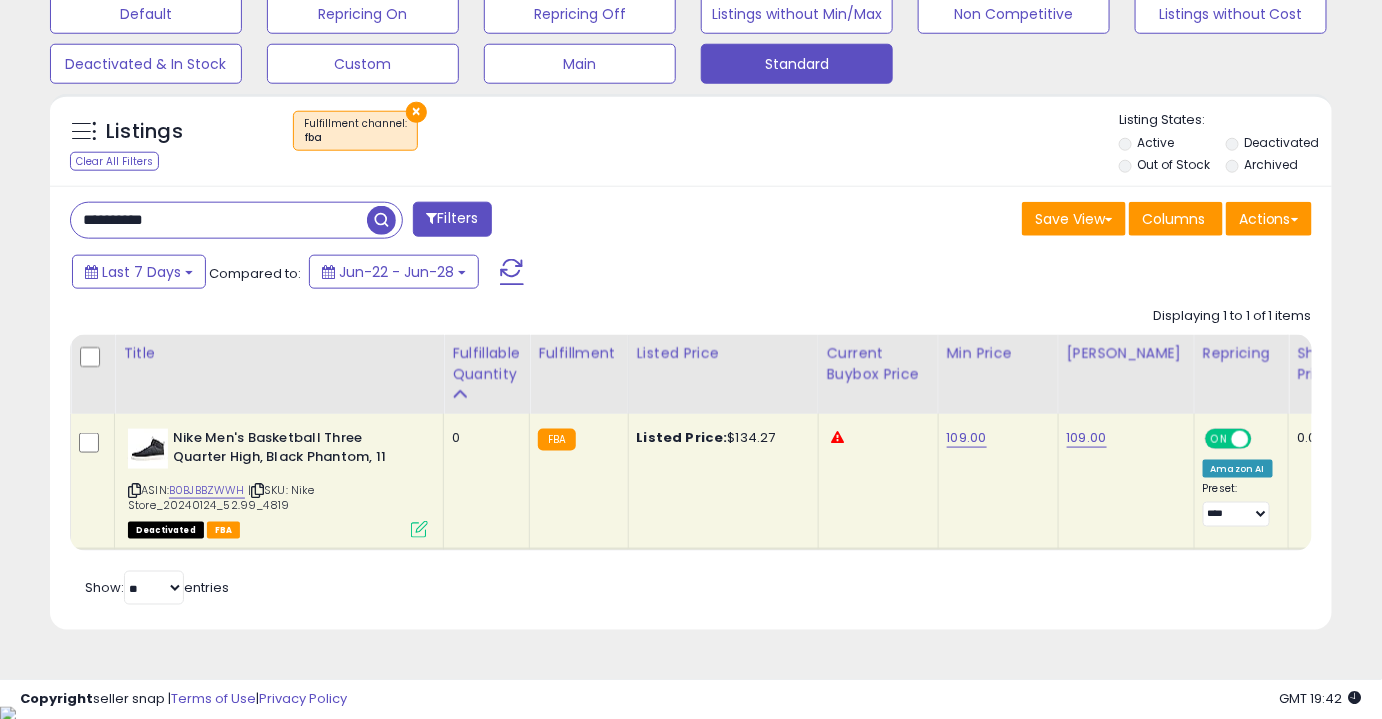 click on "**********" at bounding box center [219, 220] 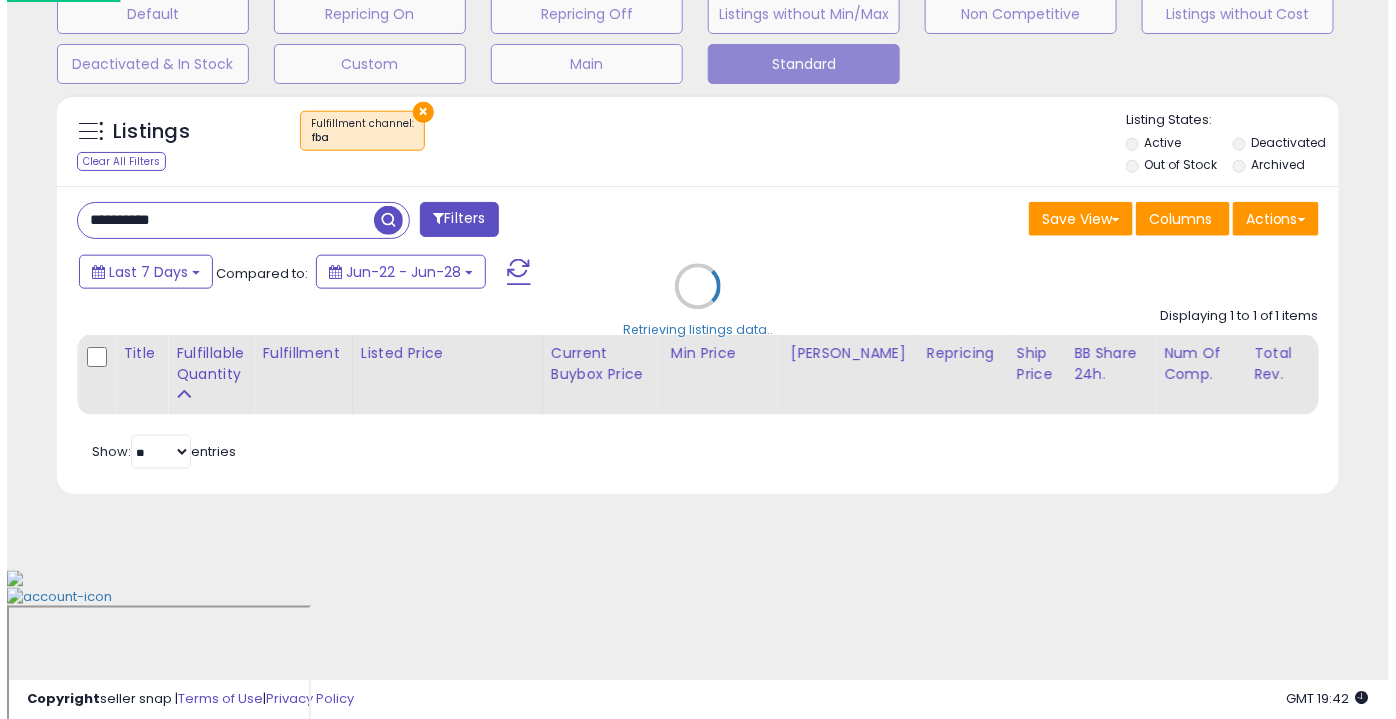 scroll, scrollTop: 499, scrollLeft: 0, axis: vertical 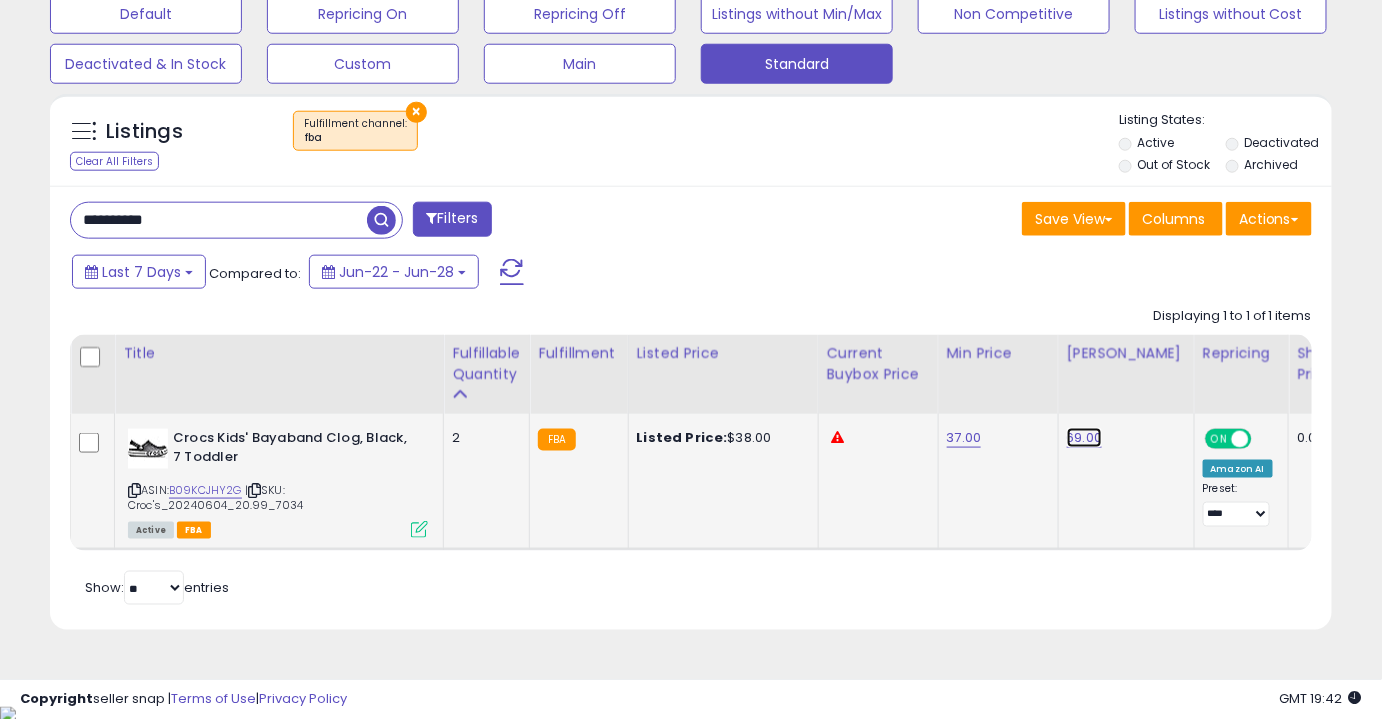 click on "69.00" at bounding box center [1085, 438] 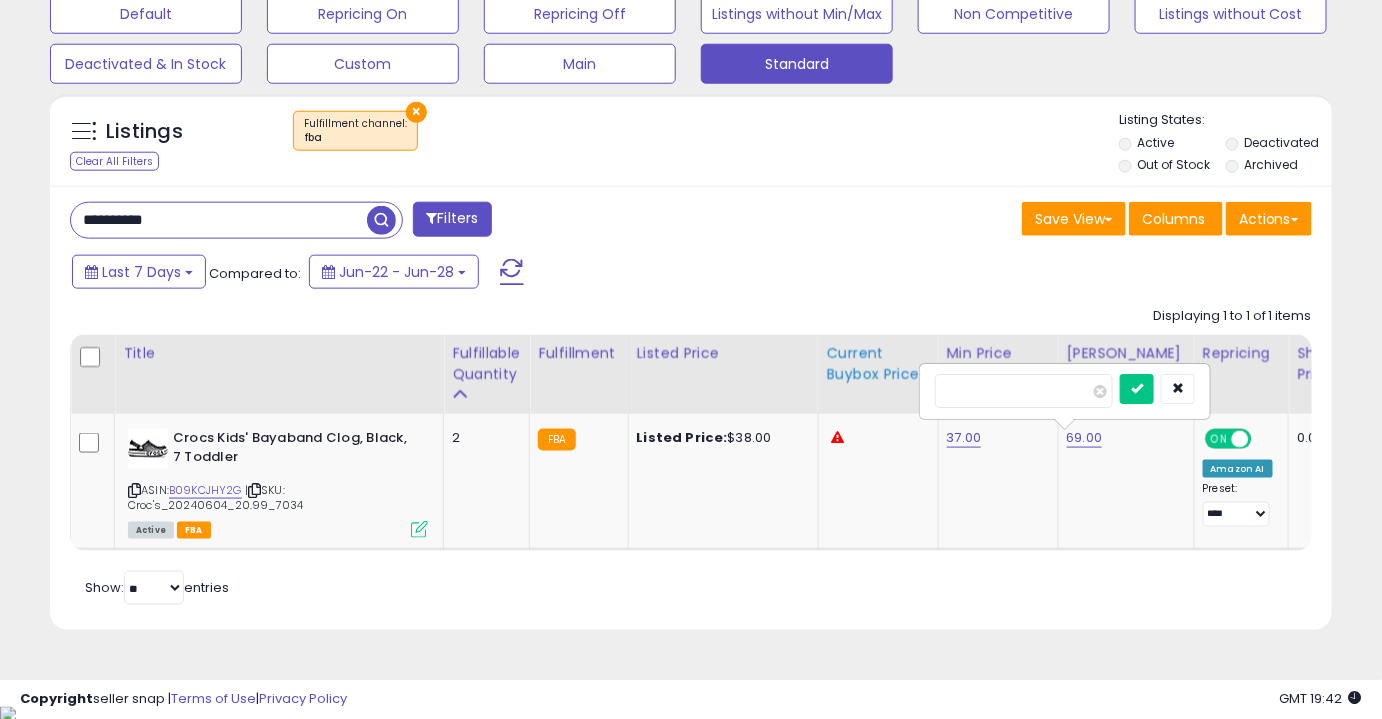 drag, startPoint x: 1026, startPoint y: 388, endPoint x: 840, endPoint y: 394, distance: 186.09676 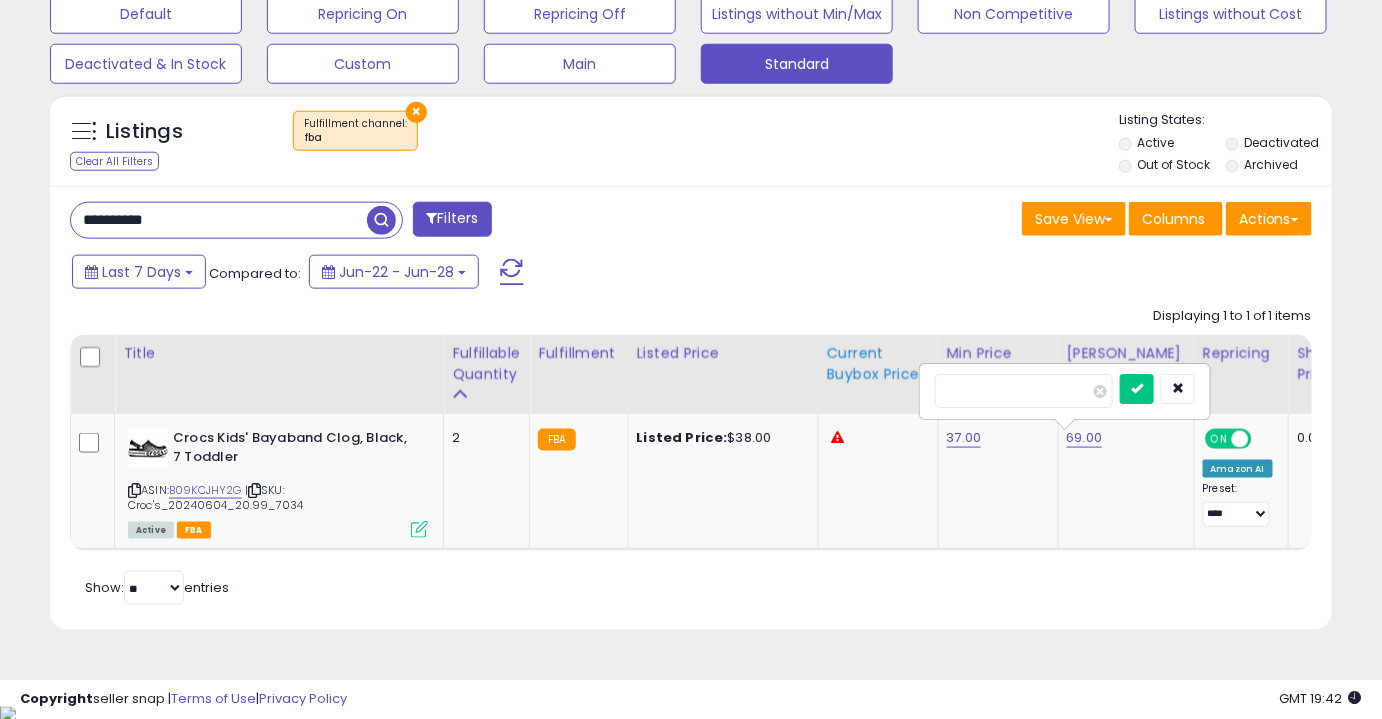 type on "*****" 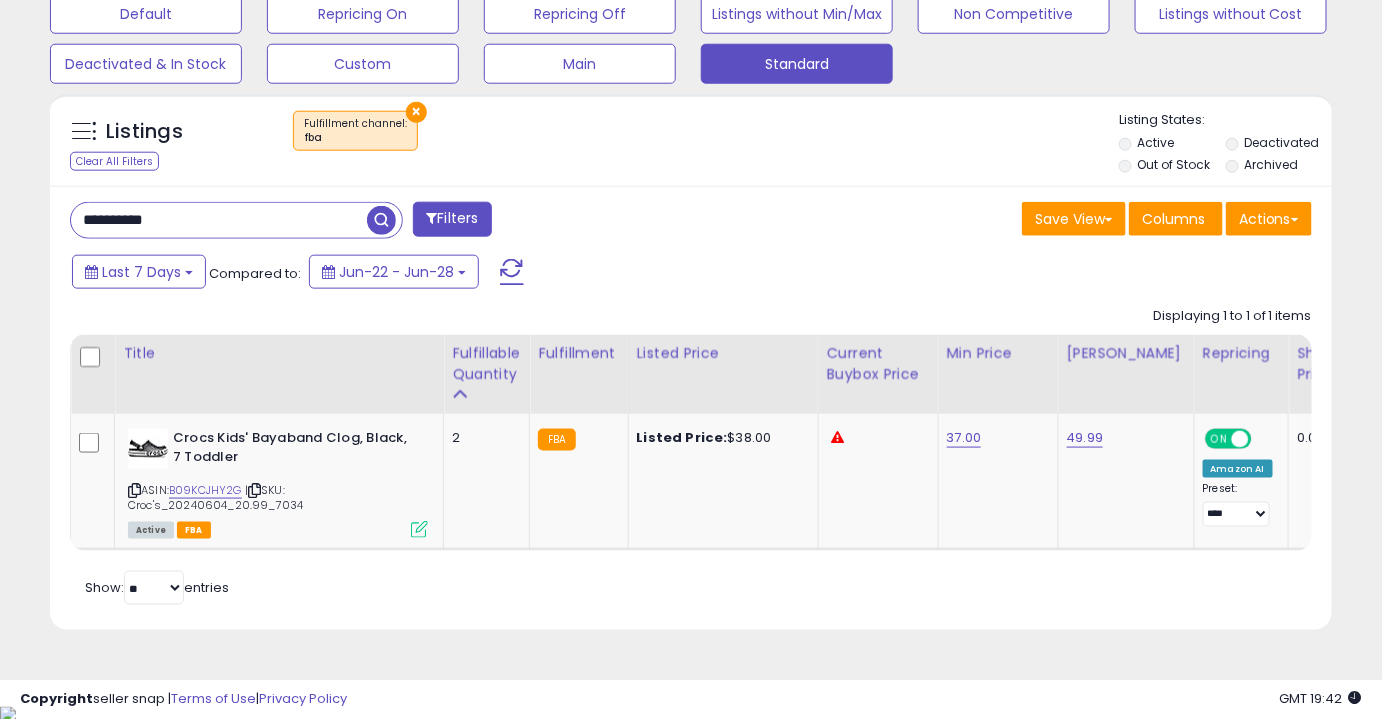 click on "**********" at bounding box center [219, 220] 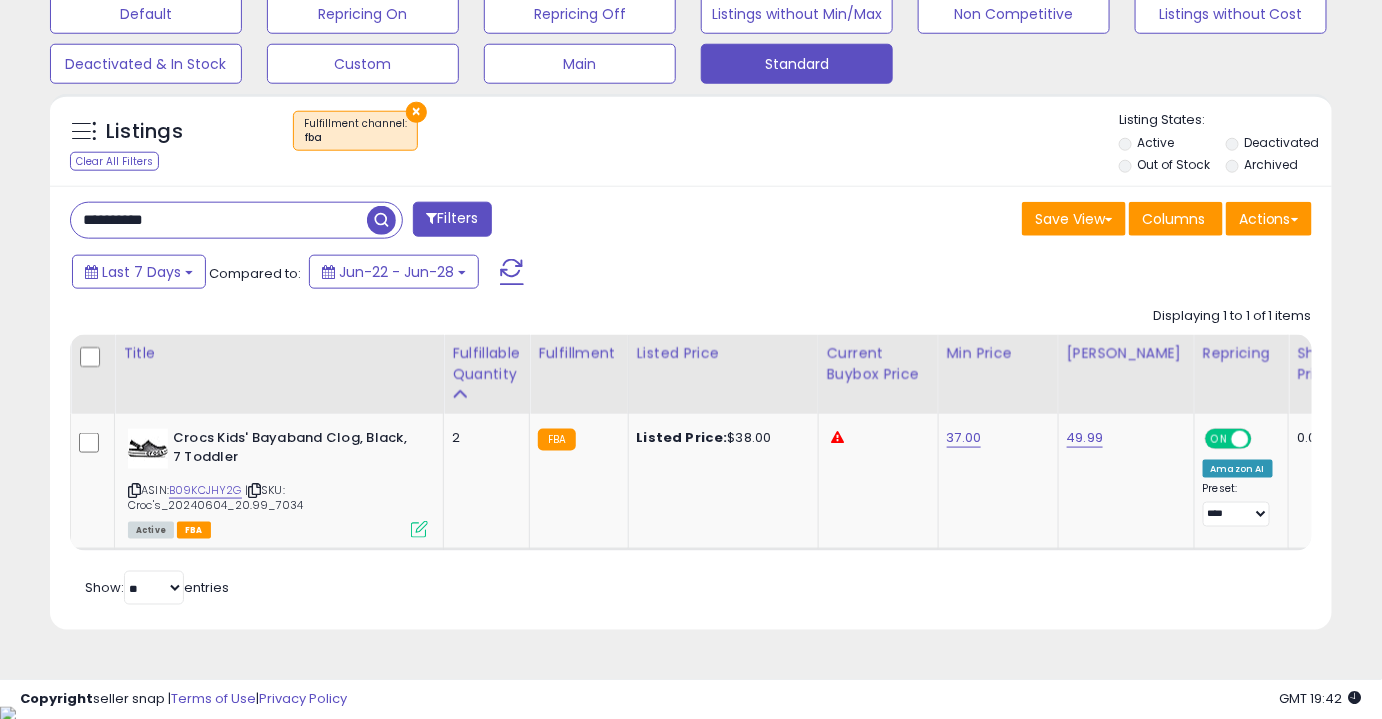 paste 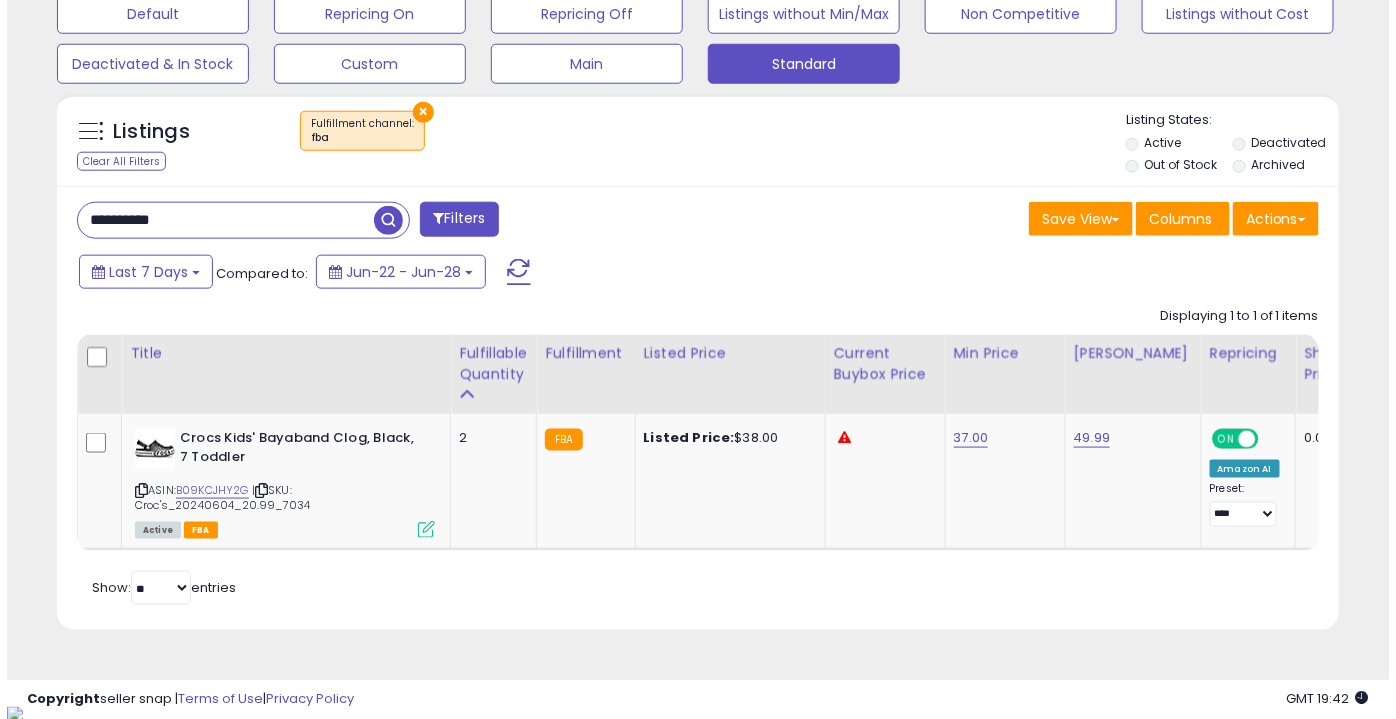 scroll, scrollTop: 499, scrollLeft: 0, axis: vertical 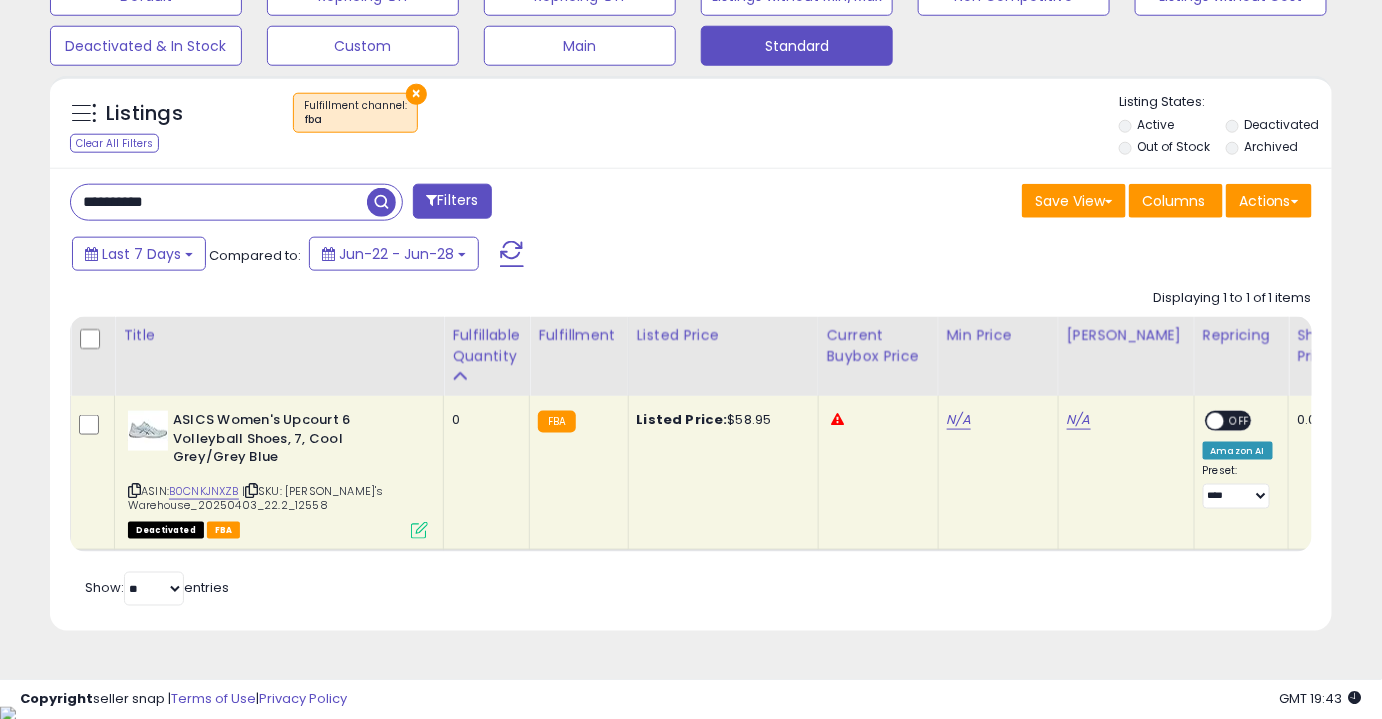 paste 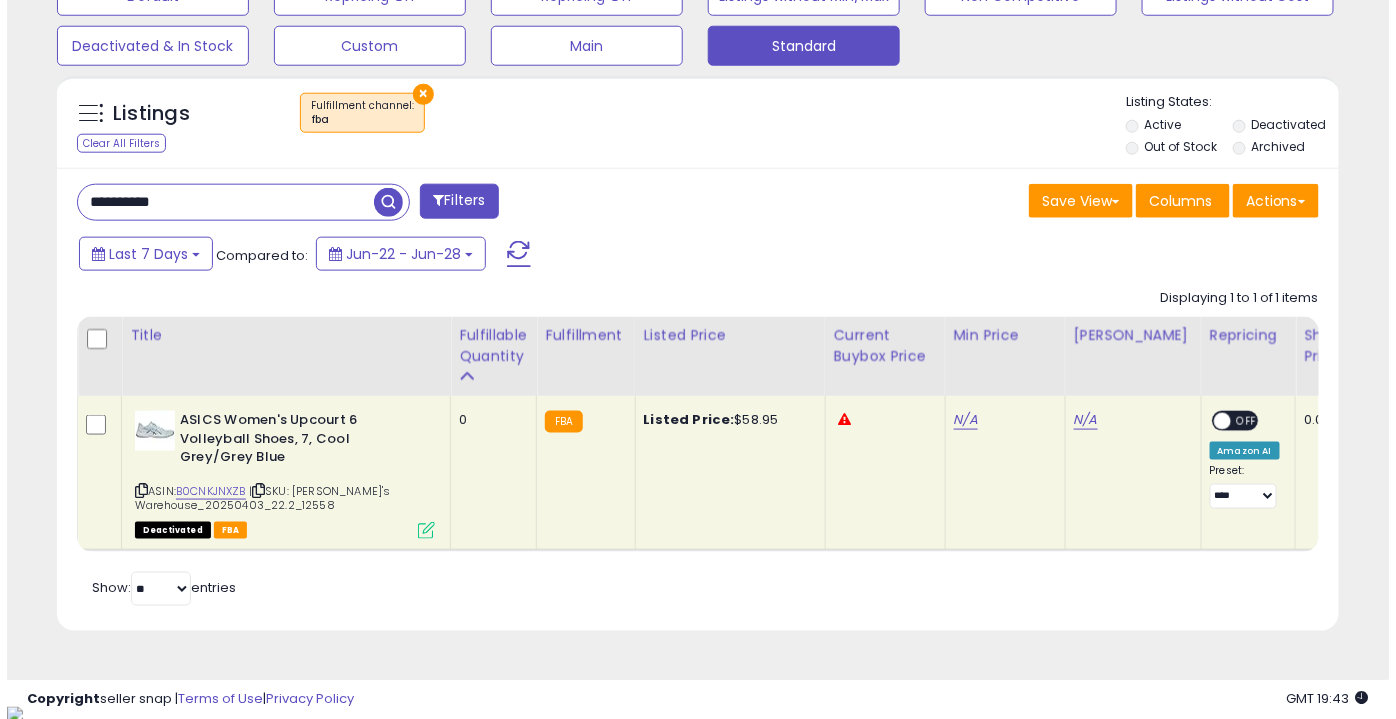scroll, scrollTop: 499, scrollLeft: 0, axis: vertical 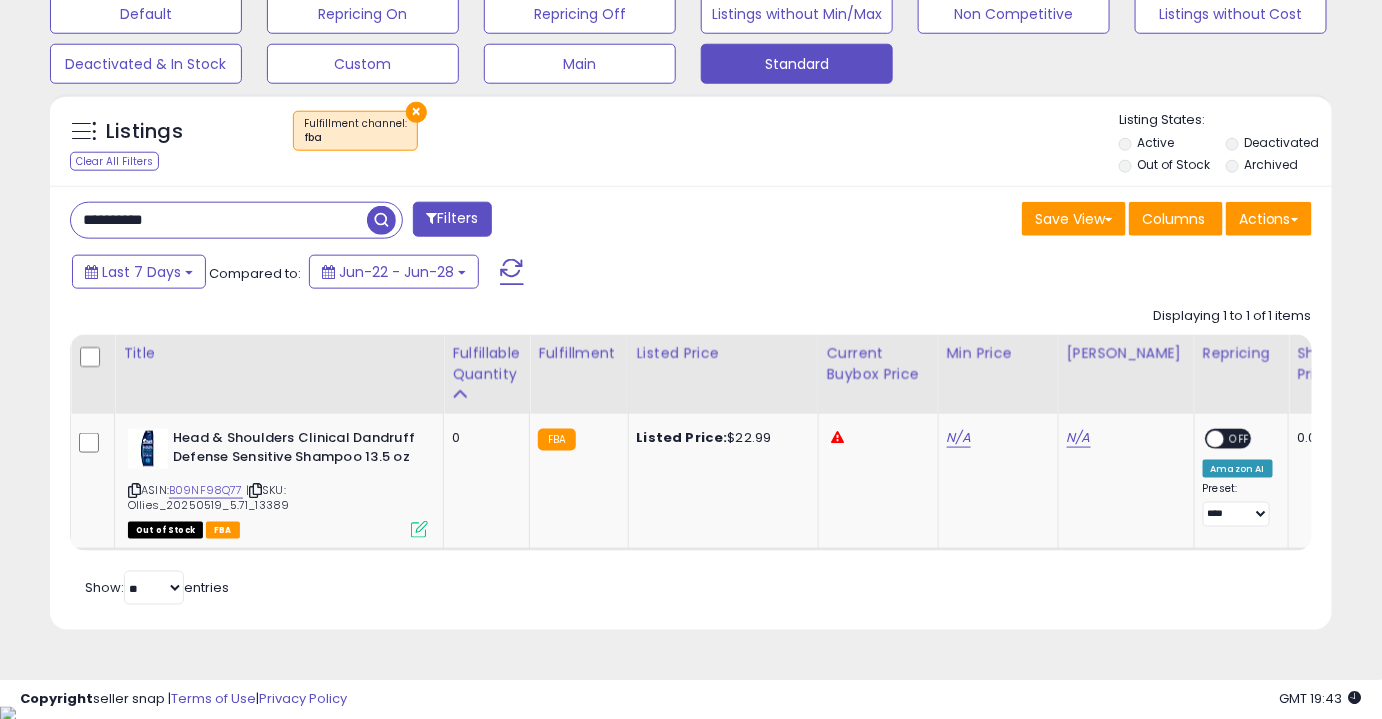 click on "**********" at bounding box center [219, 220] 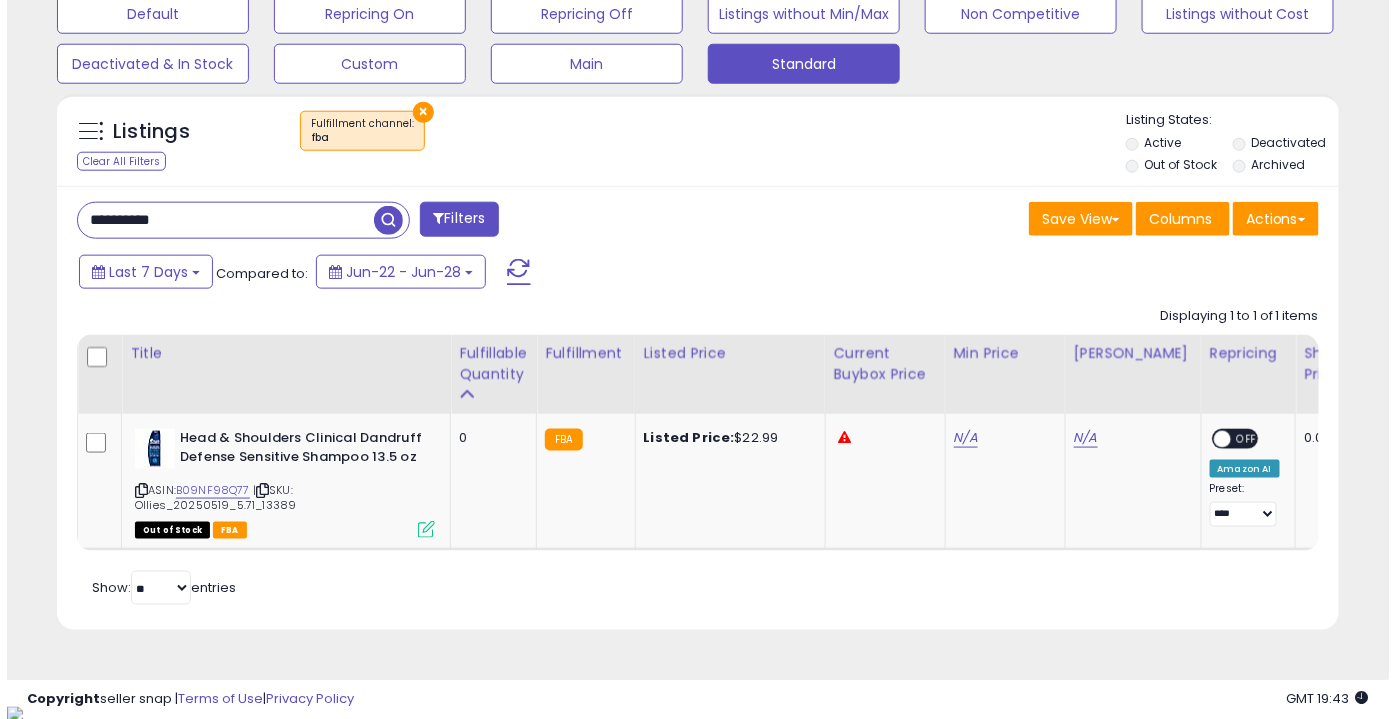 scroll, scrollTop: 499, scrollLeft: 0, axis: vertical 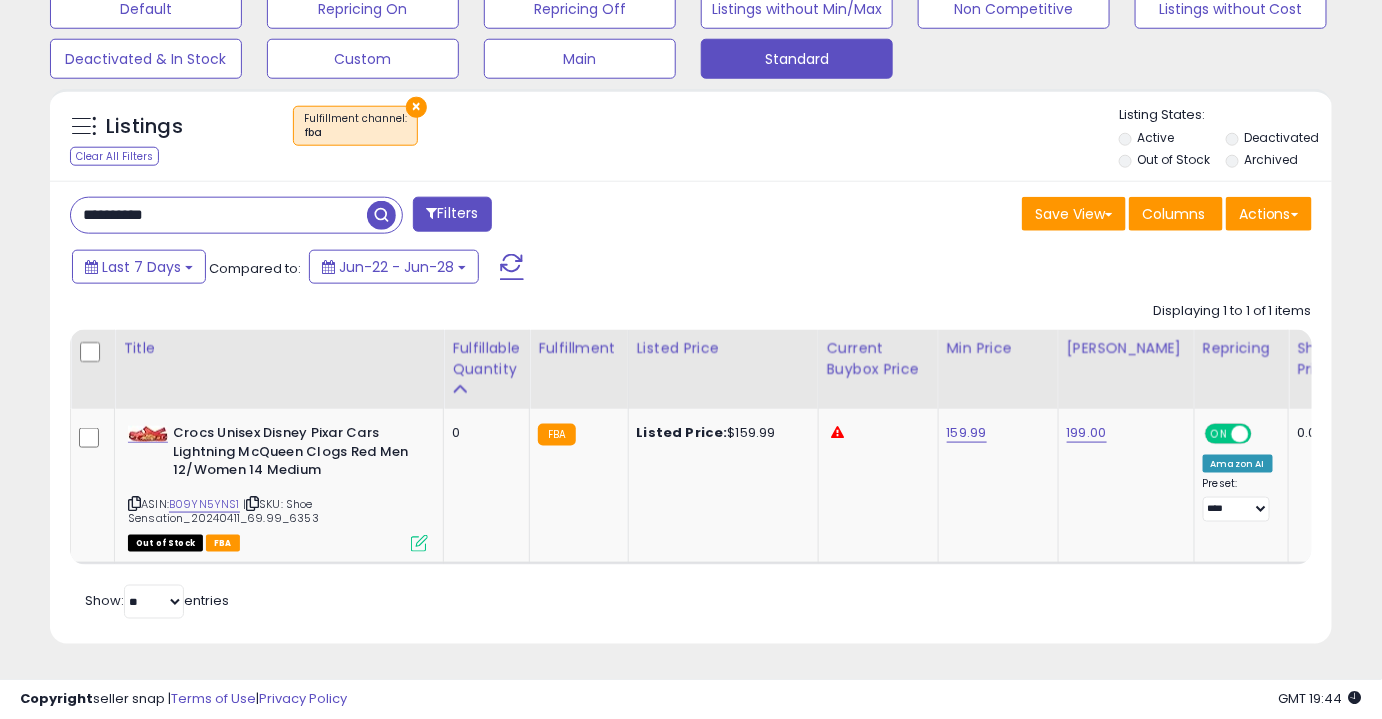 paste 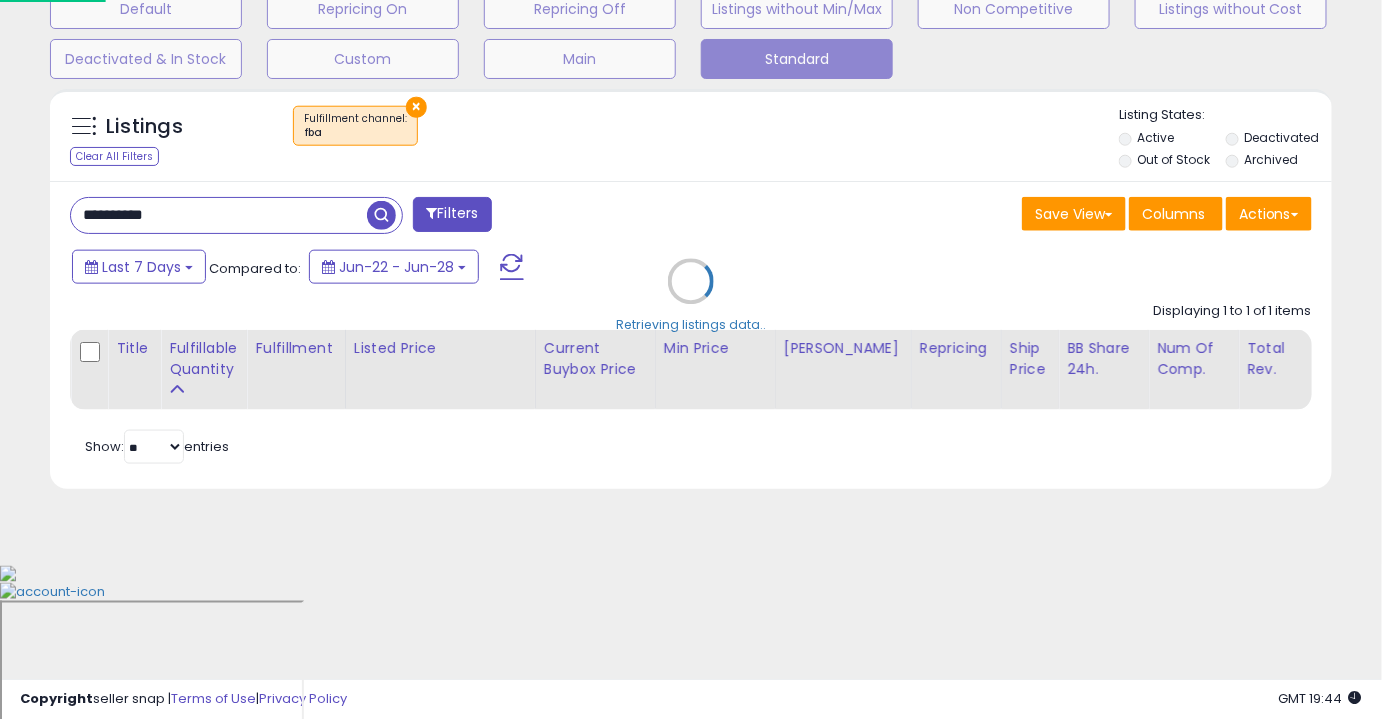 scroll, scrollTop: 999589, scrollLeft: 999249, axis: both 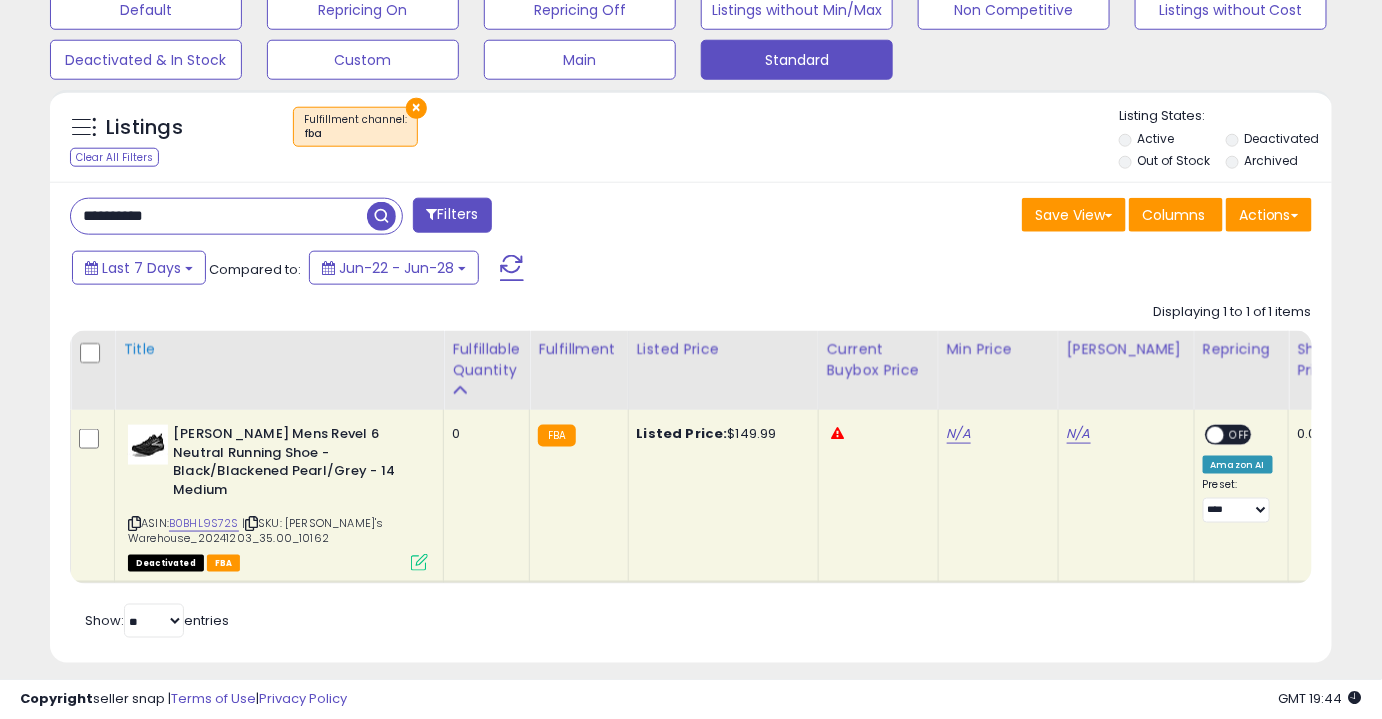 paste 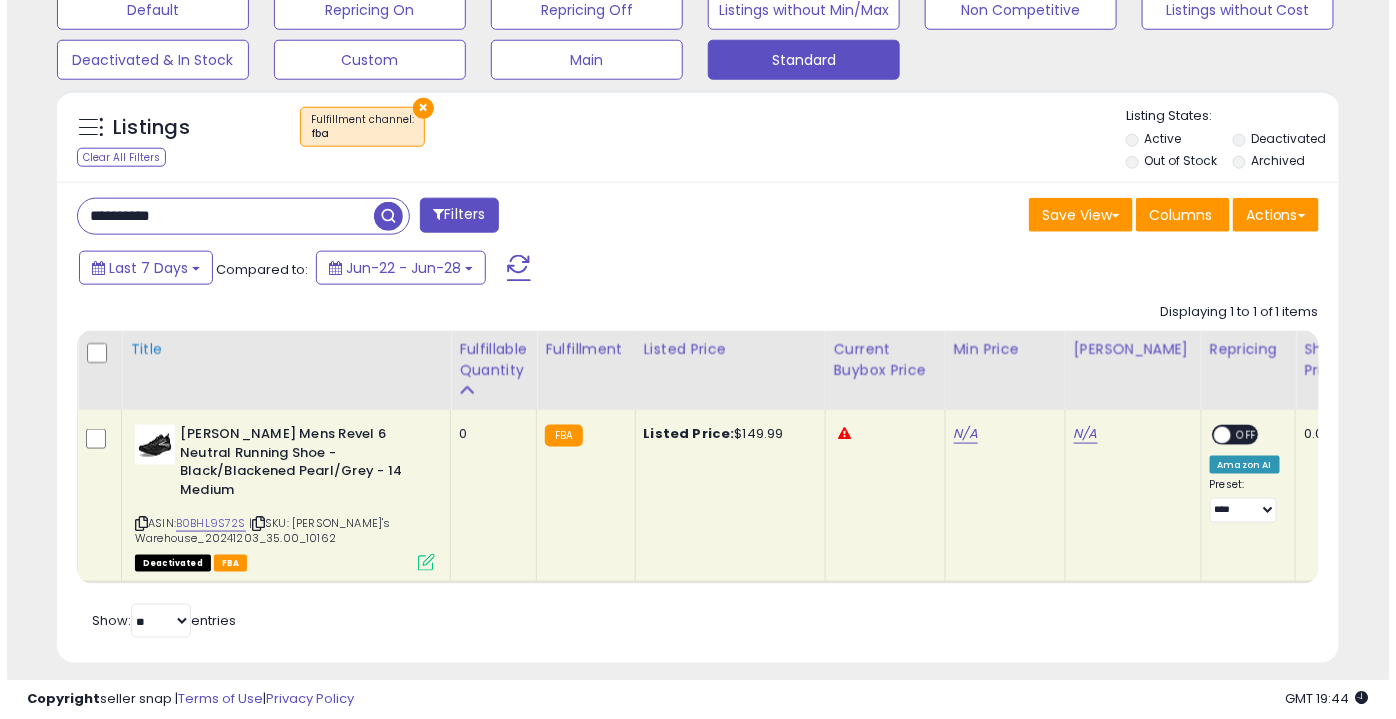 scroll, scrollTop: 499, scrollLeft: 0, axis: vertical 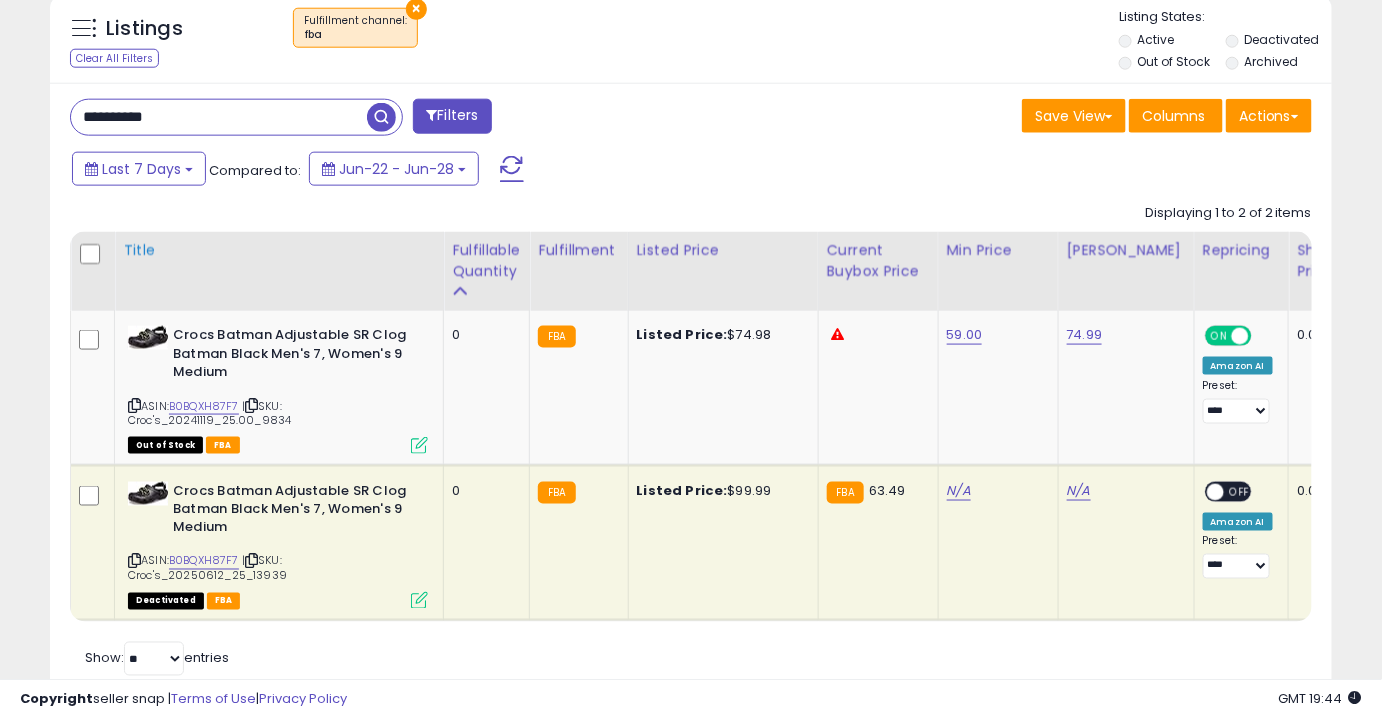 paste 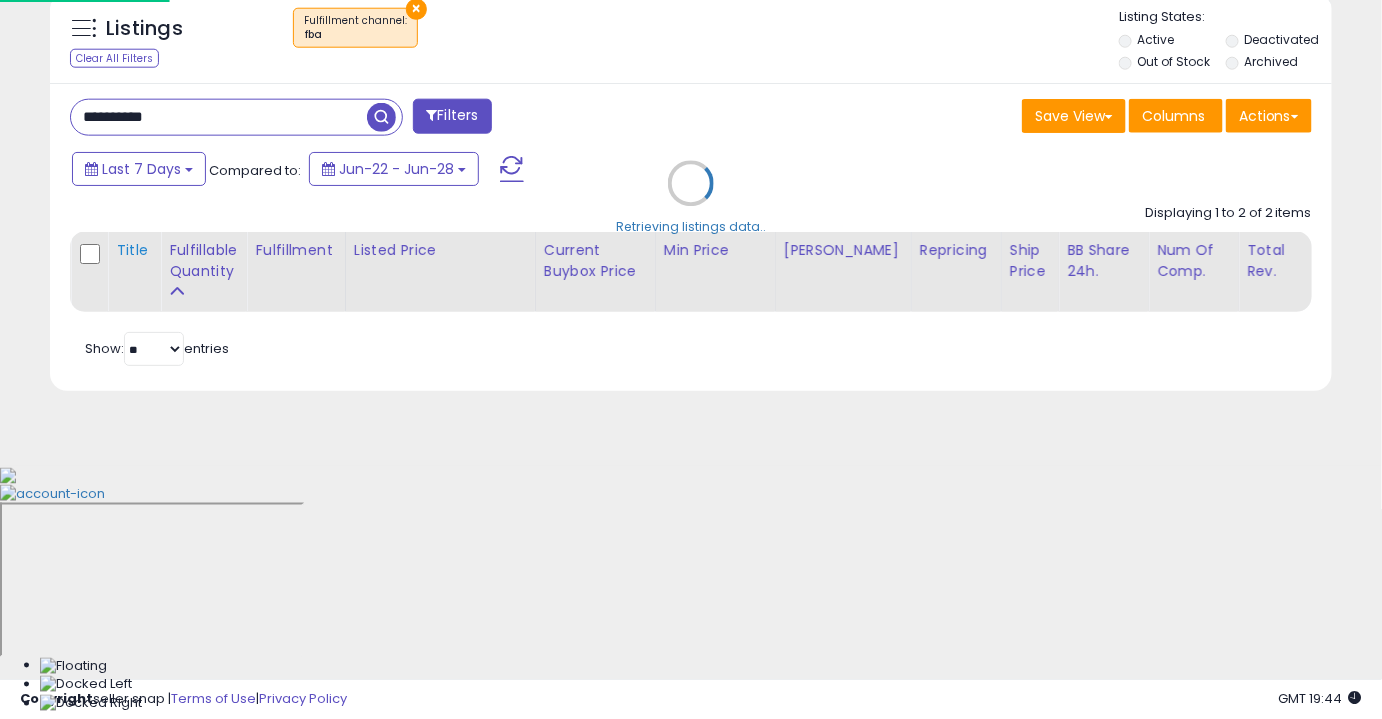 scroll, scrollTop: 999589, scrollLeft: 999249, axis: both 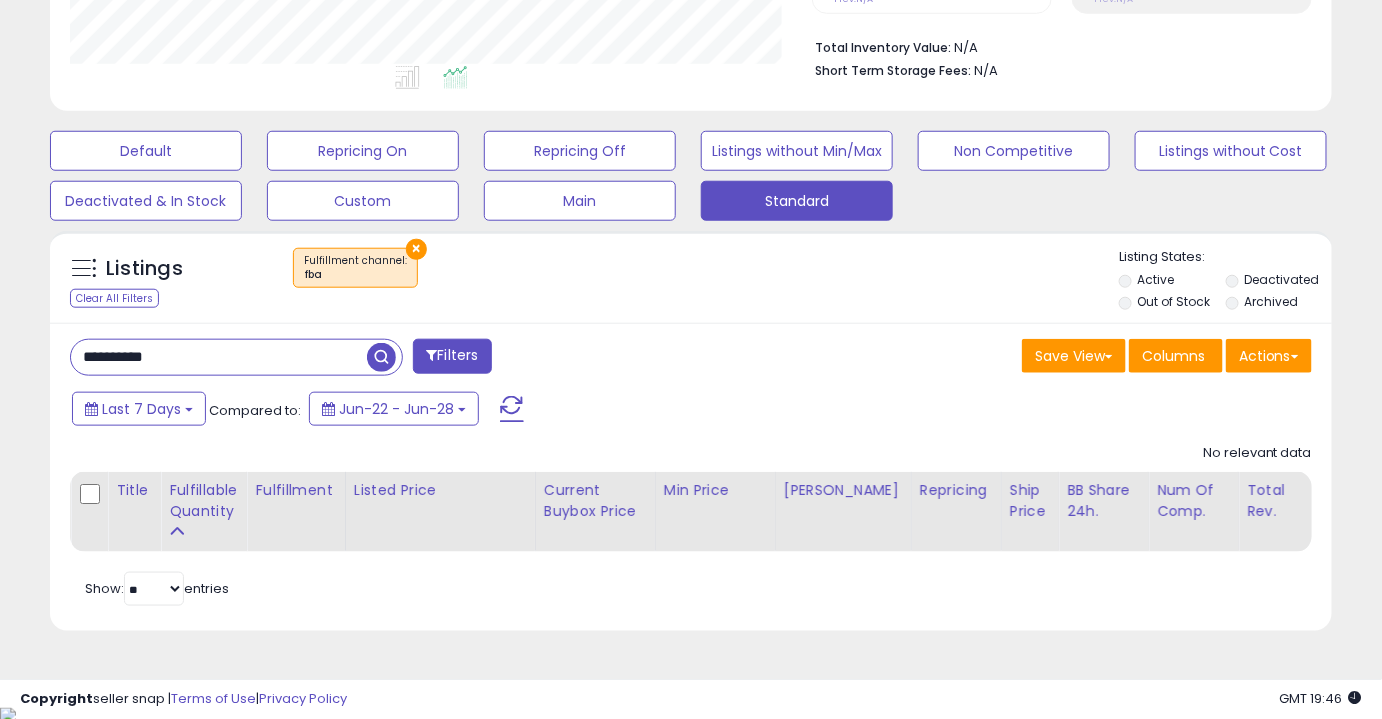 paste 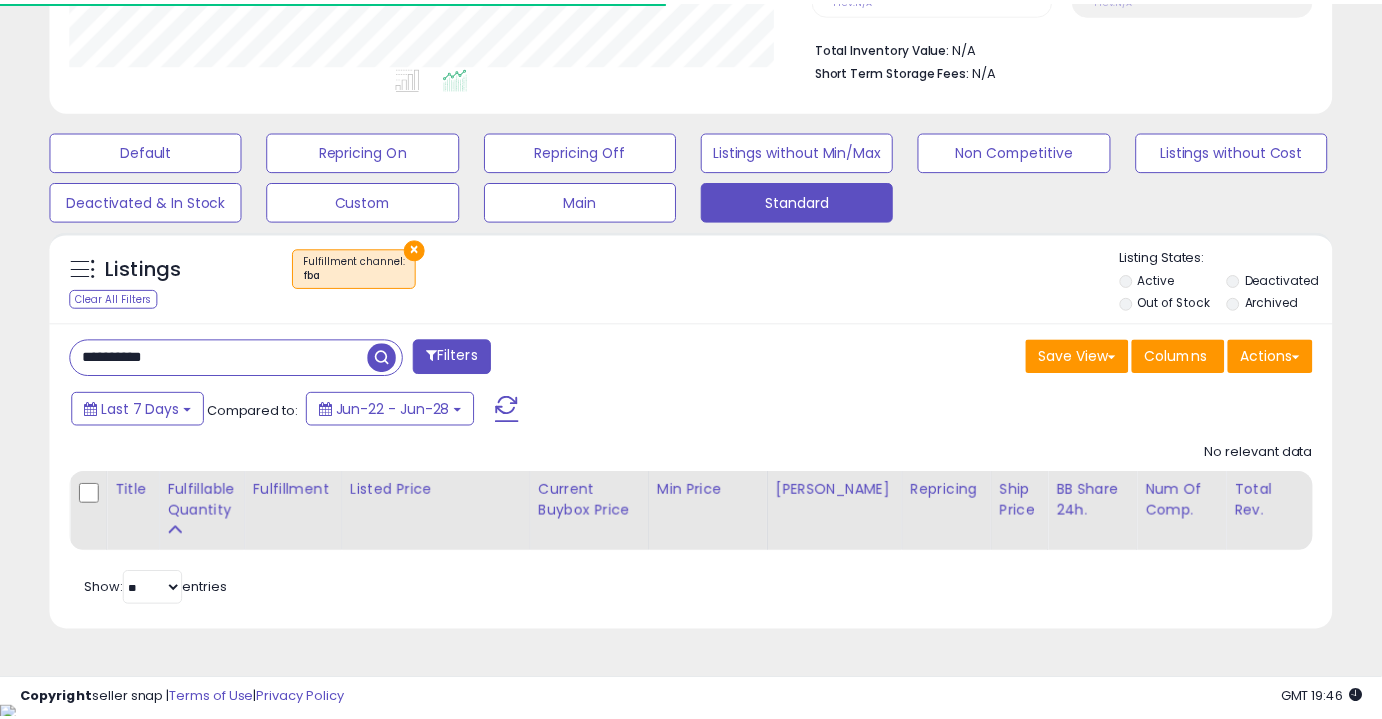 scroll, scrollTop: 410, scrollLeft: 741, axis: both 